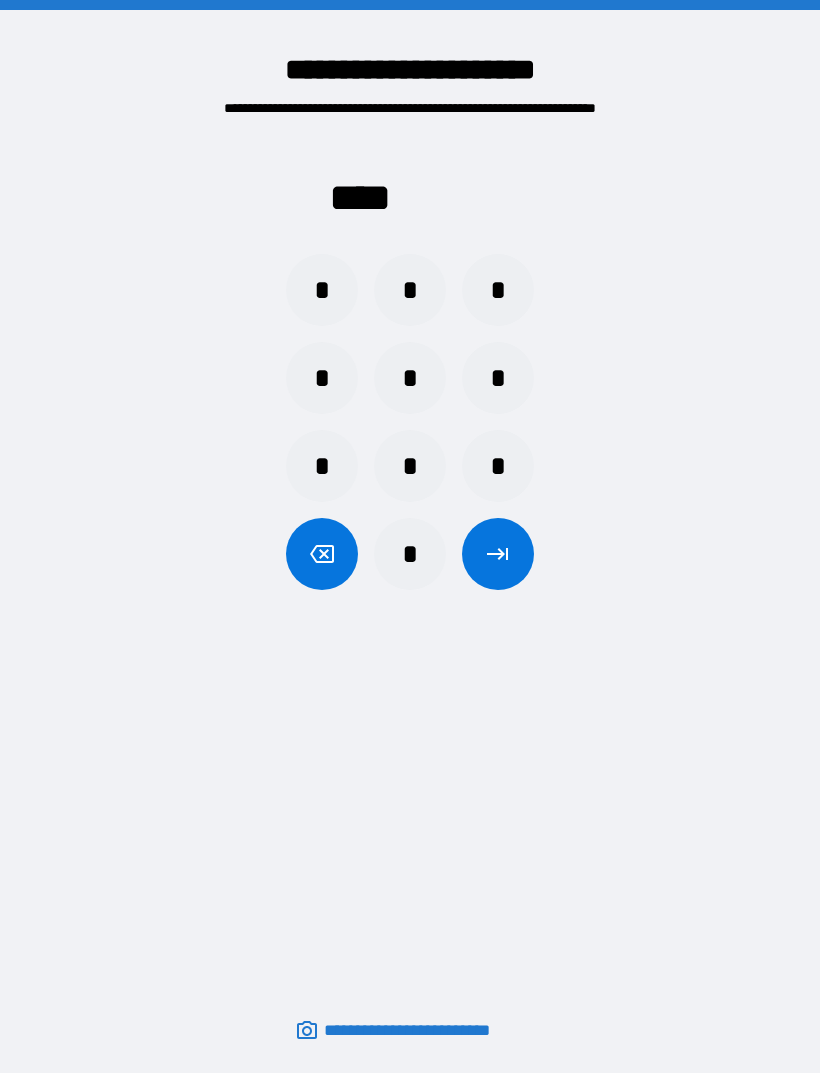 scroll, scrollTop: 64, scrollLeft: 0, axis: vertical 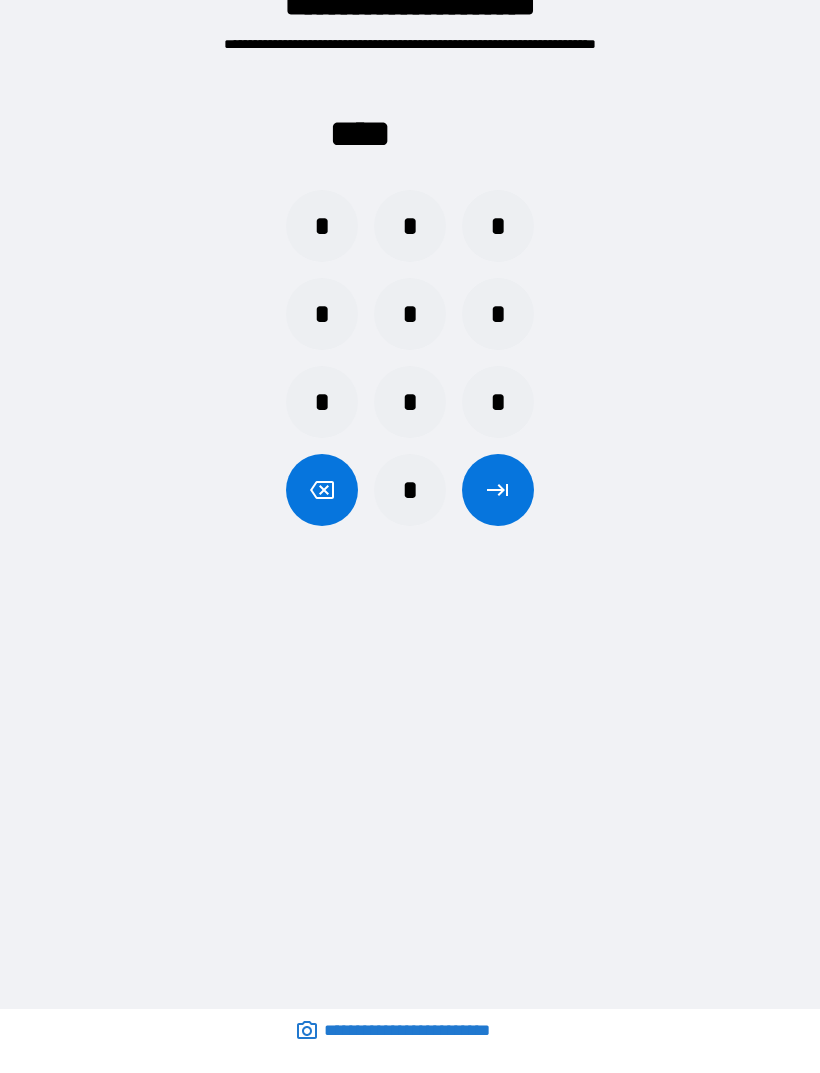 click on "*" at bounding box center (322, 226) 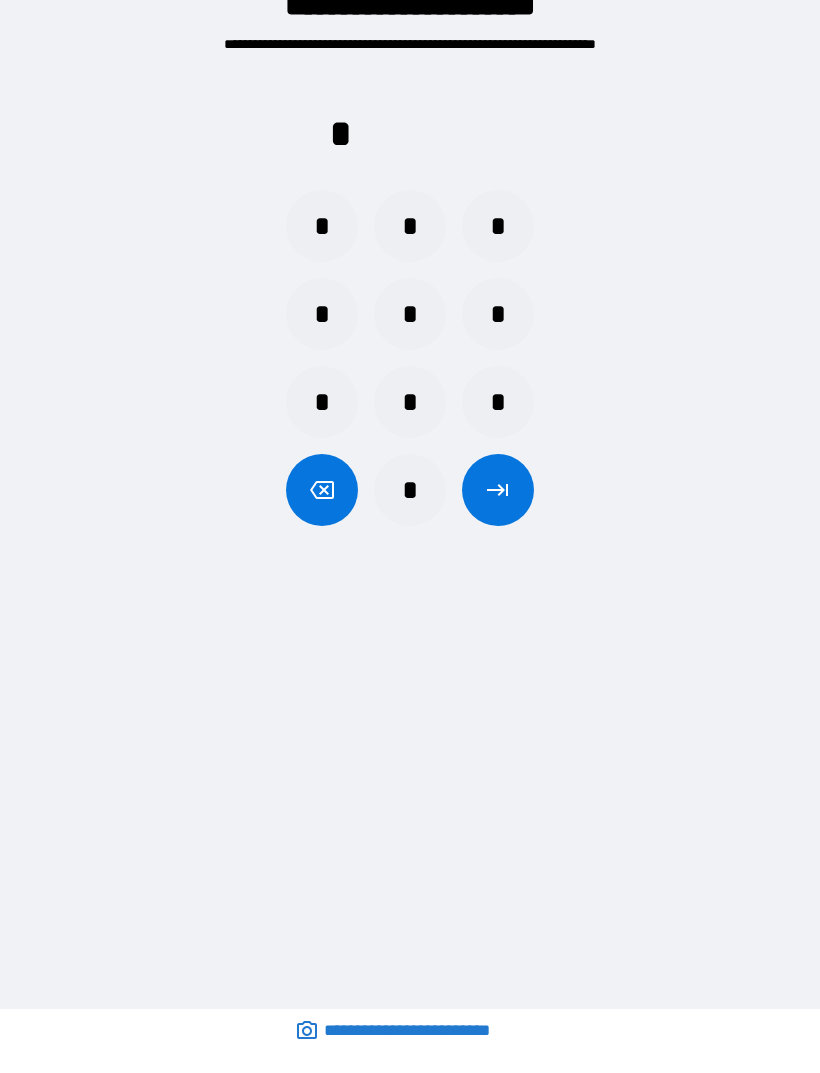 click on "*" at bounding box center [322, 226] 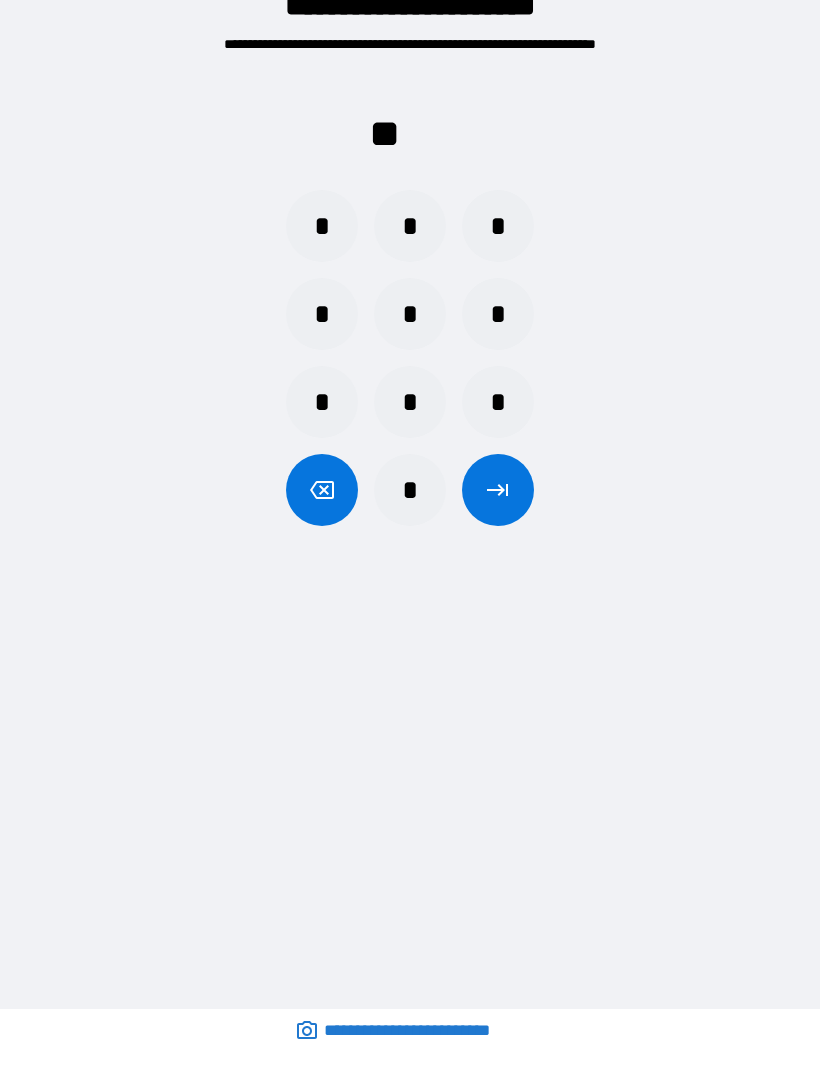 click on "*" at bounding box center (322, 226) 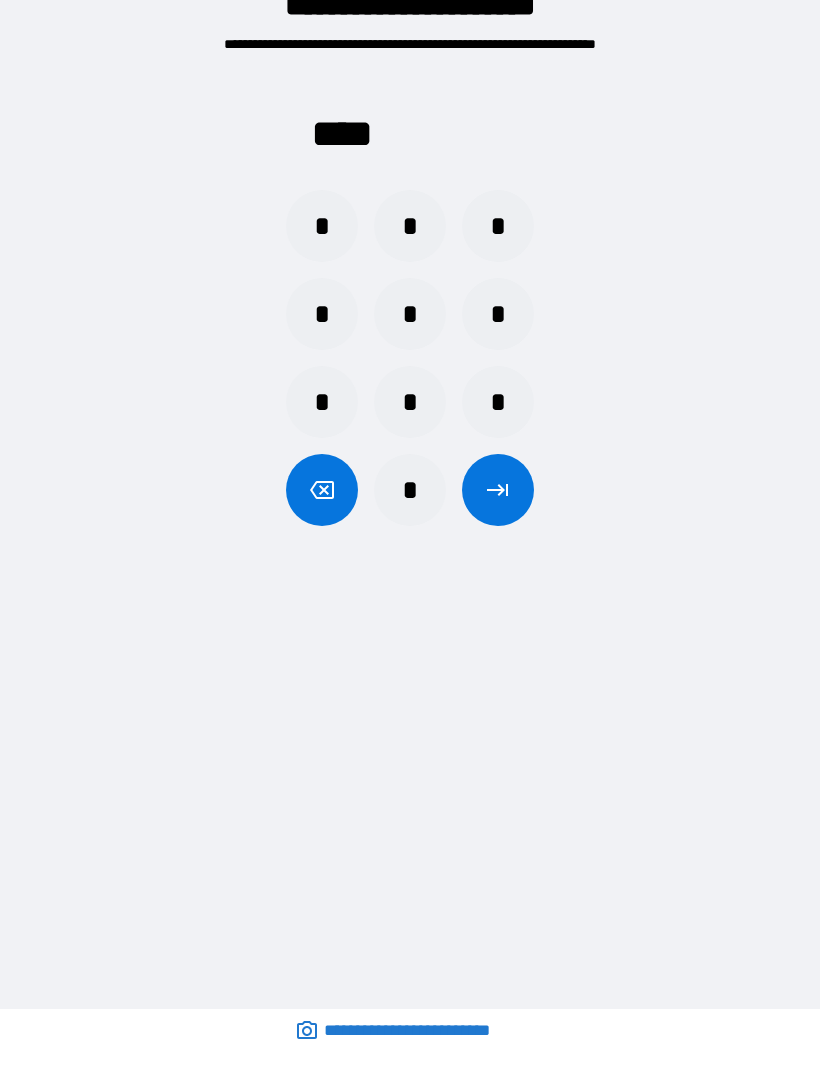 click at bounding box center [498, 490] 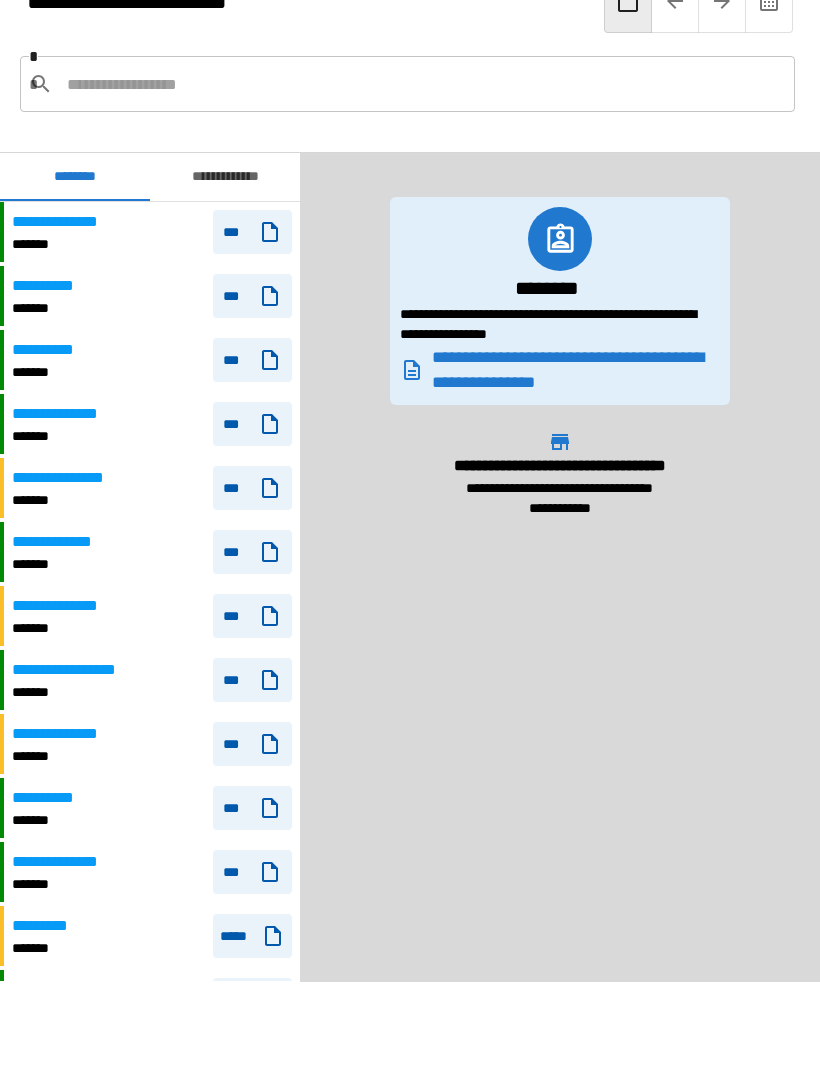 scroll, scrollTop: 420, scrollLeft: 0, axis: vertical 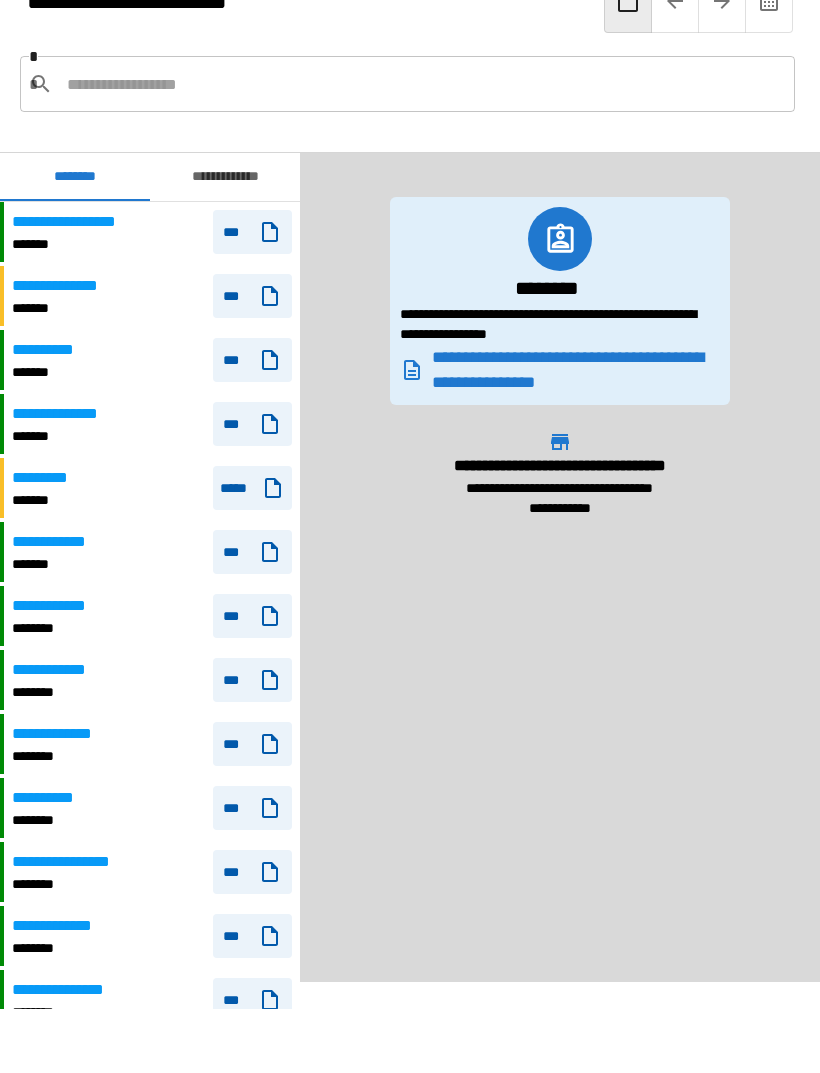 click on "**********" at bounding box center [76, 222] 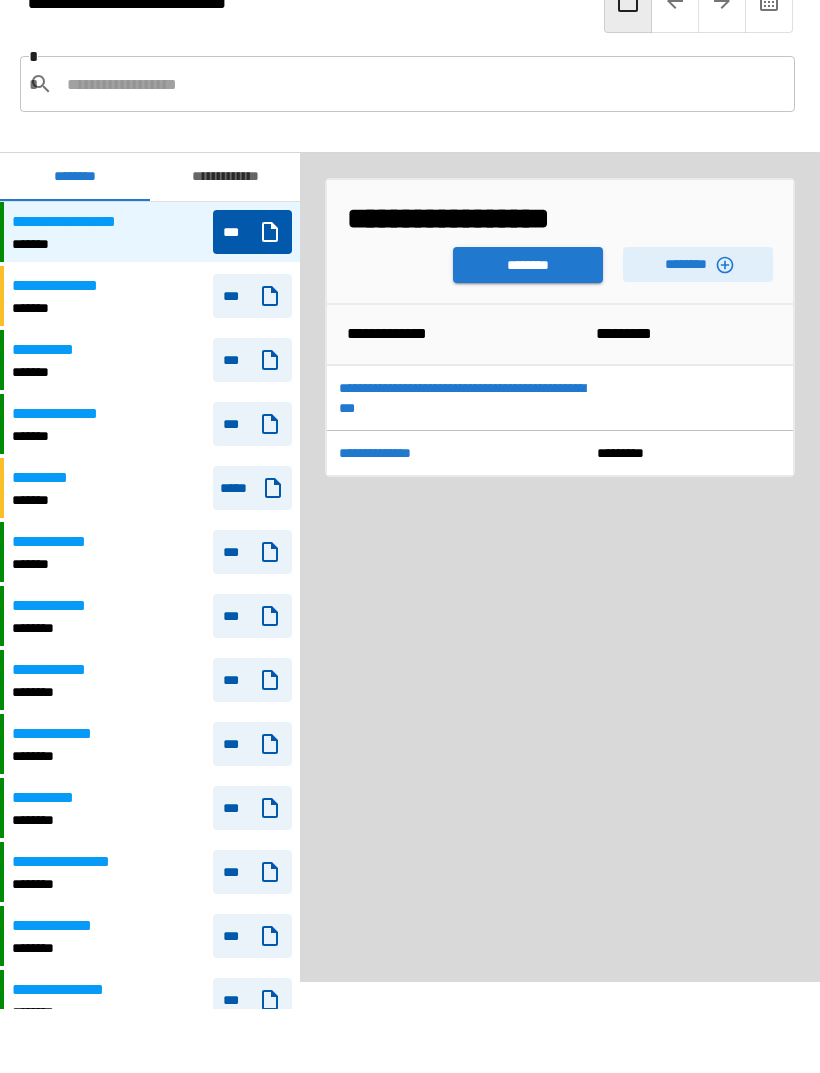 click on "********" at bounding box center (528, 265) 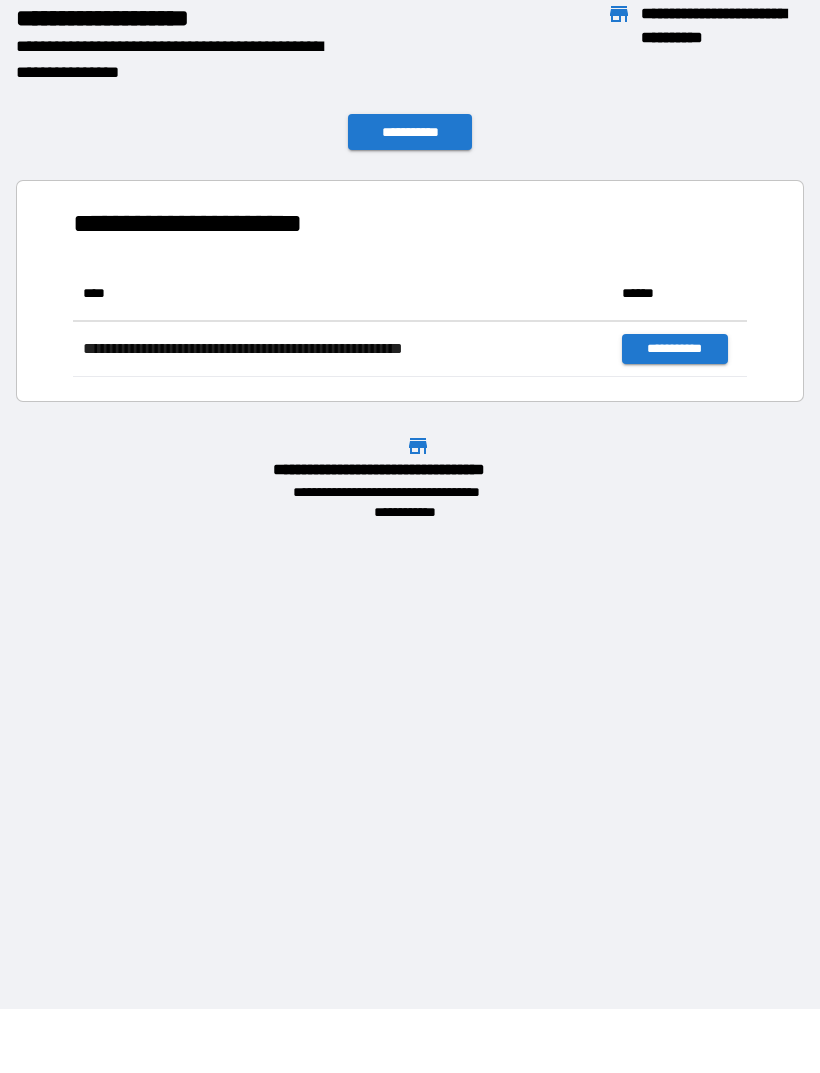 scroll, scrollTop: 111, scrollLeft: 674, axis: both 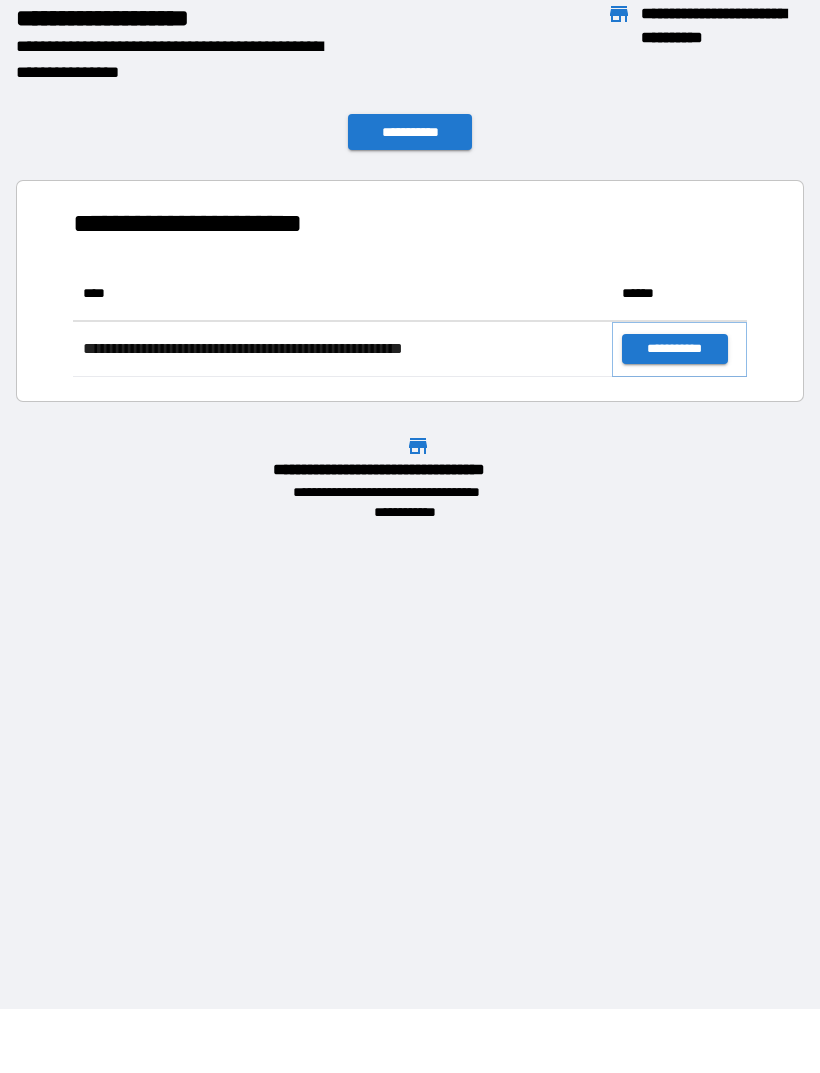 click on "**********" at bounding box center (674, 349) 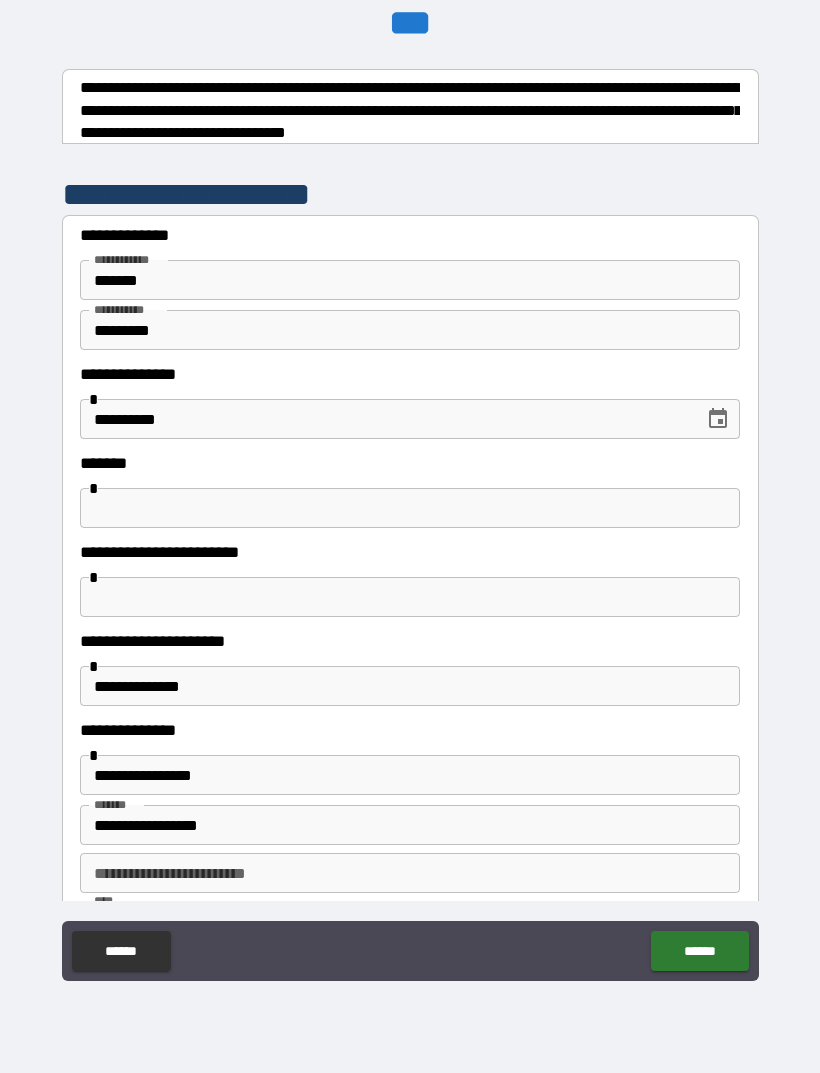 scroll, scrollTop: 0, scrollLeft: 0, axis: both 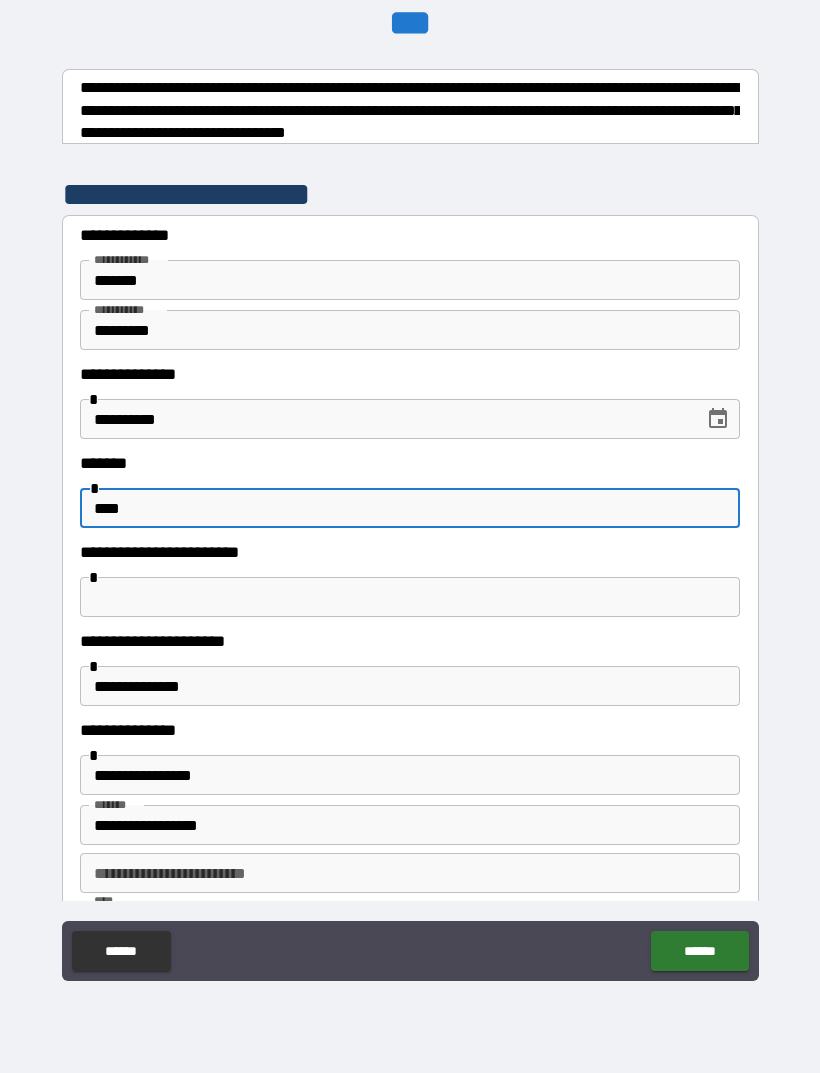 type on "****" 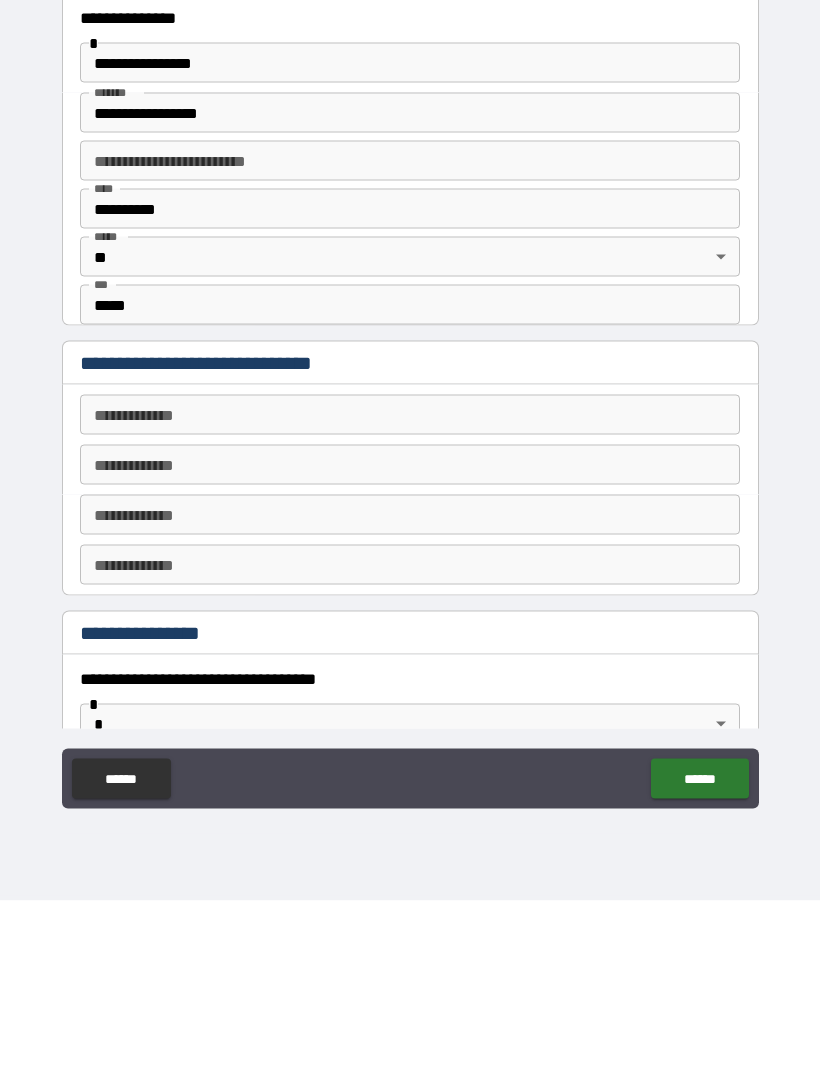 scroll, scrollTop: 543, scrollLeft: 0, axis: vertical 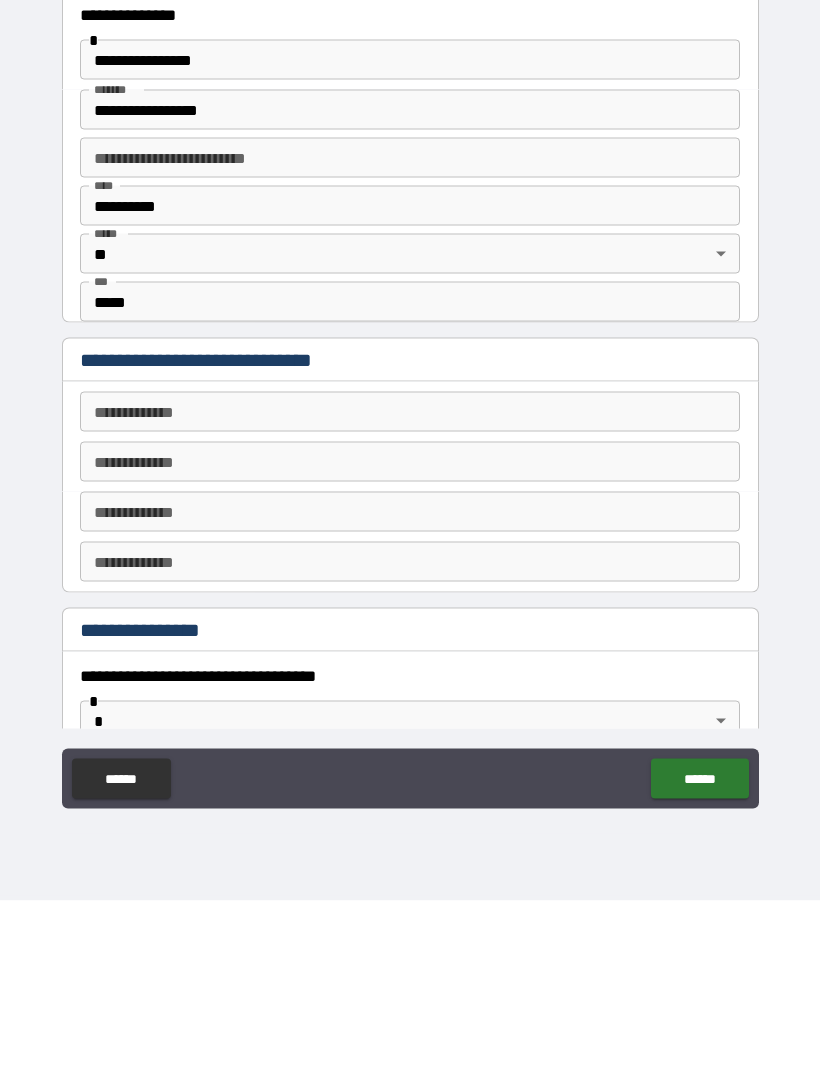type on "**********" 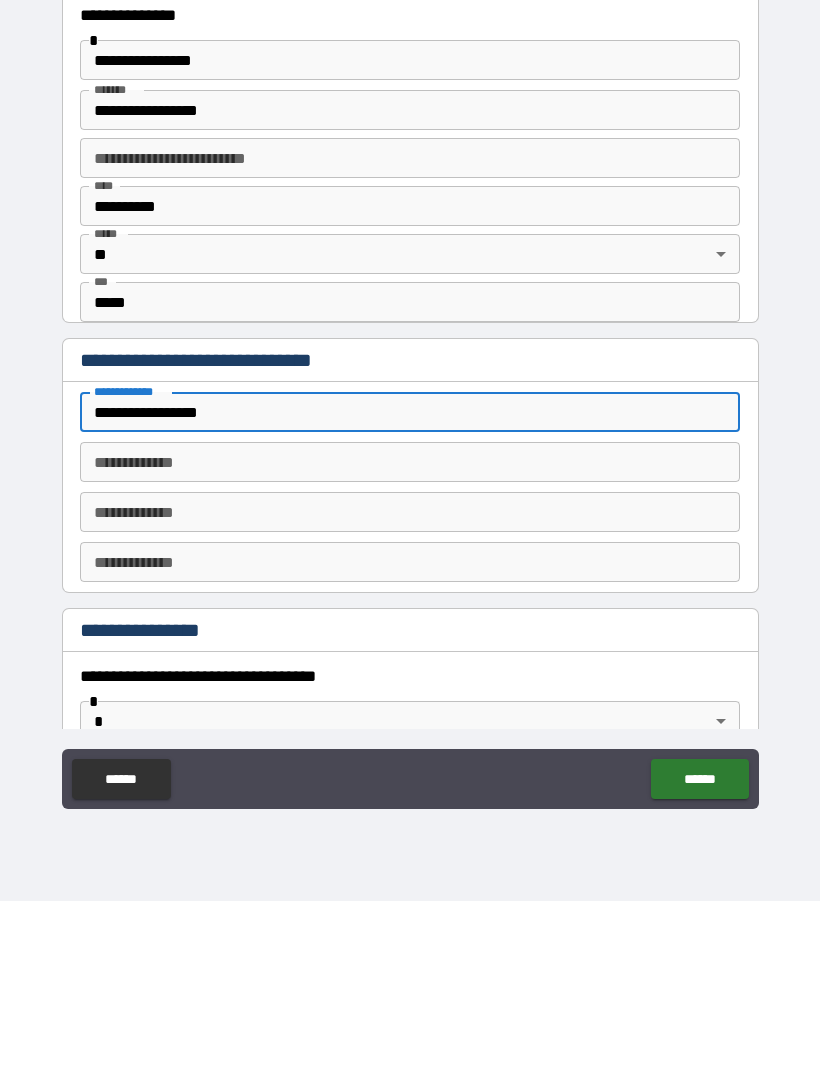 type on "**********" 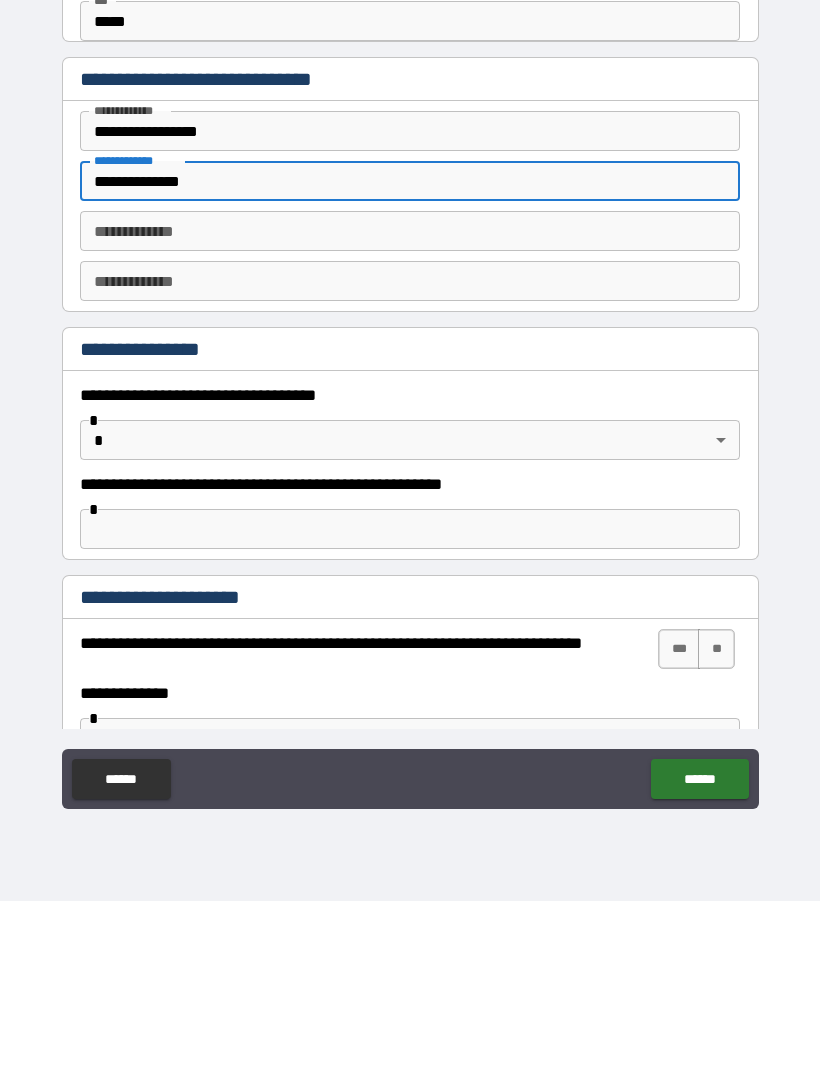 scroll, scrollTop: 820, scrollLeft: 0, axis: vertical 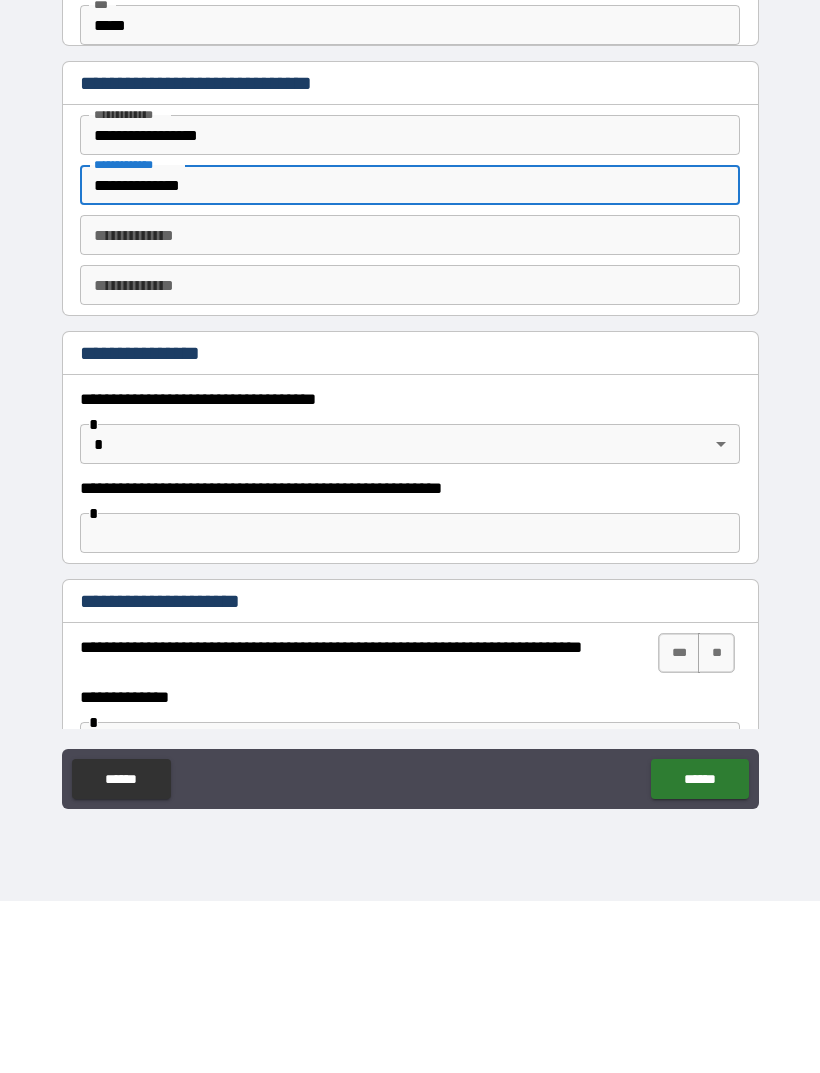 type on "**********" 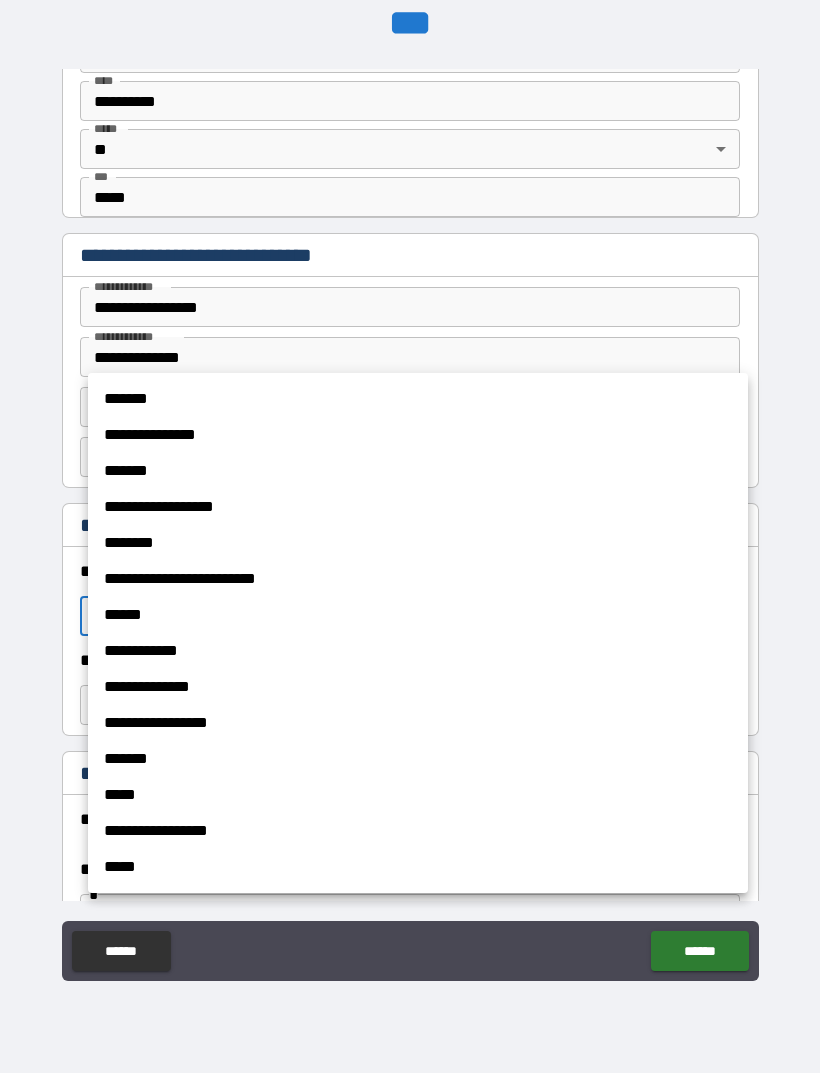 click on "*****" at bounding box center (418, 867) 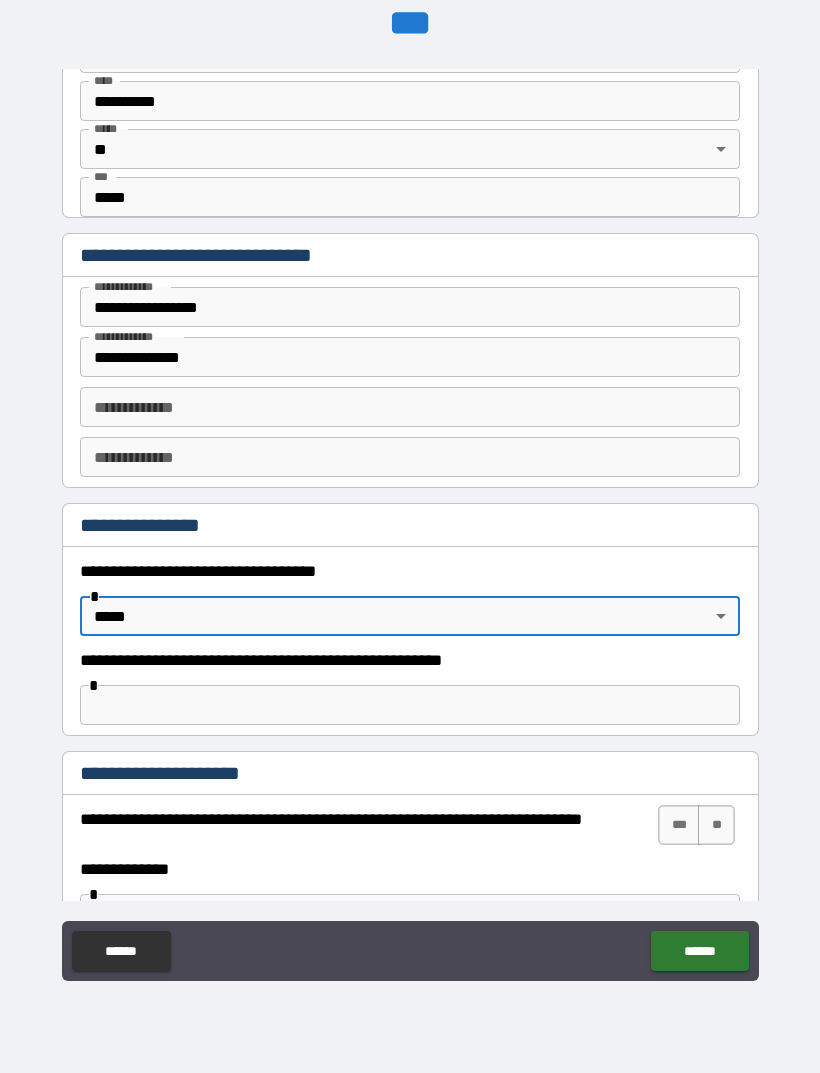 click at bounding box center [410, 705] 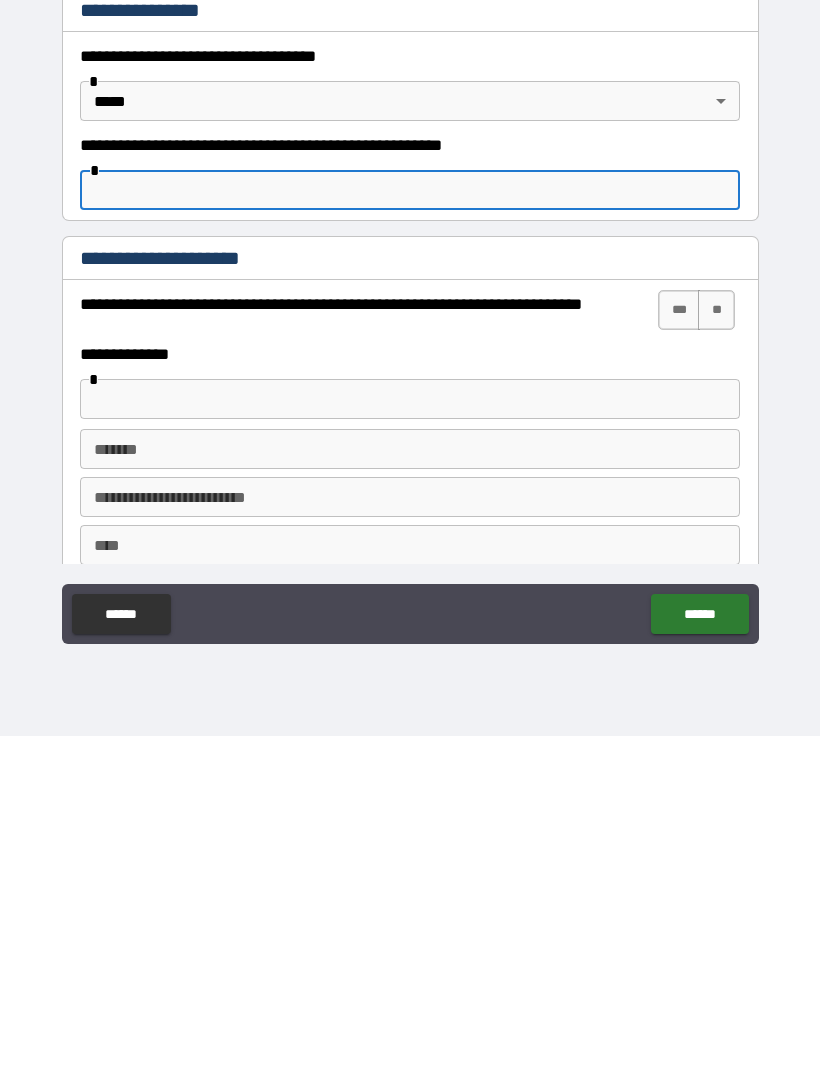 scroll, scrollTop: 1001, scrollLeft: 0, axis: vertical 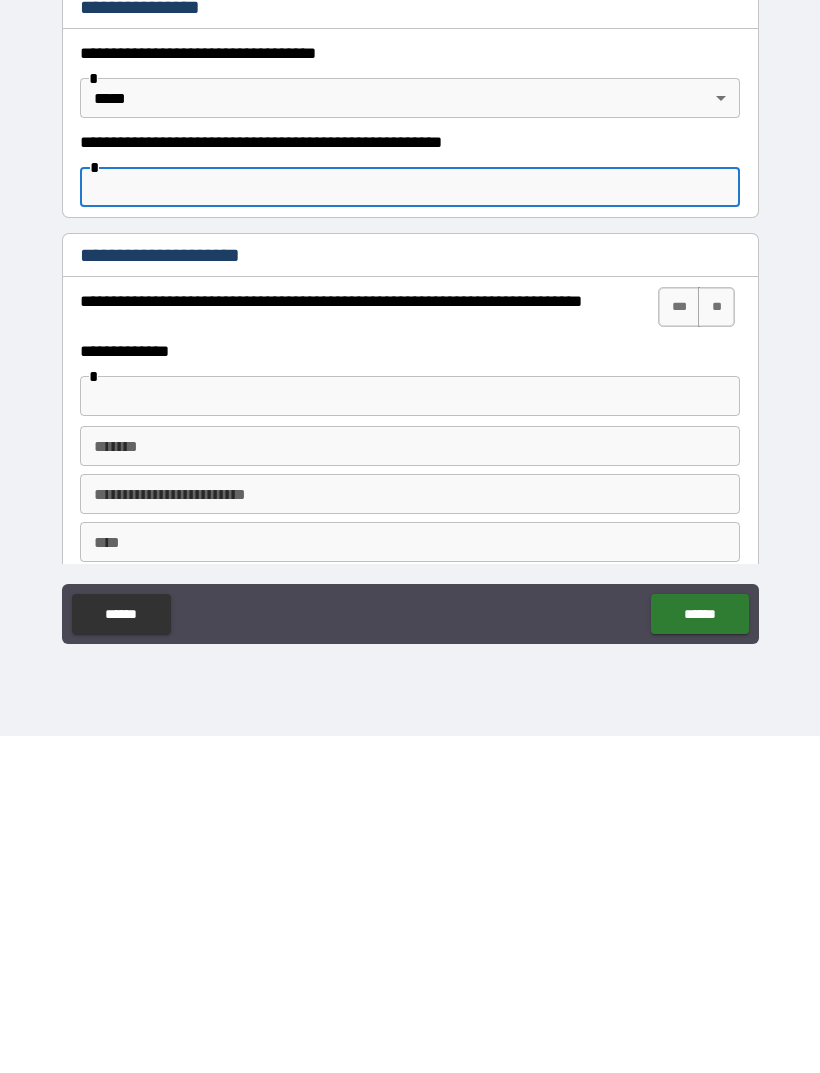 click at bounding box center (410, 733) 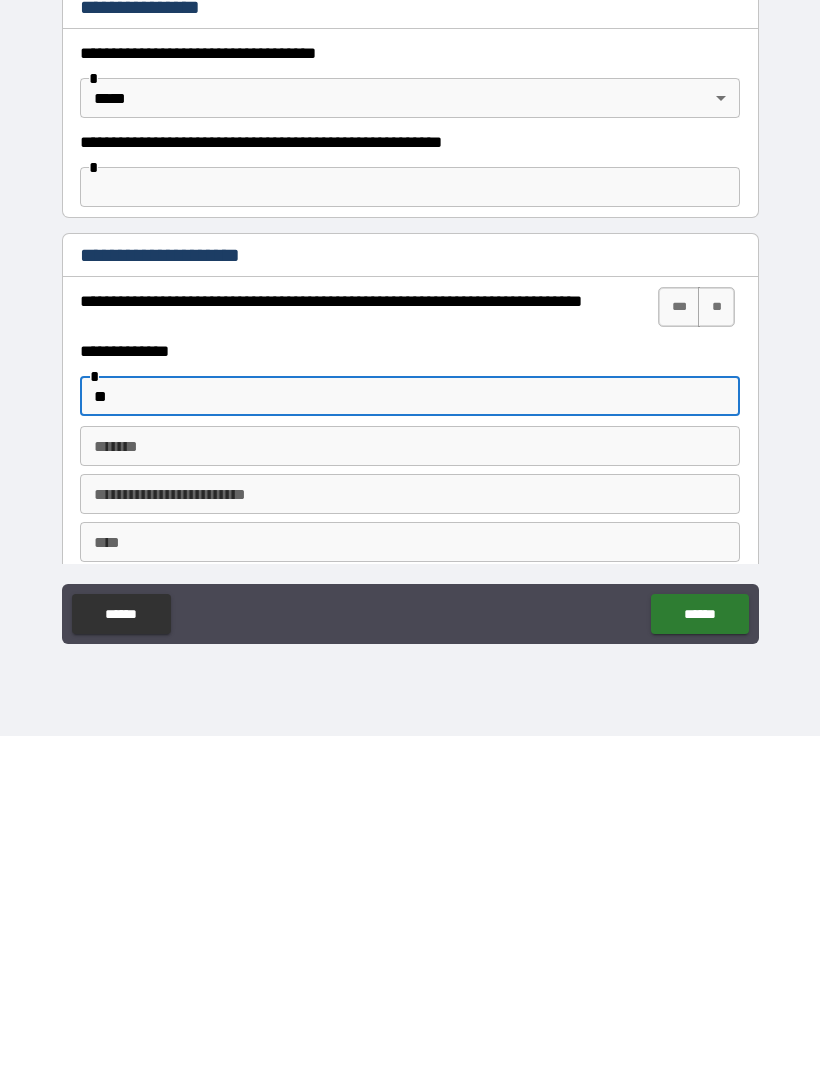 type on "*" 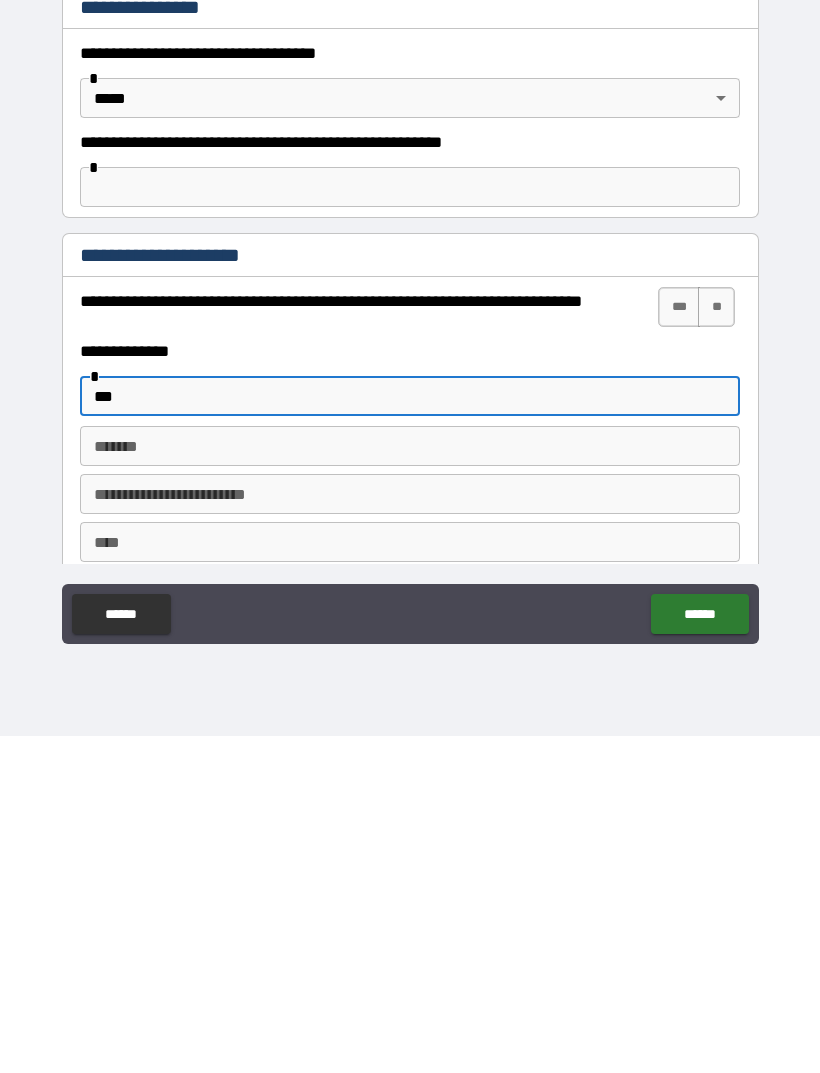 type on "***" 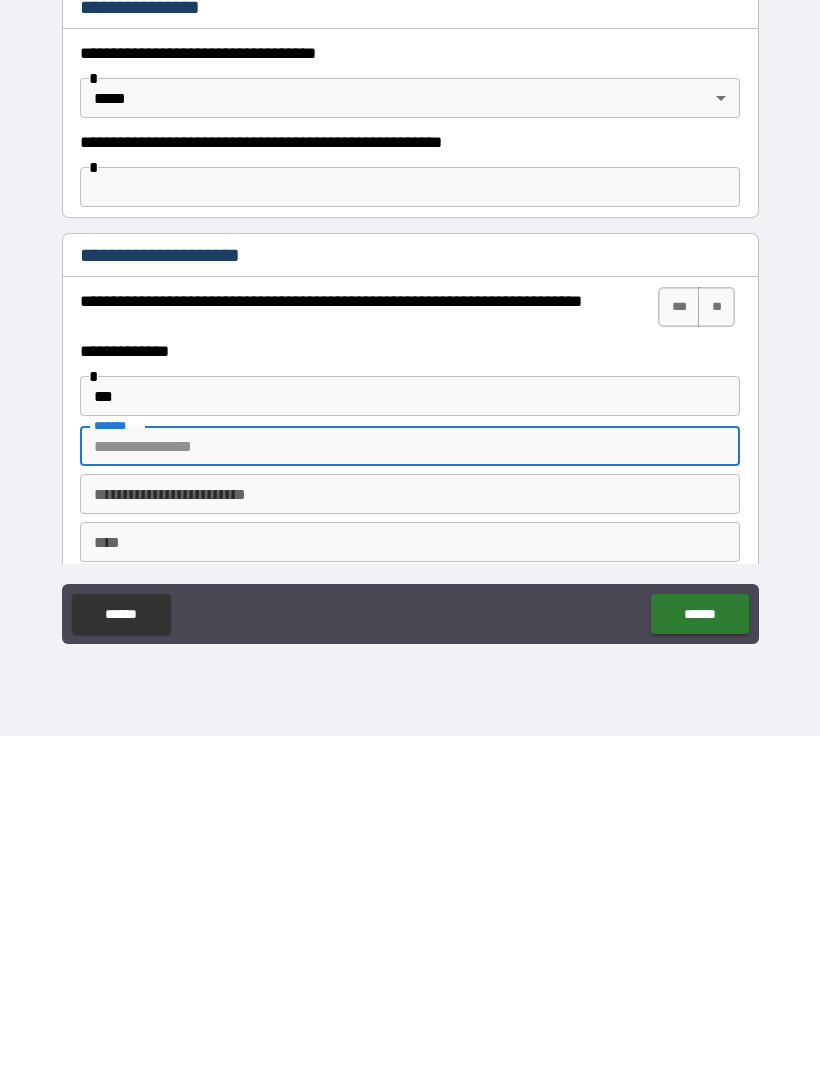 click on "****" at bounding box center (410, 879) 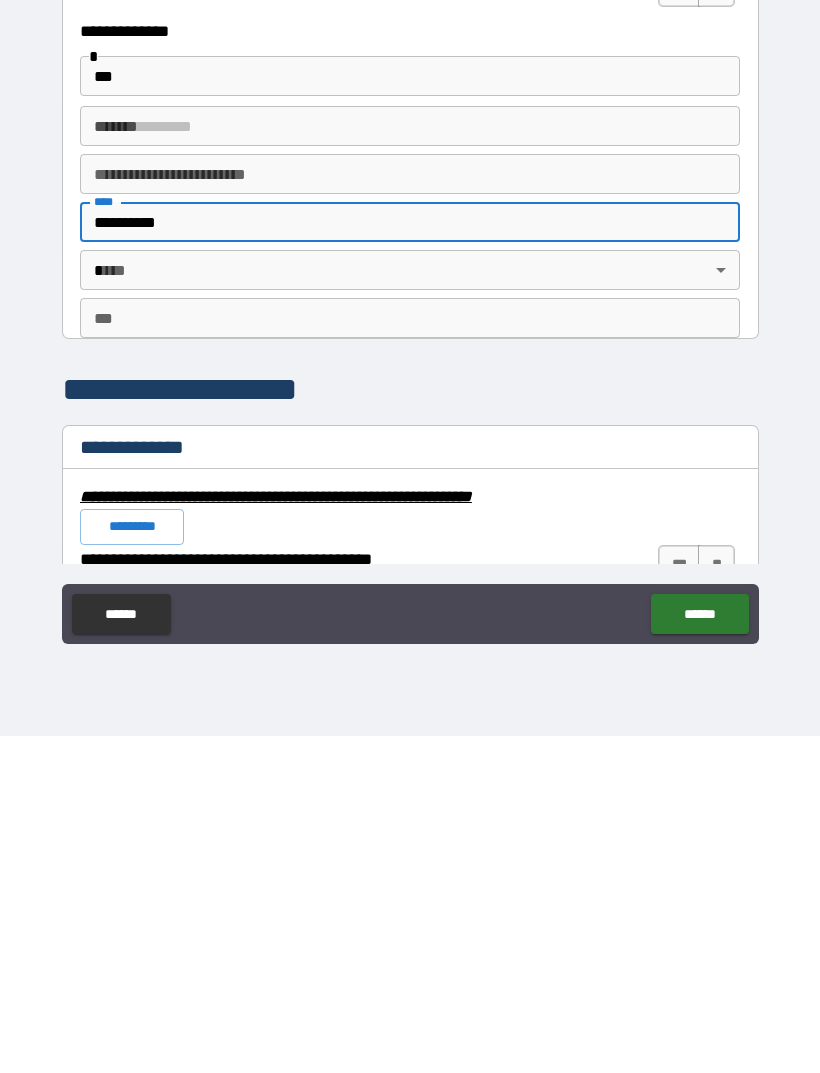 scroll, scrollTop: 1325, scrollLeft: 0, axis: vertical 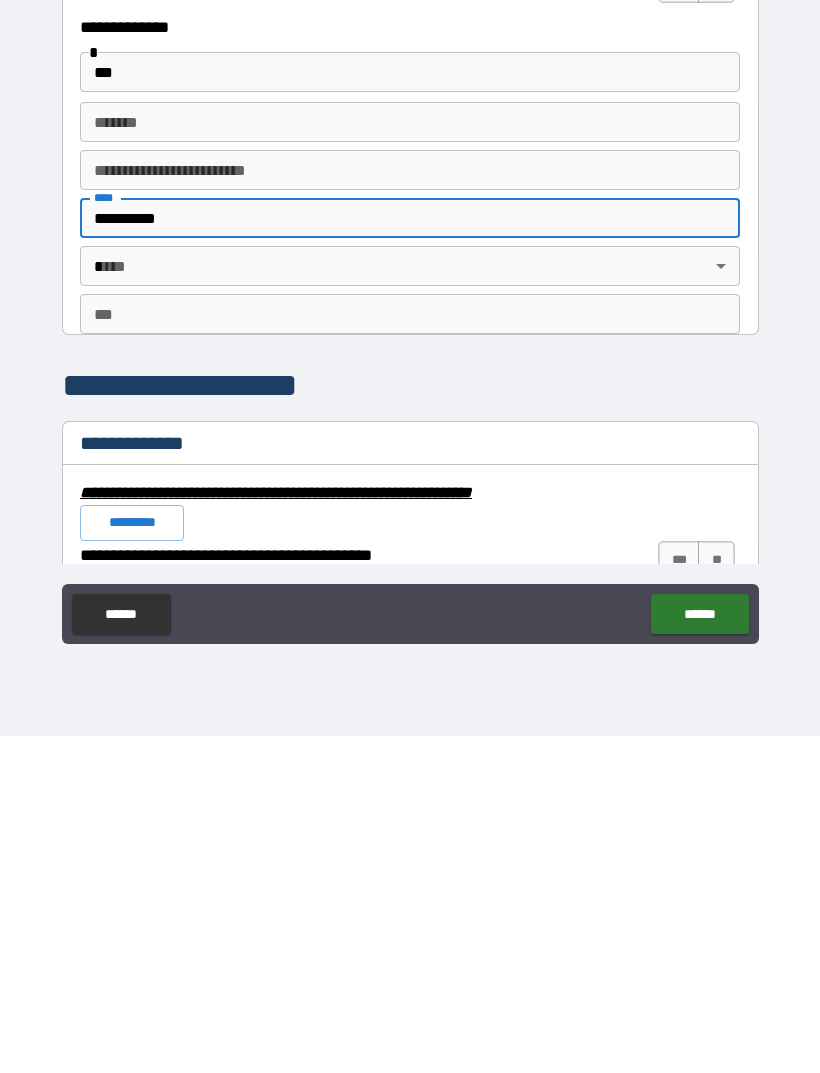 type on "**********" 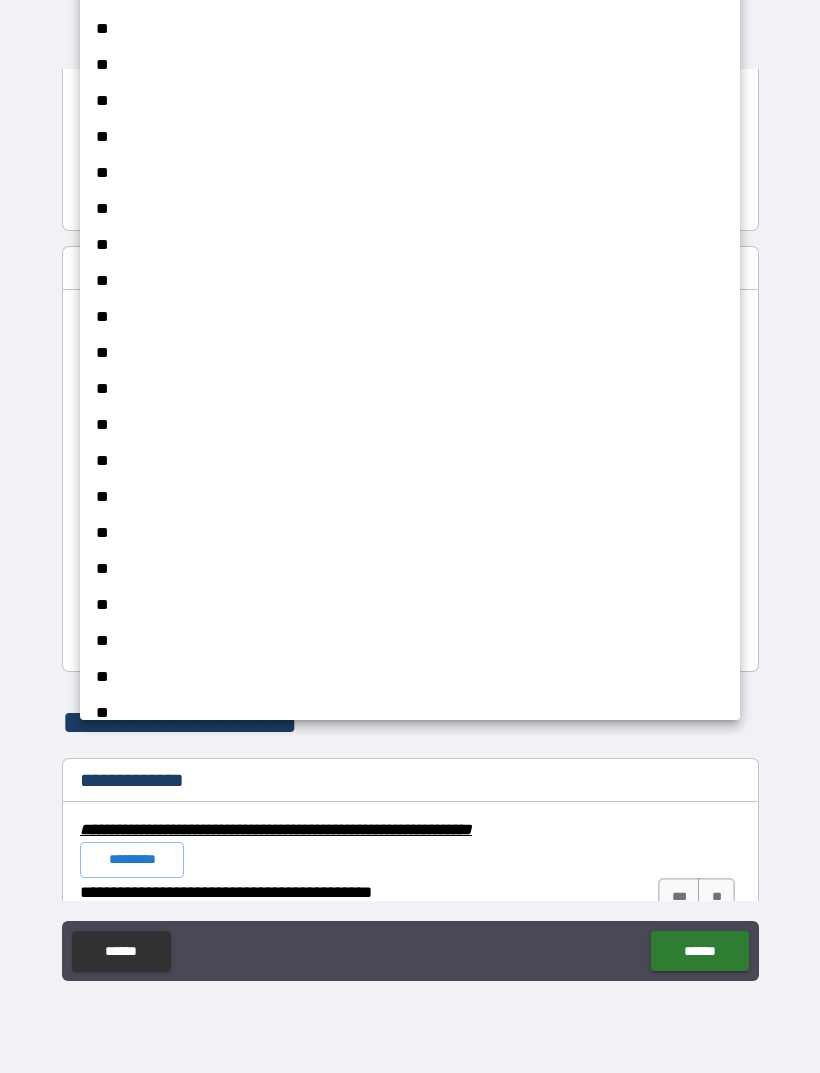 click on "**" at bounding box center (410, 317) 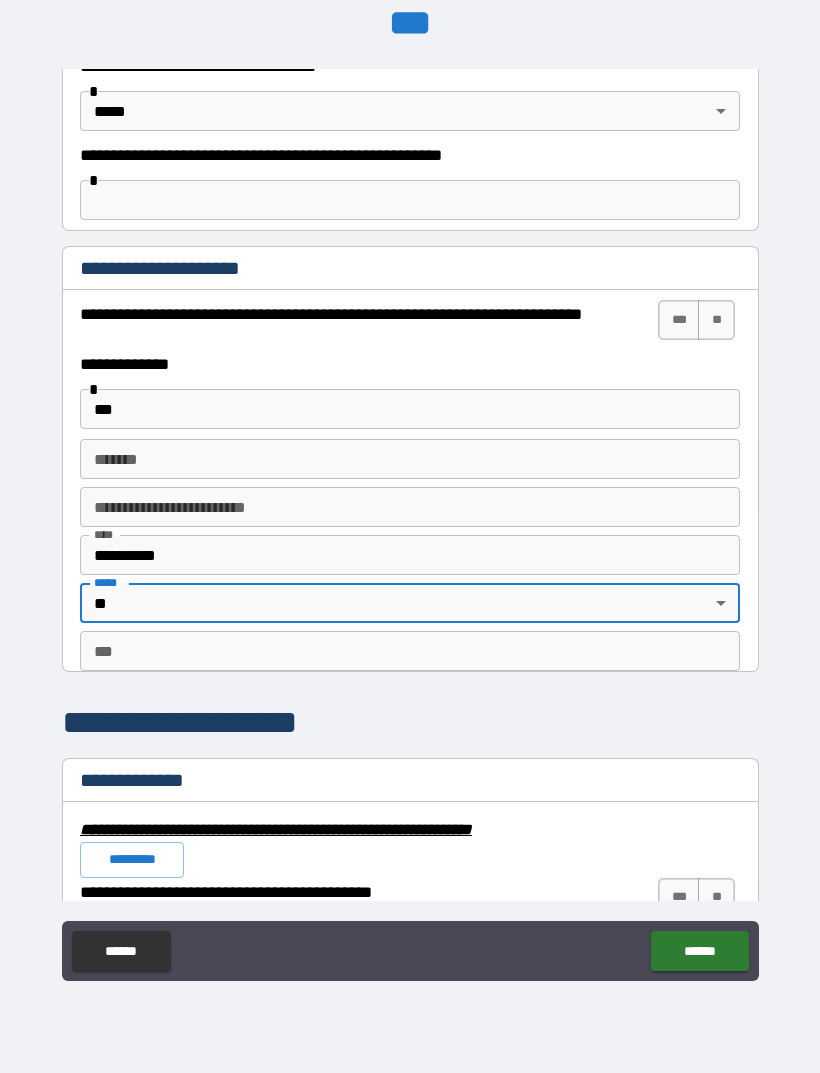 click on "***" at bounding box center [410, 651] 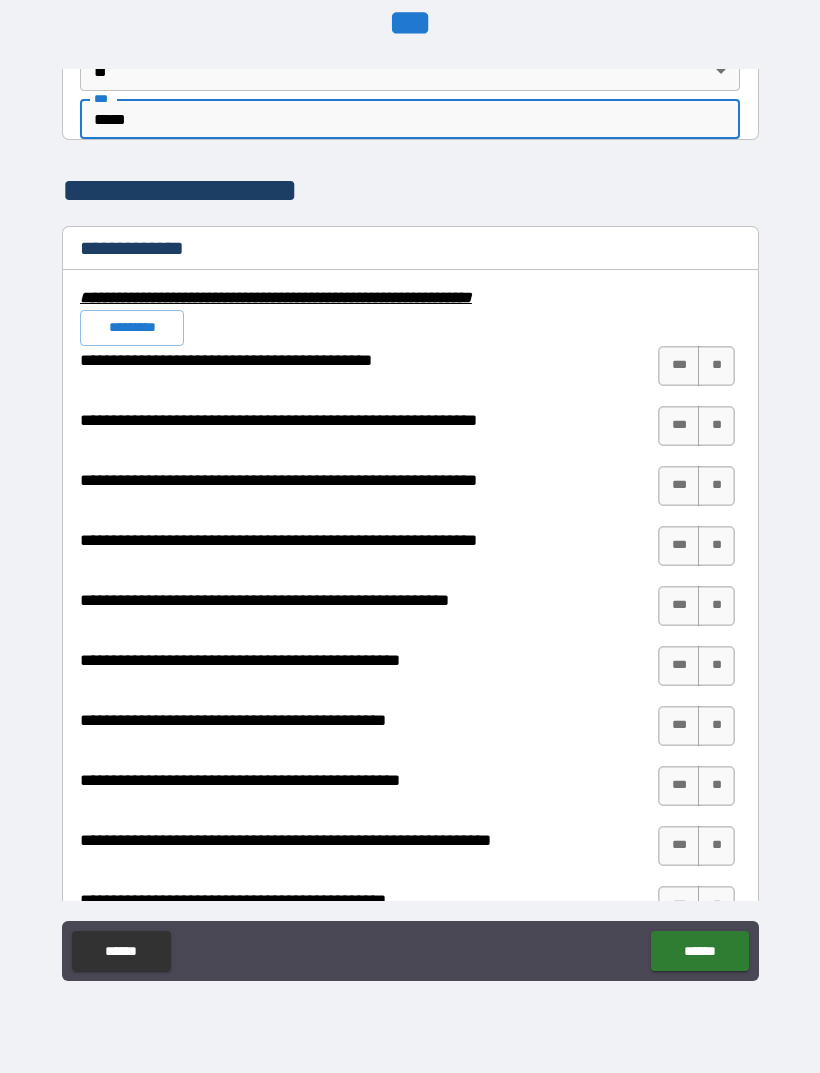 scroll, scrollTop: 1857, scrollLeft: 0, axis: vertical 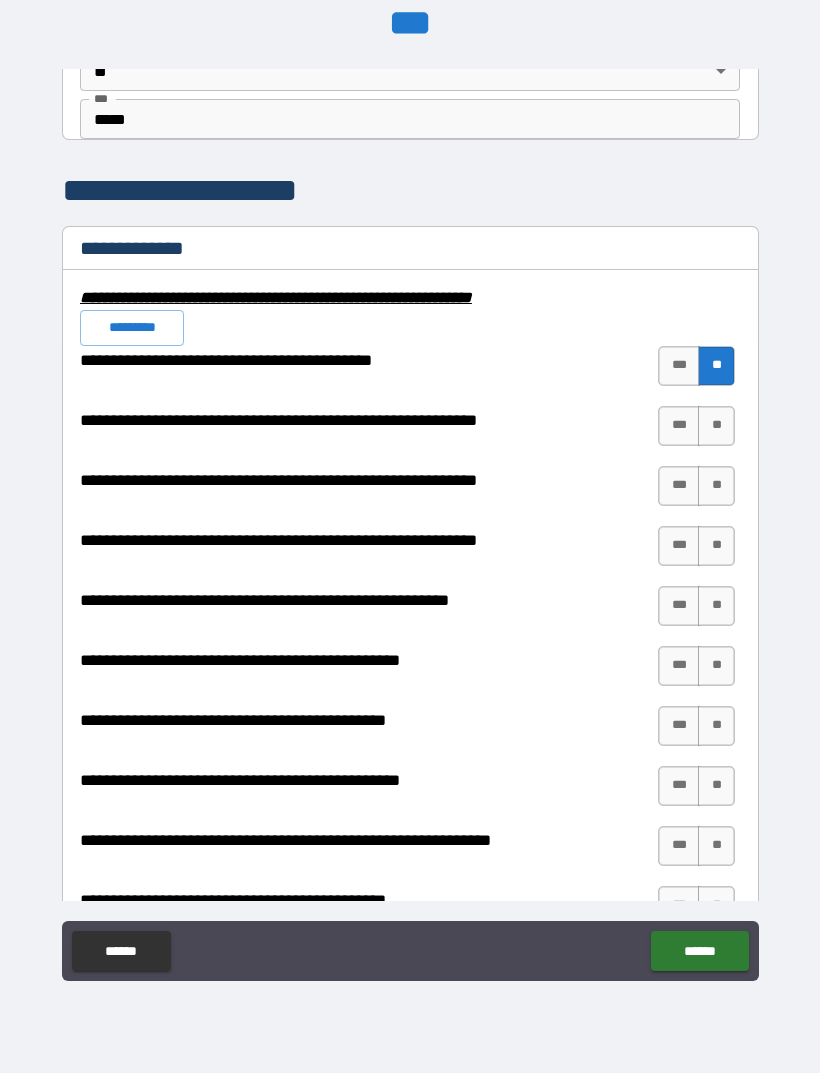 click on "**" at bounding box center (716, 426) 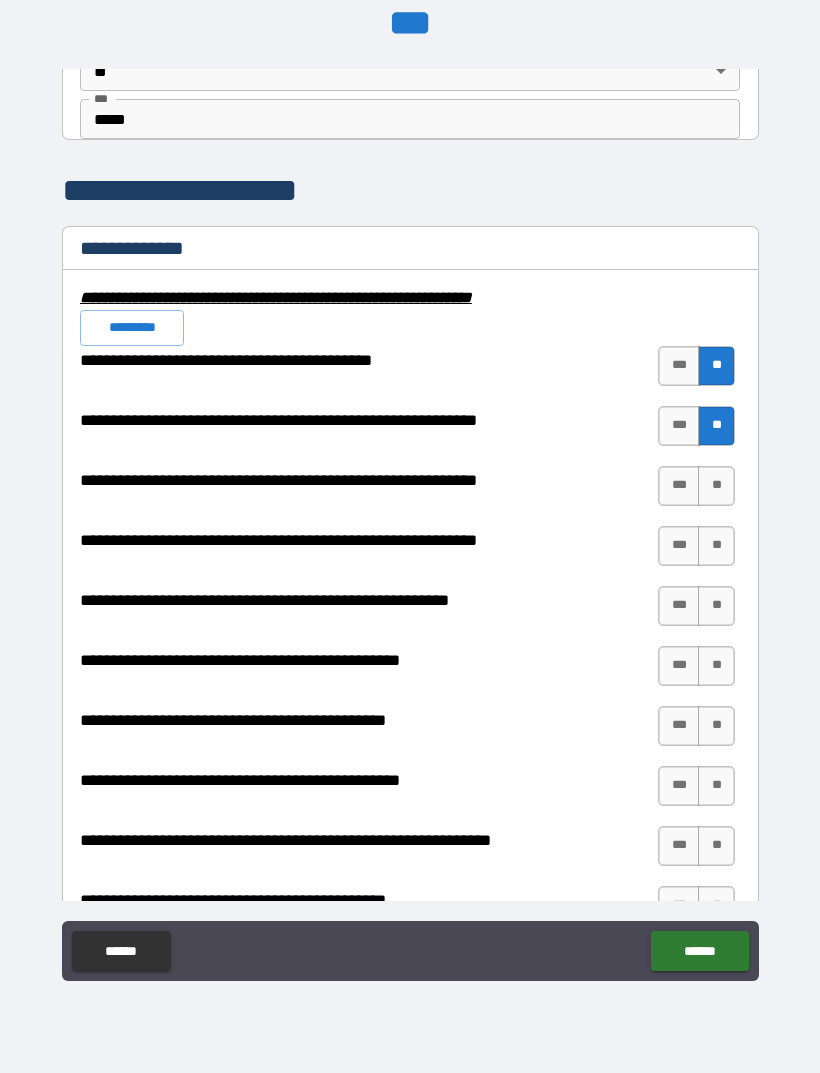 click on "**" at bounding box center (716, 486) 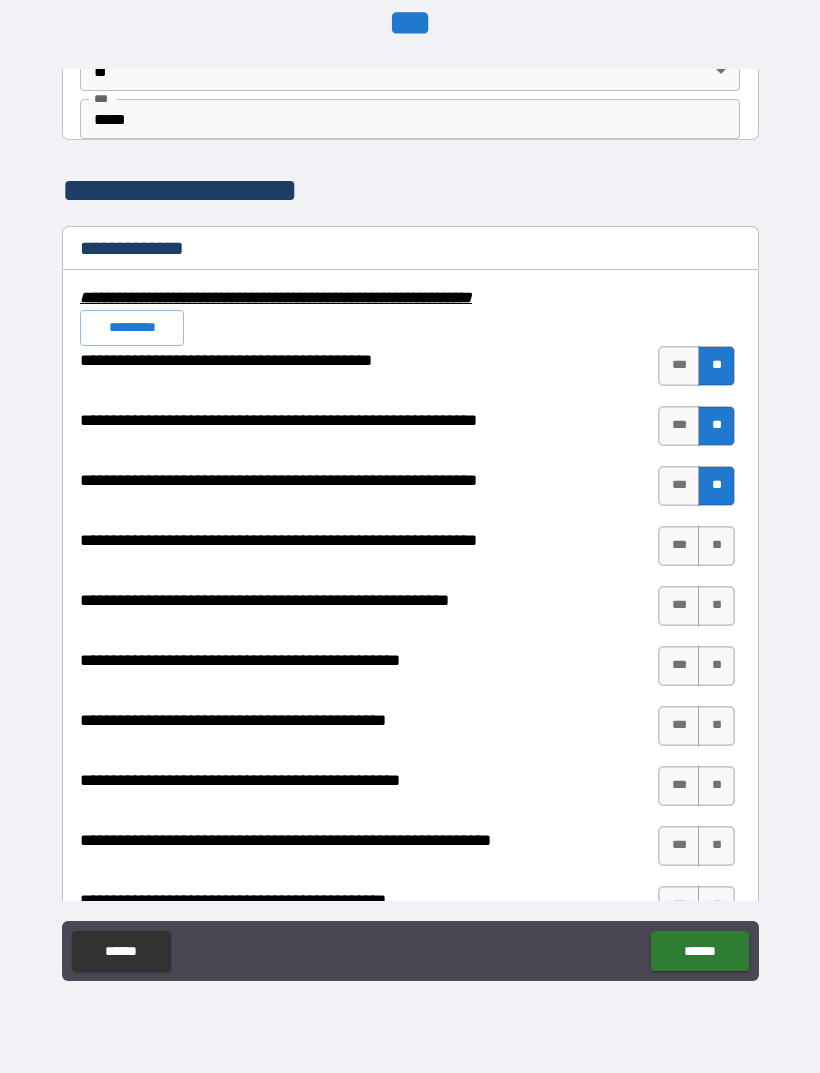 click on "***" at bounding box center [679, 546] 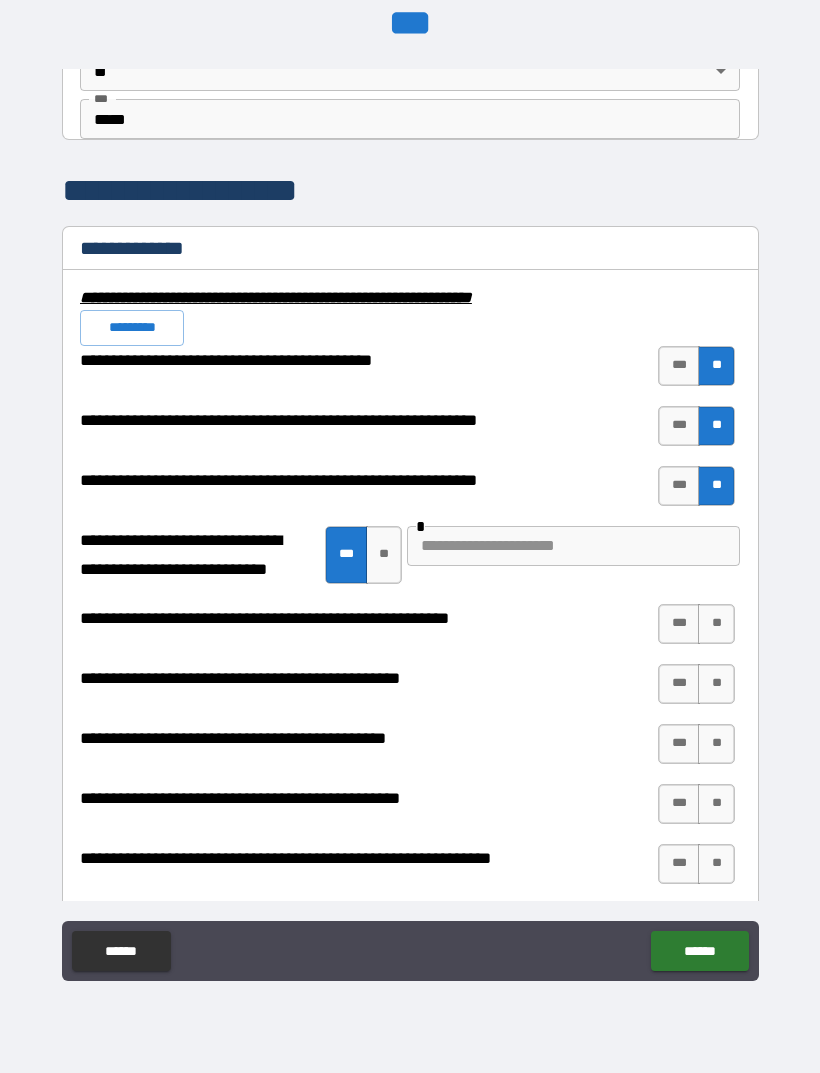 click at bounding box center (573, 546) 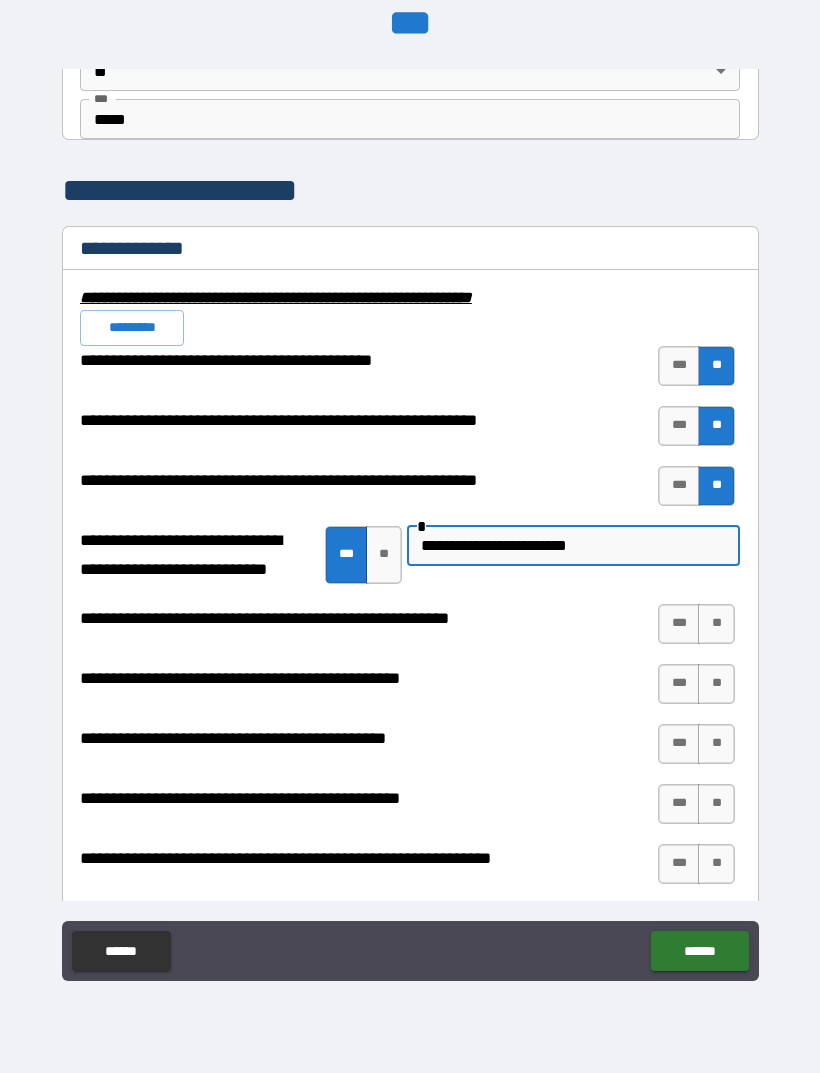 type on "**********" 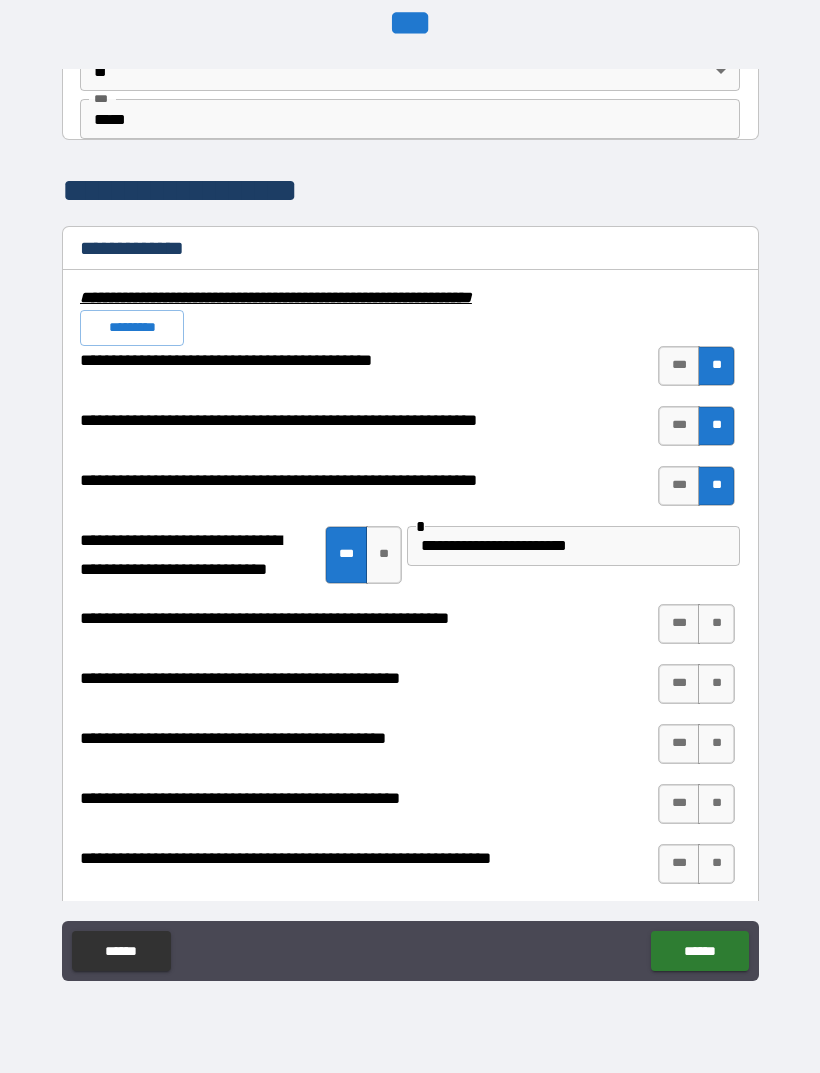 click on "***" at bounding box center [679, 624] 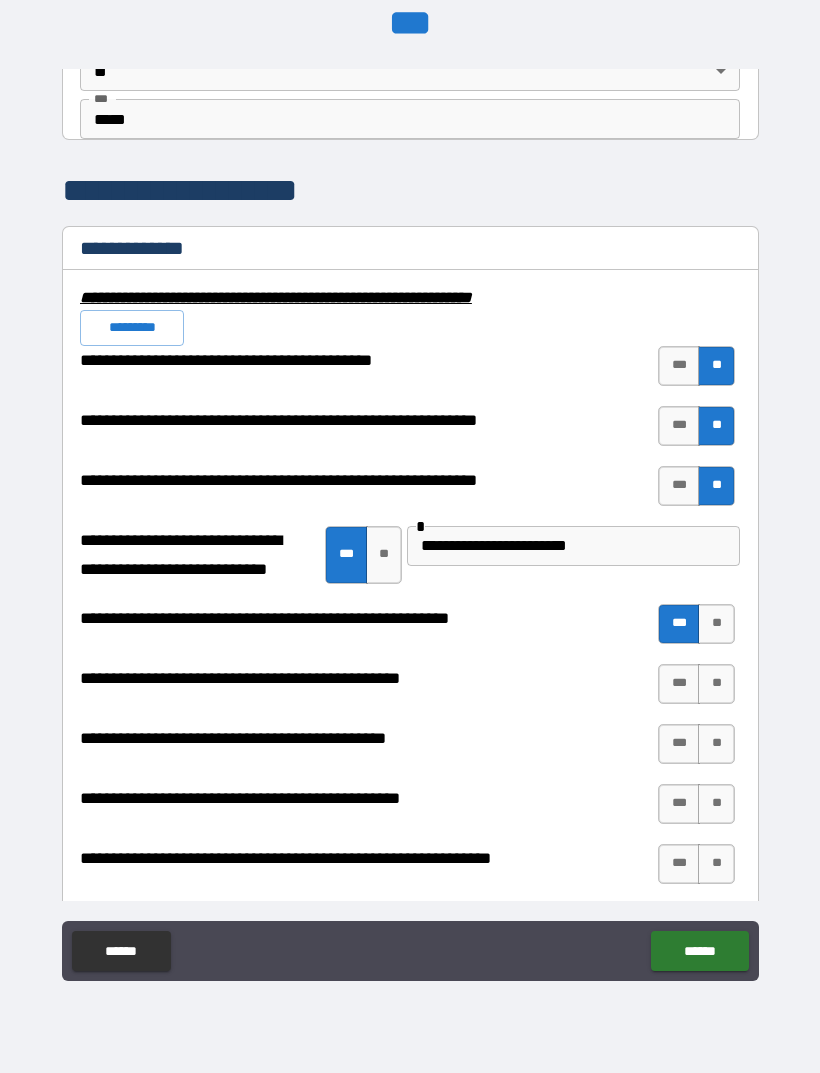 click on "***" at bounding box center (679, 684) 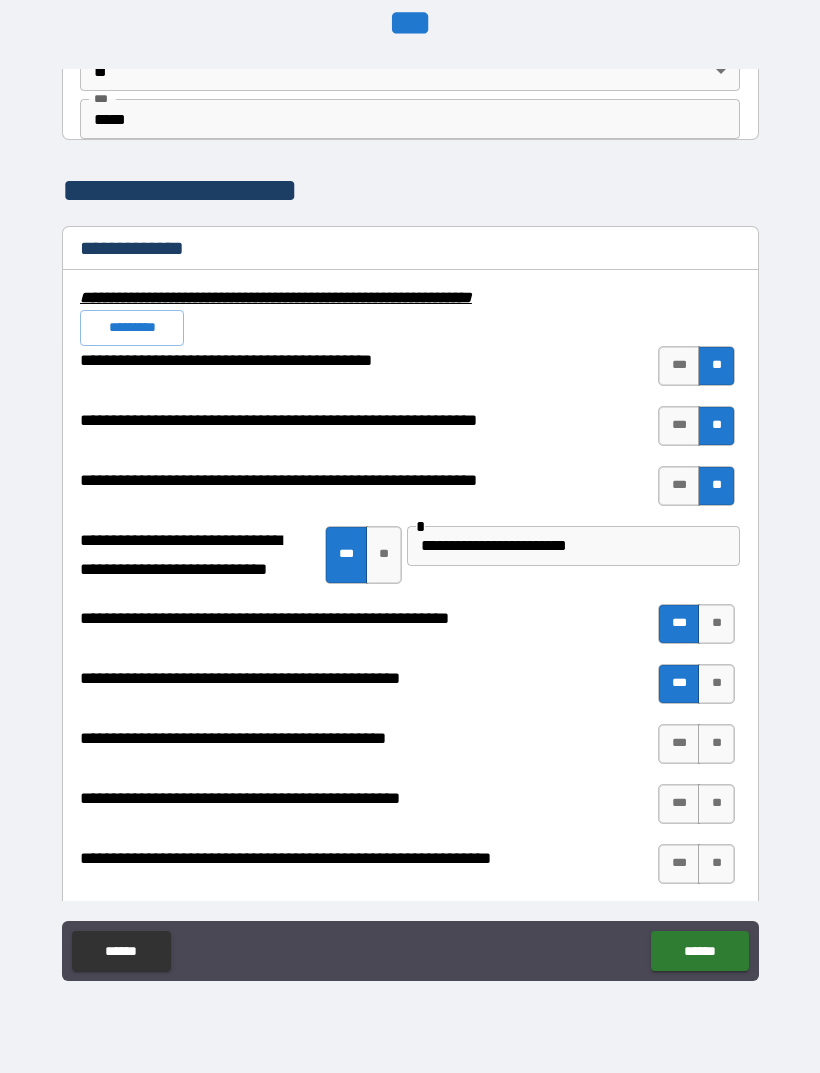 click on "**" at bounding box center (716, 744) 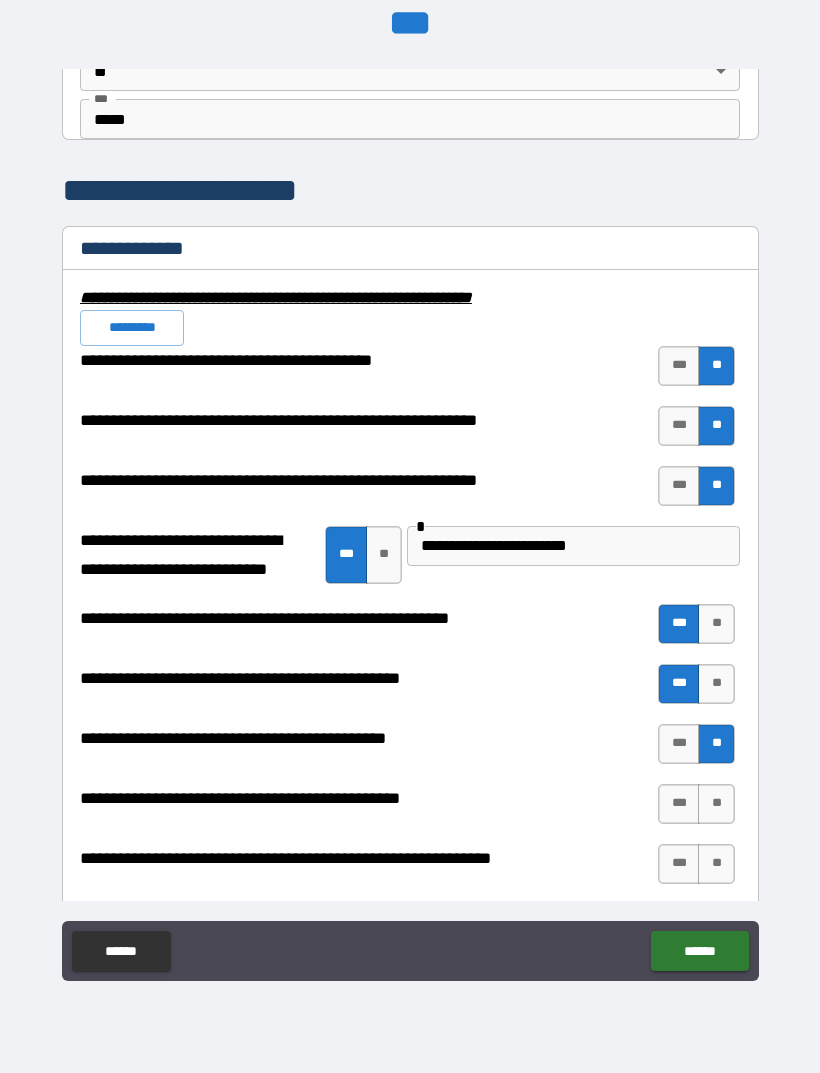 click on "***" at bounding box center [679, 804] 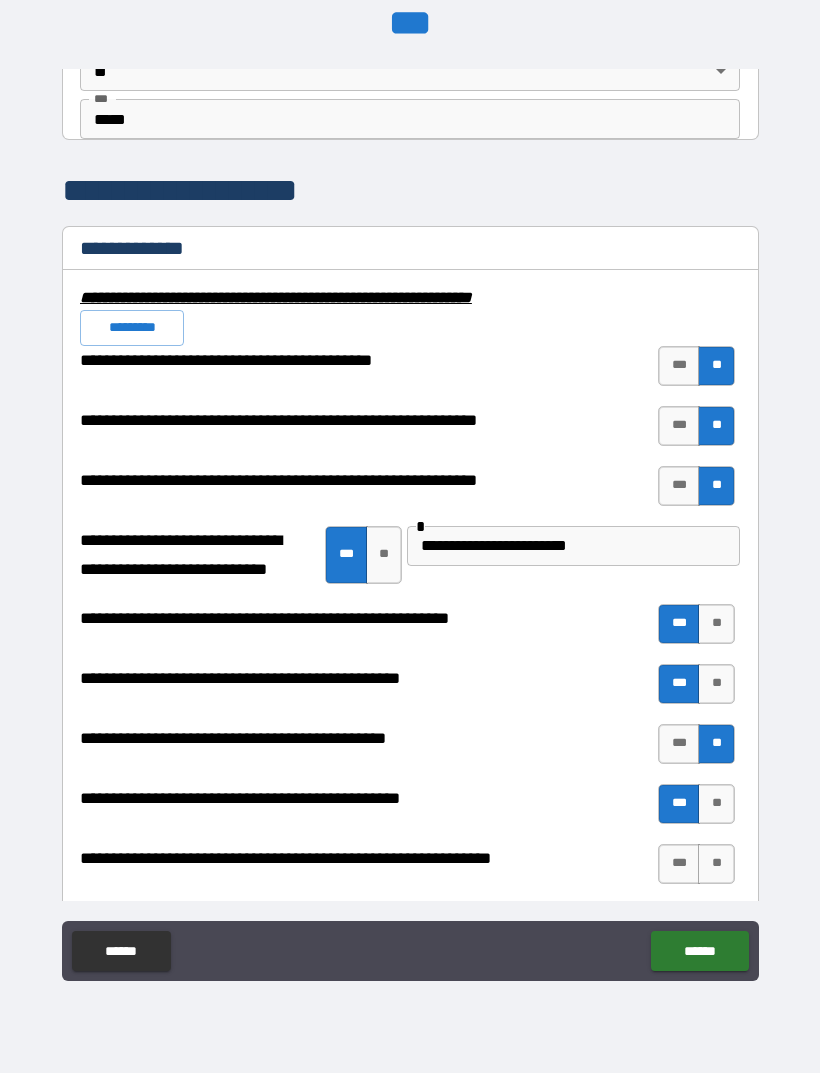 click on "**" at bounding box center [716, 864] 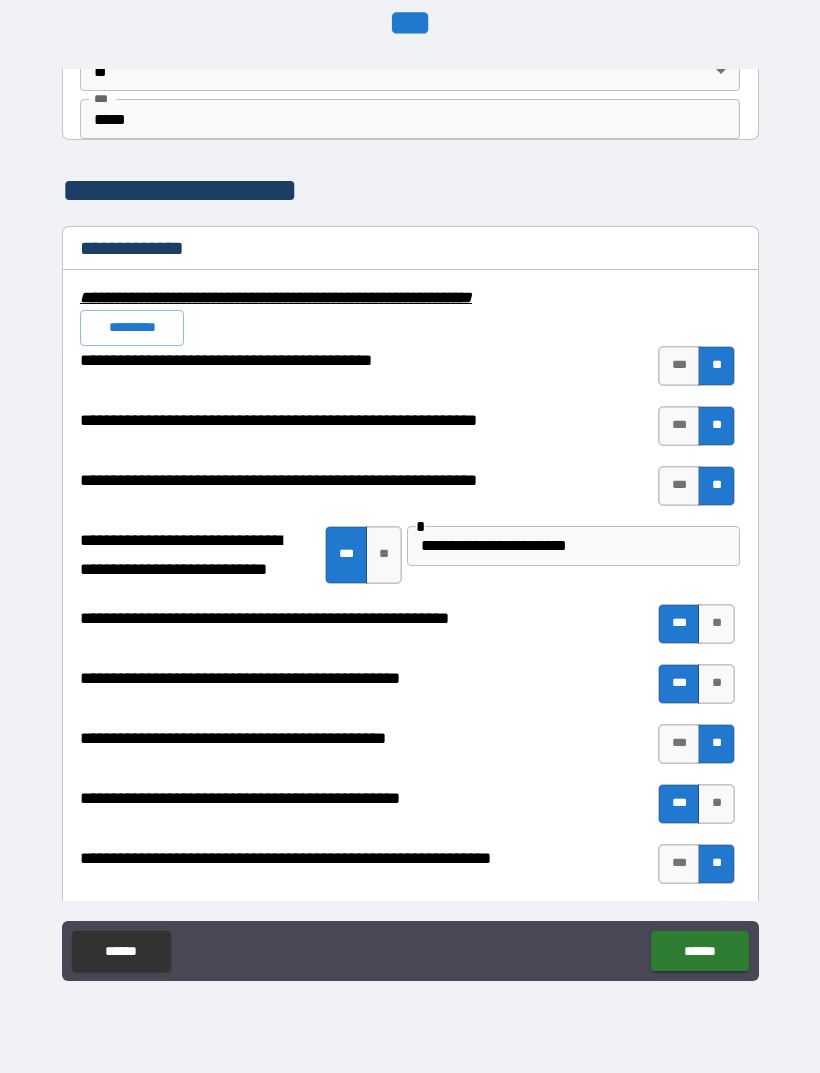 click on "******" at bounding box center [699, 951] 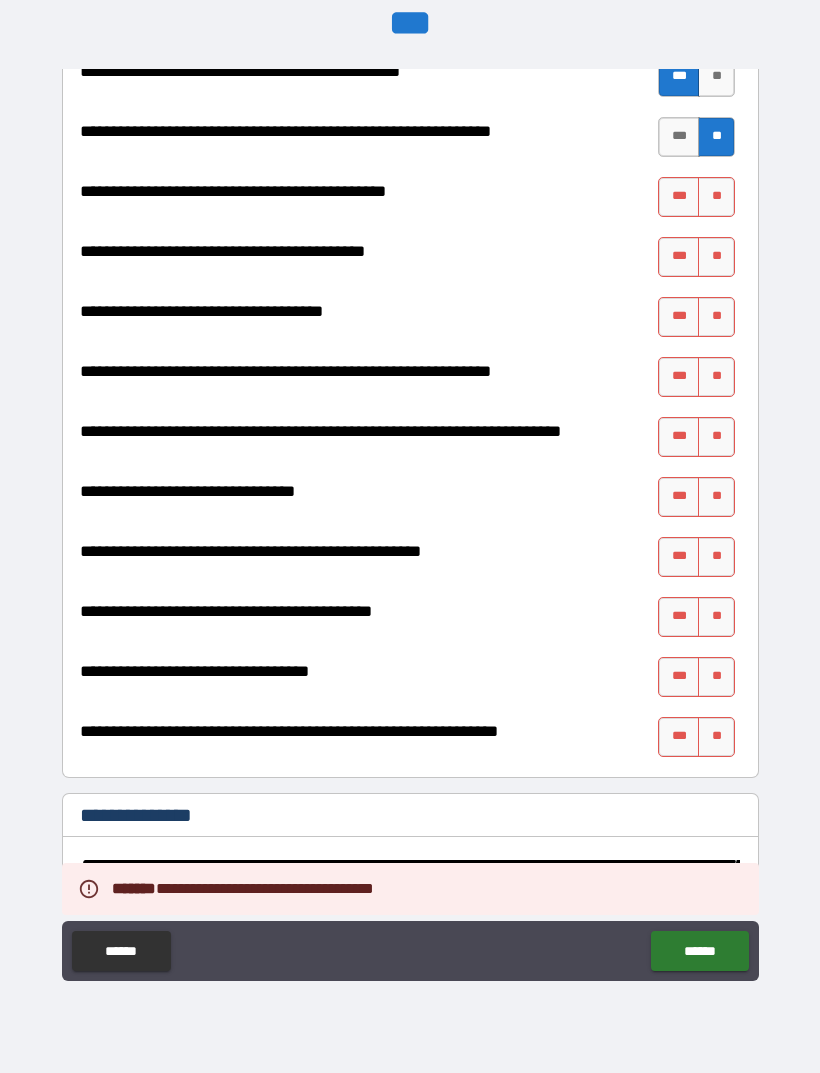 scroll, scrollTop: 2586, scrollLeft: 0, axis: vertical 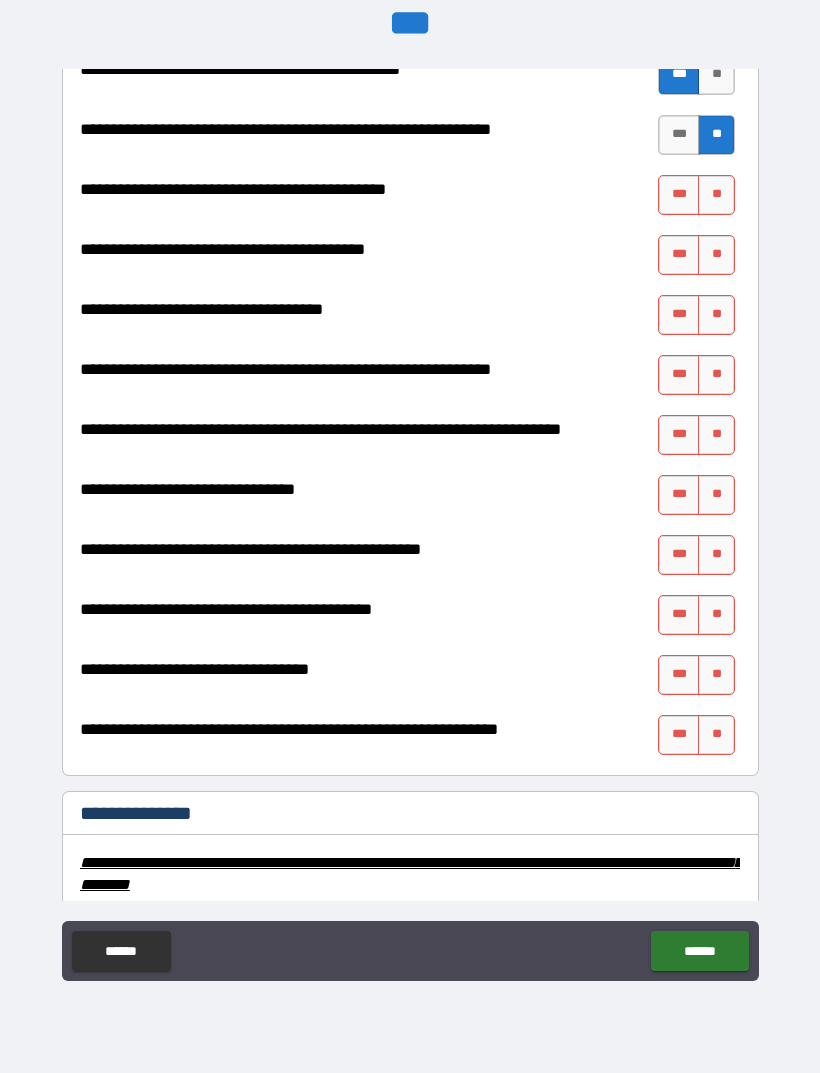 click on "***" at bounding box center [679, 195] 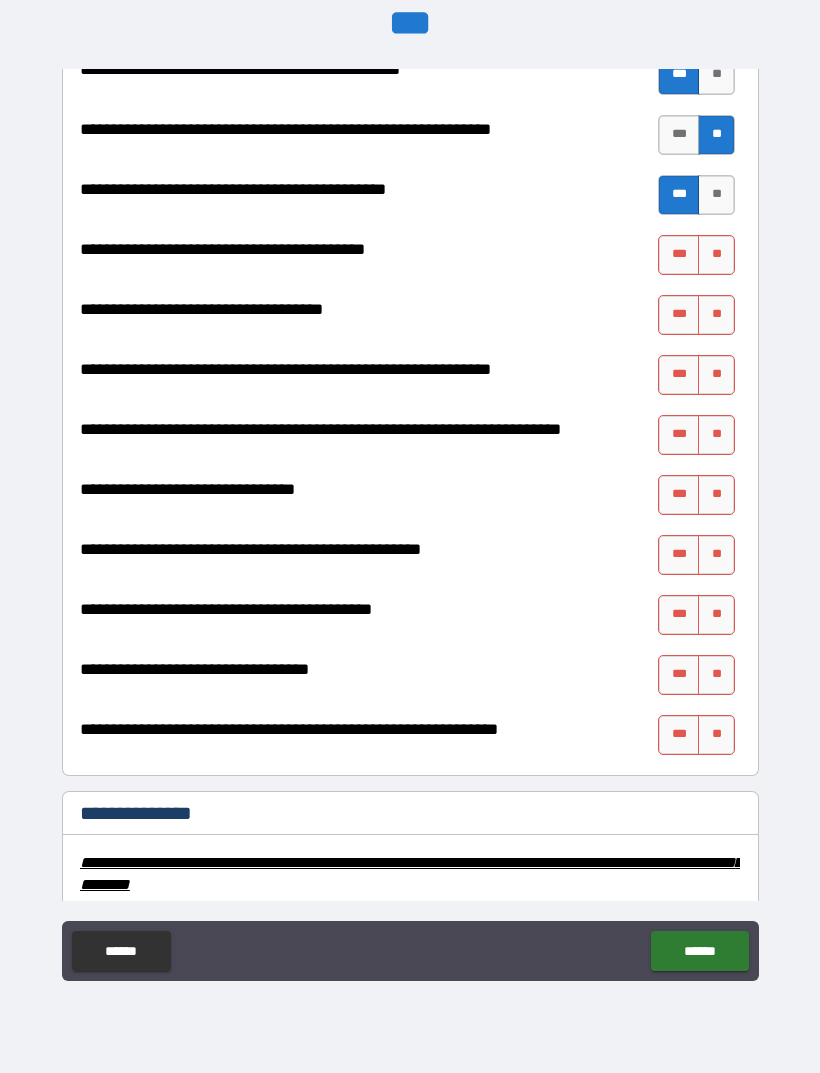 click on "***" at bounding box center (679, 255) 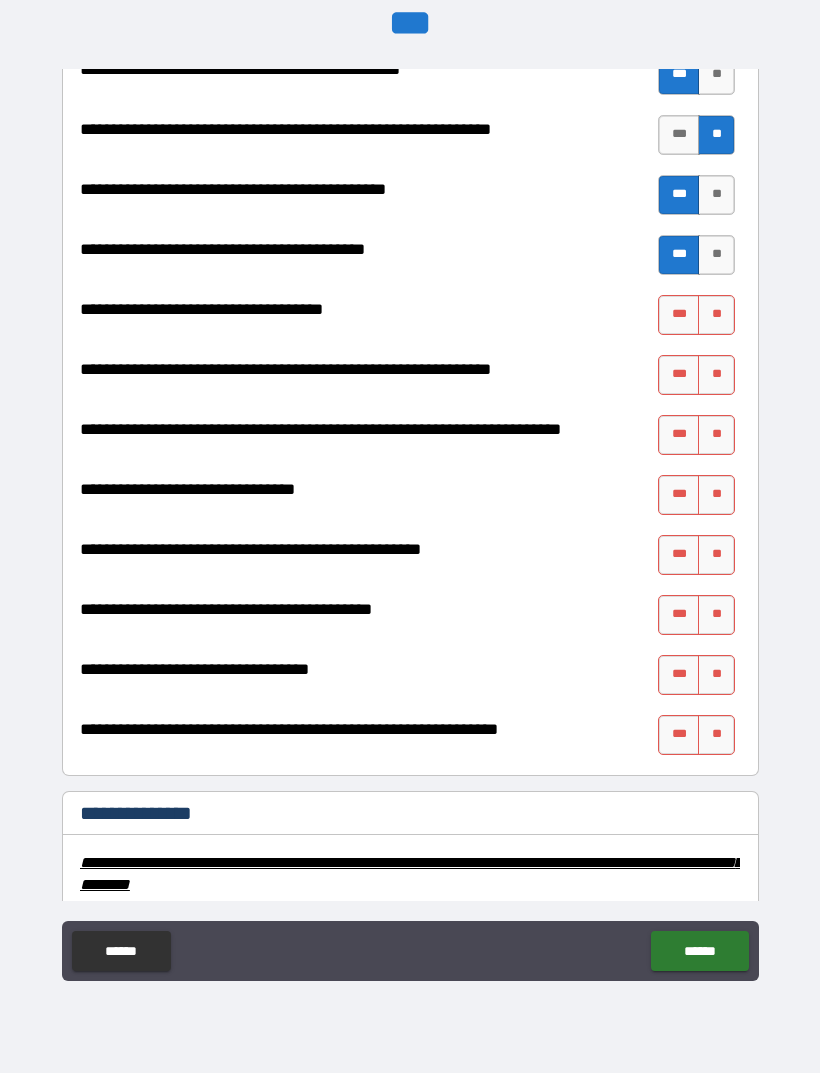 click on "**" at bounding box center [716, 315] 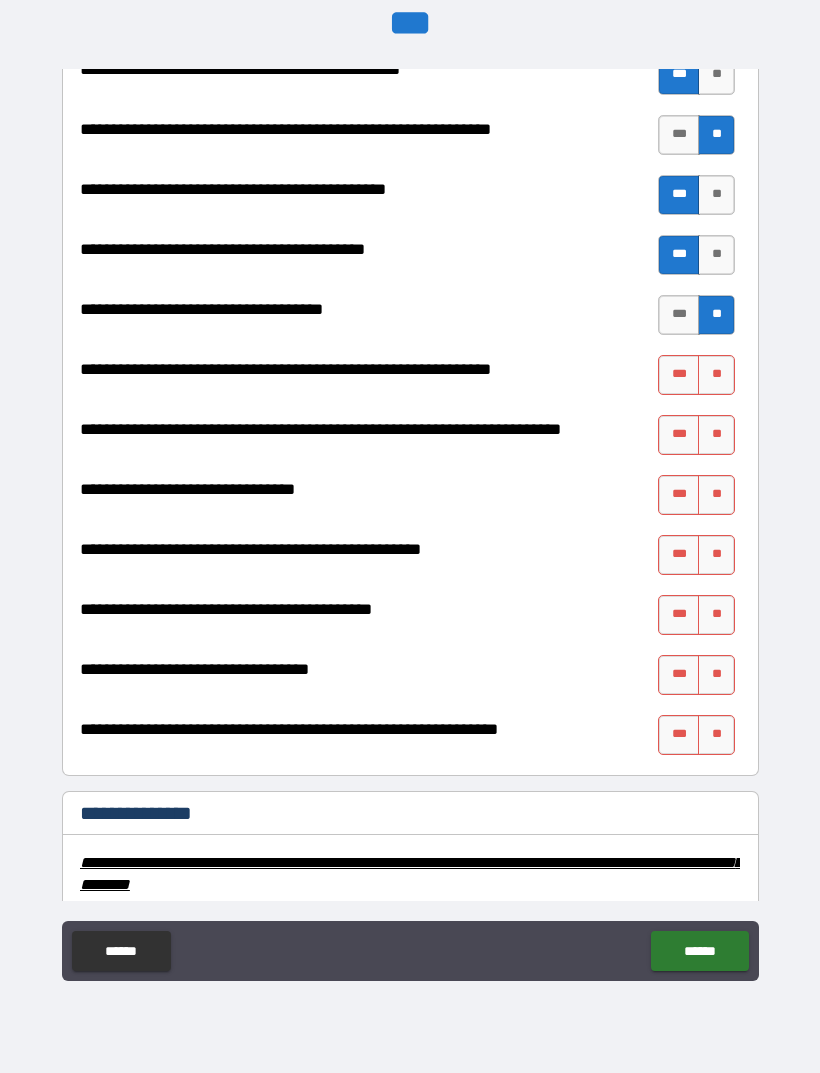 click on "**" at bounding box center (716, 375) 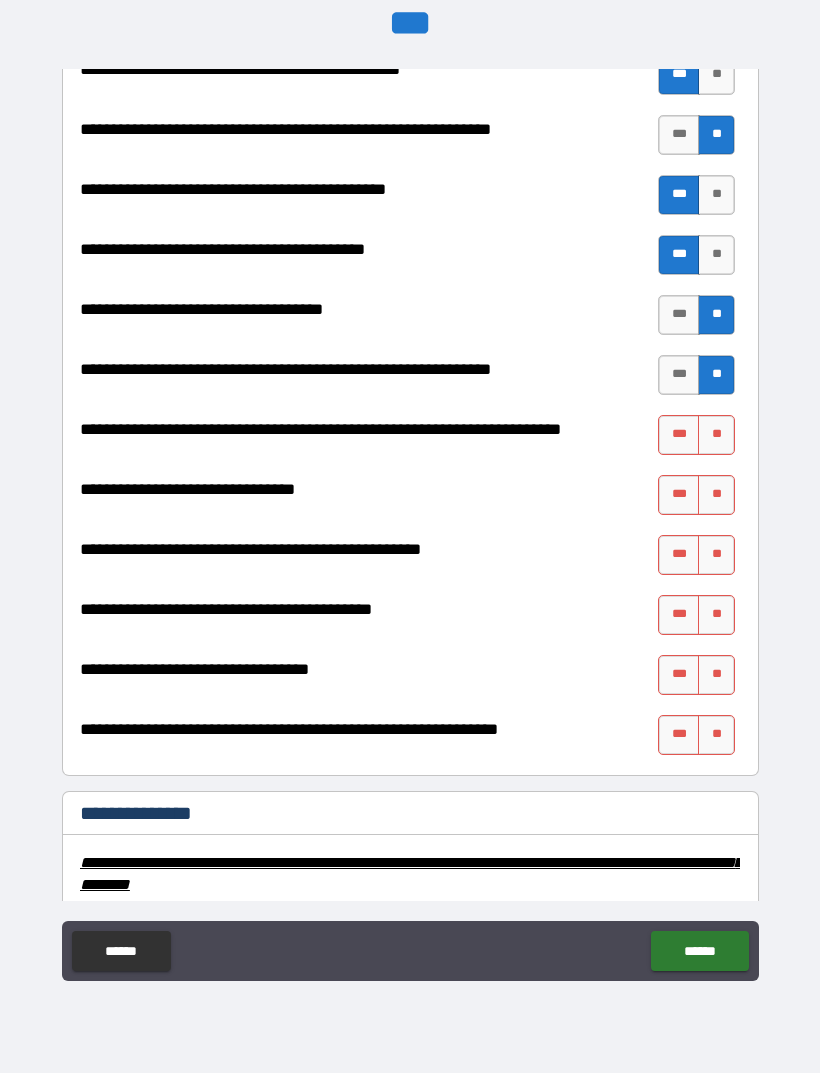click on "**" at bounding box center (716, 435) 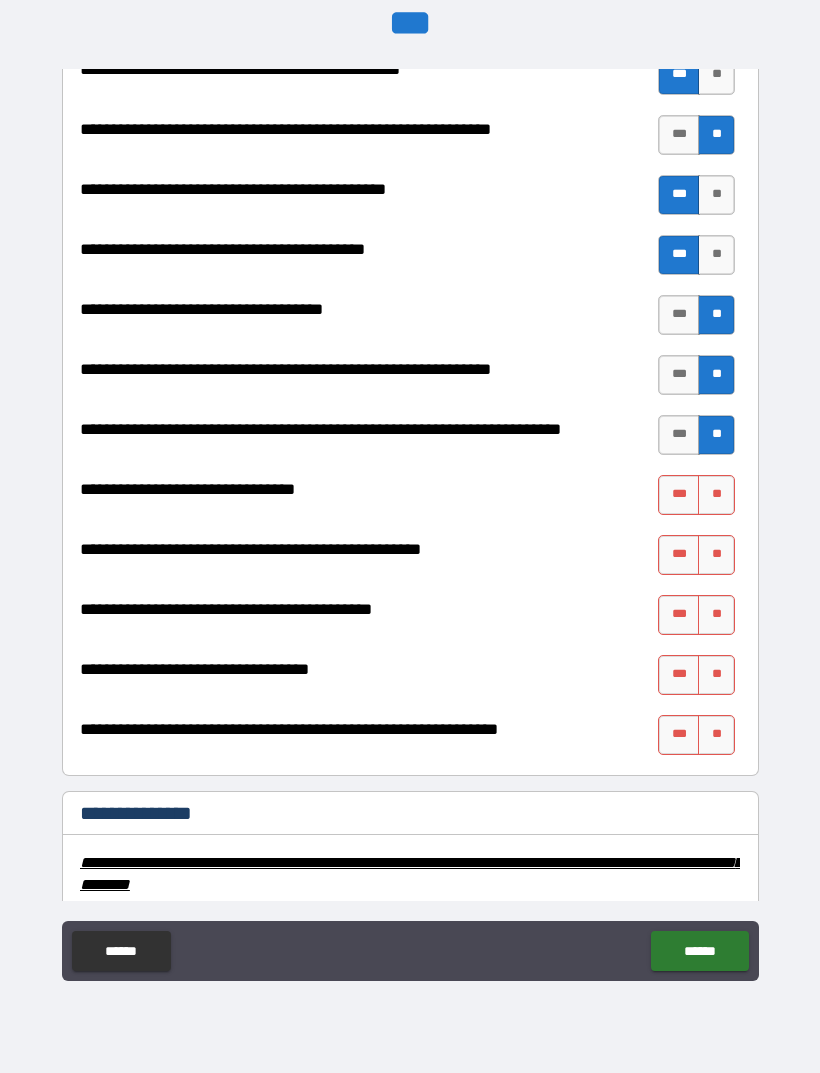 click on "***" at bounding box center [679, 495] 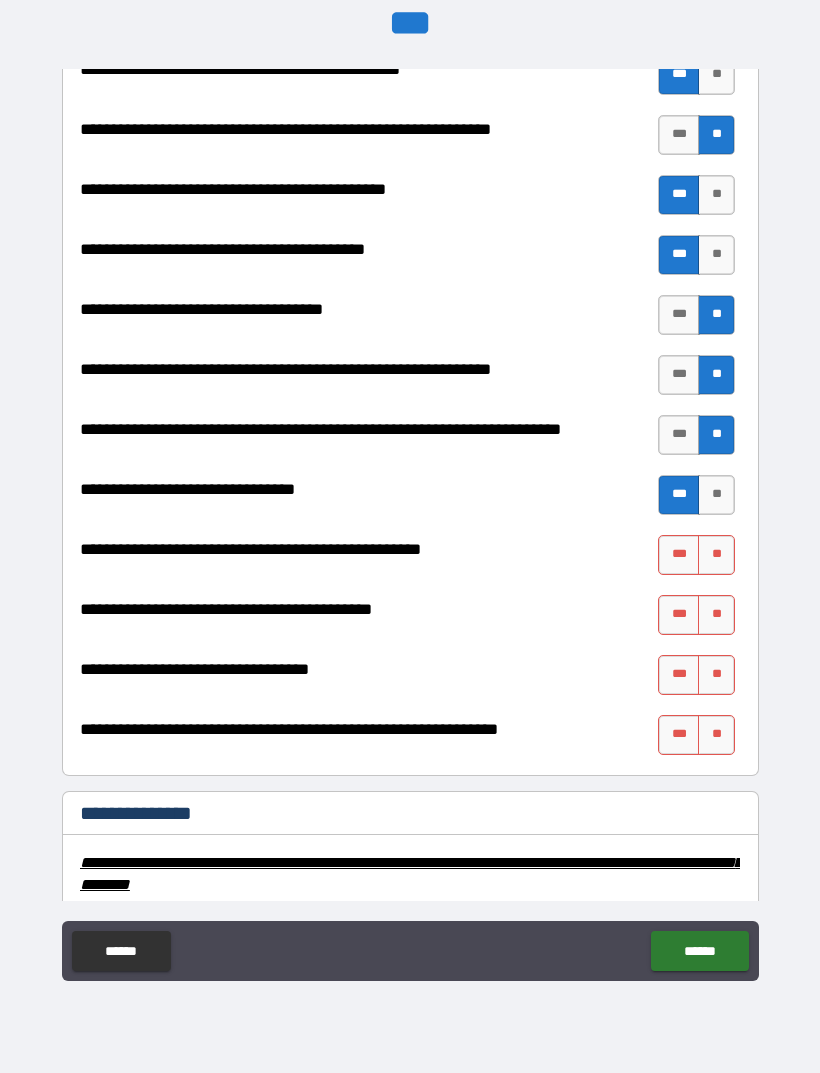 click on "**" at bounding box center (716, 555) 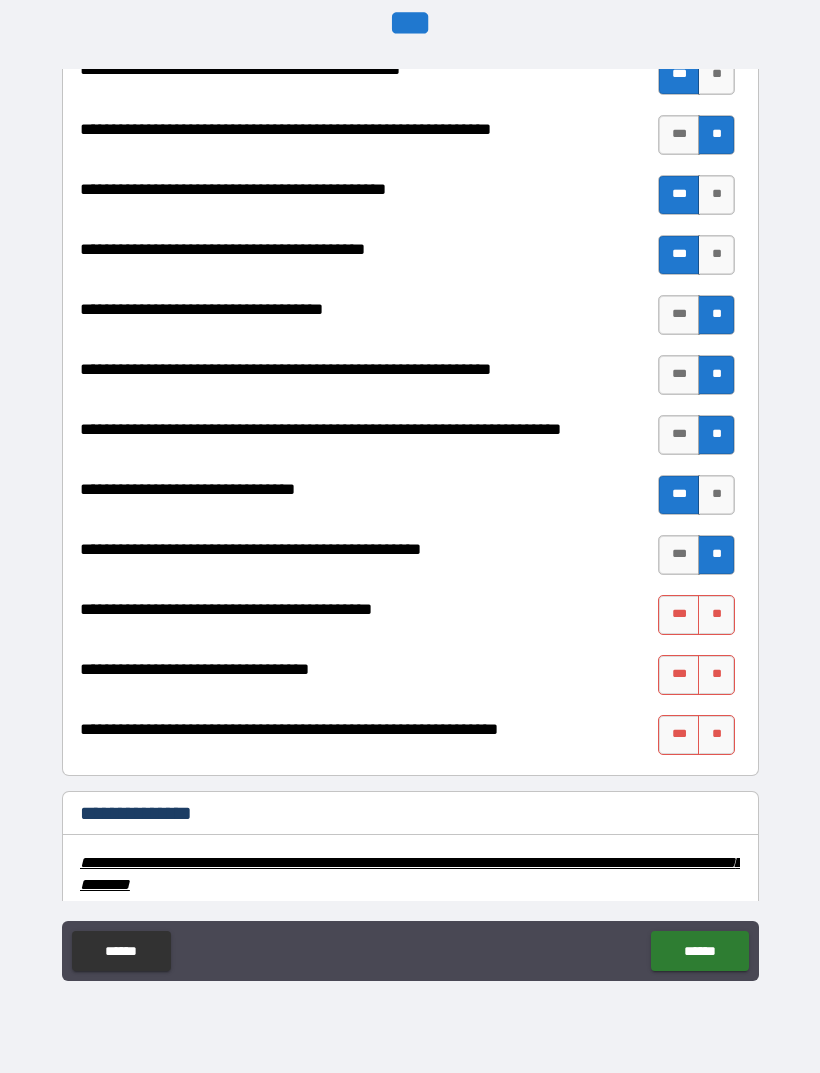 click on "**" at bounding box center [716, 615] 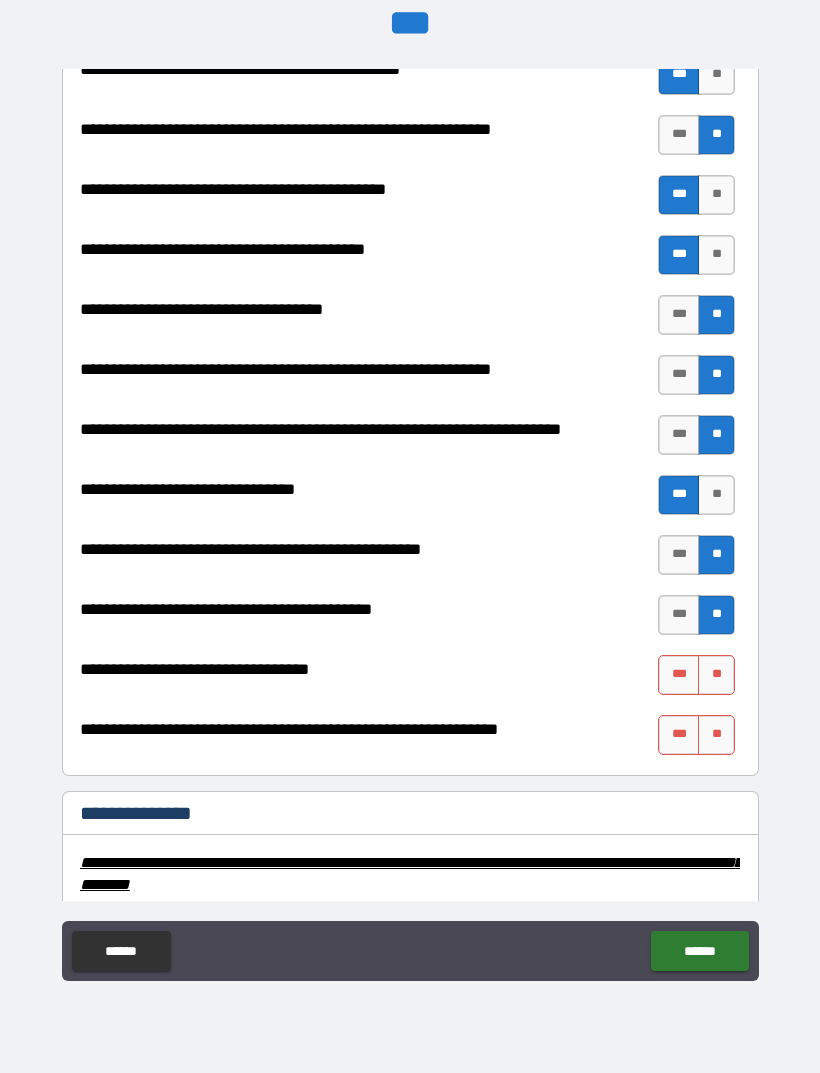 click on "***" at bounding box center [679, 615] 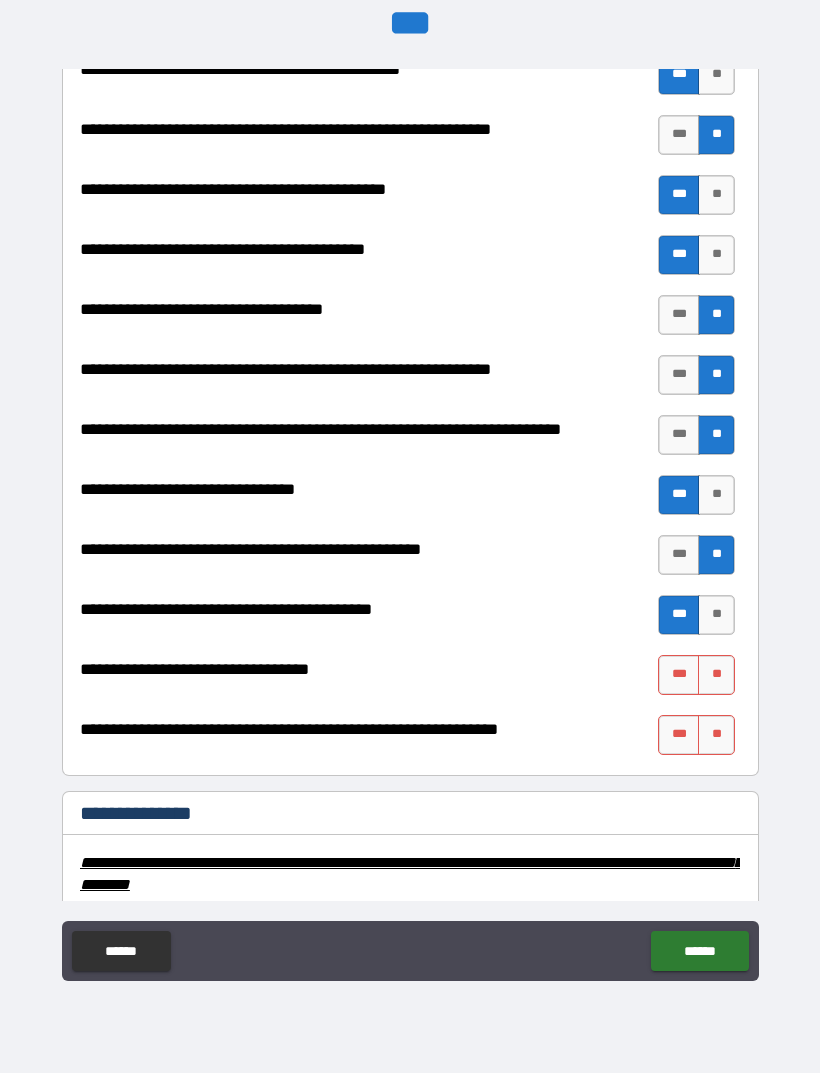 click on "***" at bounding box center [679, 675] 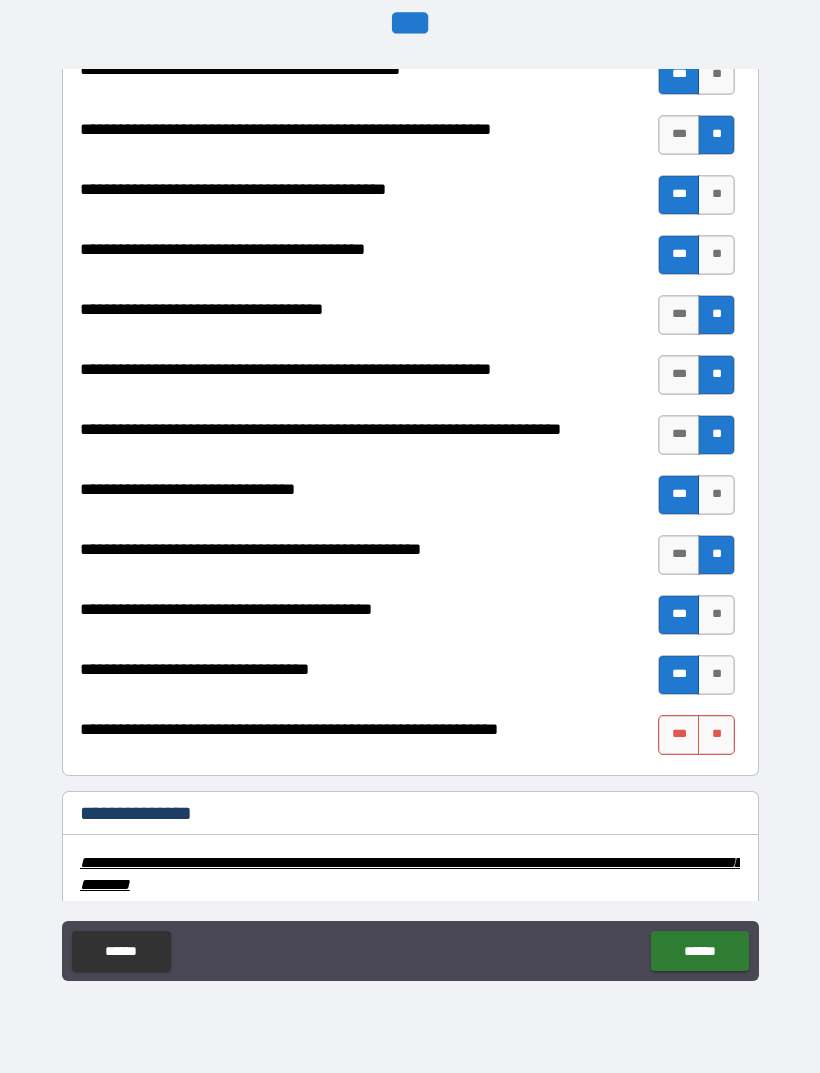 click on "**" at bounding box center [716, 735] 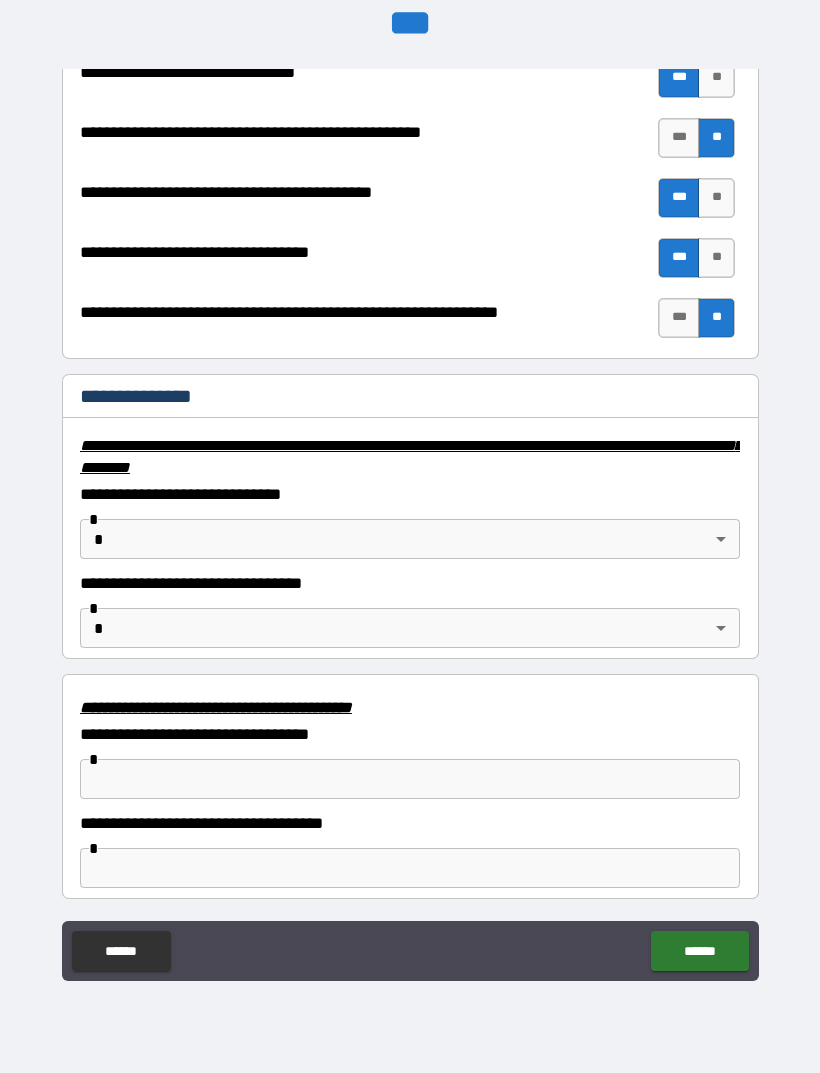 scroll, scrollTop: 3013, scrollLeft: 0, axis: vertical 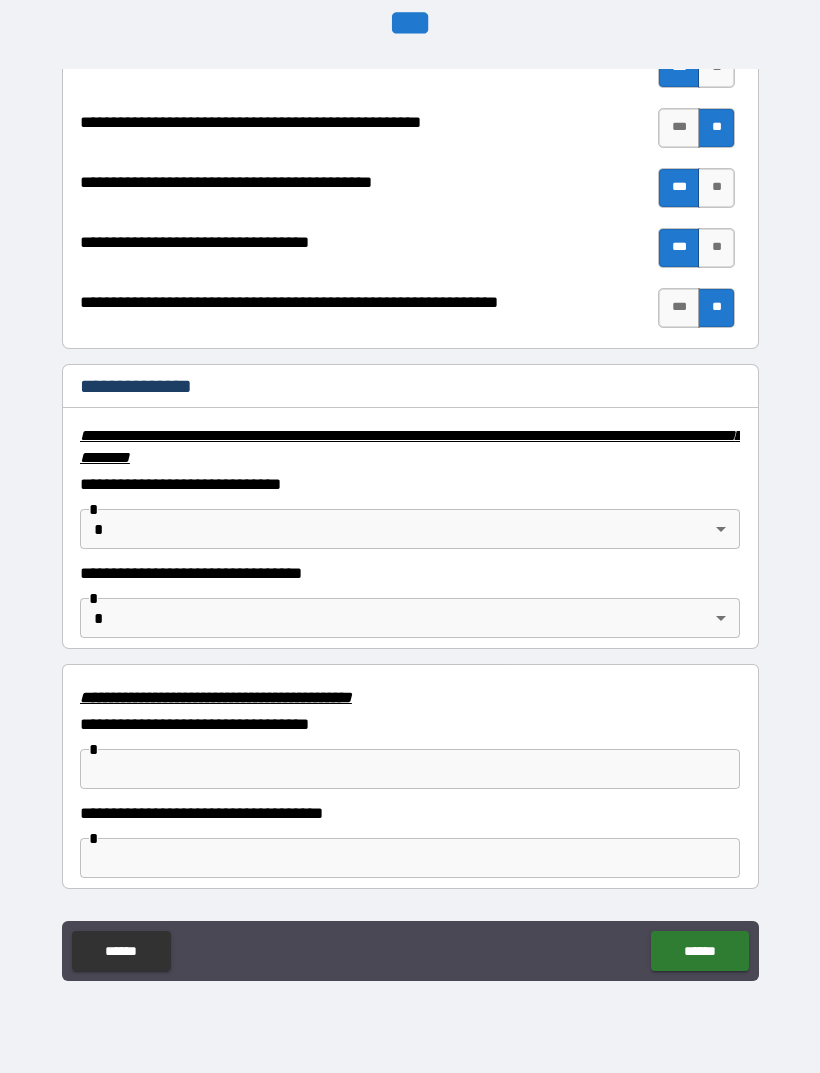 click on "***" at bounding box center [679, 308] 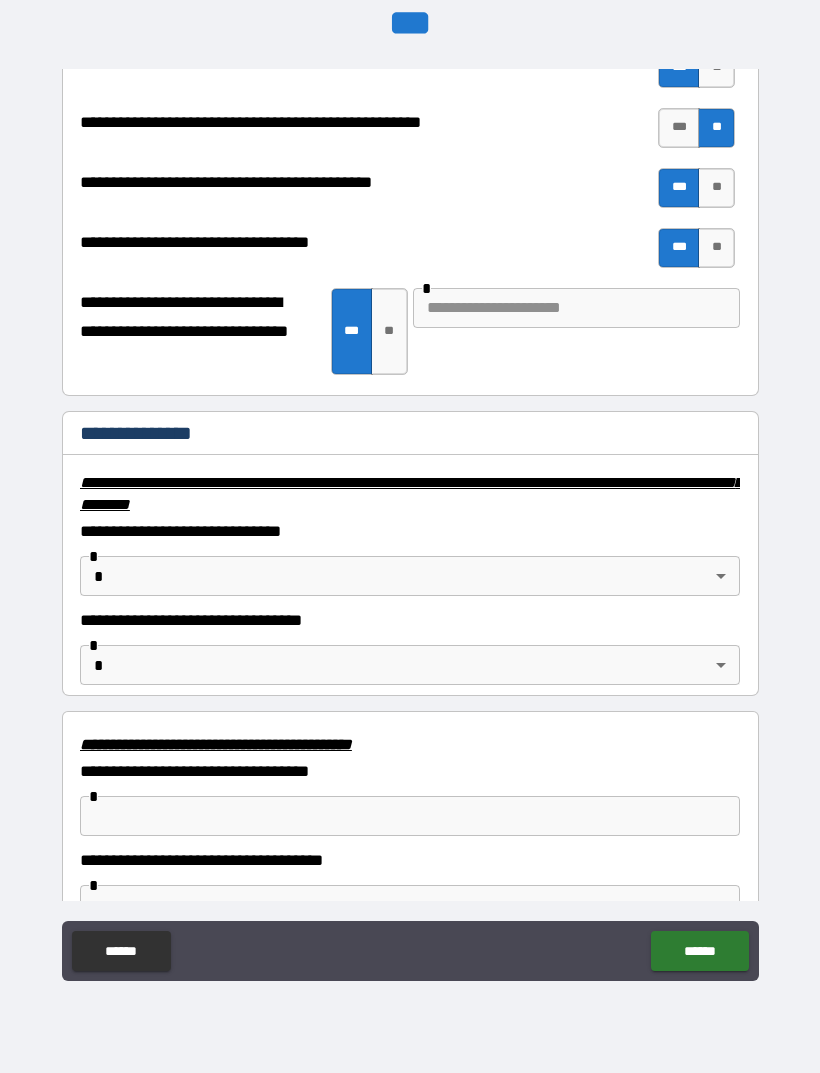 click at bounding box center (576, 308) 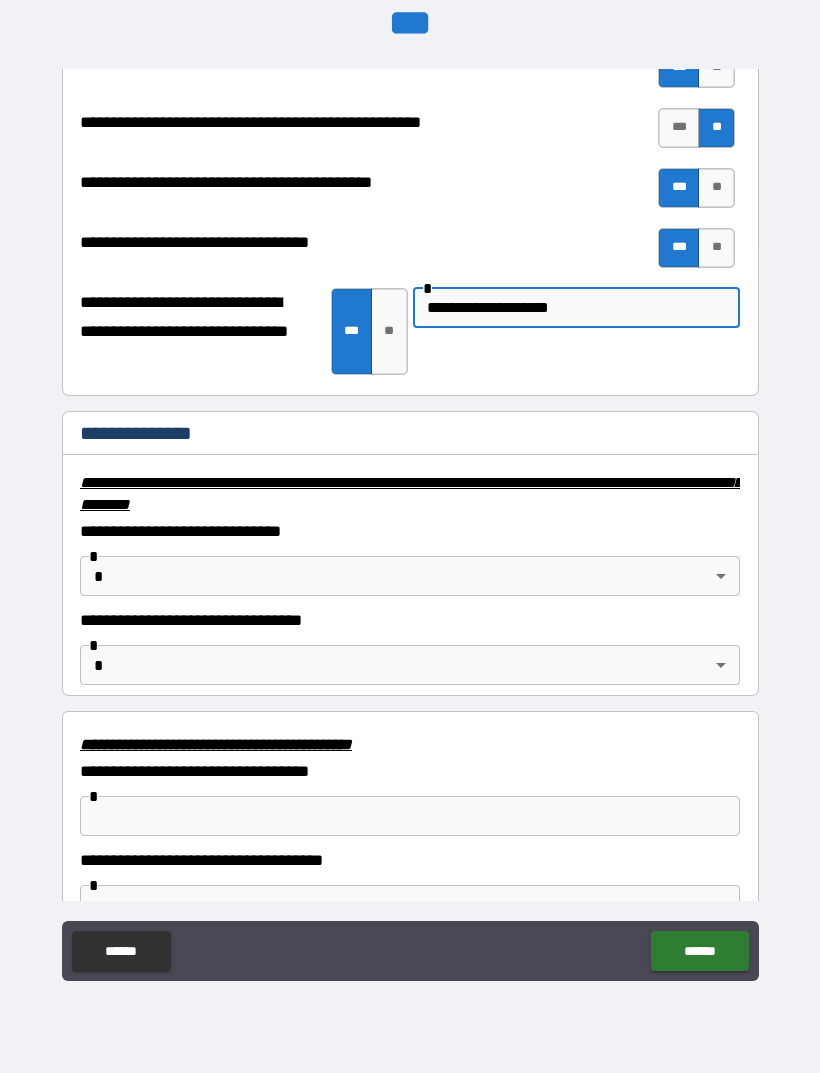 type on "**********" 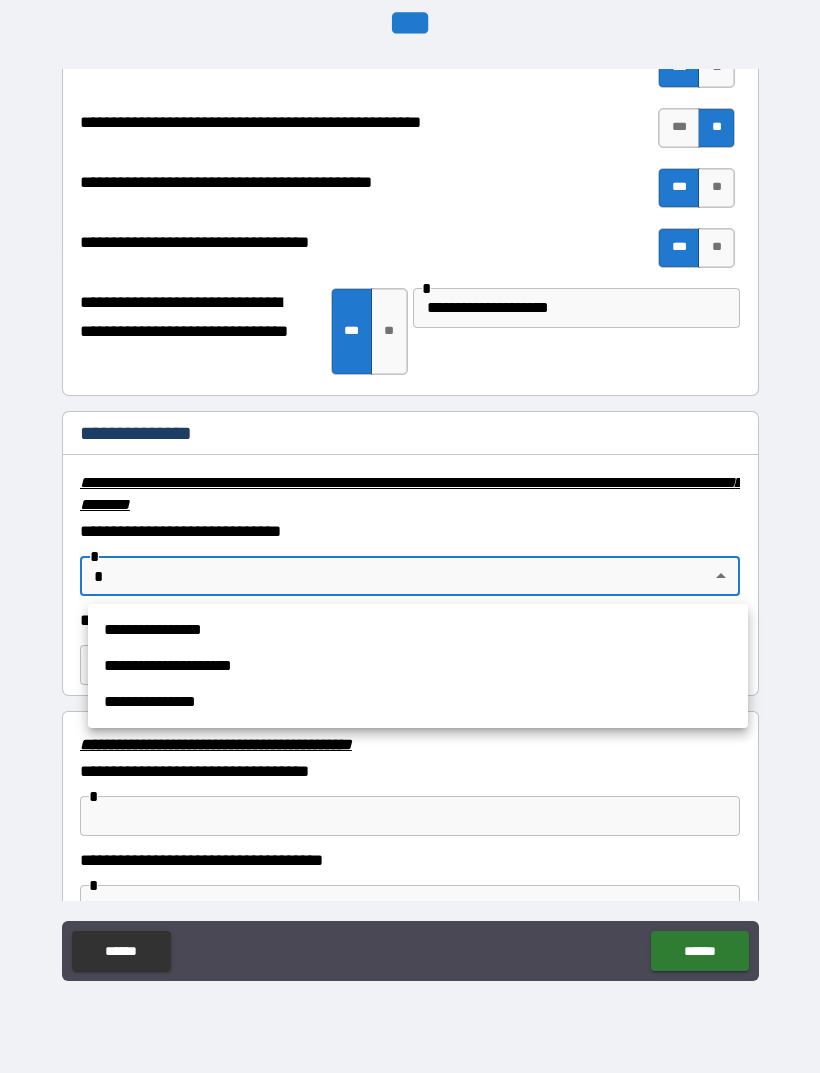 click on "**********" at bounding box center (418, 630) 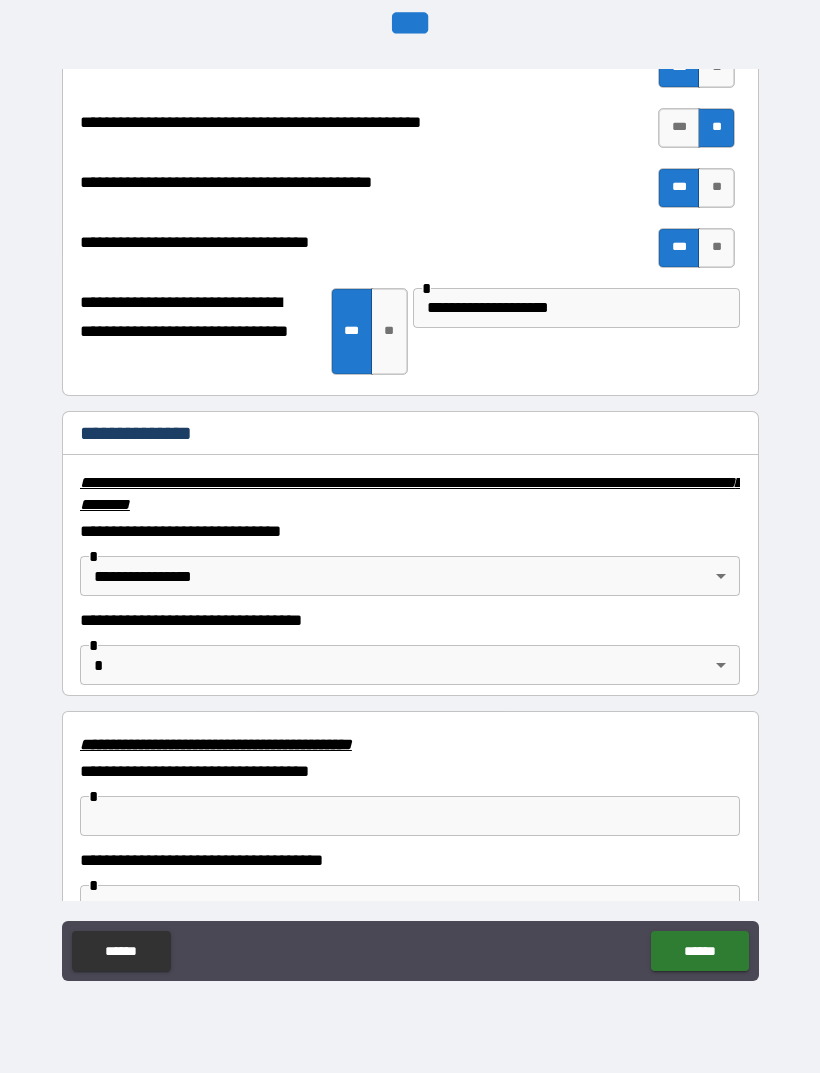 type on "**********" 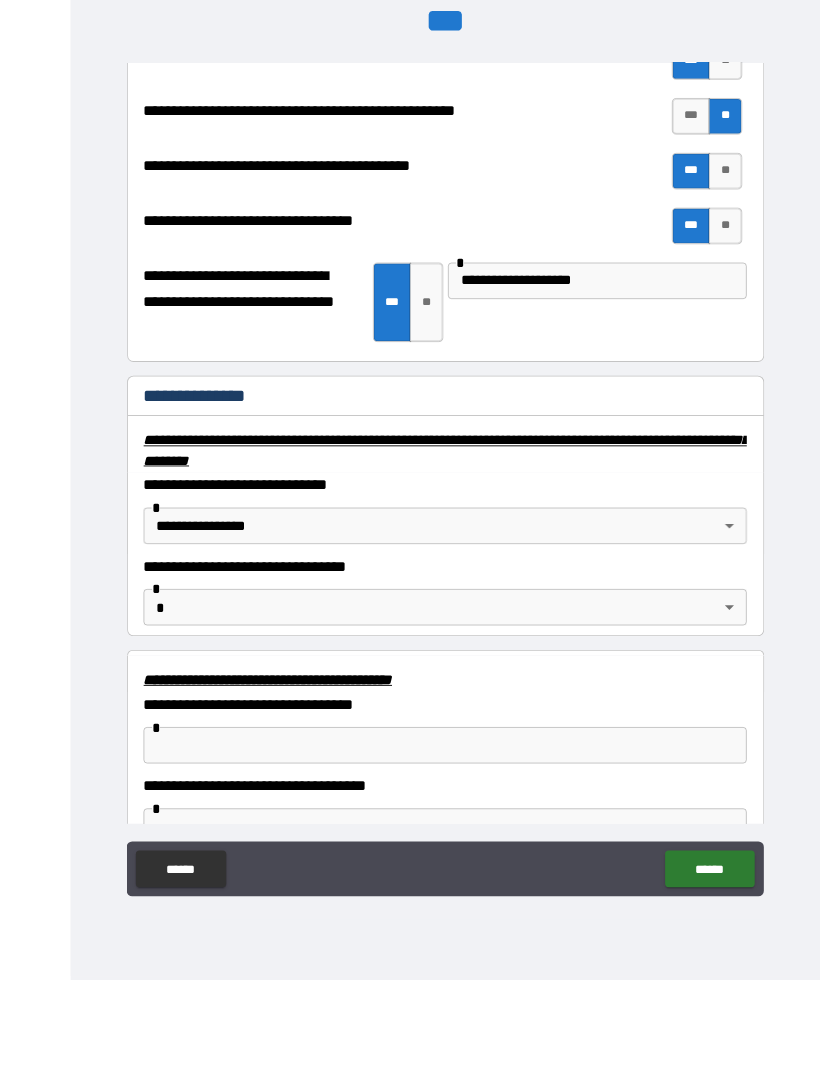 scroll, scrollTop: 64, scrollLeft: 0, axis: vertical 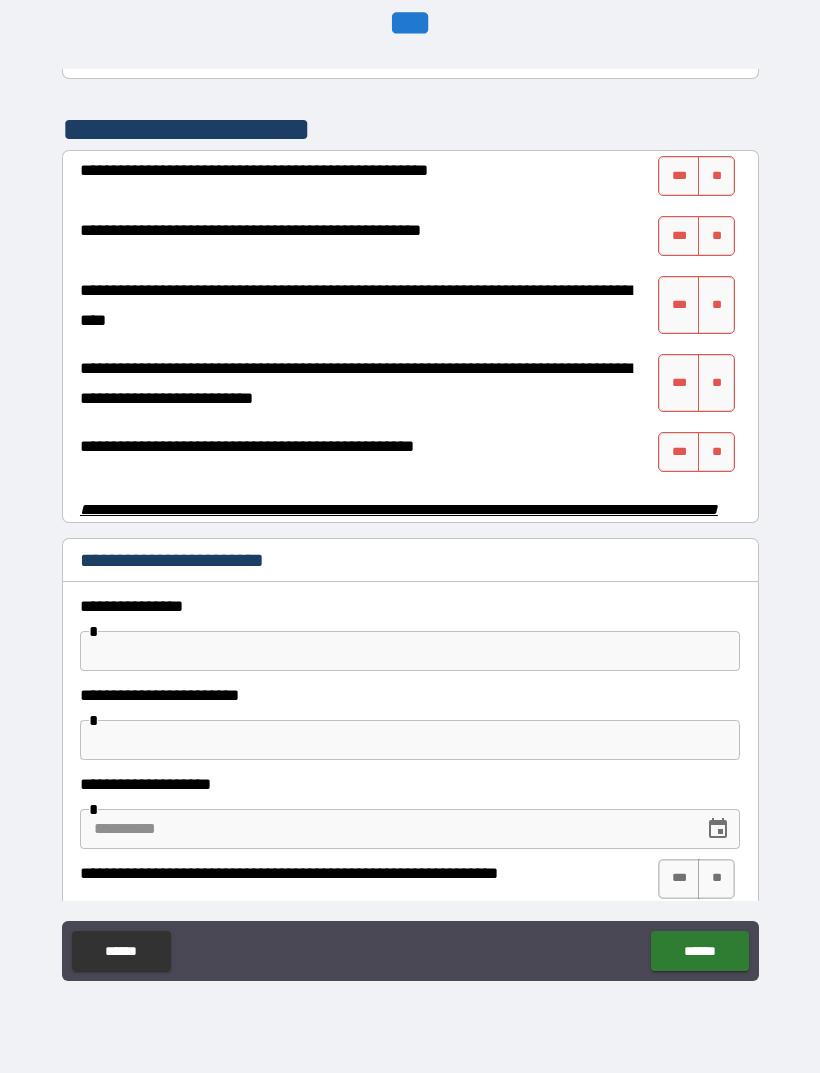 click on "**" at bounding box center (716, 176) 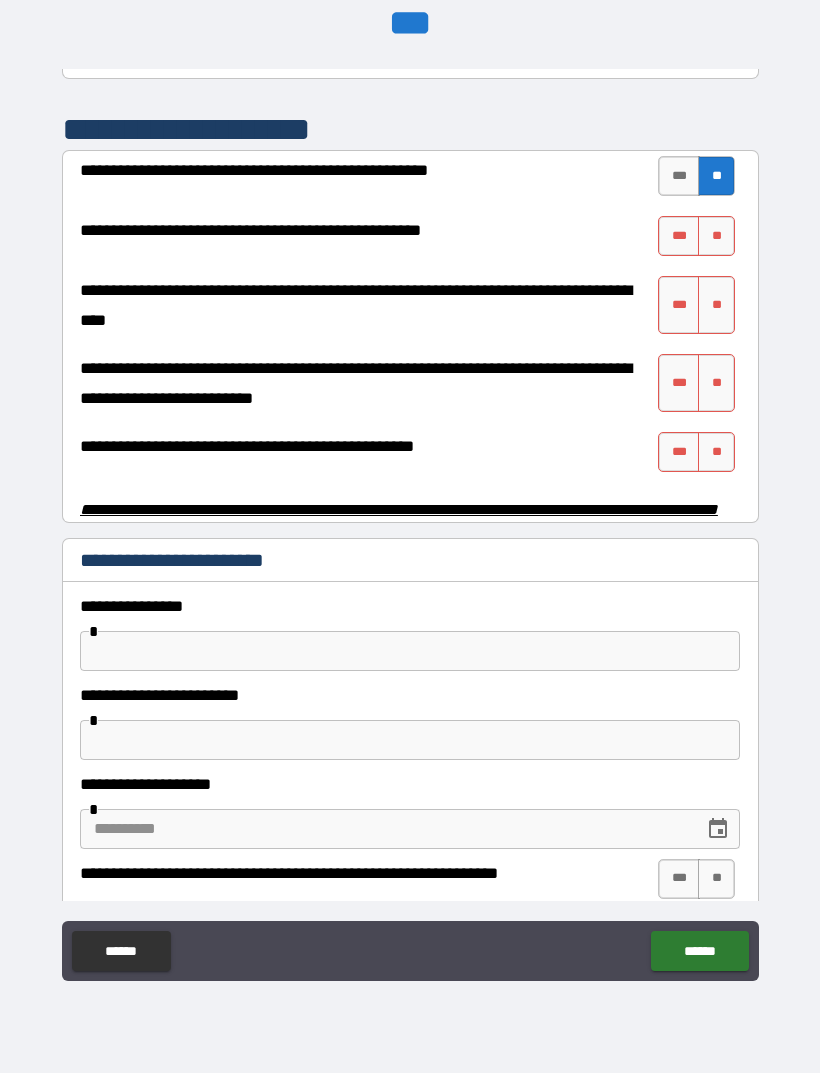 click on "***" at bounding box center (679, 236) 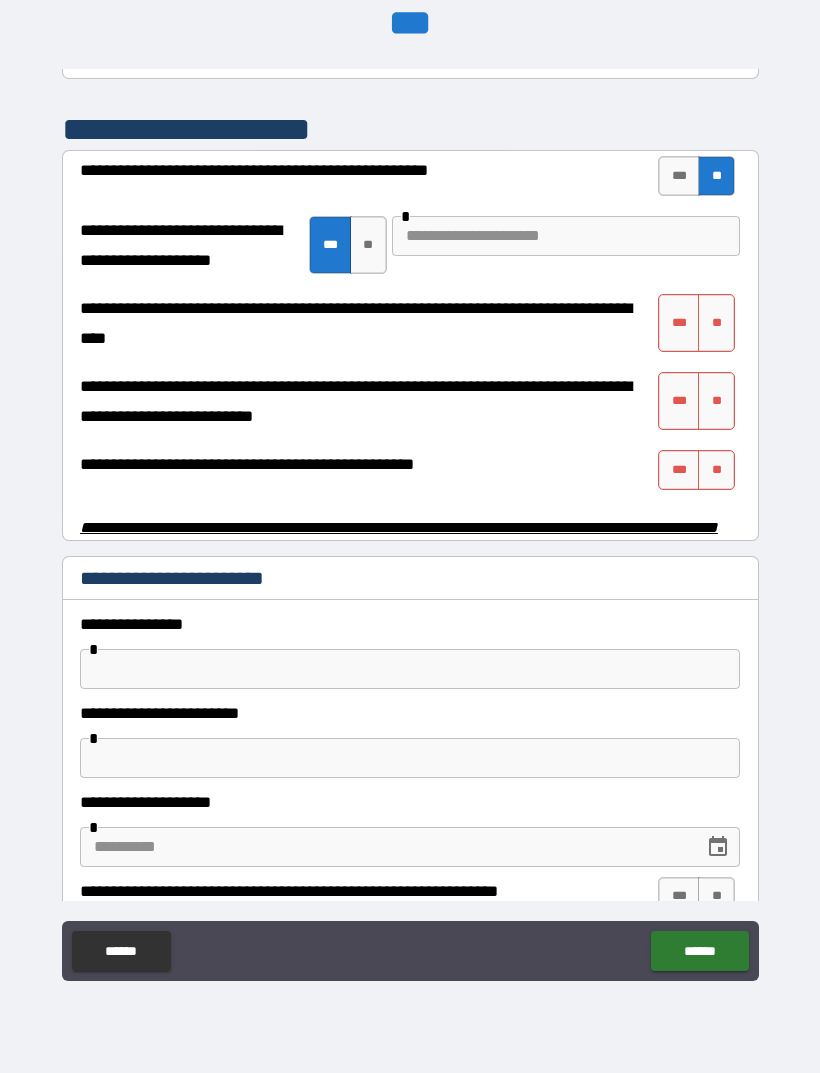 click at bounding box center (566, 236) 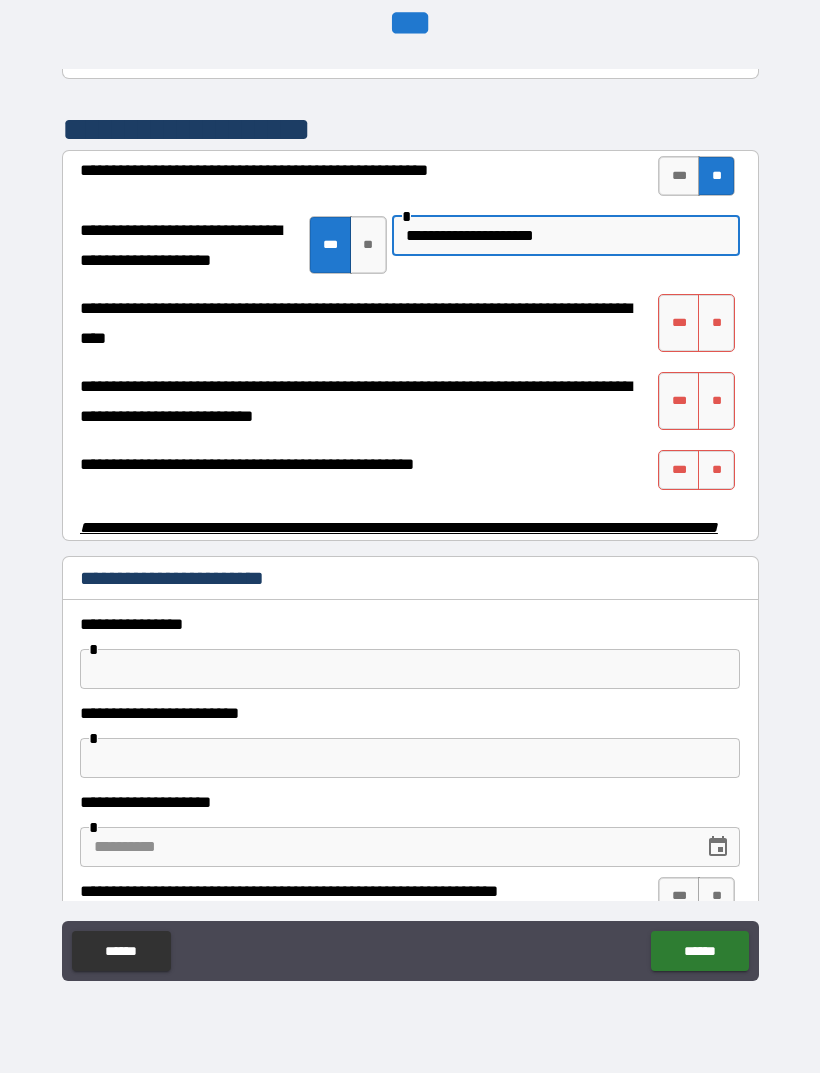 type on "**********" 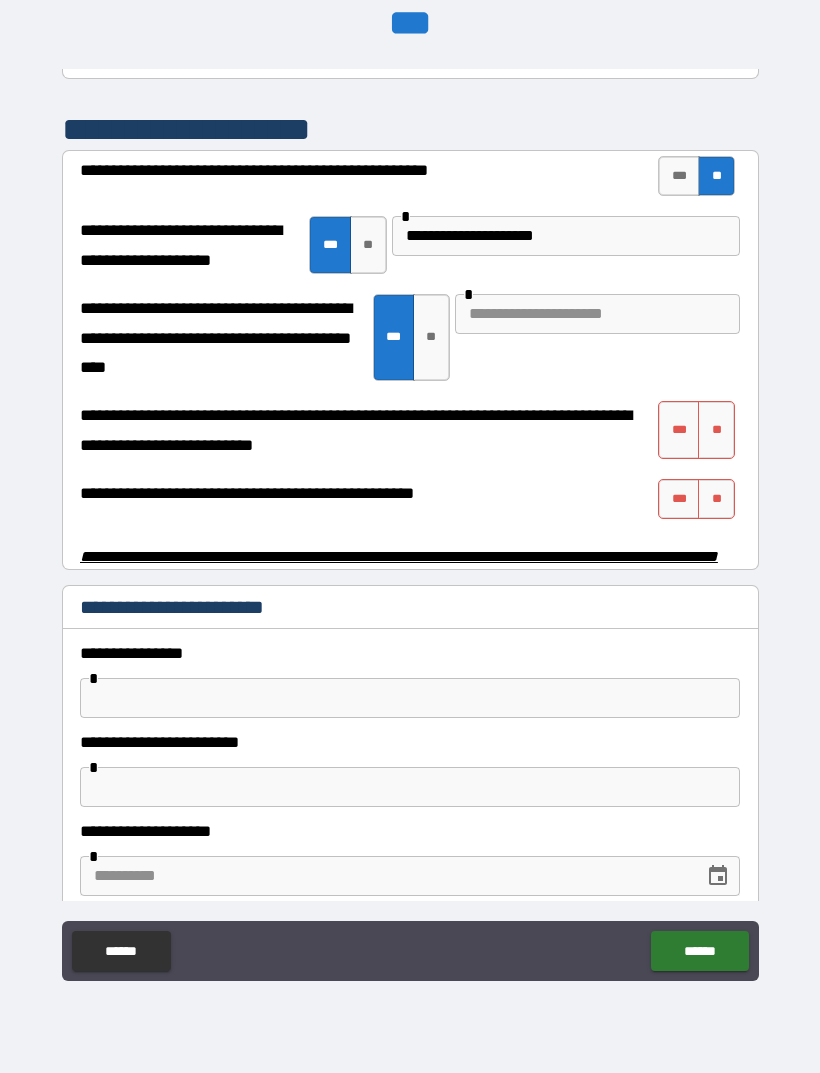 click at bounding box center (597, 314) 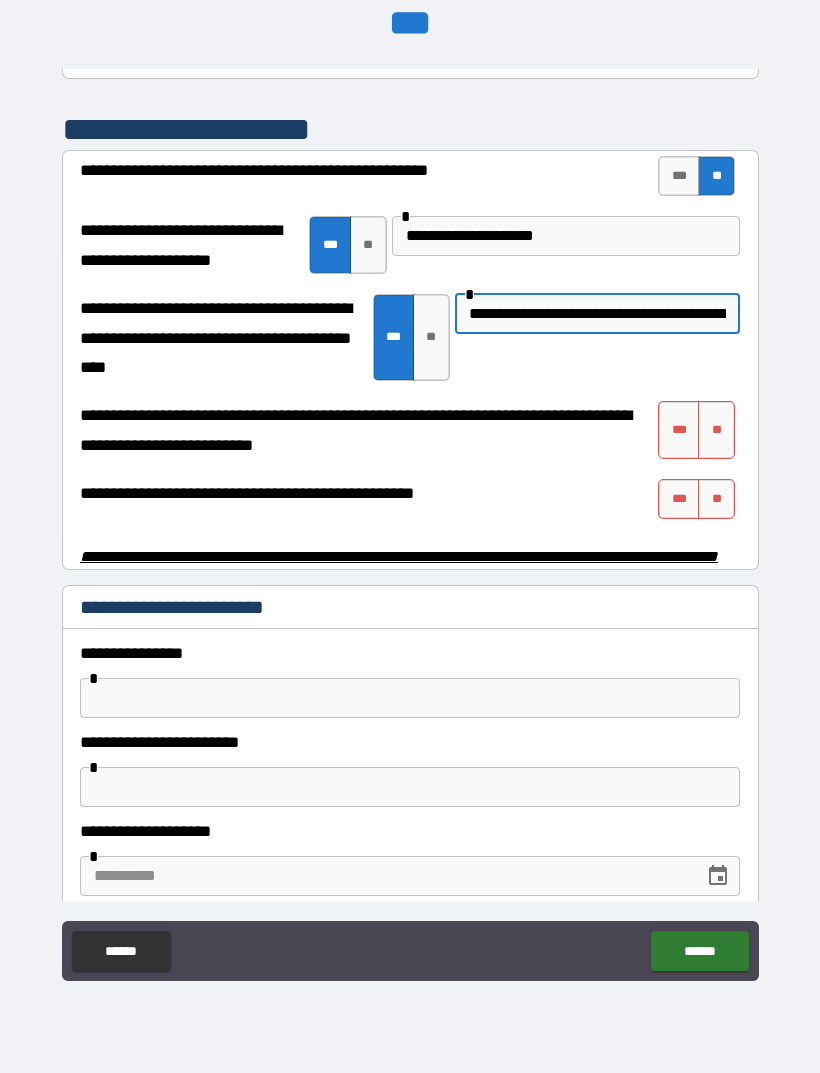 type on "**********" 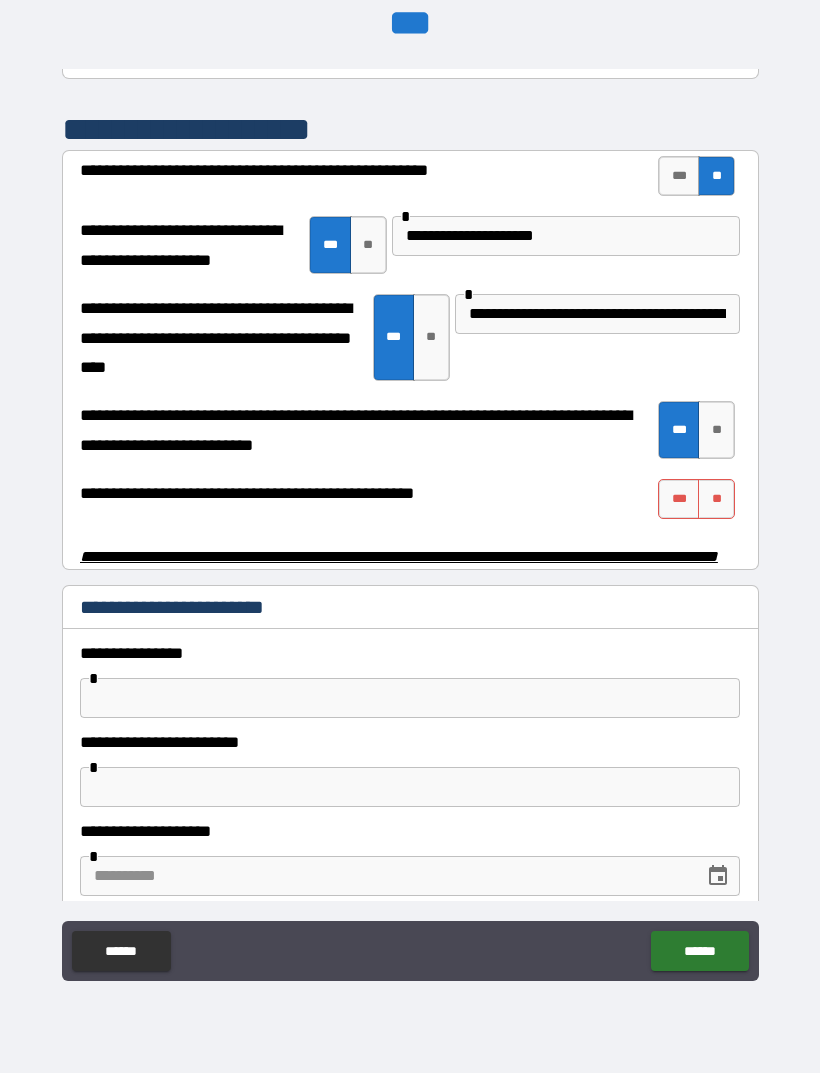 click on "***" at bounding box center (679, 499) 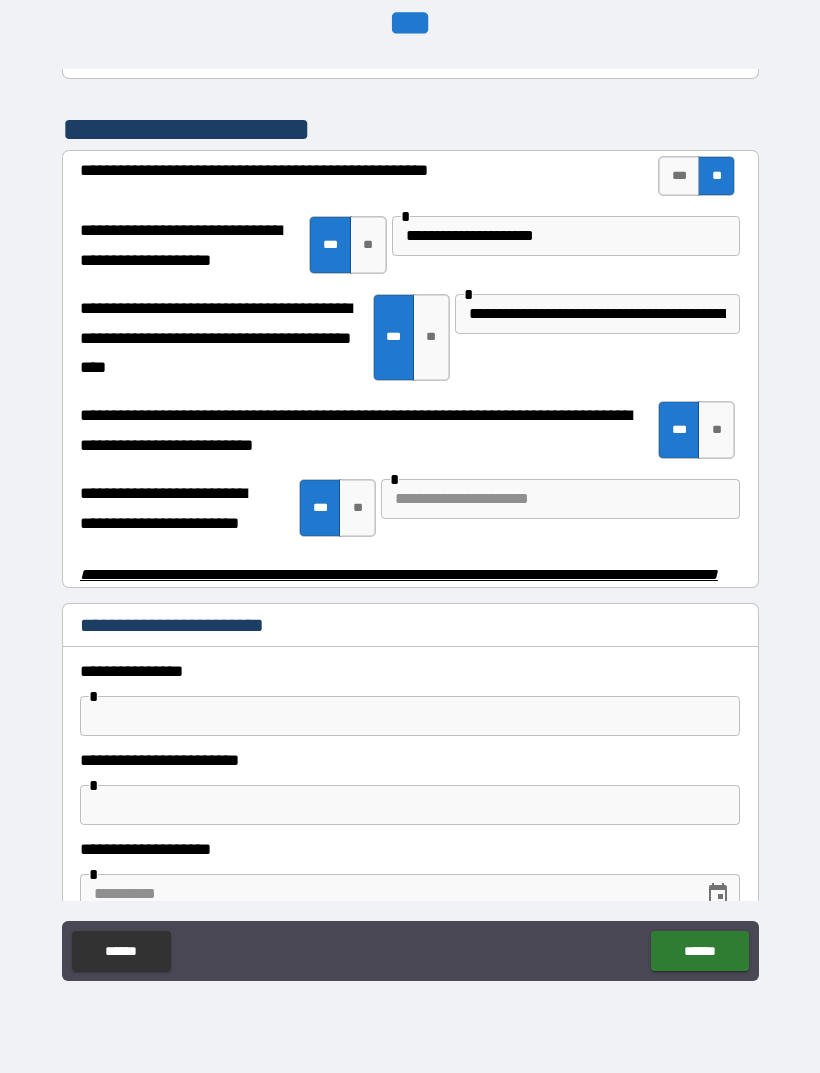 click at bounding box center [560, 499] 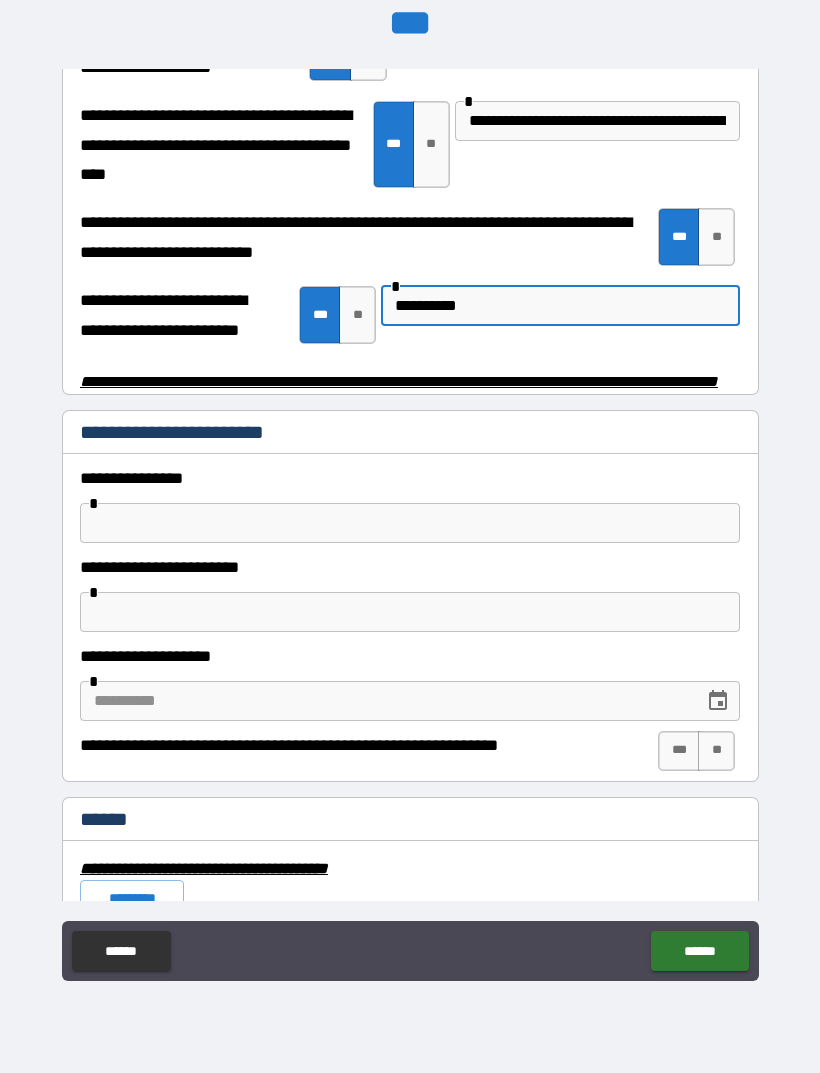 scroll, scrollTop: 4069, scrollLeft: 0, axis: vertical 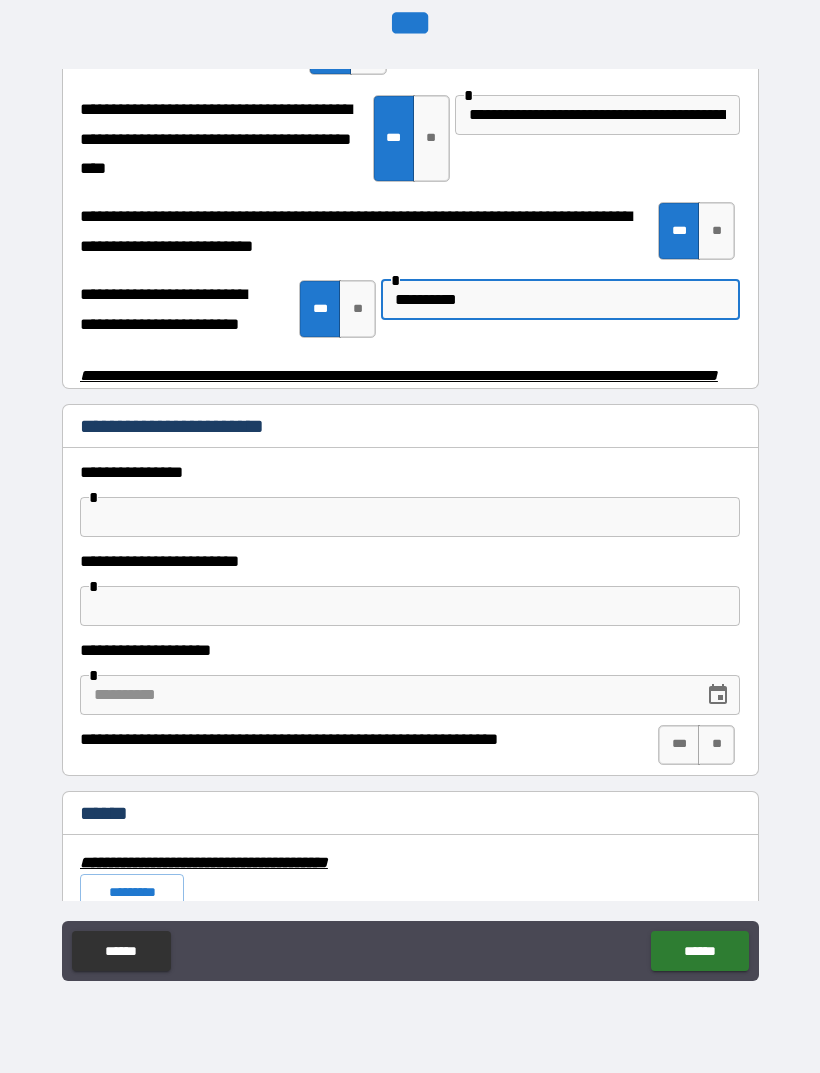 type on "**********" 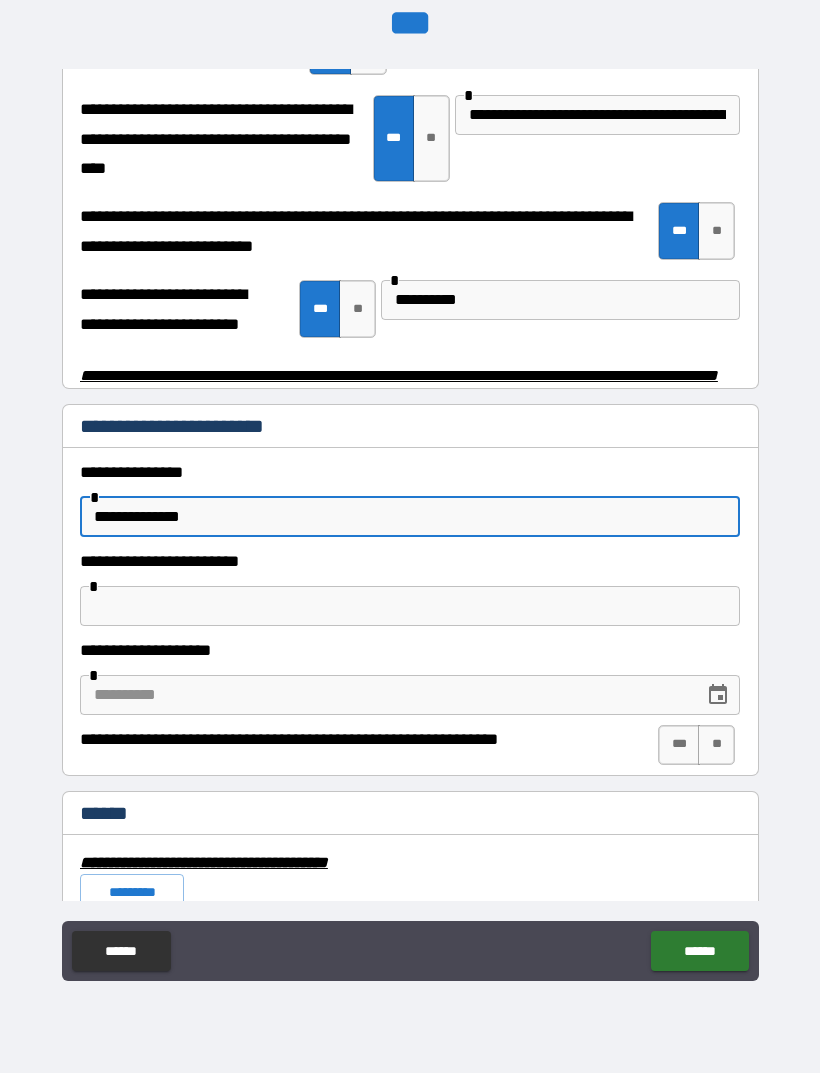 type on "**********" 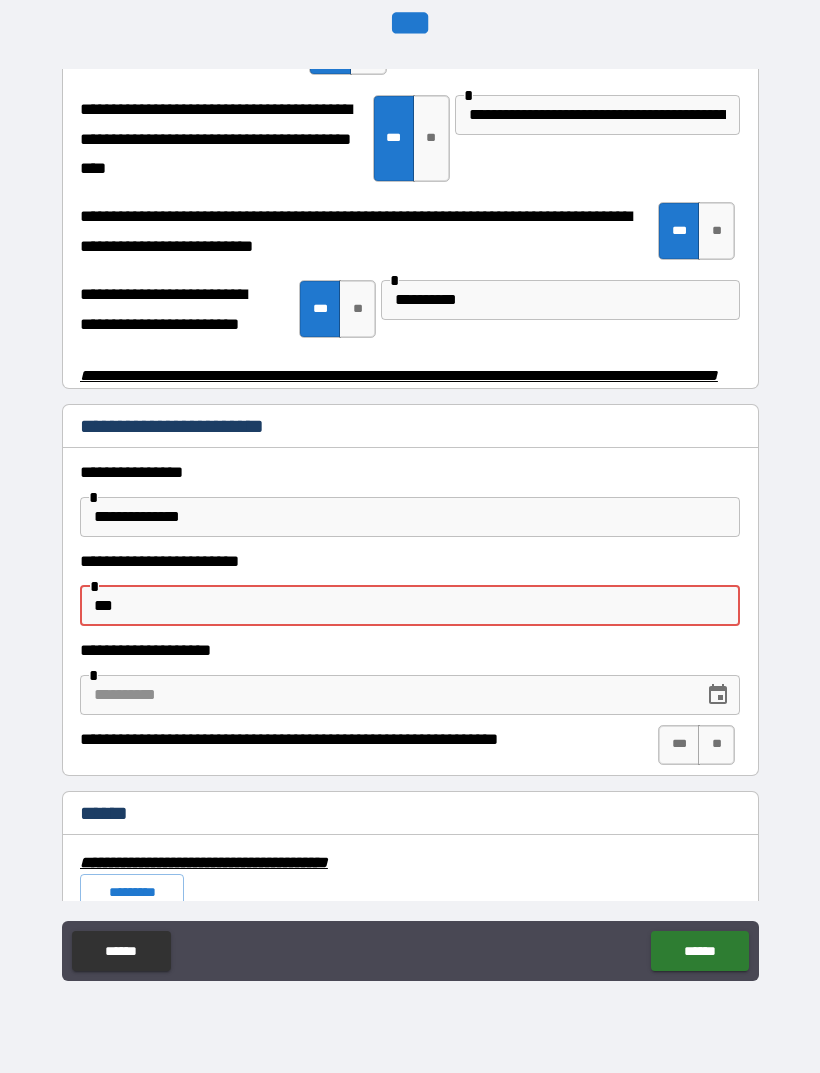 type on "***" 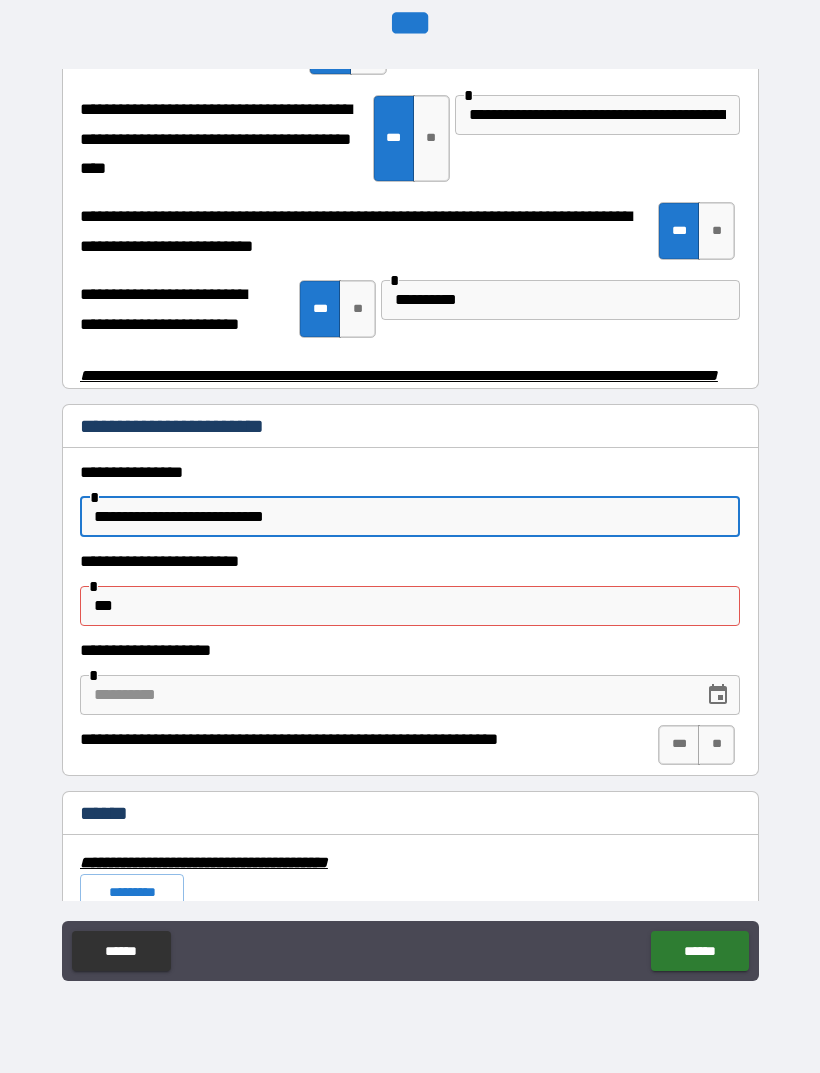 click on "**********" at bounding box center [410, 517] 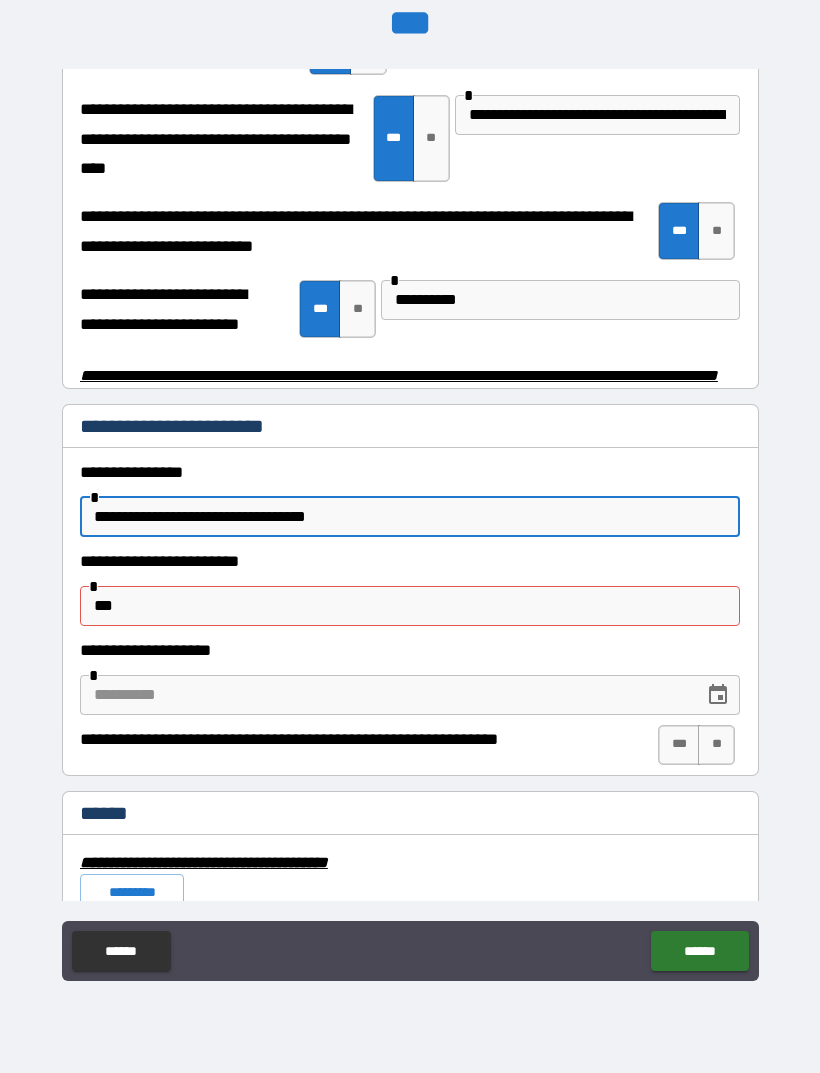 click on "**********" at bounding box center (410, 517) 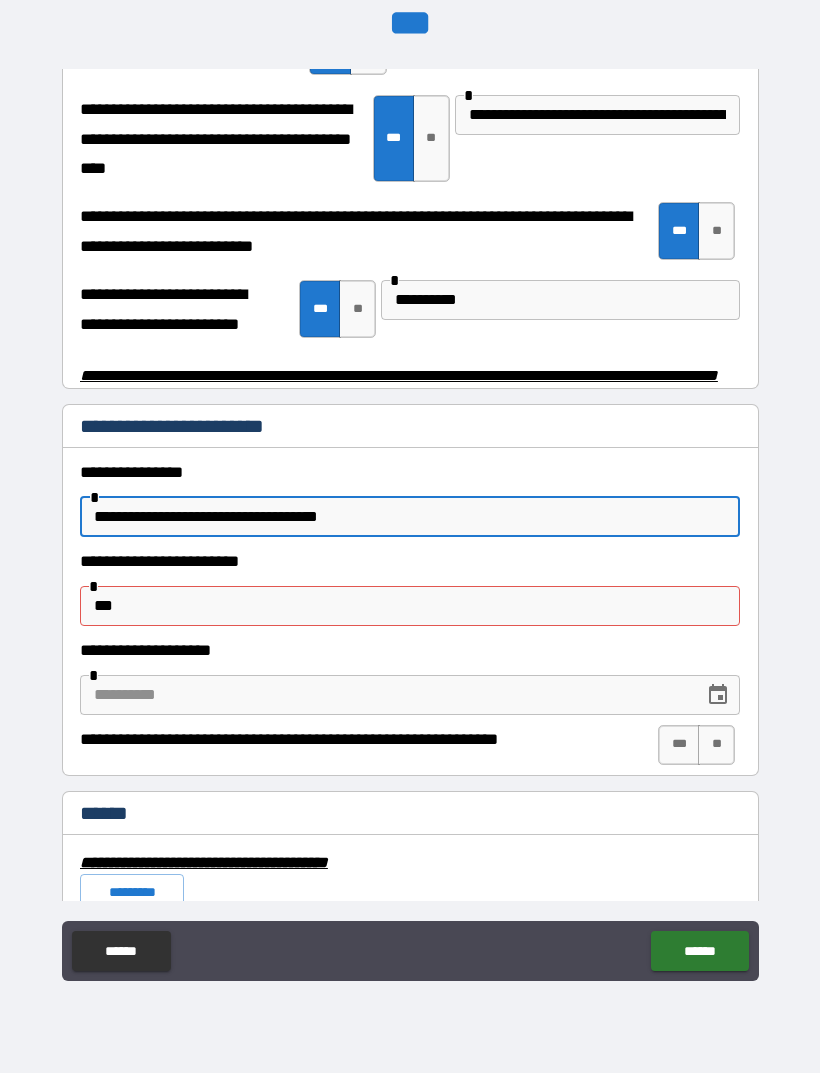 type on "**********" 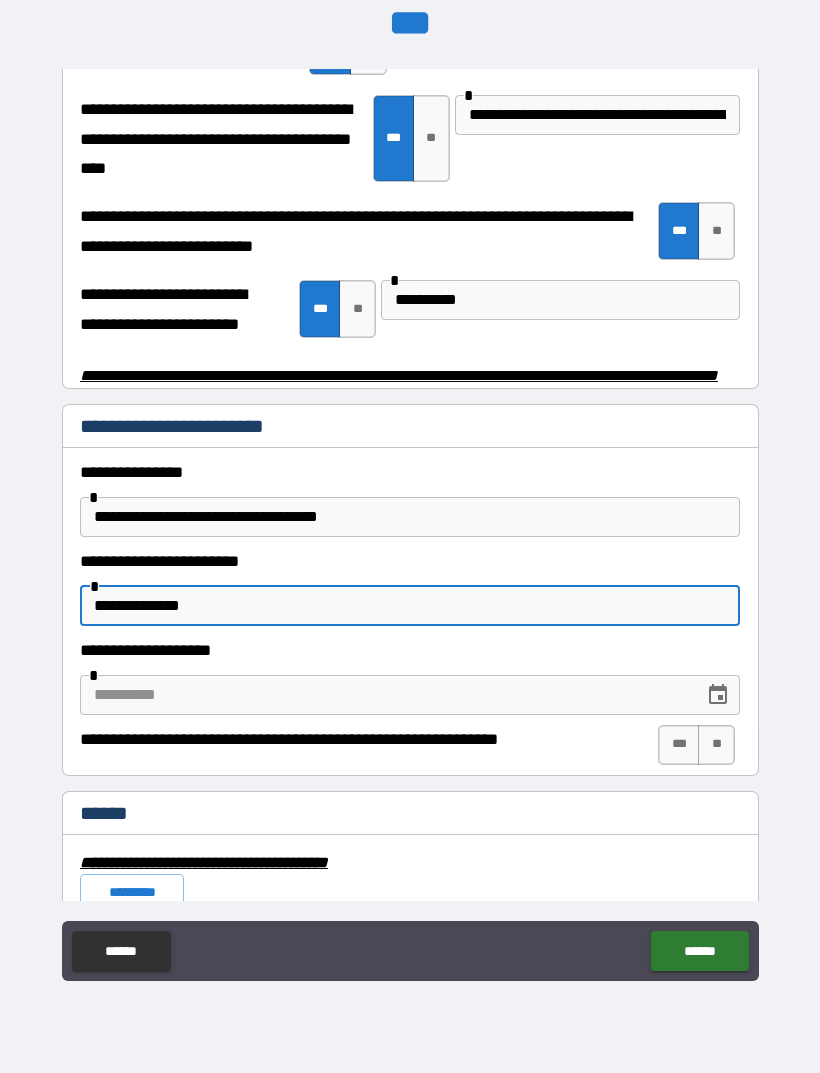 type on "**********" 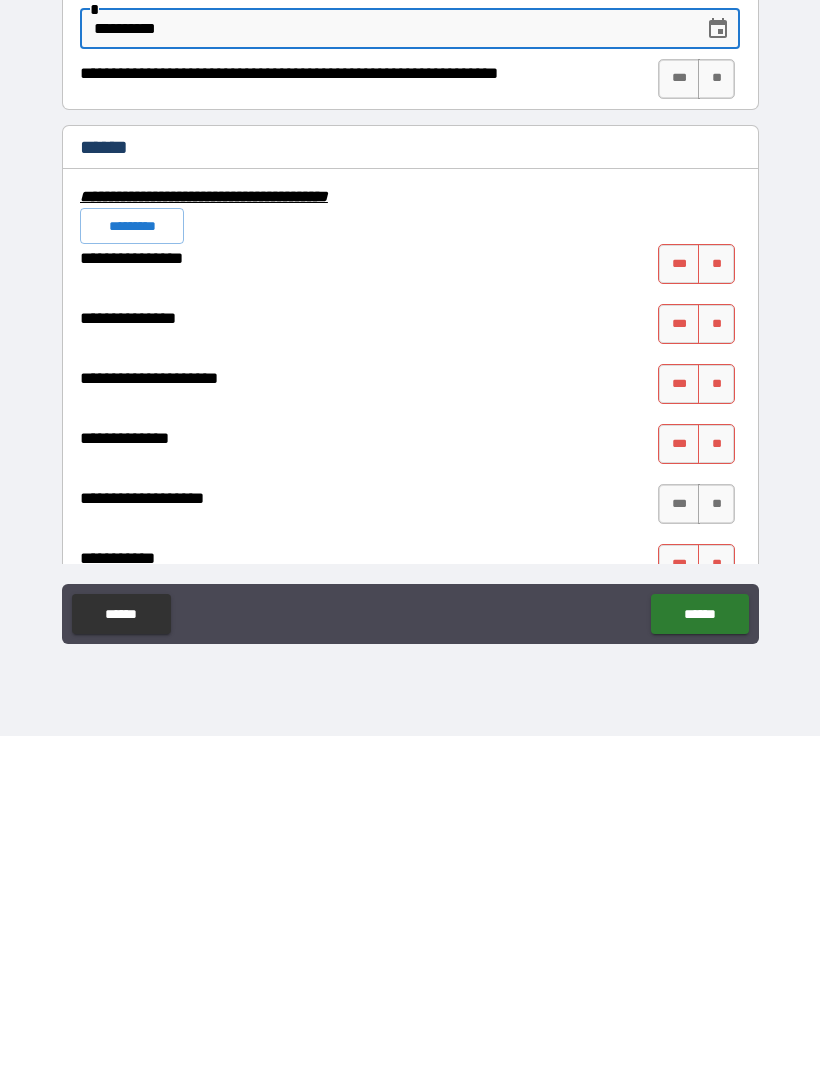 scroll, scrollTop: 4396, scrollLeft: 0, axis: vertical 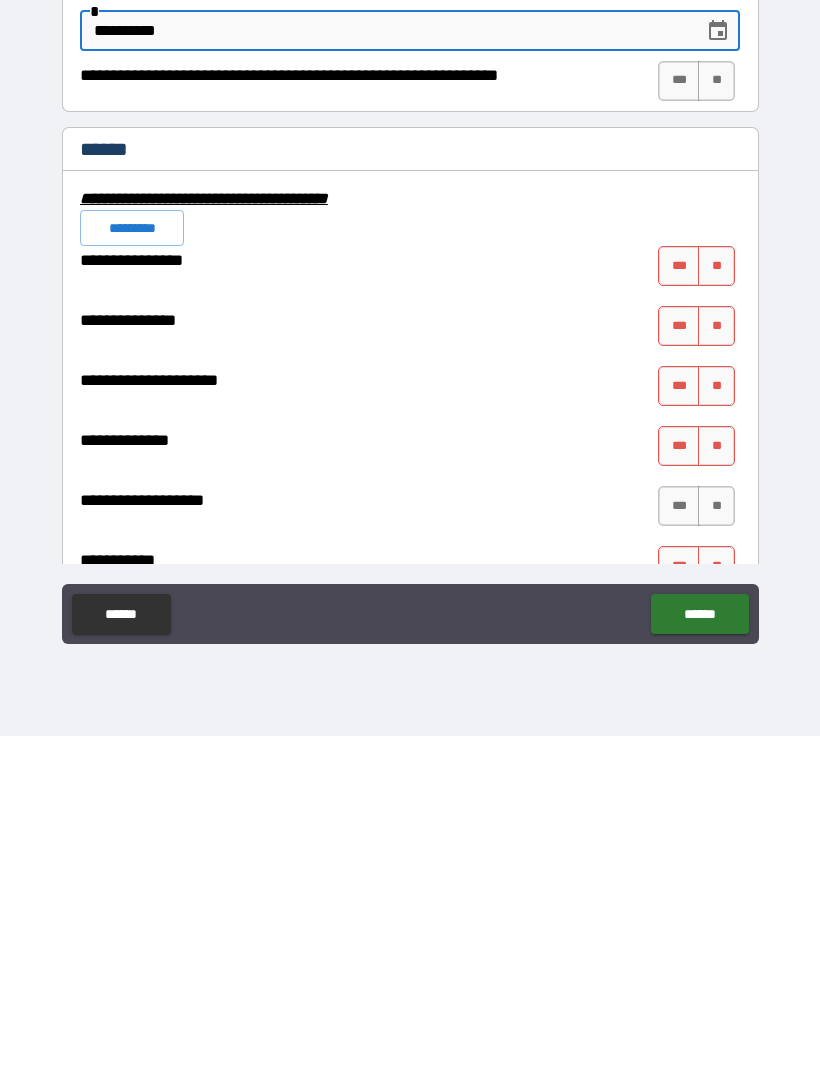 type on "**********" 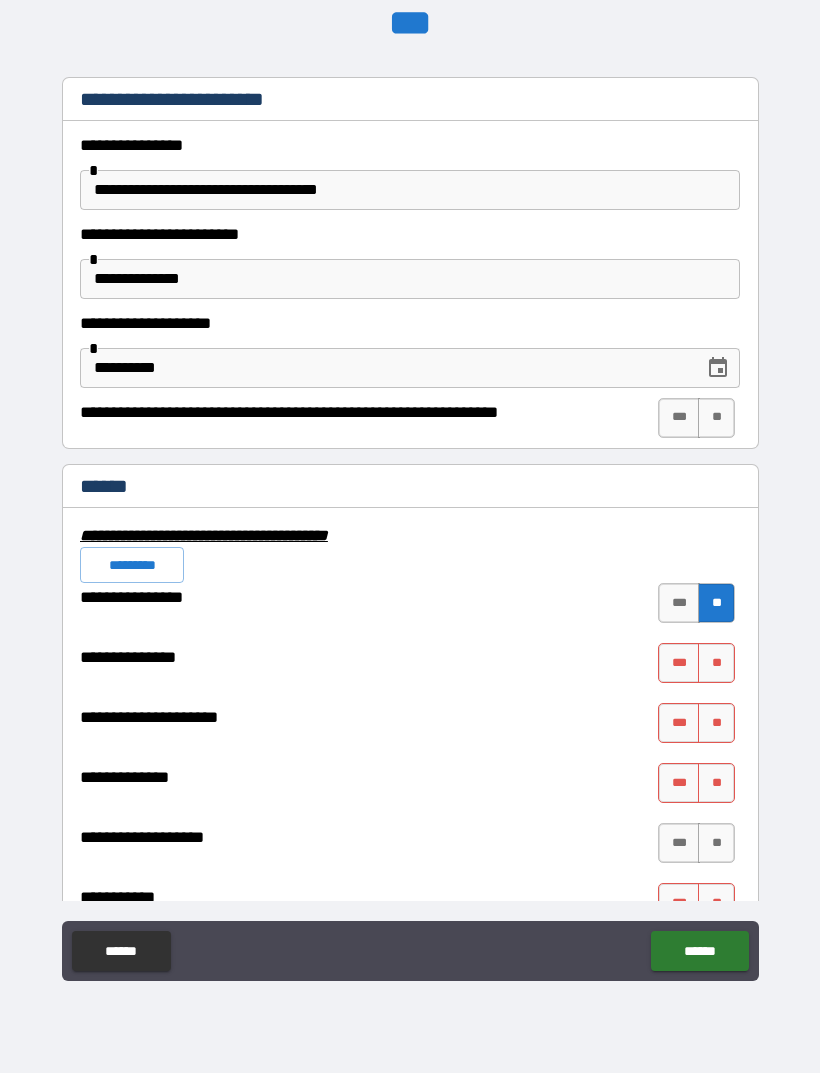 click on "**" at bounding box center [716, 663] 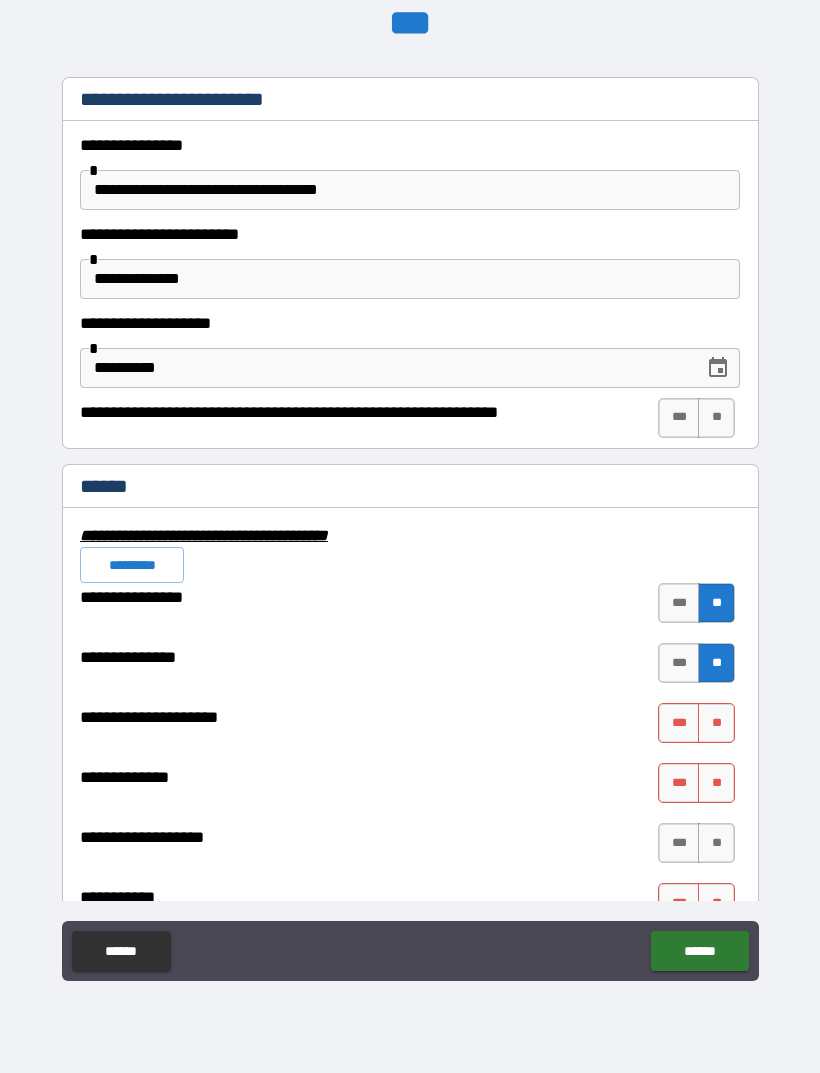 click on "**" at bounding box center (716, 723) 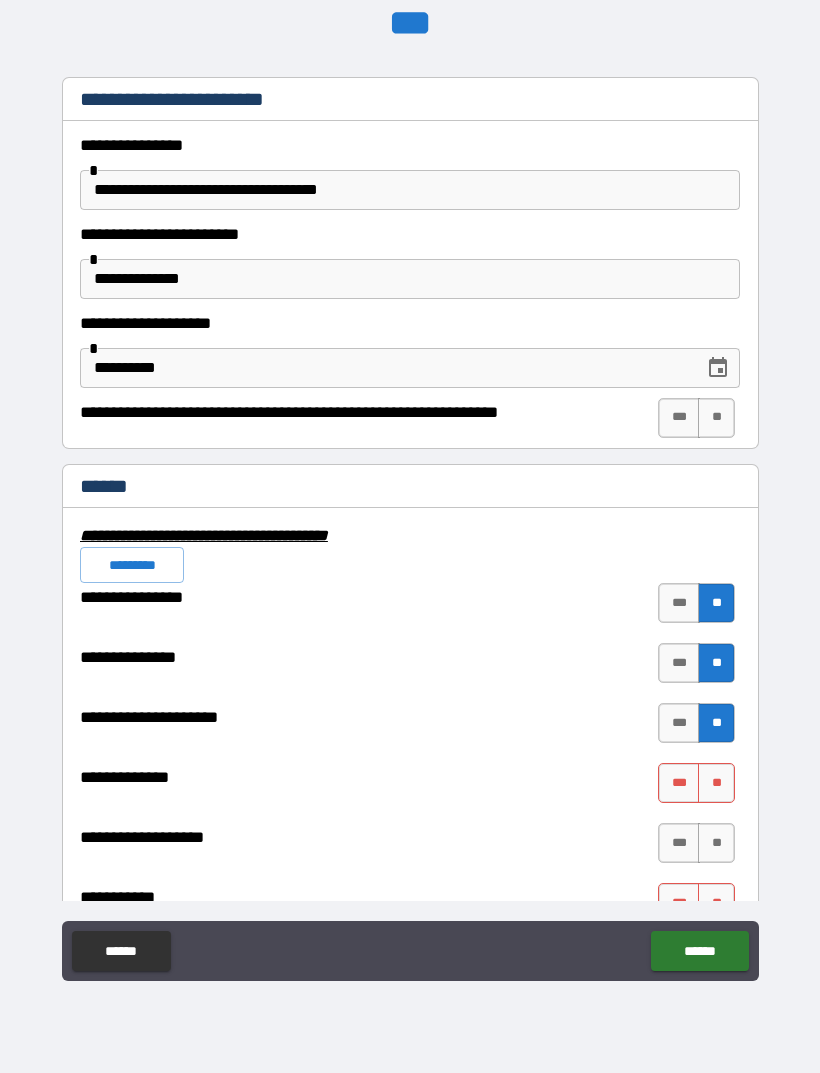 click on "**" at bounding box center (716, 783) 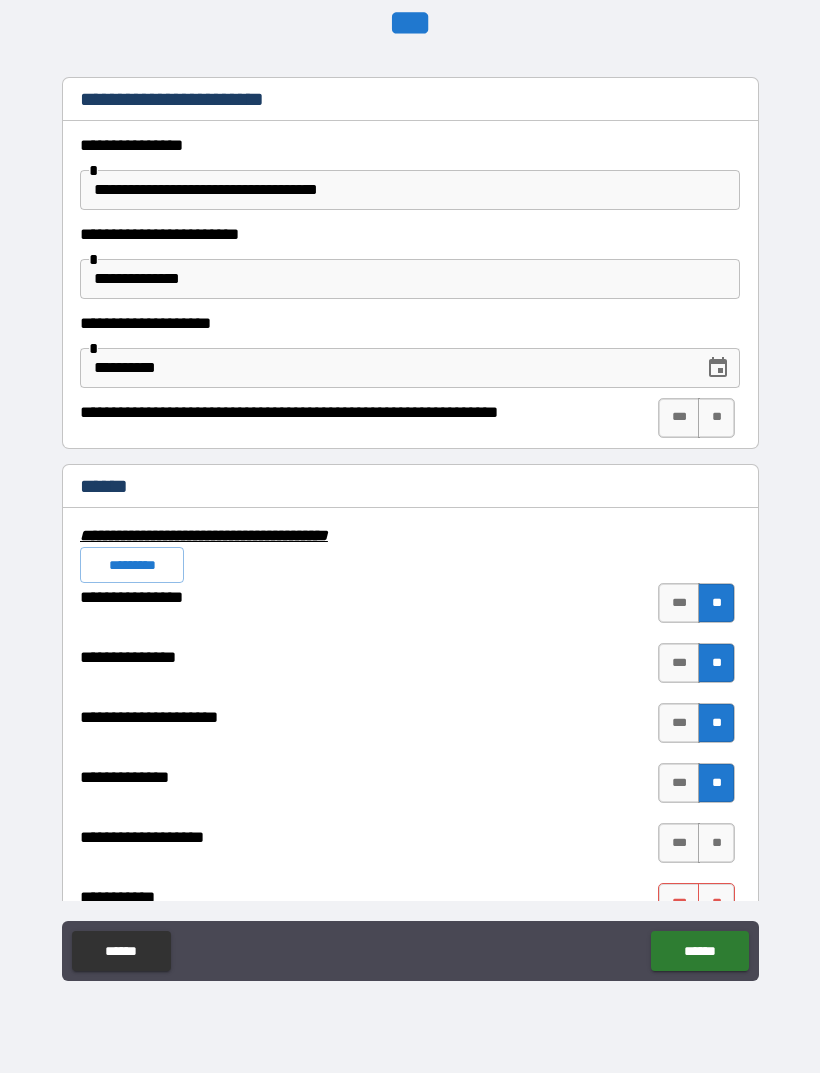 click on "**" at bounding box center [716, 843] 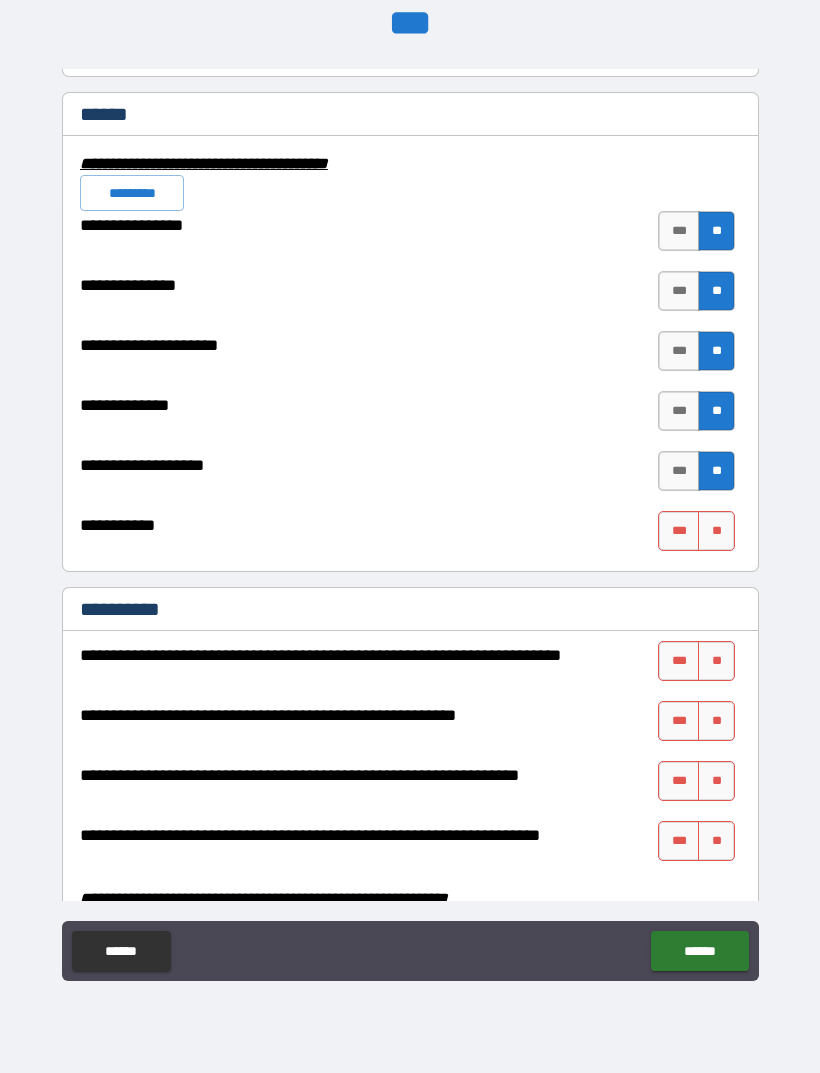 scroll, scrollTop: 4777, scrollLeft: 0, axis: vertical 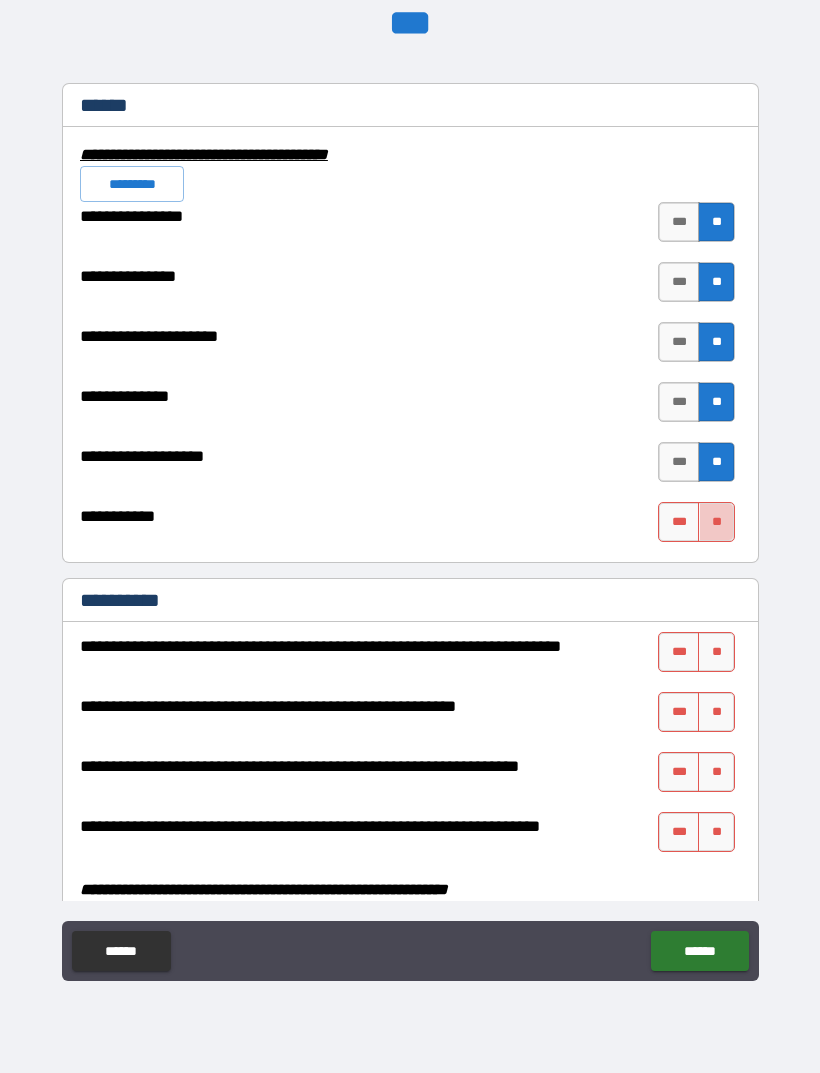 click on "**" at bounding box center (716, 522) 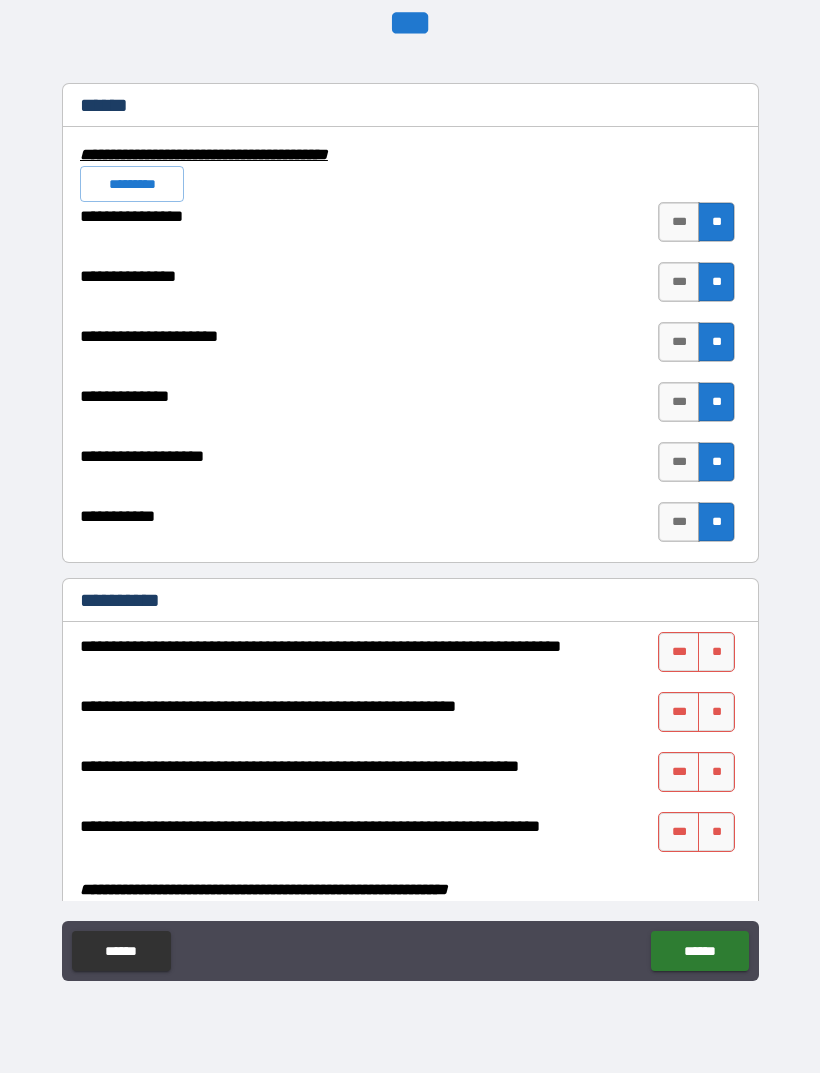 click on "**" at bounding box center (716, 652) 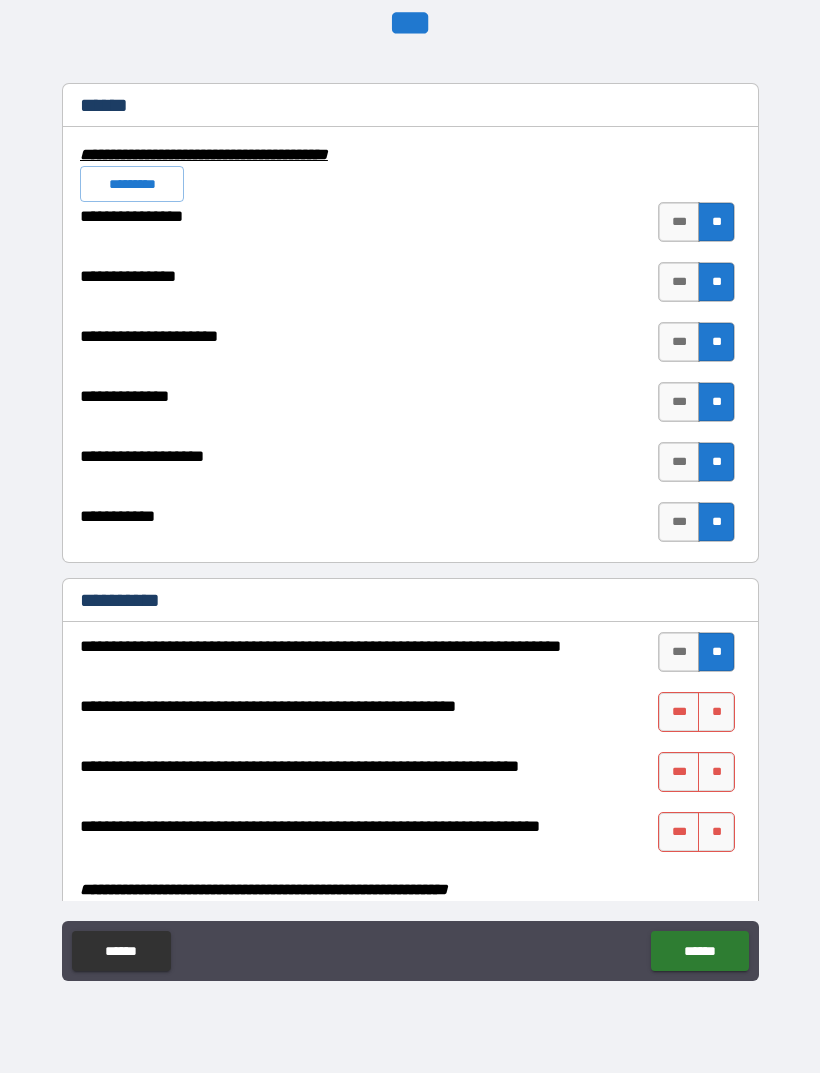 click on "**" at bounding box center (716, 772) 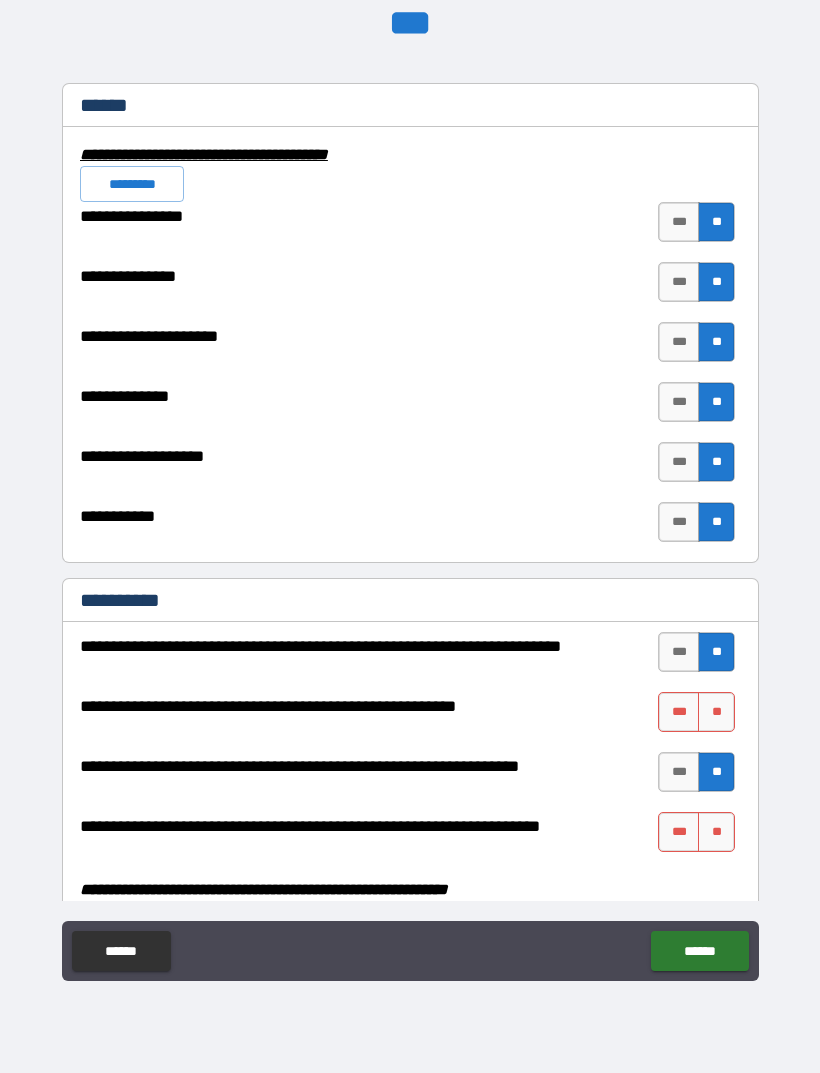 click on "**********" at bounding box center [407, 832] 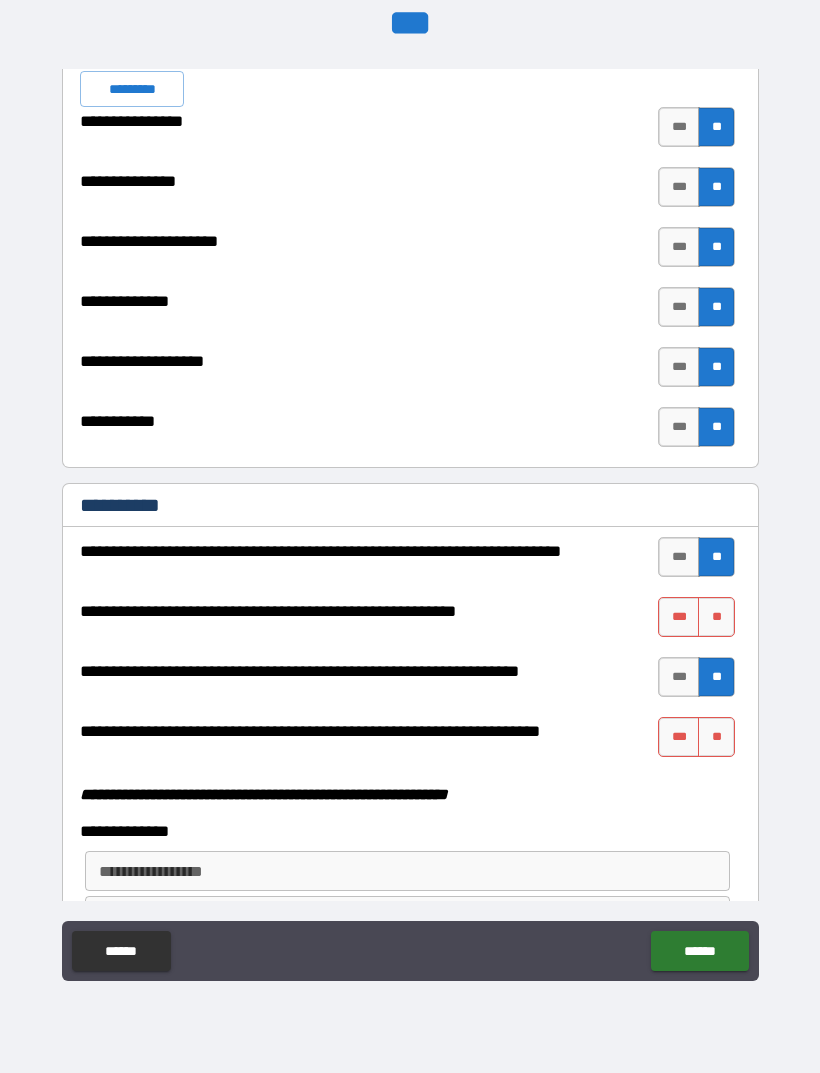 scroll, scrollTop: 4897, scrollLeft: 0, axis: vertical 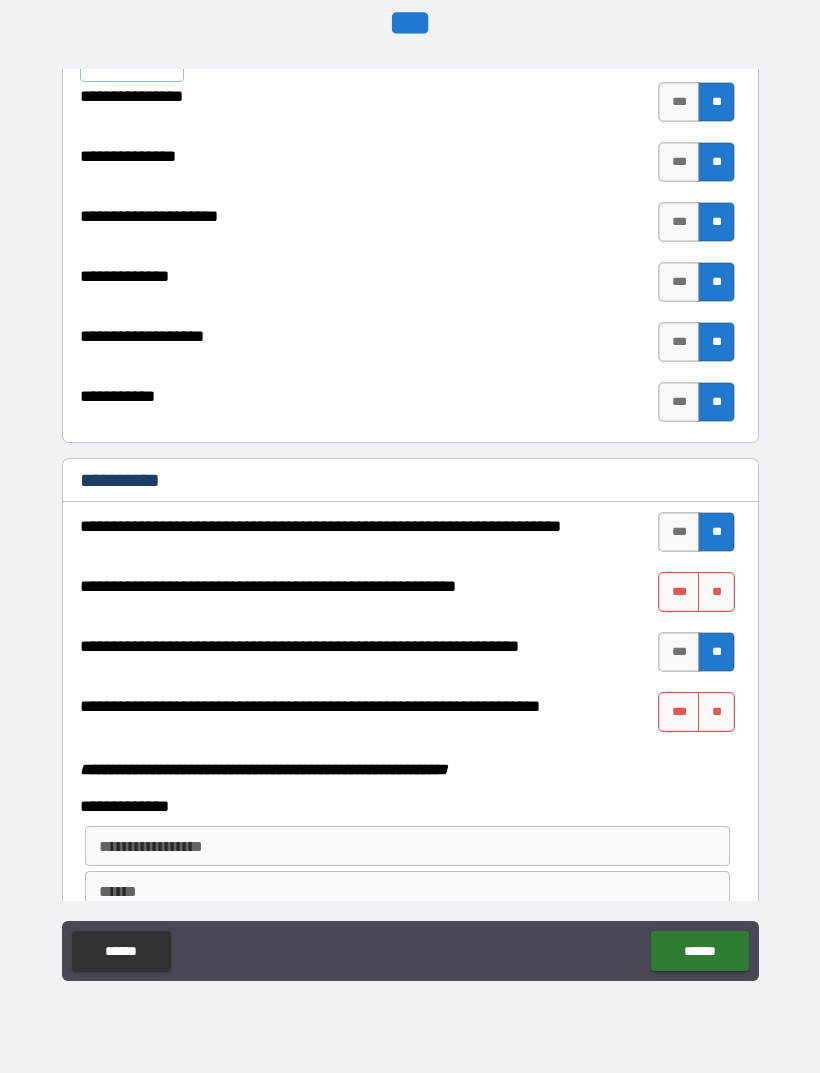 click on "***" at bounding box center [679, 712] 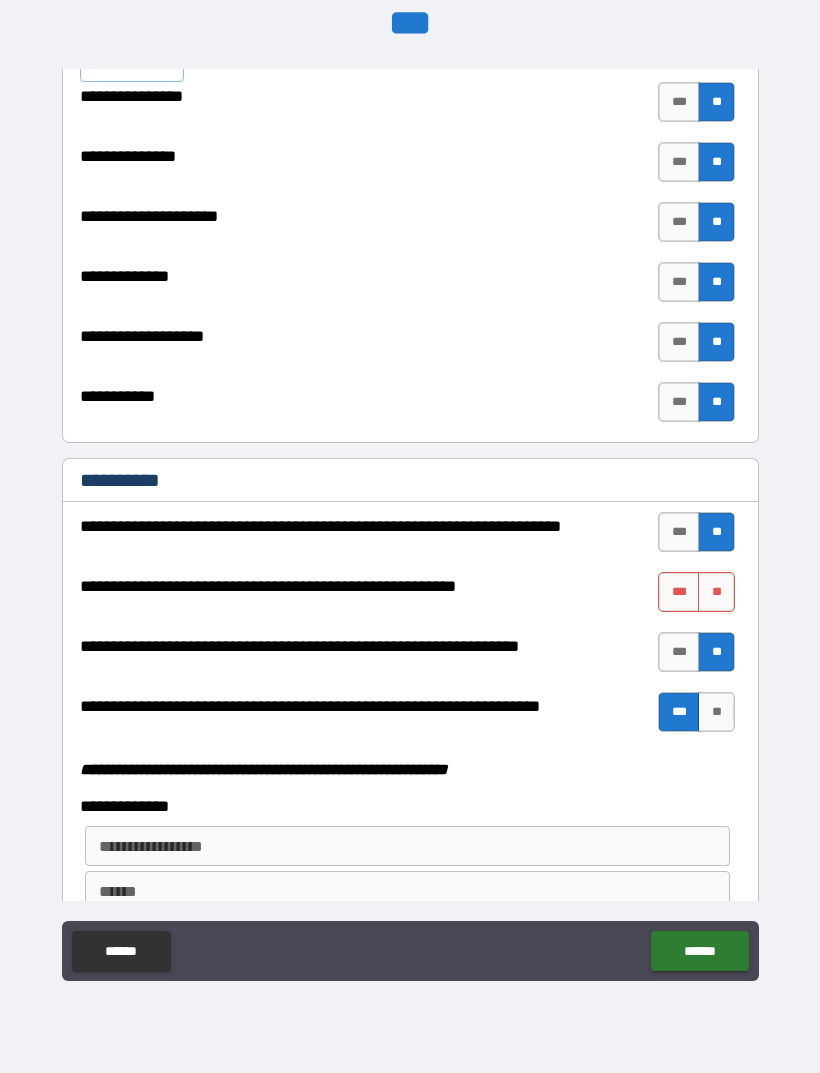 click on "******" at bounding box center (407, 891) 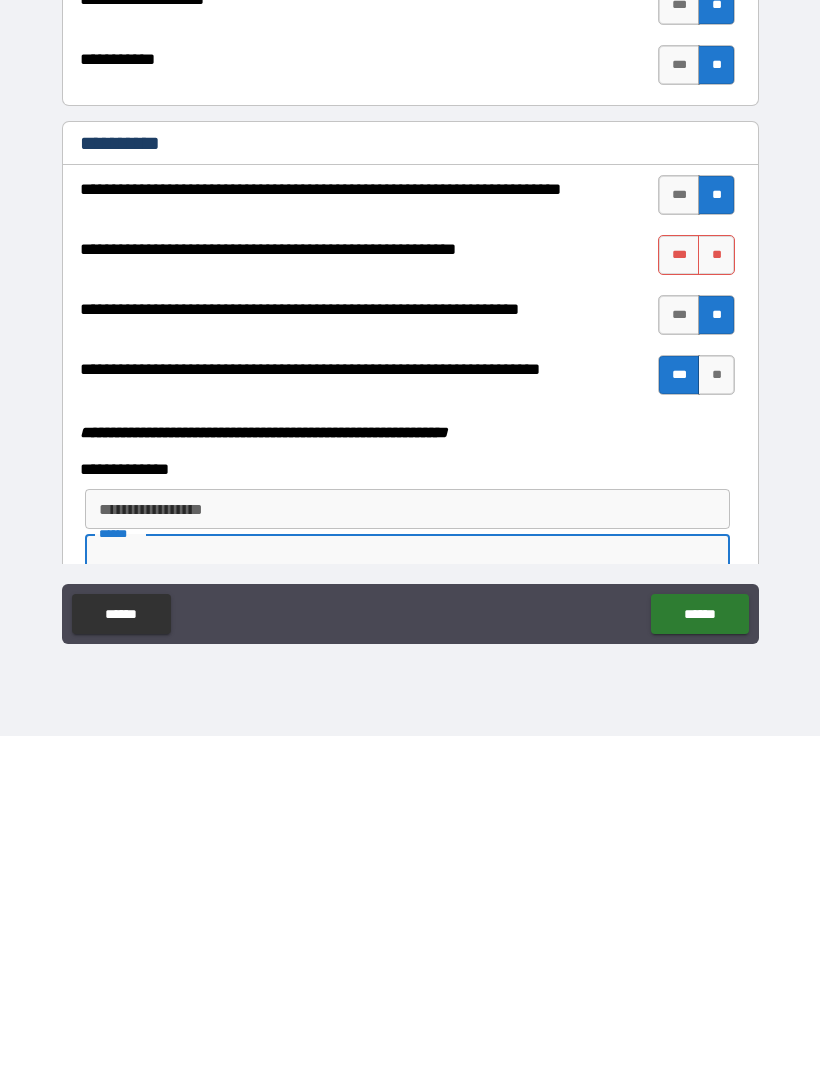 click on "**********" at bounding box center [406, 846] 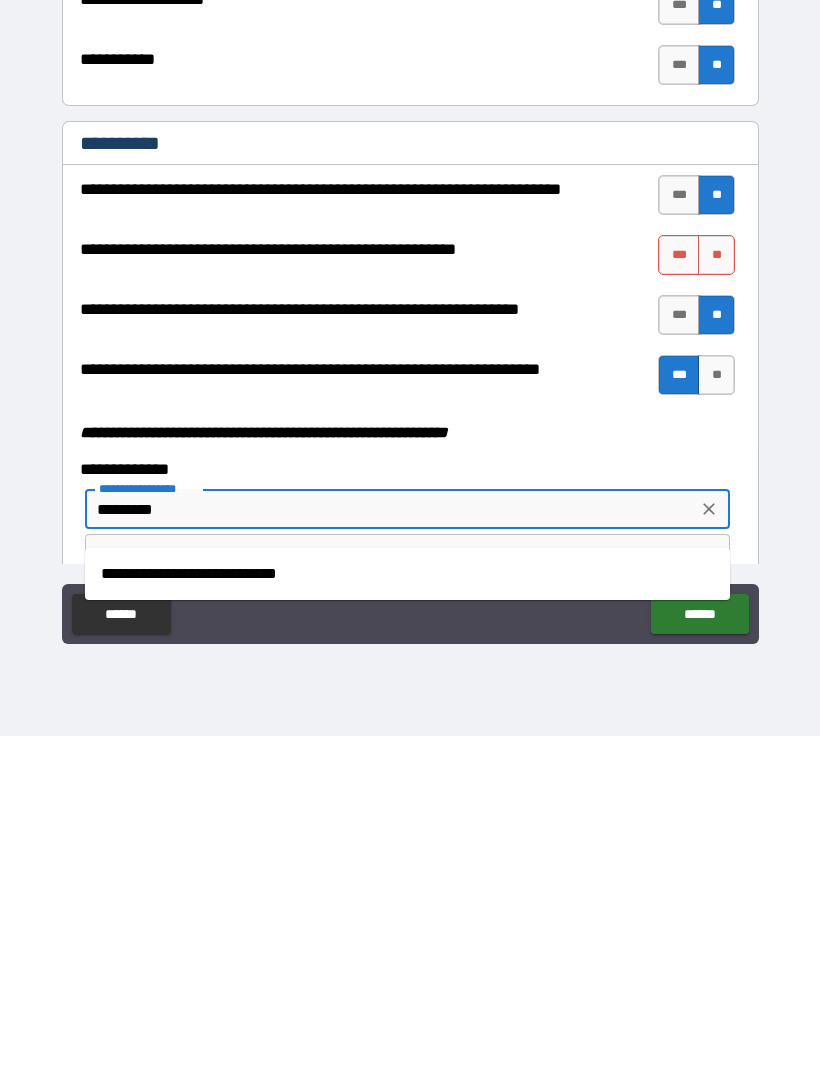 click on "**********" at bounding box center (407, 911) 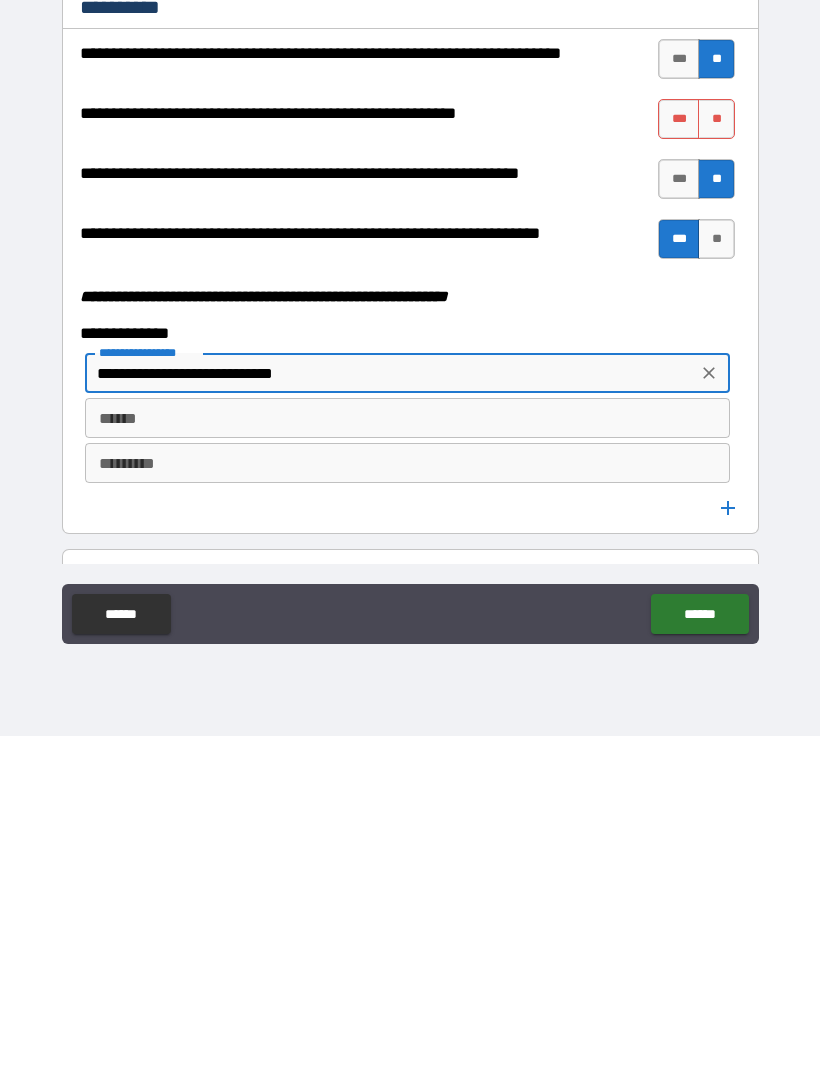 scroll, scrollTop: 5084, scrollLeft: 0, axis: vertical 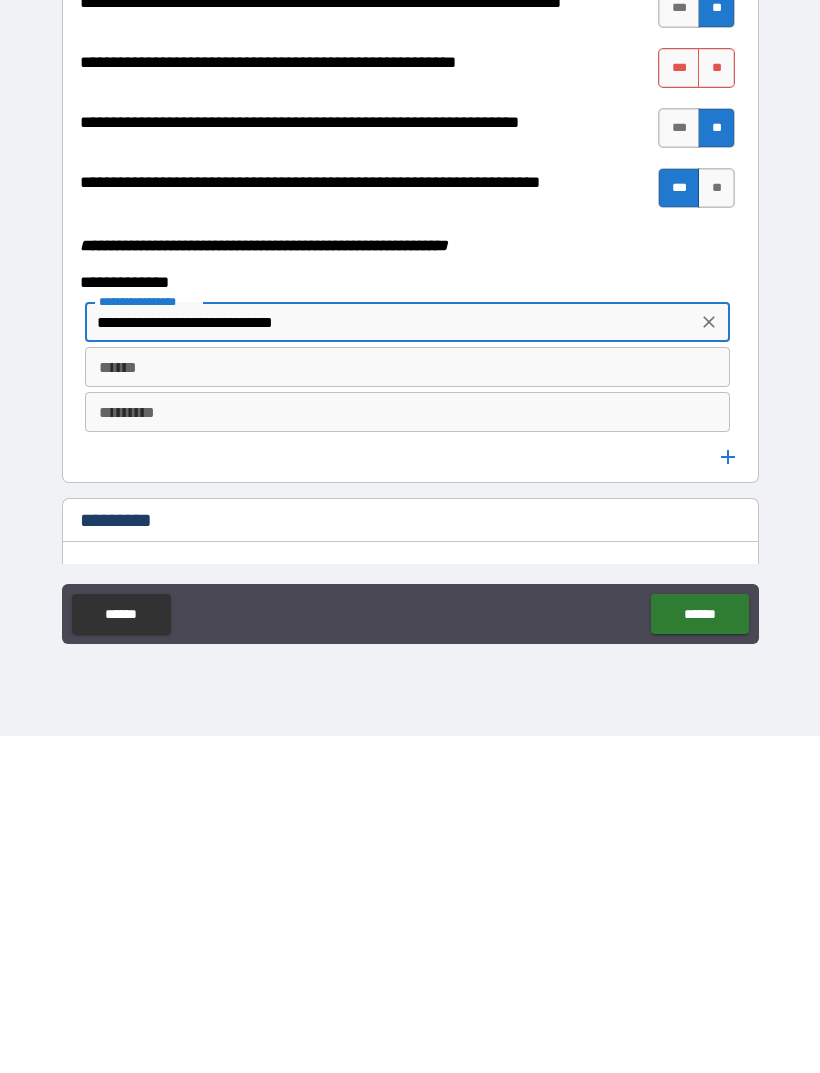 click on "******" at bounding box center [407, 704] 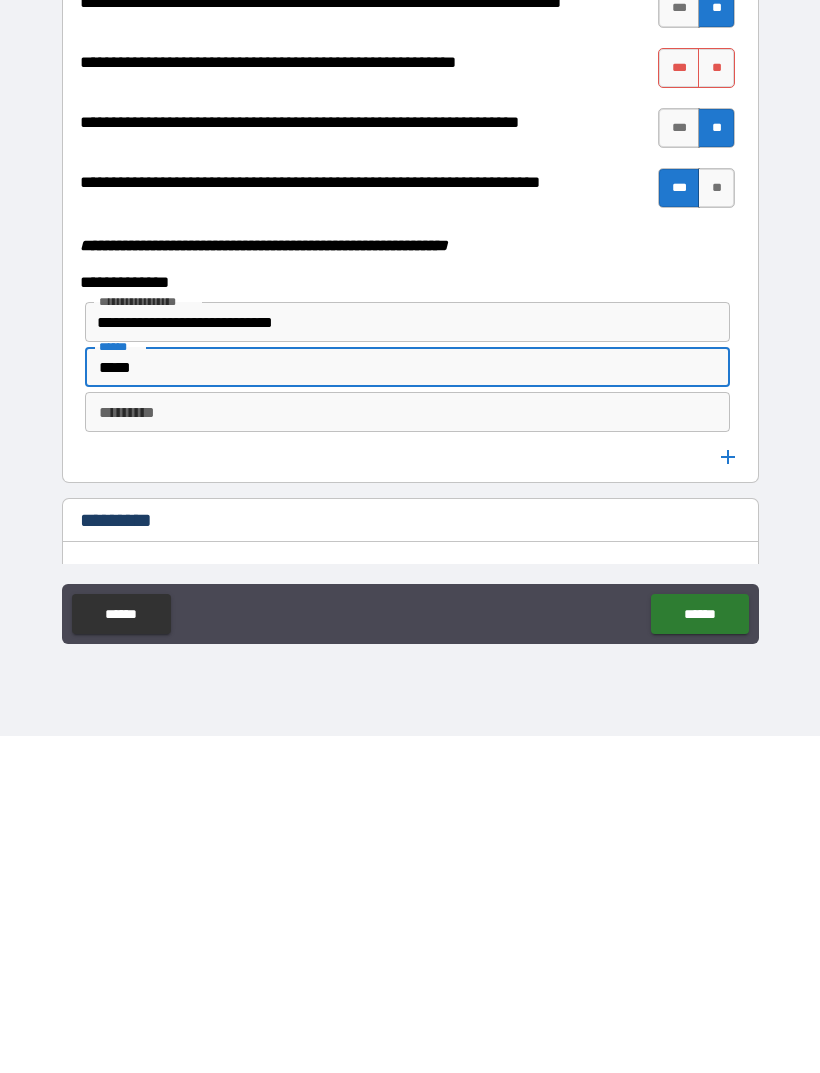type on "*****" 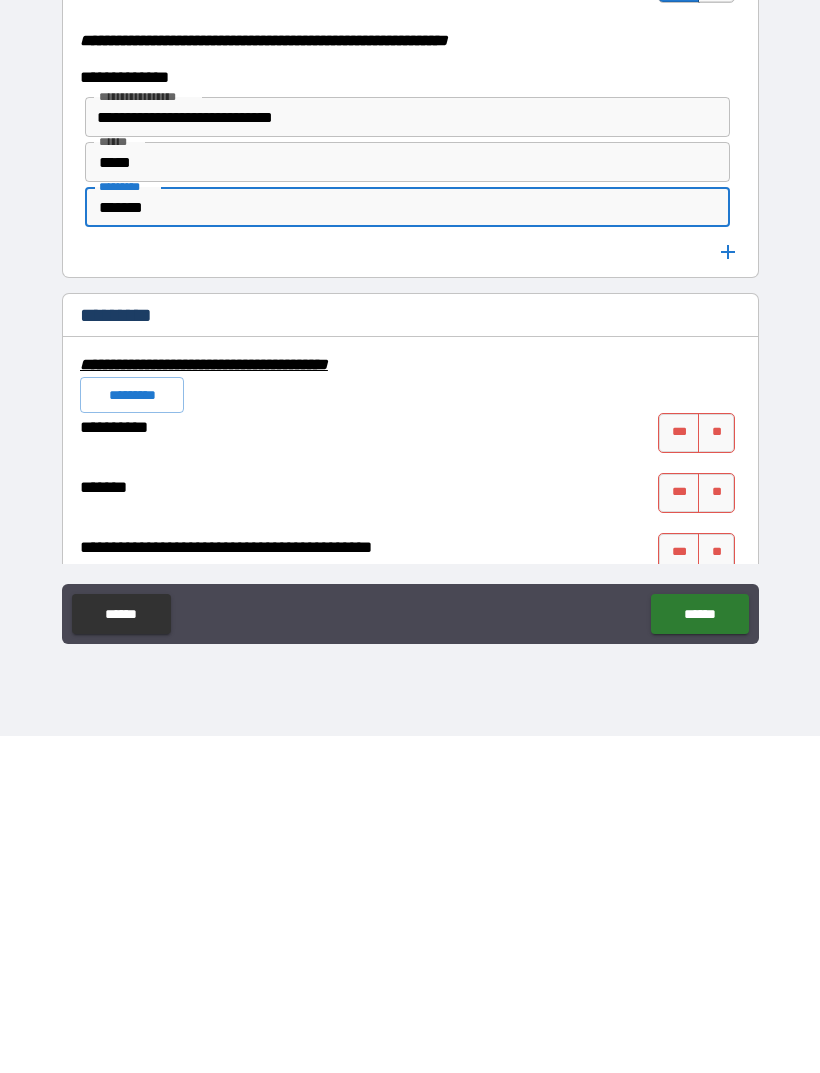 scroll, scrollTop: 5291, scrollLeft: 0, axis: vertical 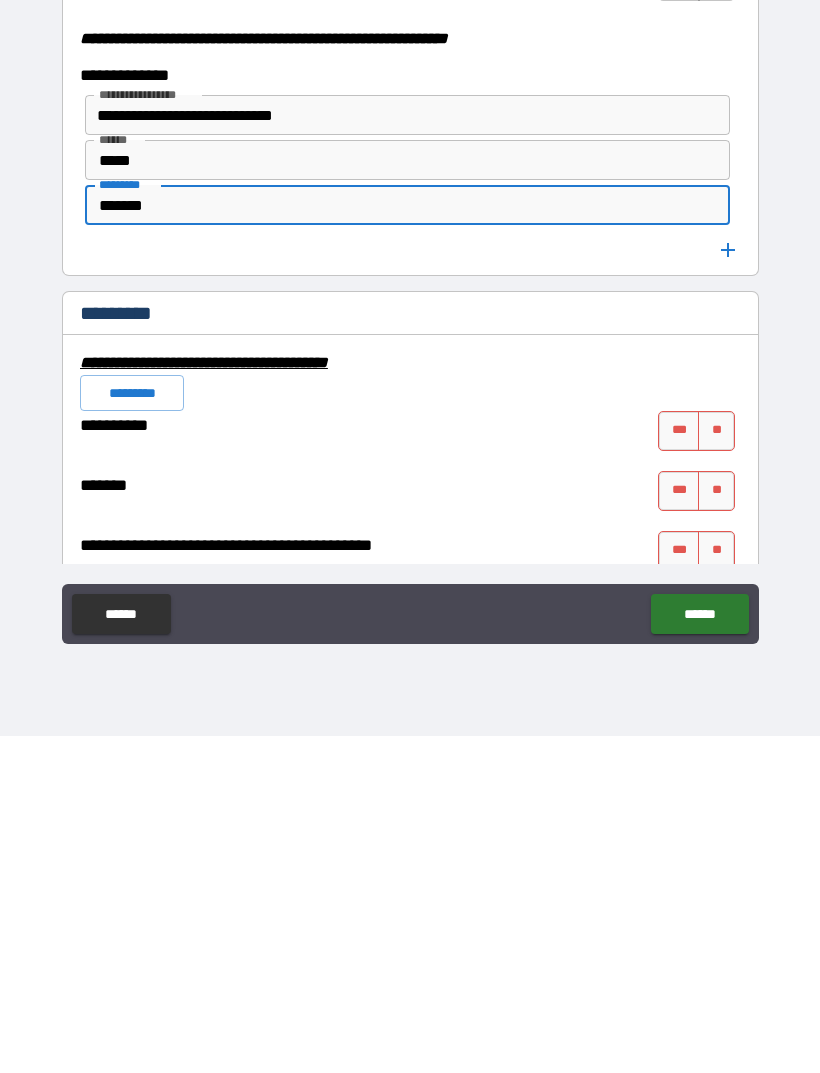 type on "*******" 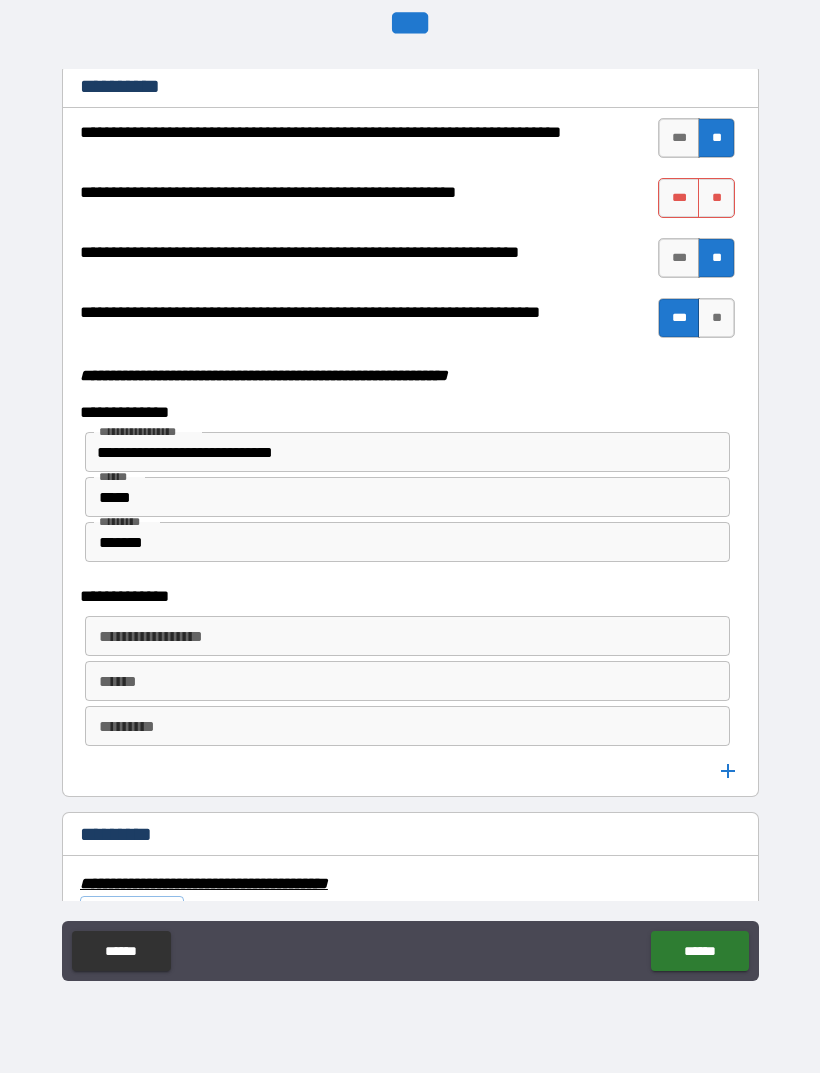 click on "**********" at bounding box center [406, 636] 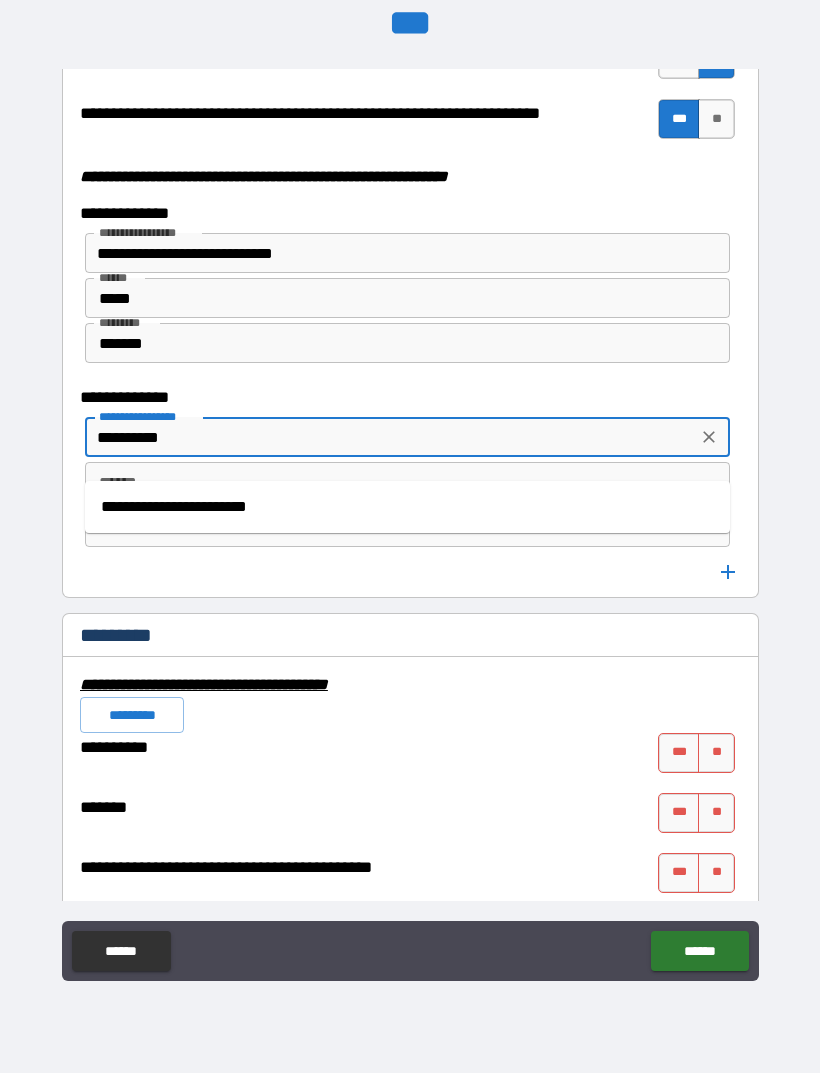 scroll, scrollTop: 5491, scrollLeft: 0, axis: vertical 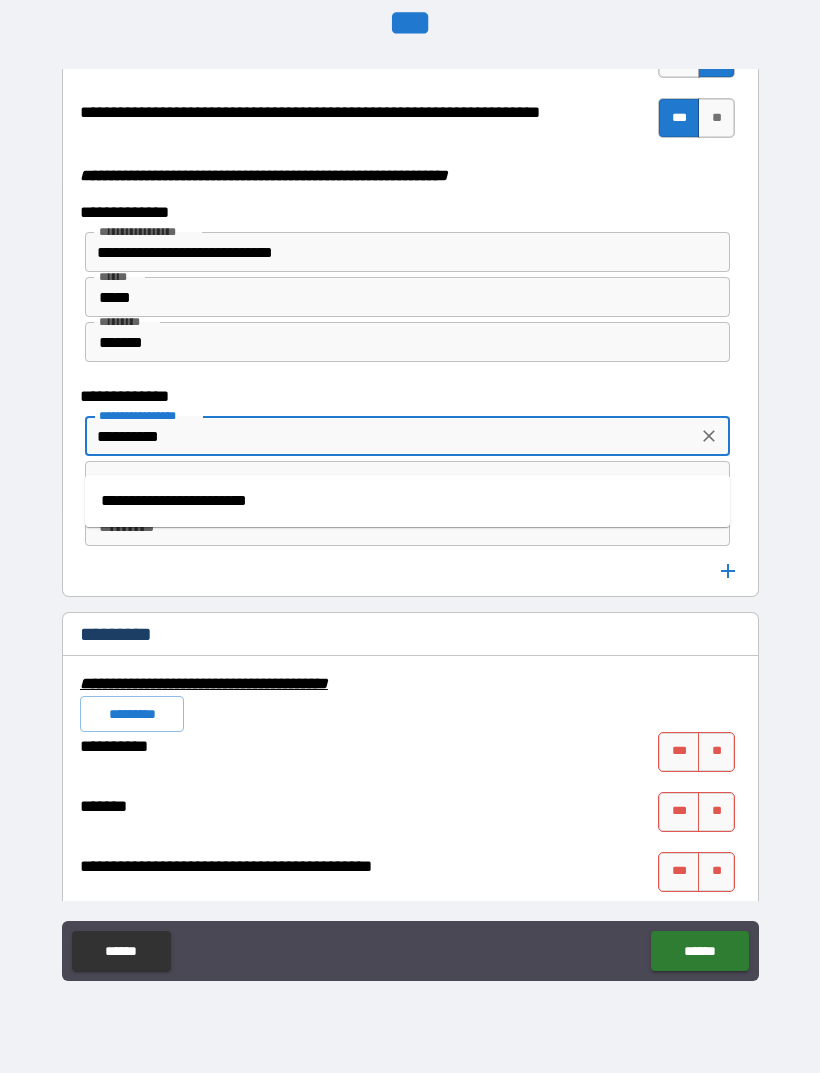 click on "**********" at bounding box center [407, 501] 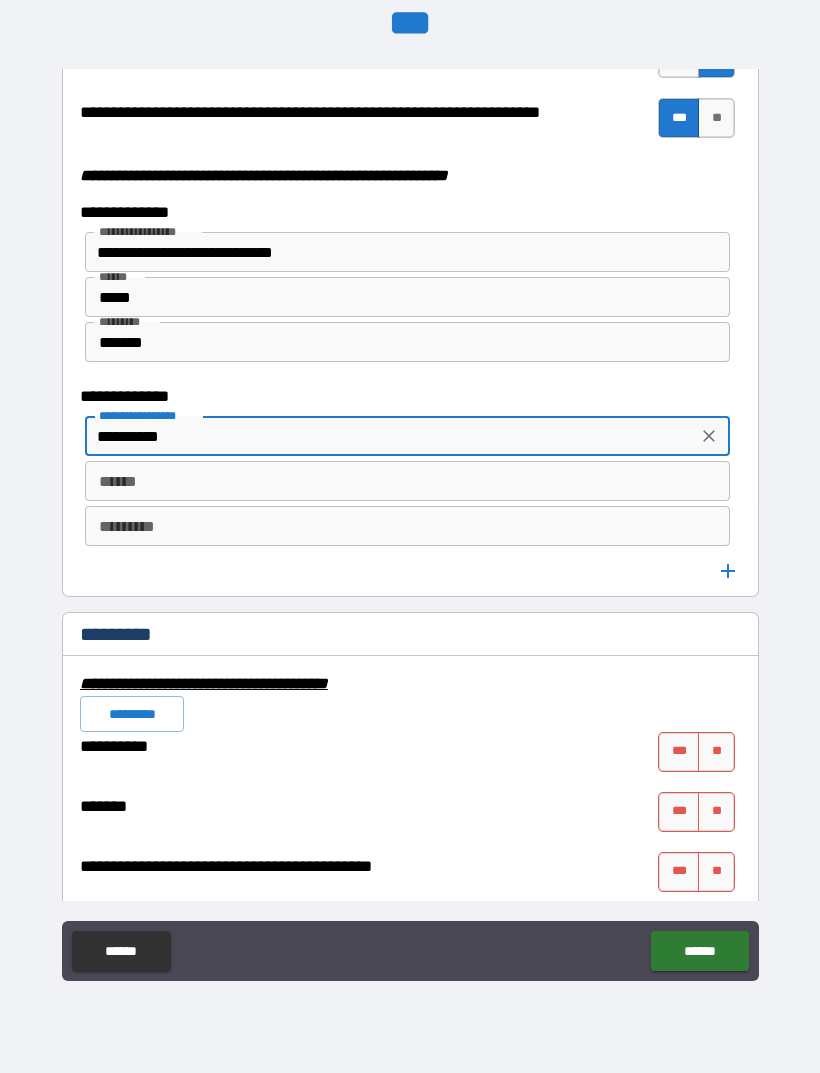 type on "**********" 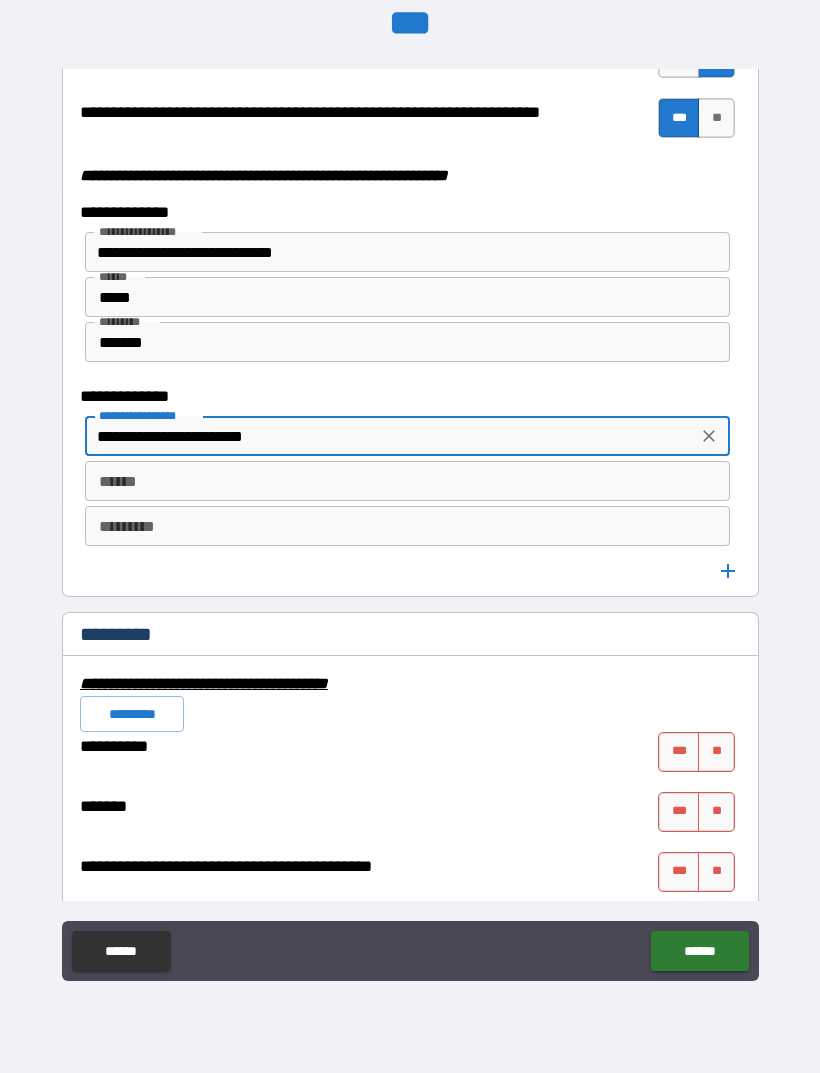 click on "******" at bounding box center (407, 481) 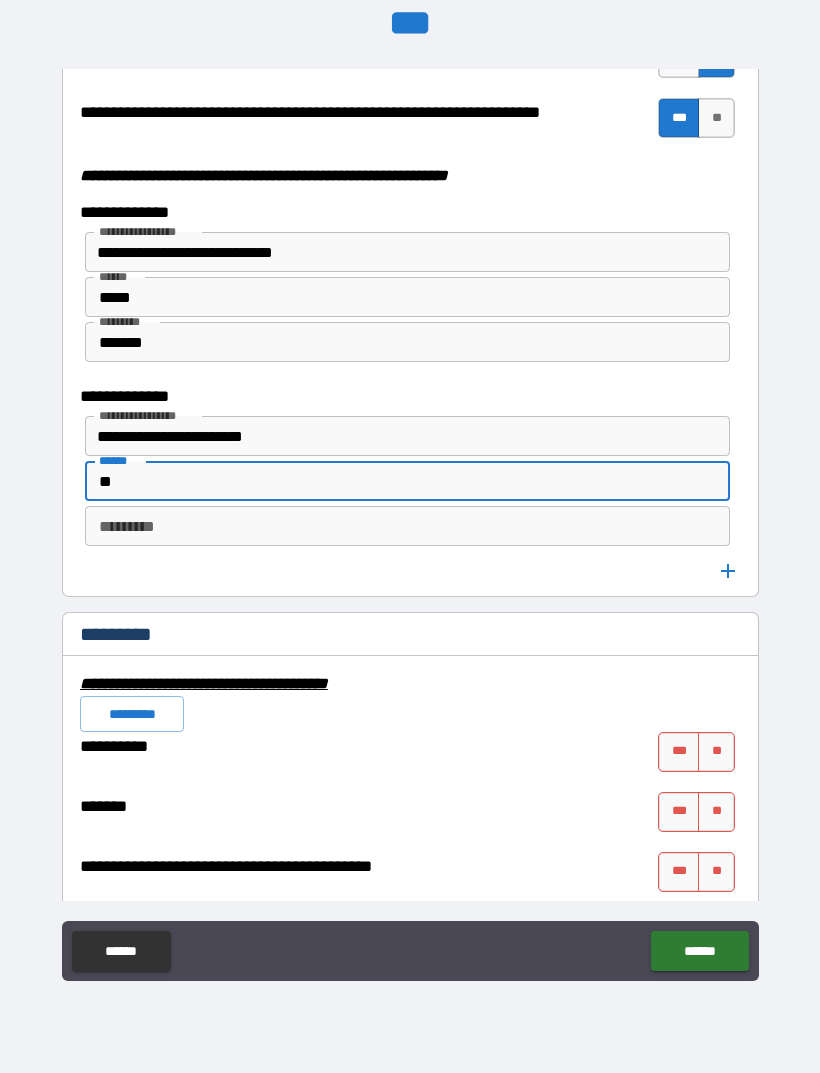 type on "**" 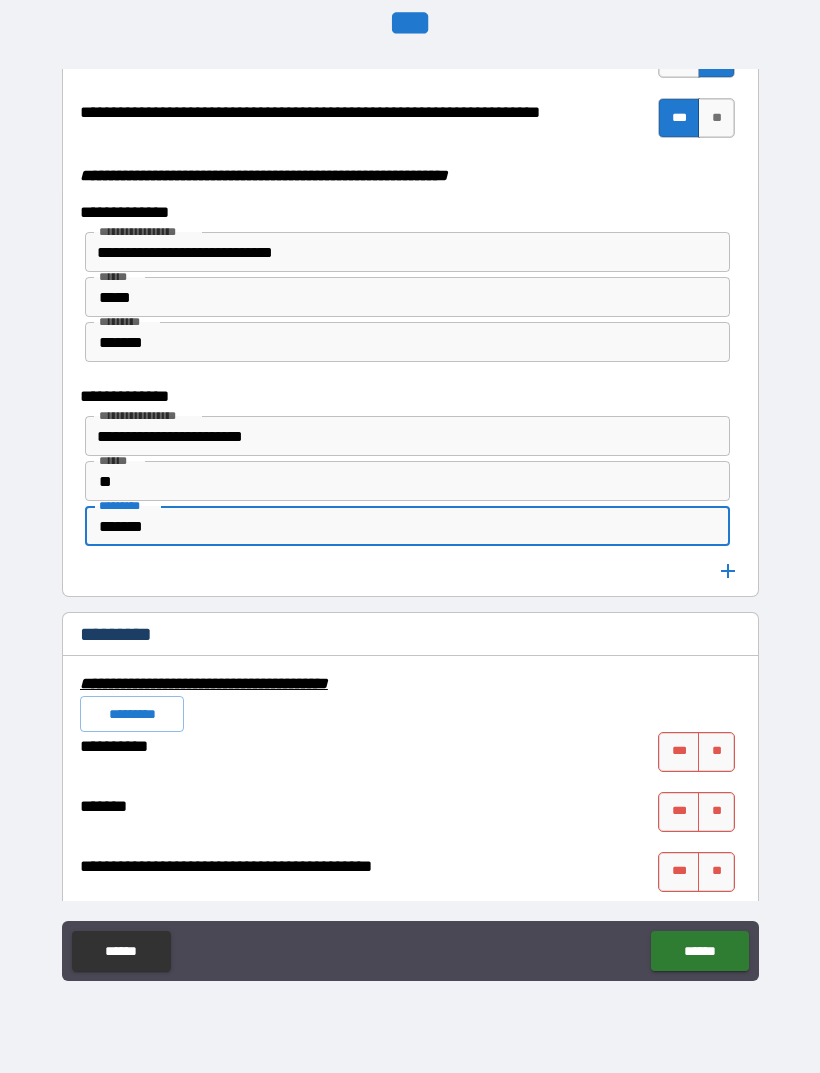 type on "*******" 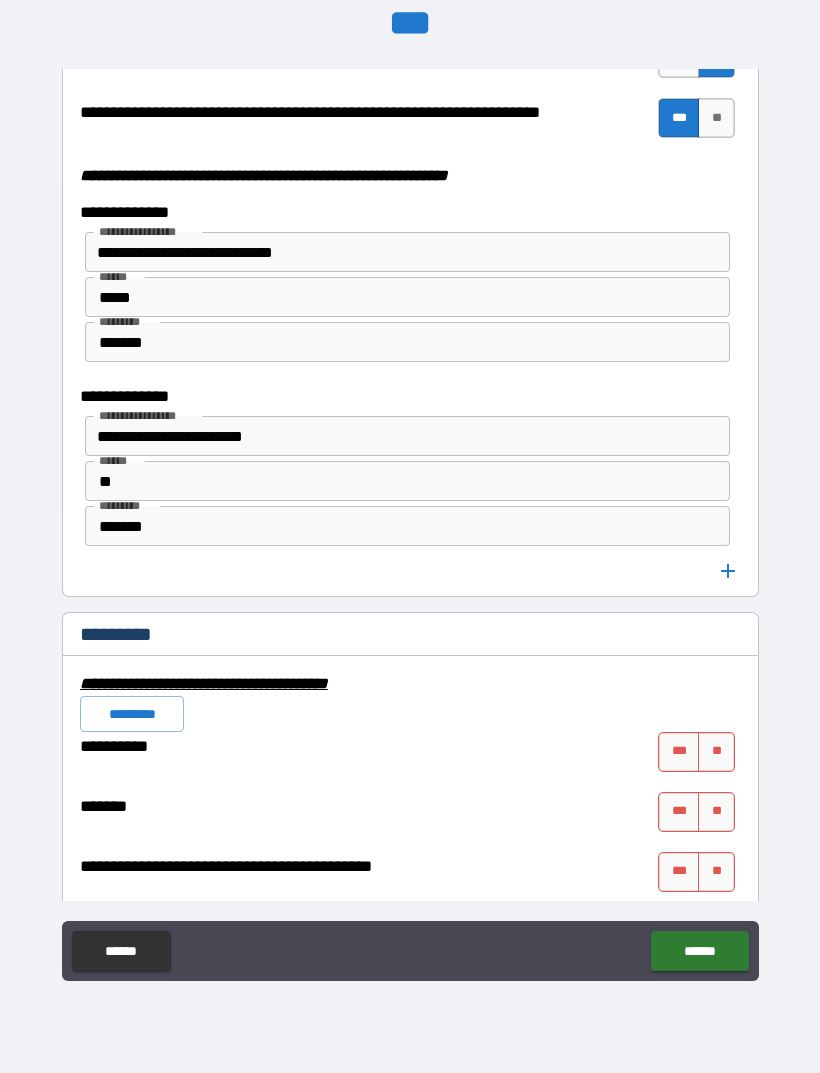 click 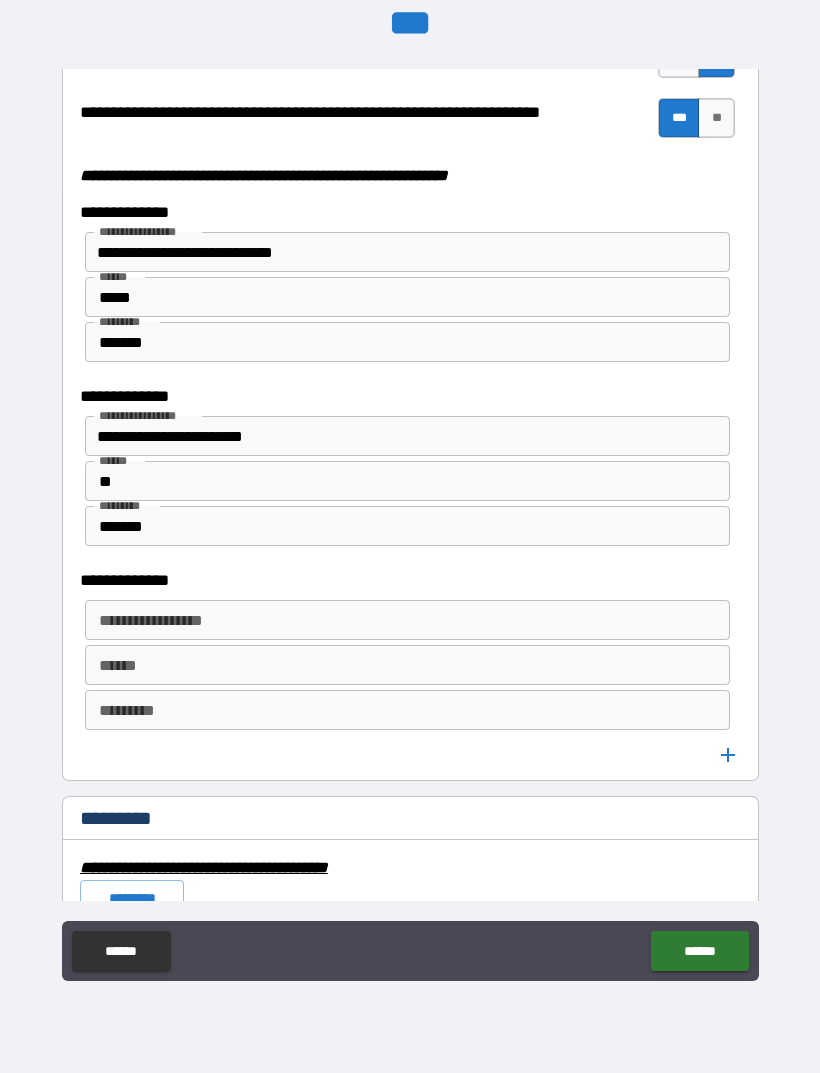 click on "**********" at bounding box center (406, 620) 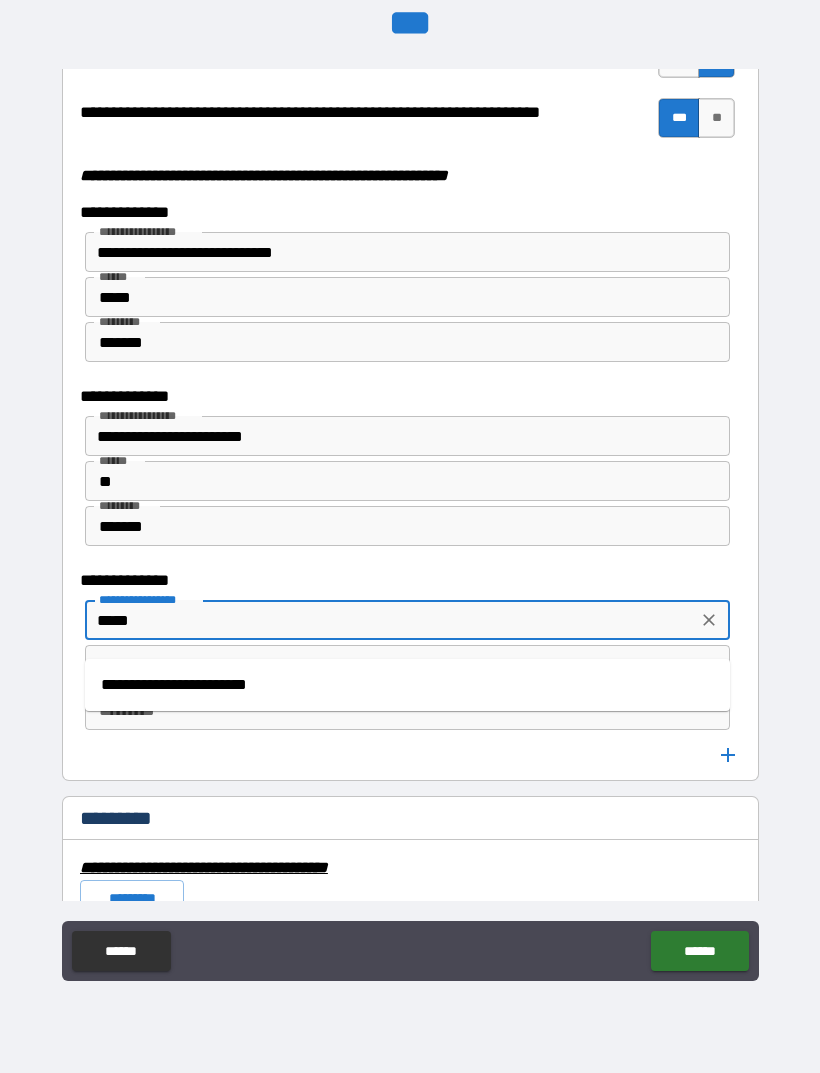 click on "**********" at bounding box center (407, 685) 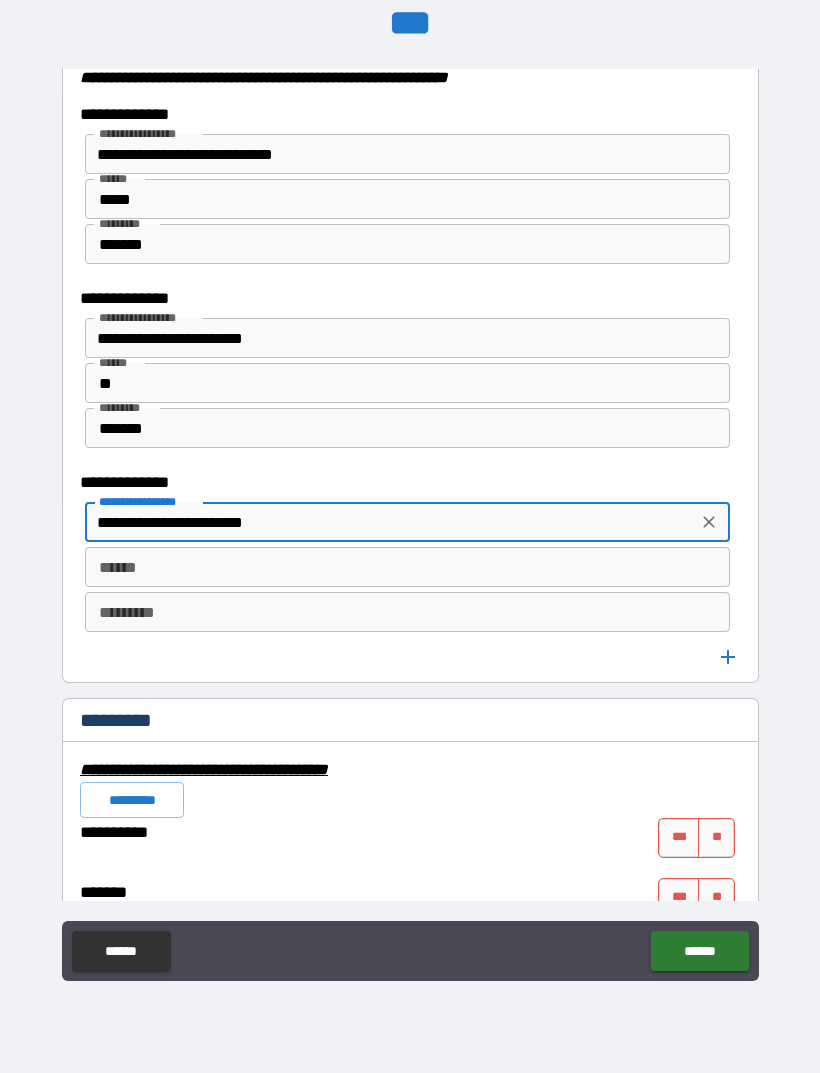 scroll, scrollTop: 5604, scrollLeft: 0, axis: vertical 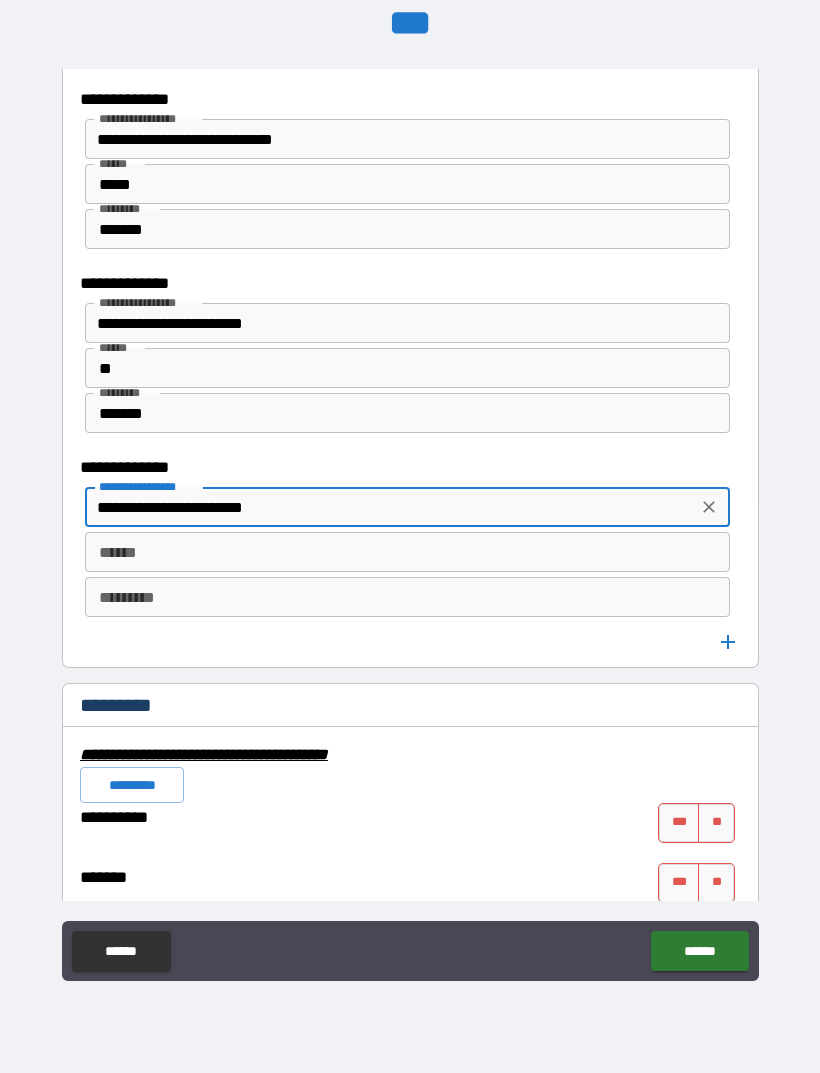 click on "******" at bounding box center [407, 552] 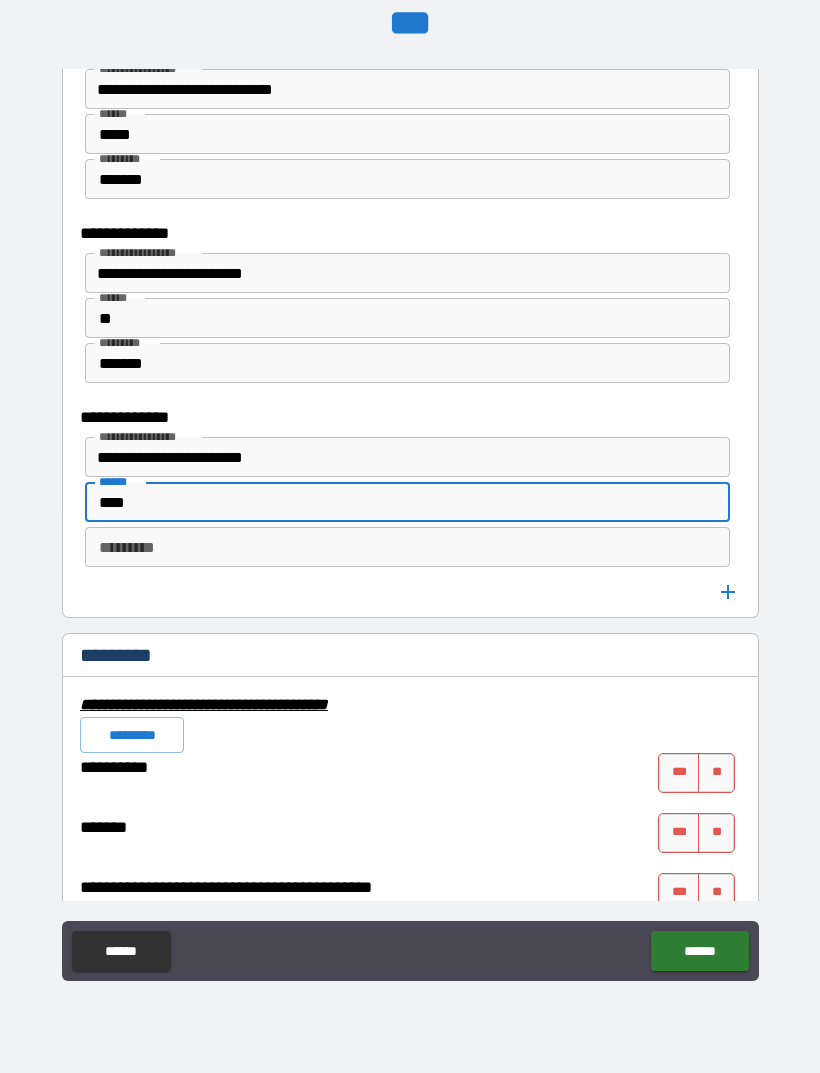 scroll, scrollTop: 5657, scrollLeft: 0, axis: vertical 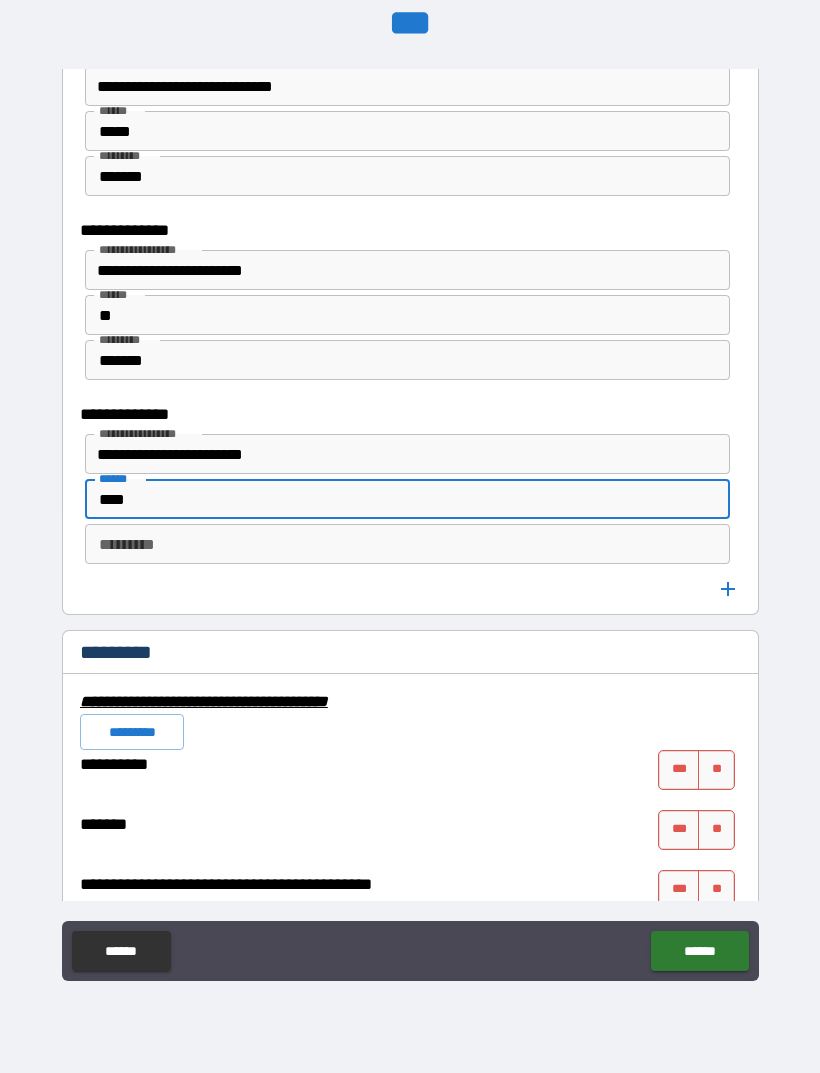 type on "****" 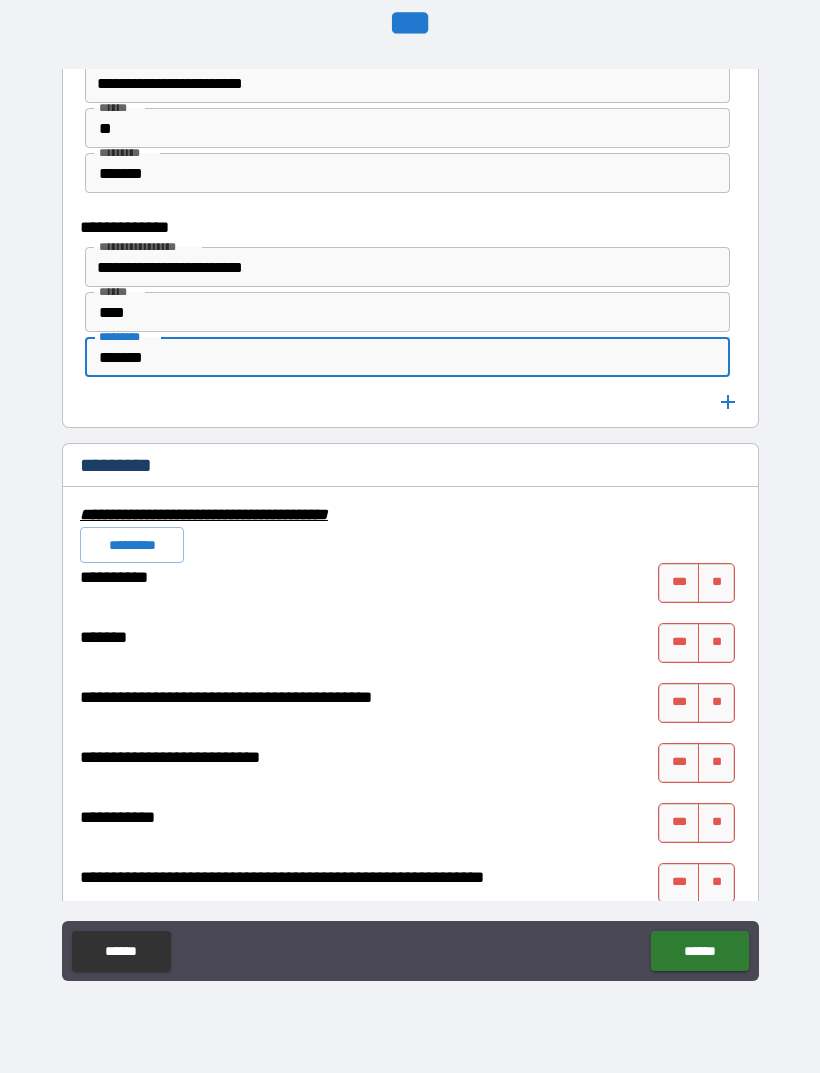 scroll, scrollTop: 5858, scrollLeft: 0, axis: vertical 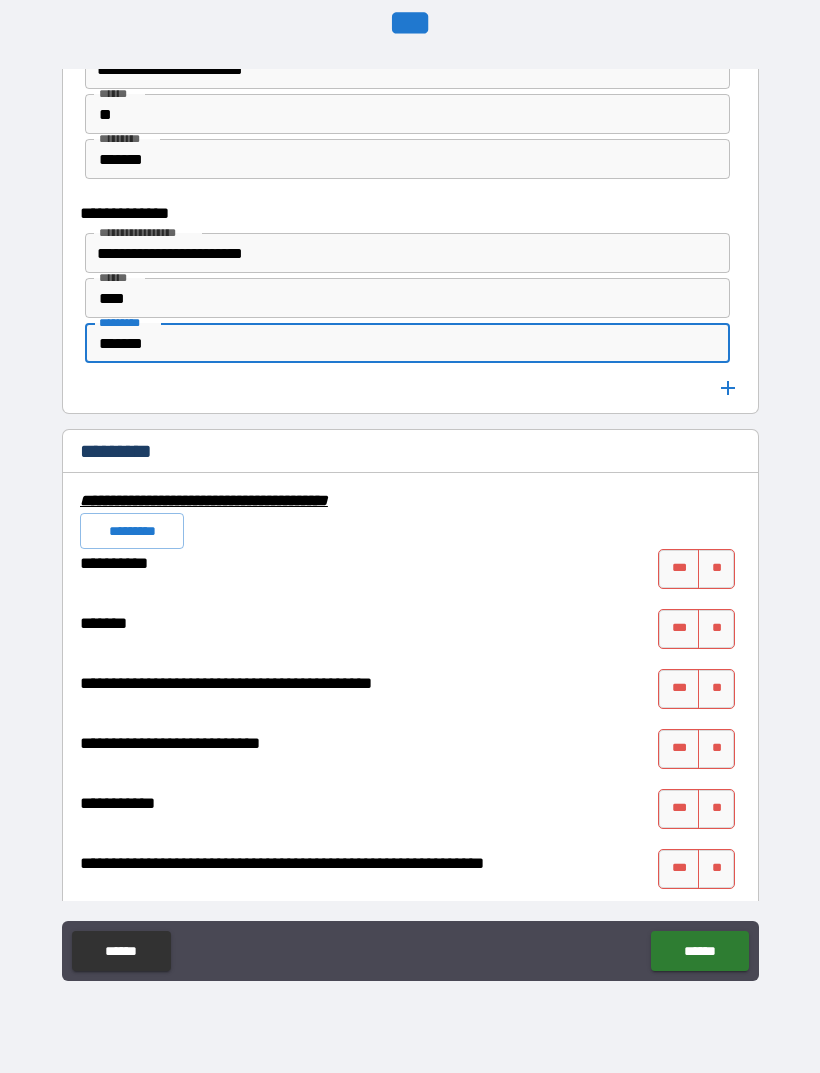 type on "*******" 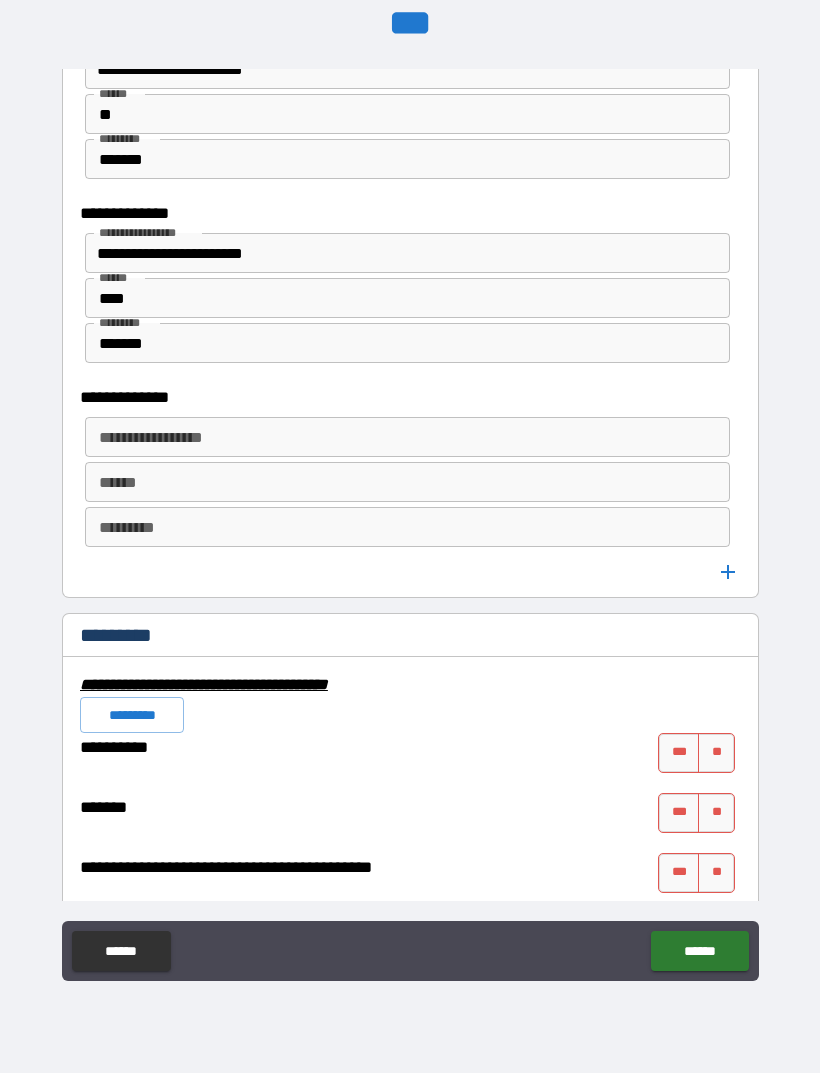 click on "**********" at bounding box center (406, 437) 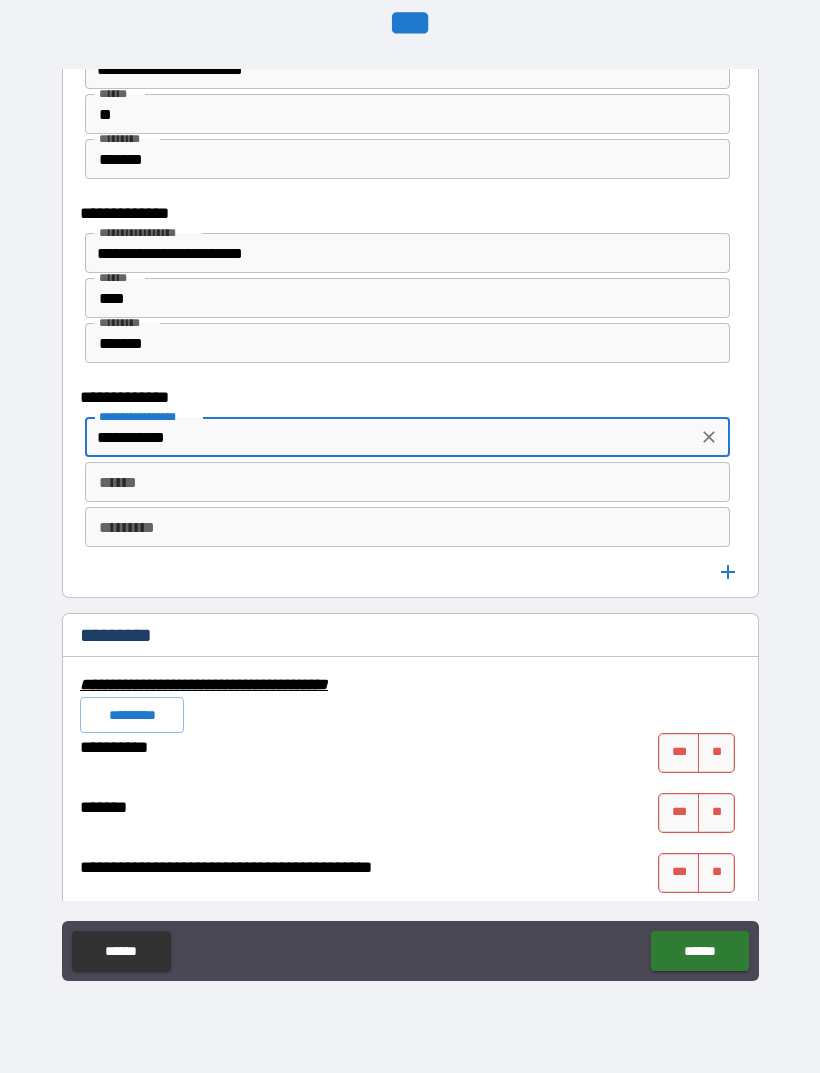 scroll, scrollTop: 5856, scrollLeft: 0, axis: vertical 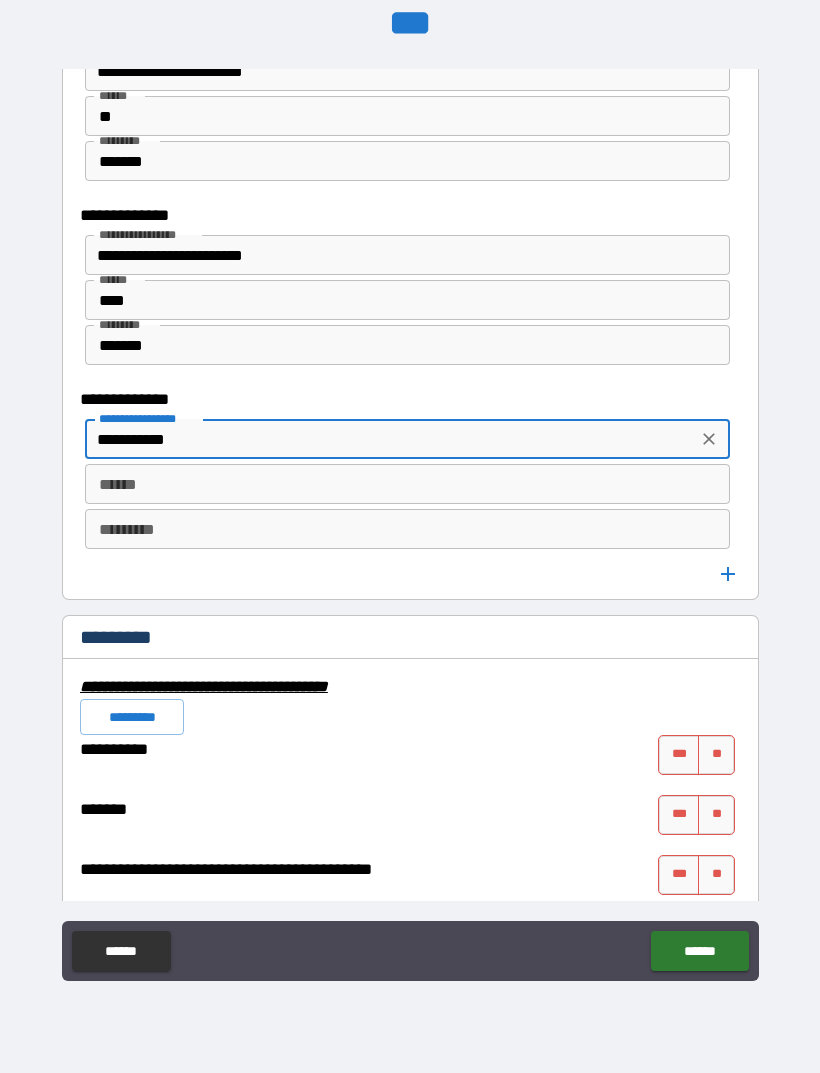 type on "**********" 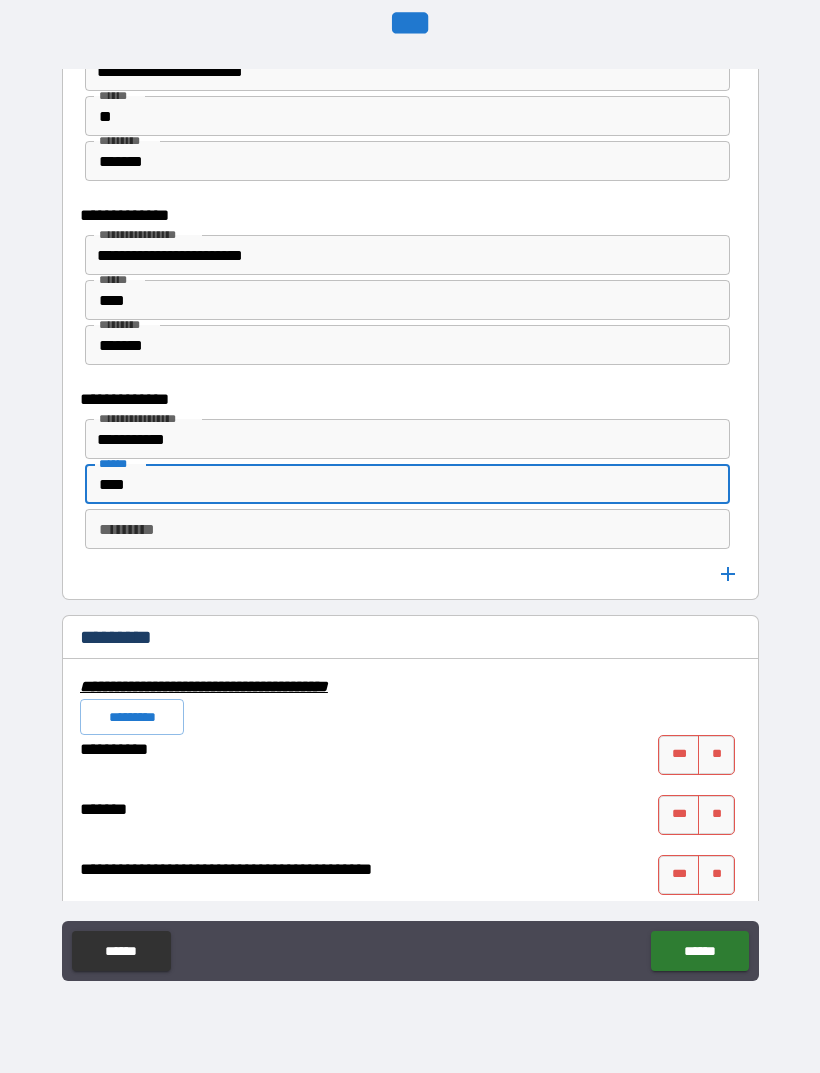 type on "****" 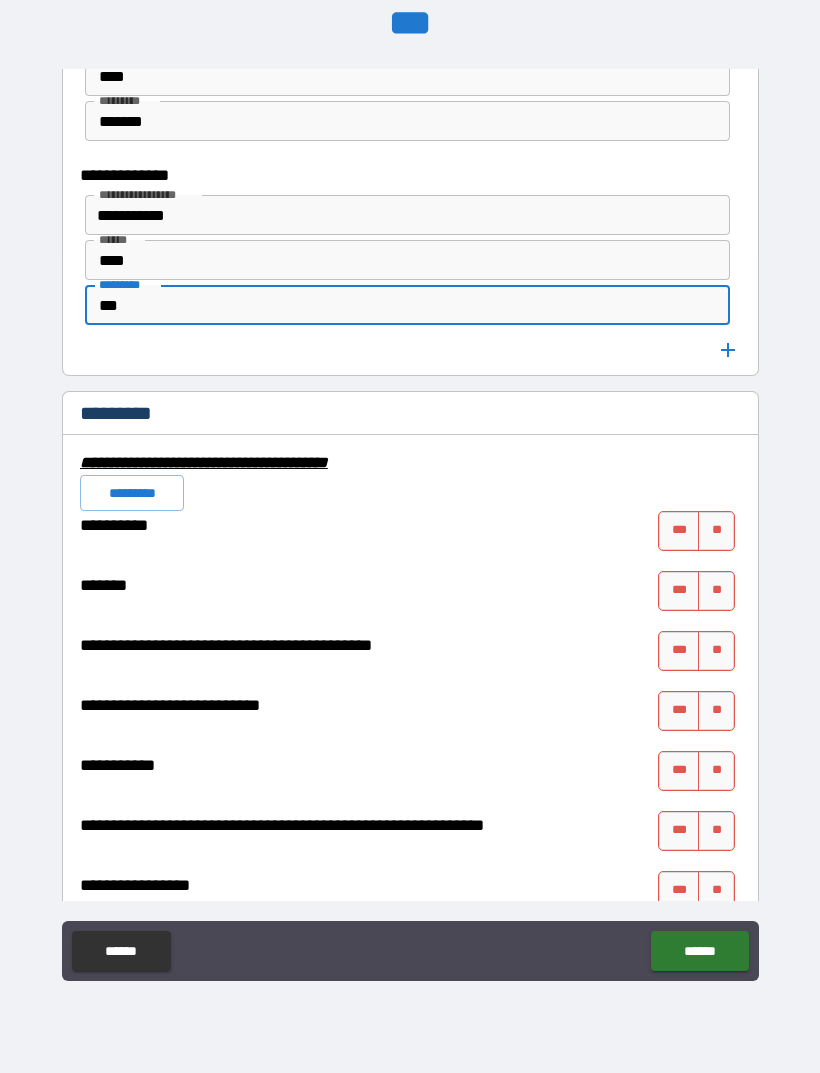 scroll, scrollTop: 6078, scrollLeft: 0, axis: vertical 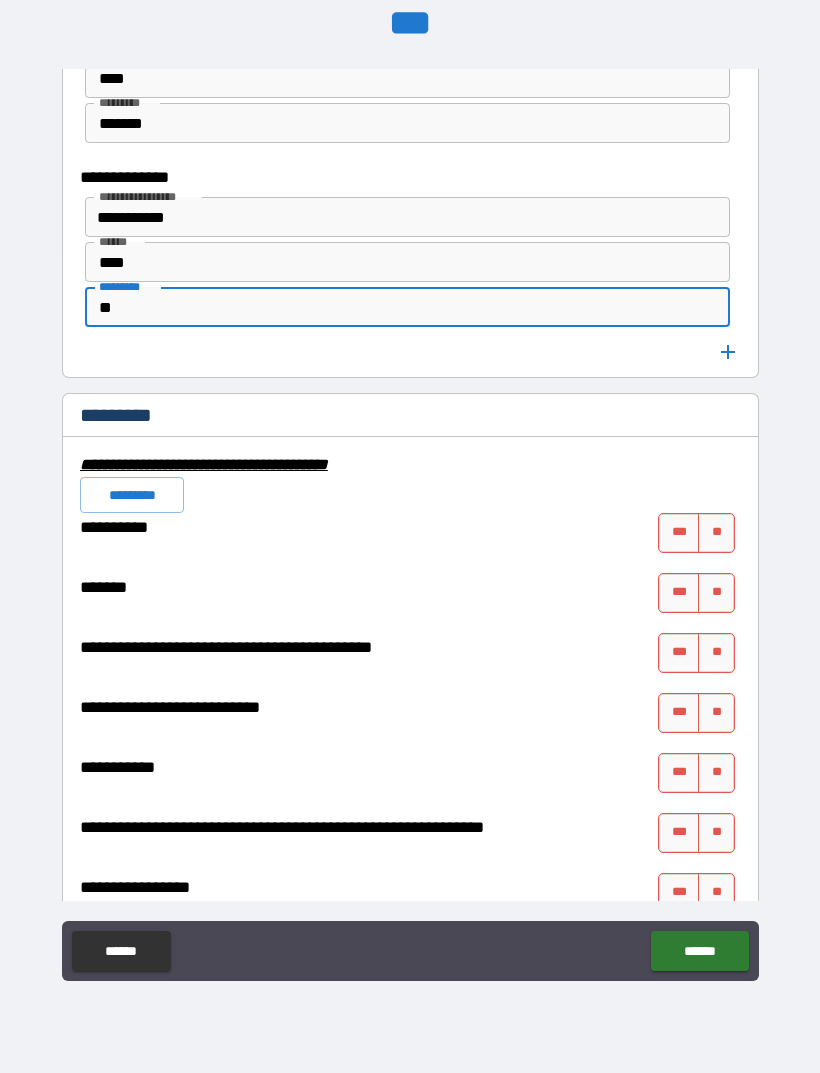 type on "*" 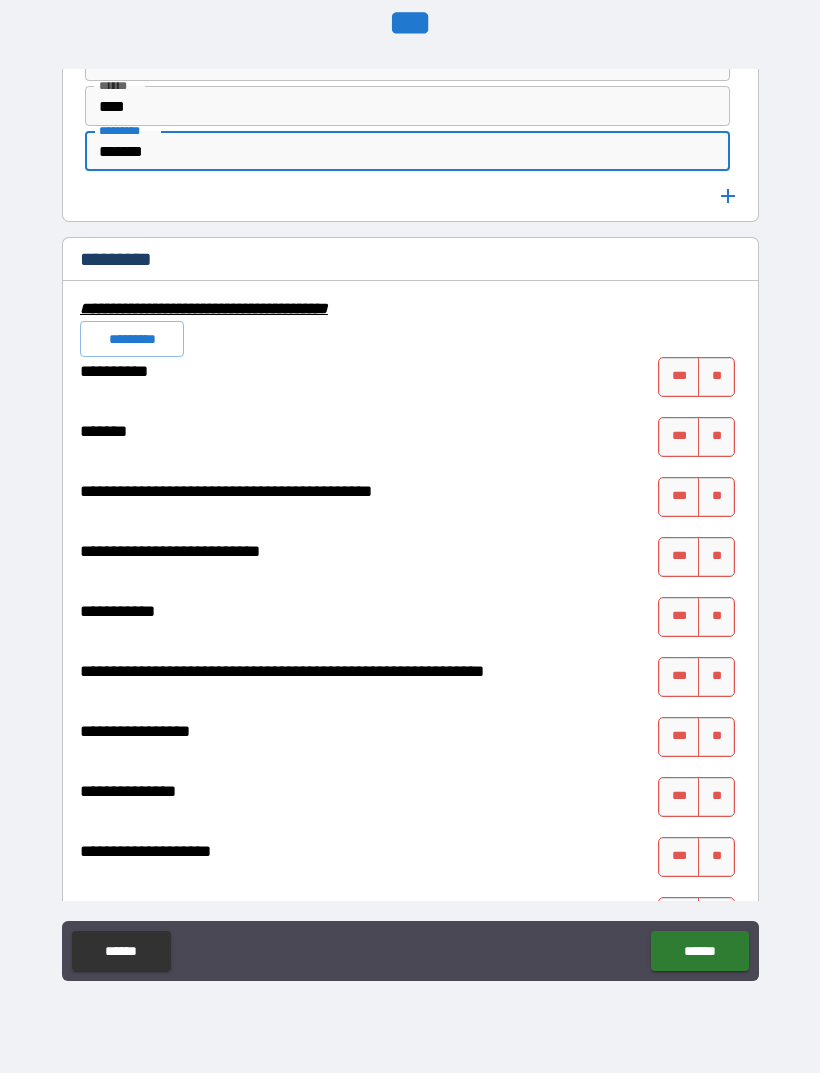 scroll, scrollTop: 6236, scrollLeft: 0, axis: vertical 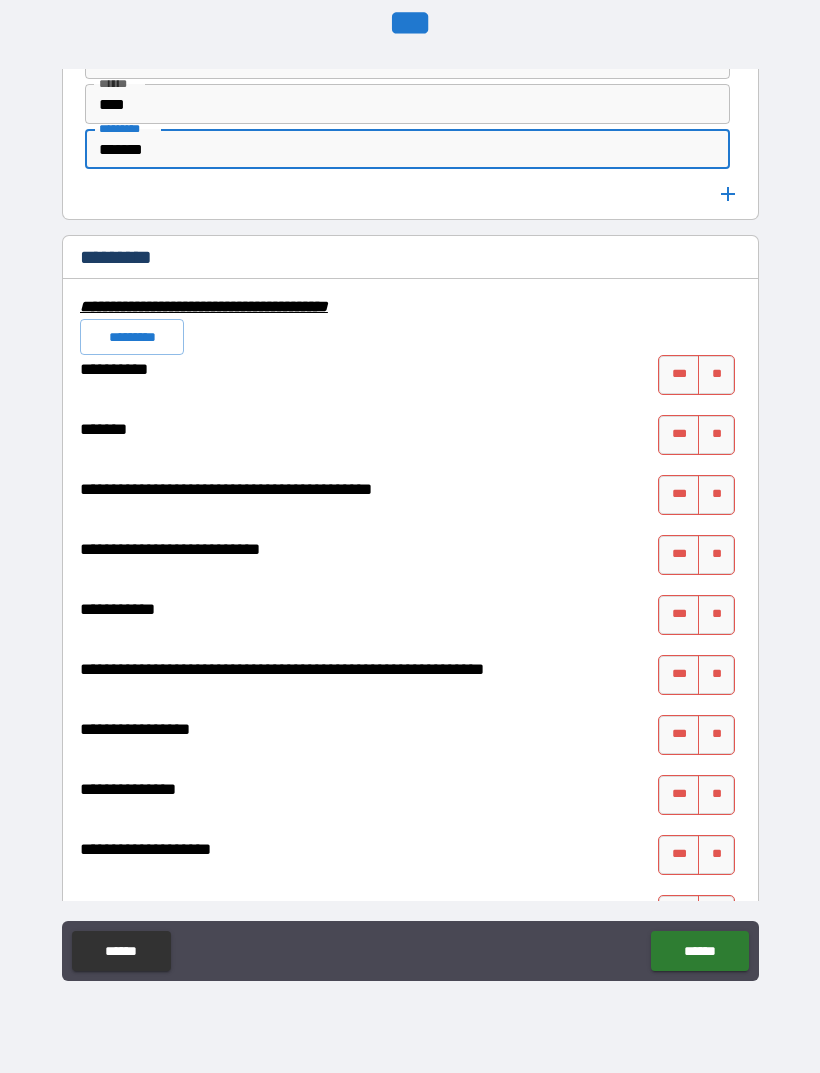 type on "*******" 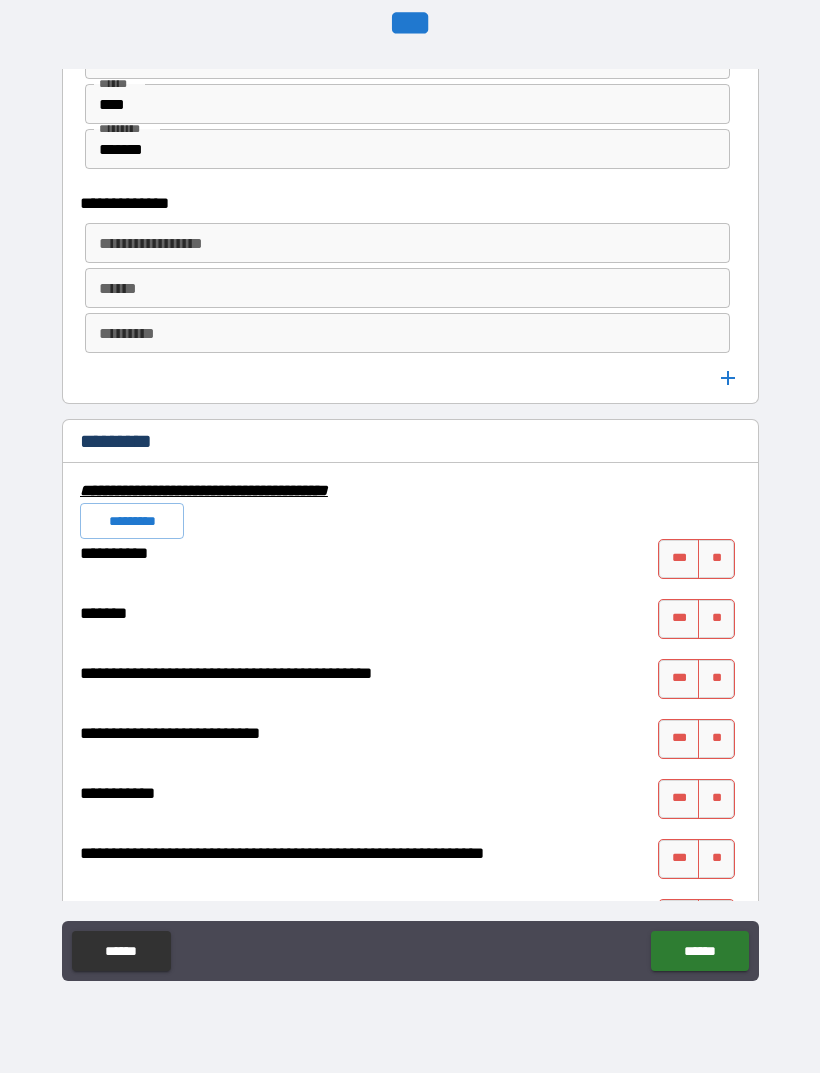 click on "**********" at bounding box center (407, 243) 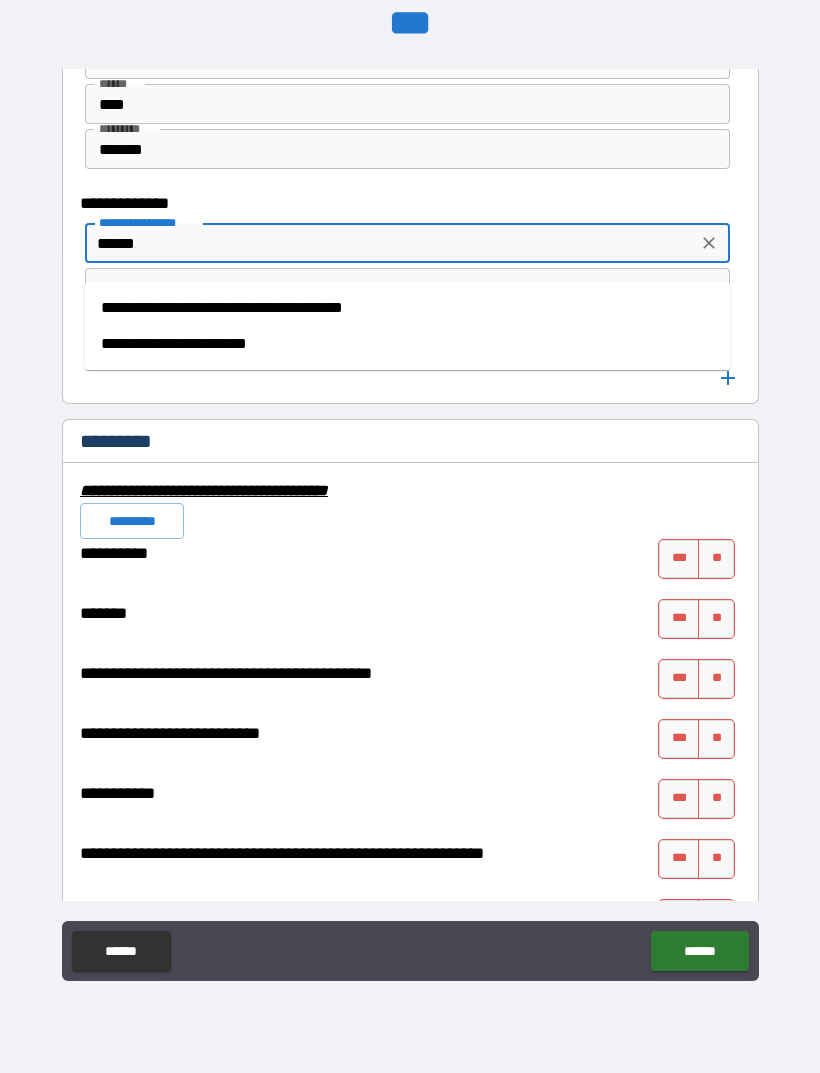 click on "**********" at bounding box center (407, 344) 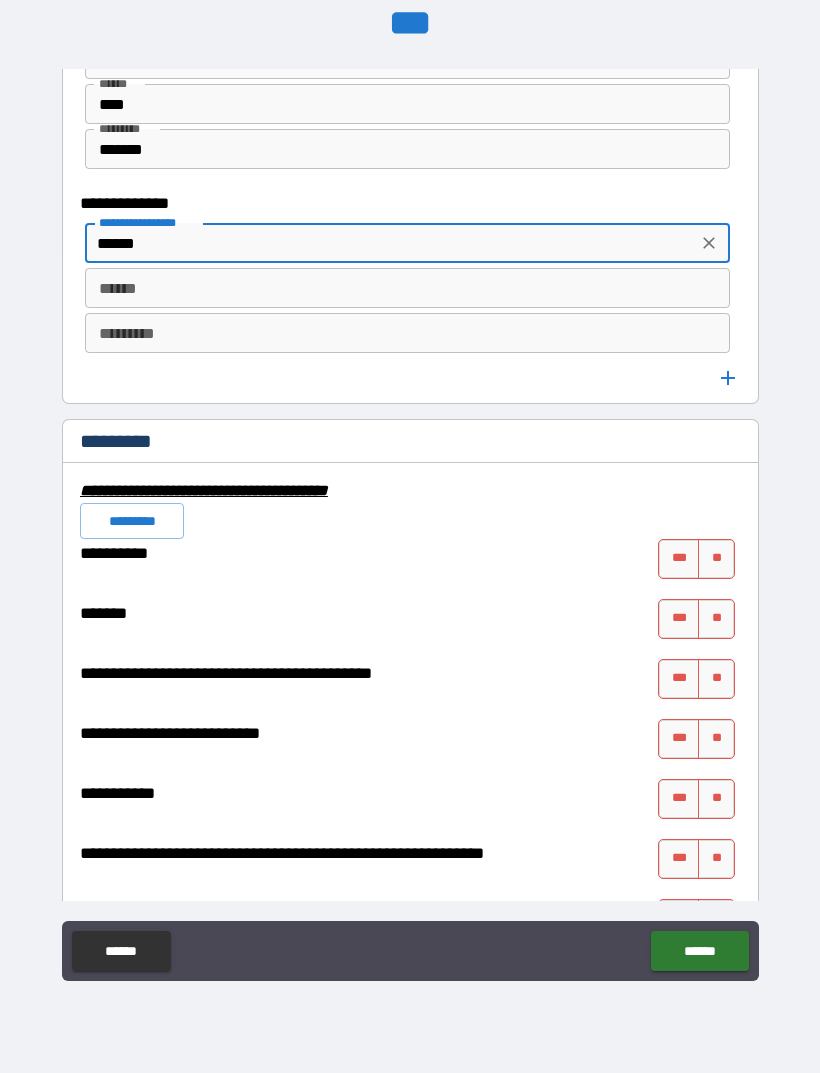 type on "**********" 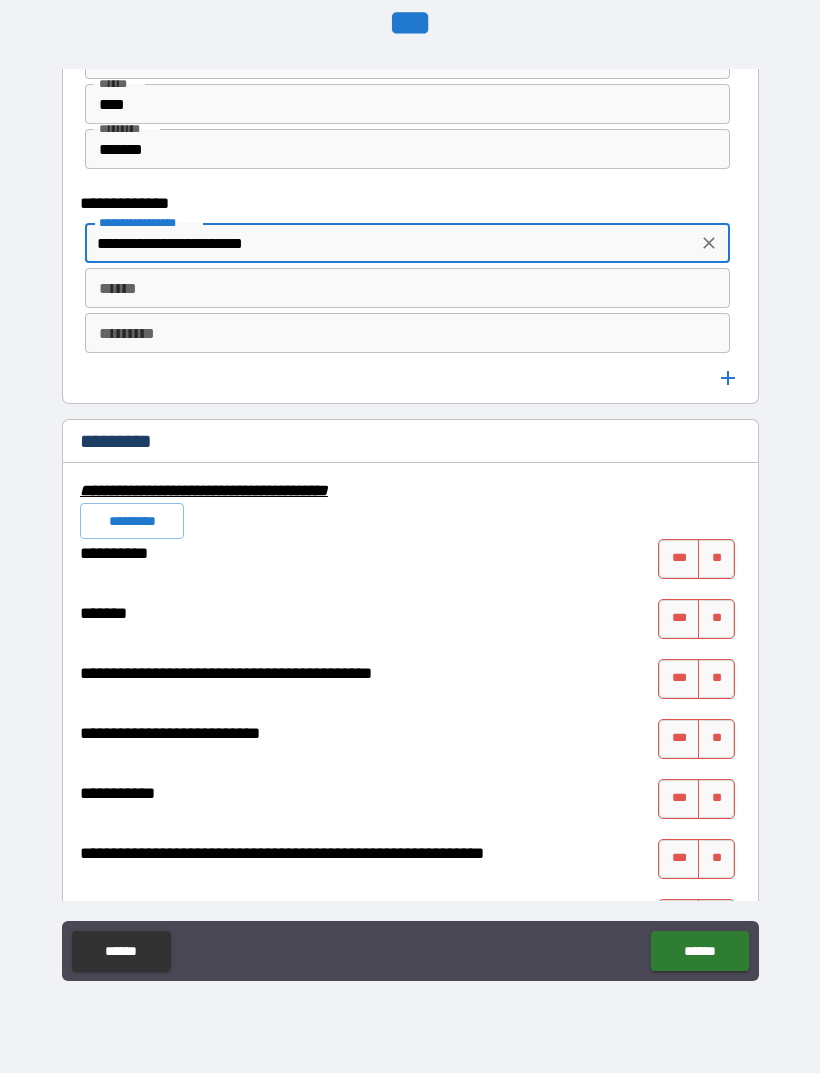 click on "******" at bounding box center (407, 288) 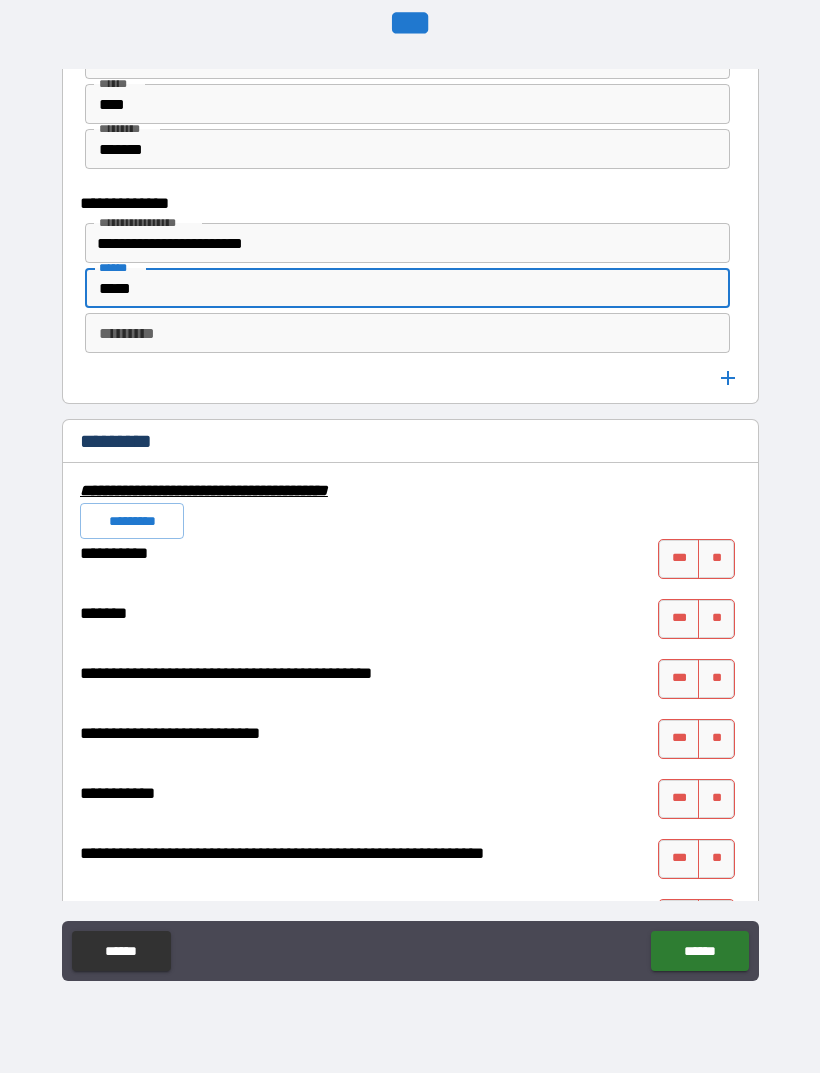 type on "*****" 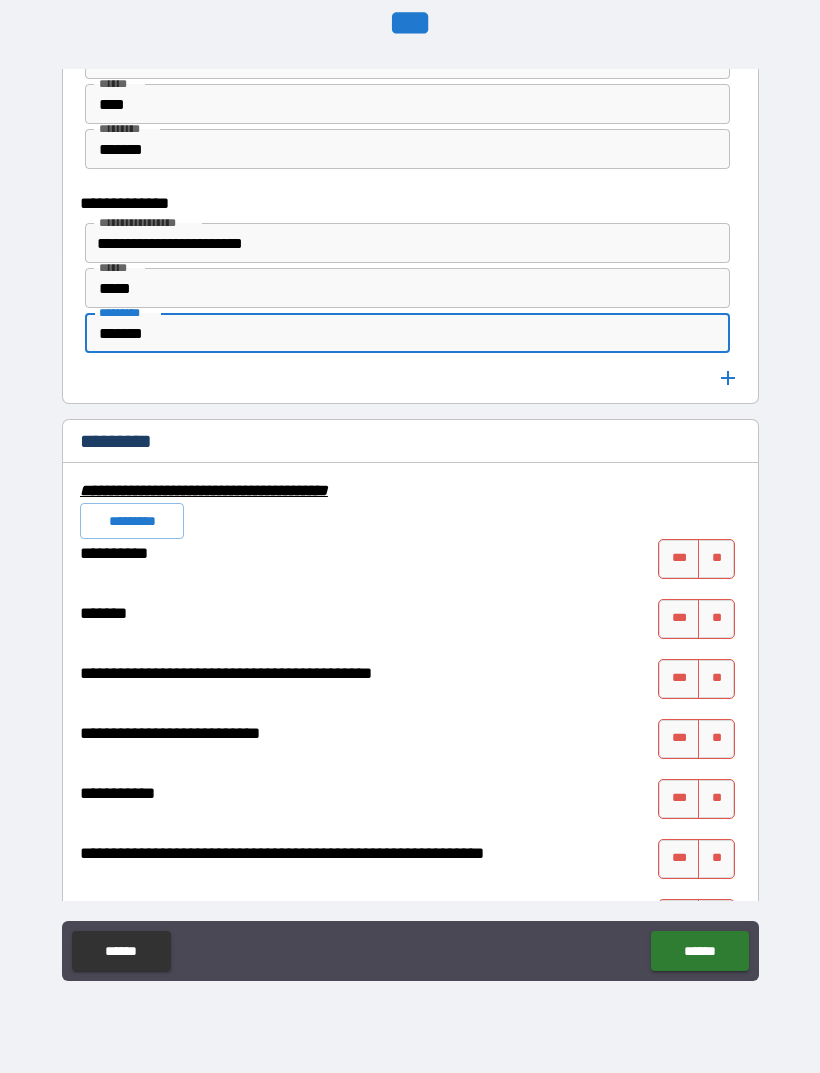 type on "*******" 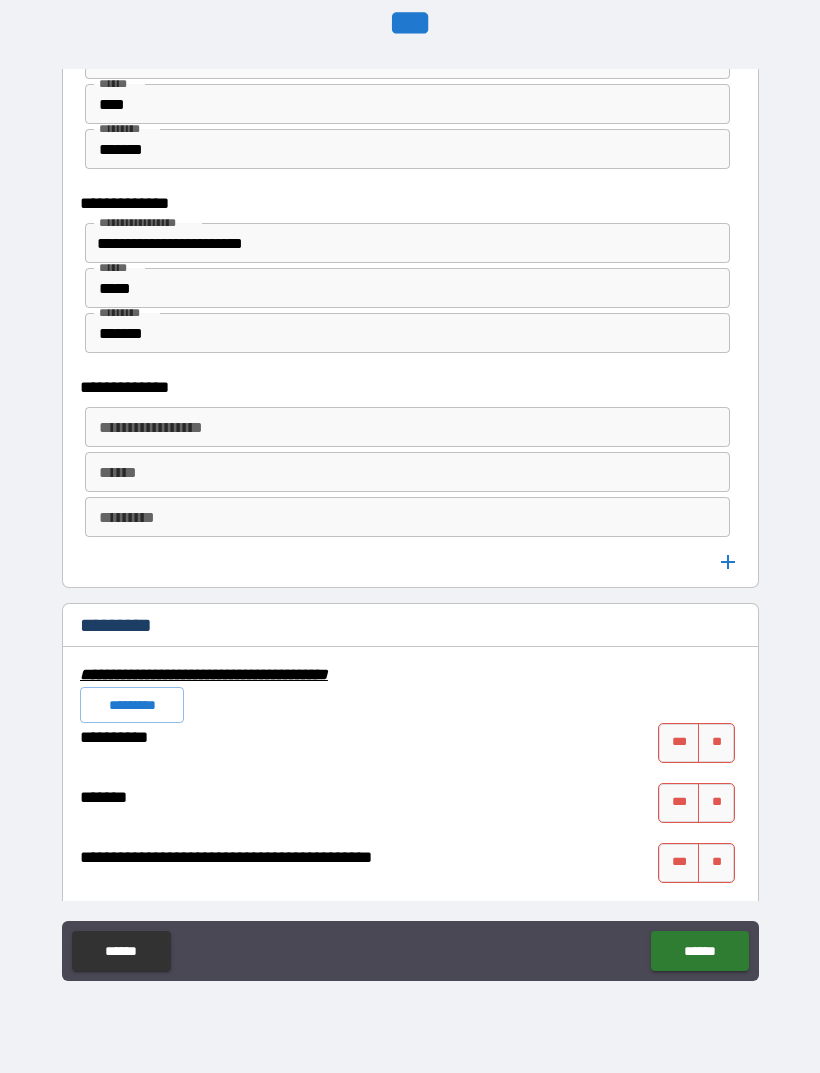 click on "**********" at bounding box center [406, 427] 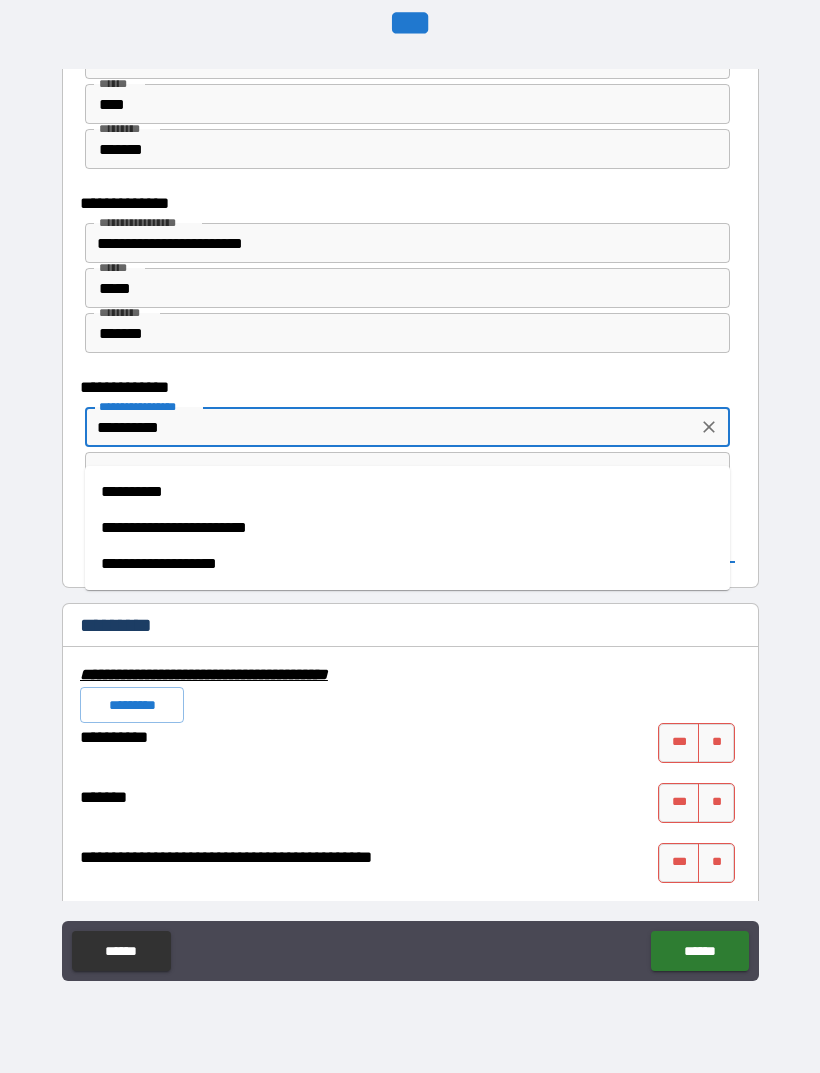 click on "**********" at bounding box center [407, 528] 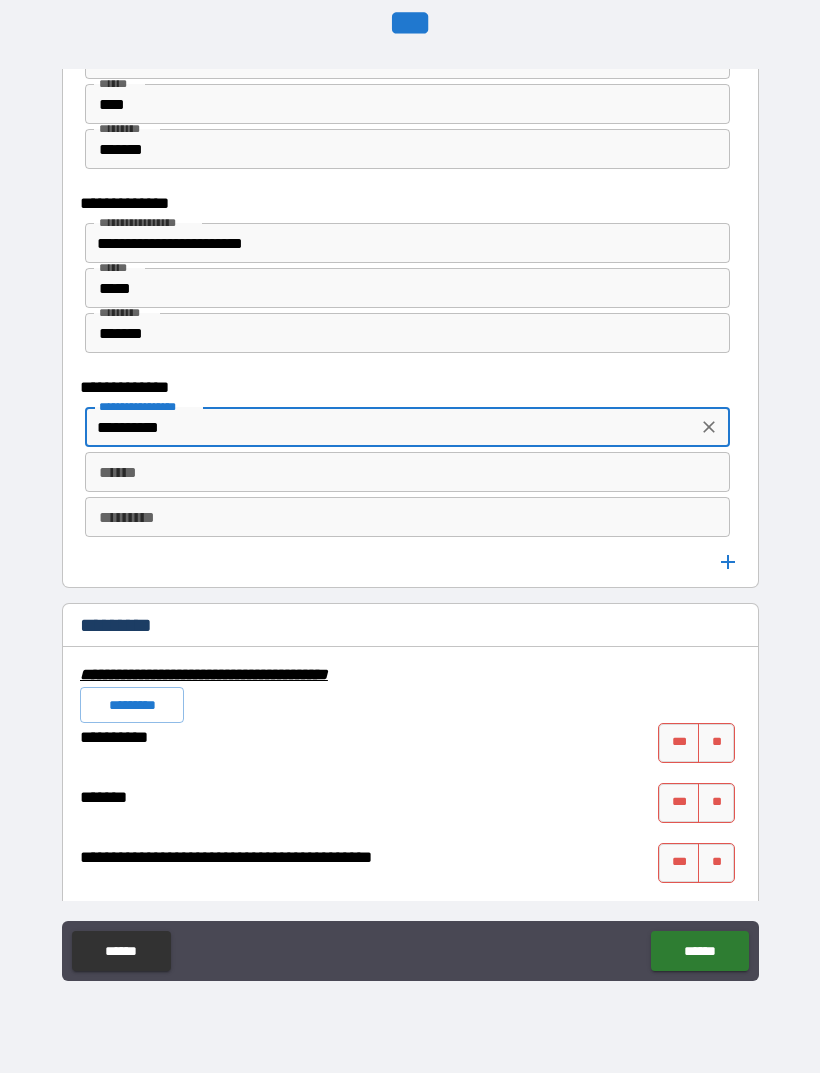 type on "**********" 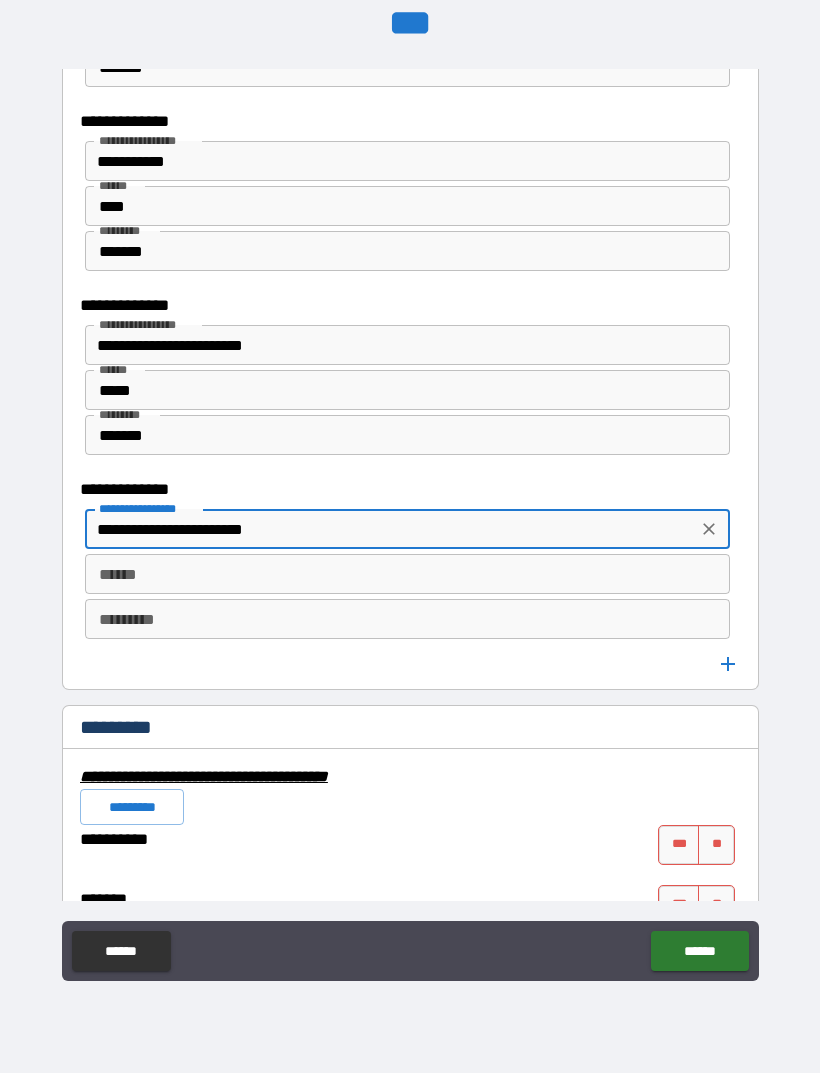 scroll, scrollTop: 6128, scrollLeft: 0, axis: vertical 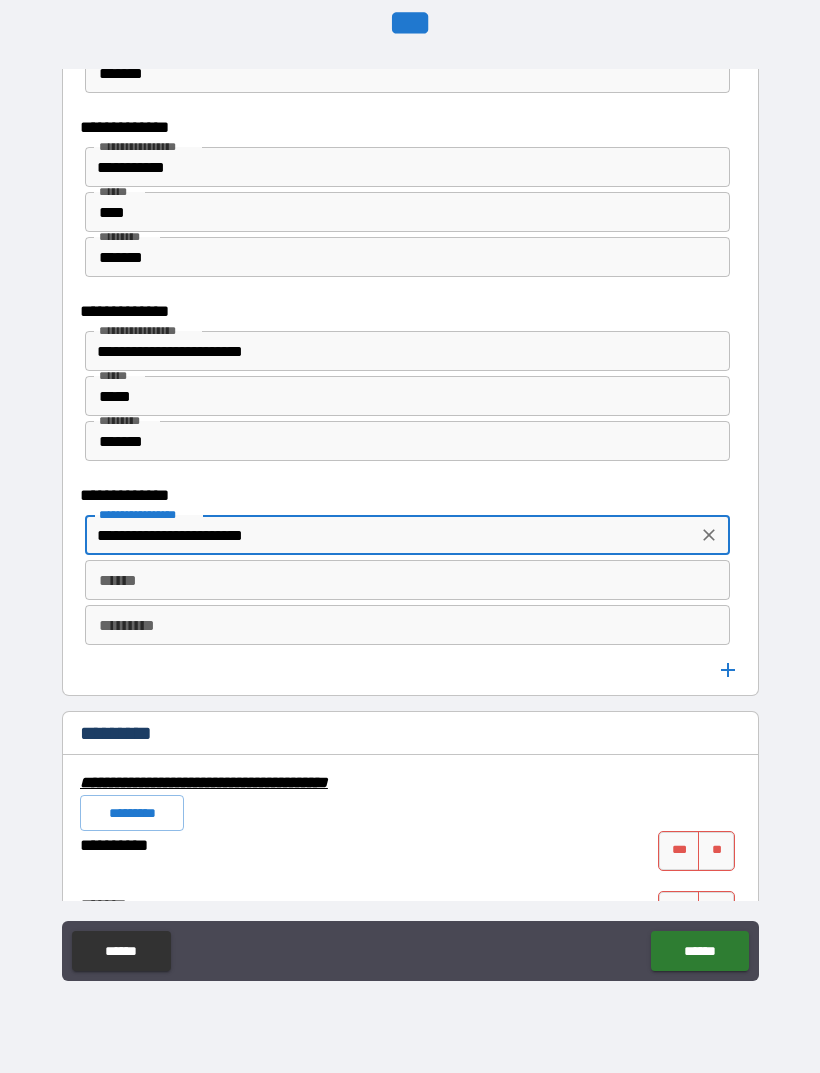 click on "******" at bounding box center (407, 580) 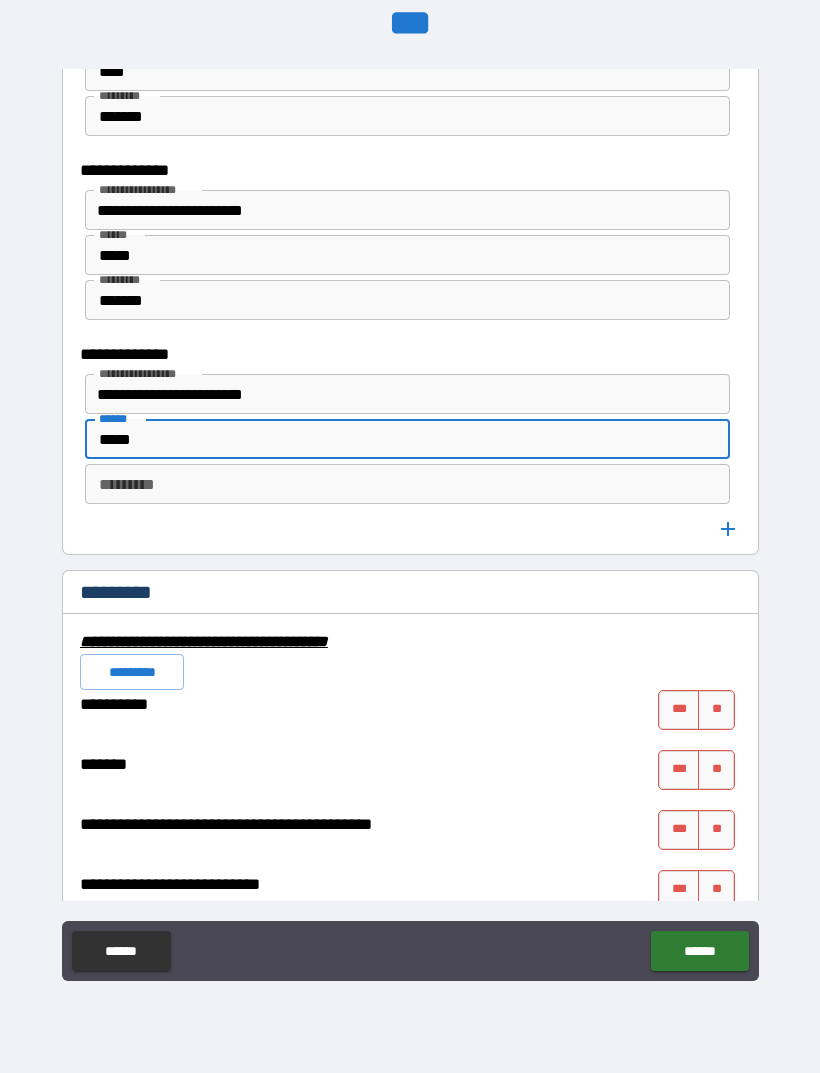scroll, scrollTop: 6281, scrollLeft: 0, axis: vertical 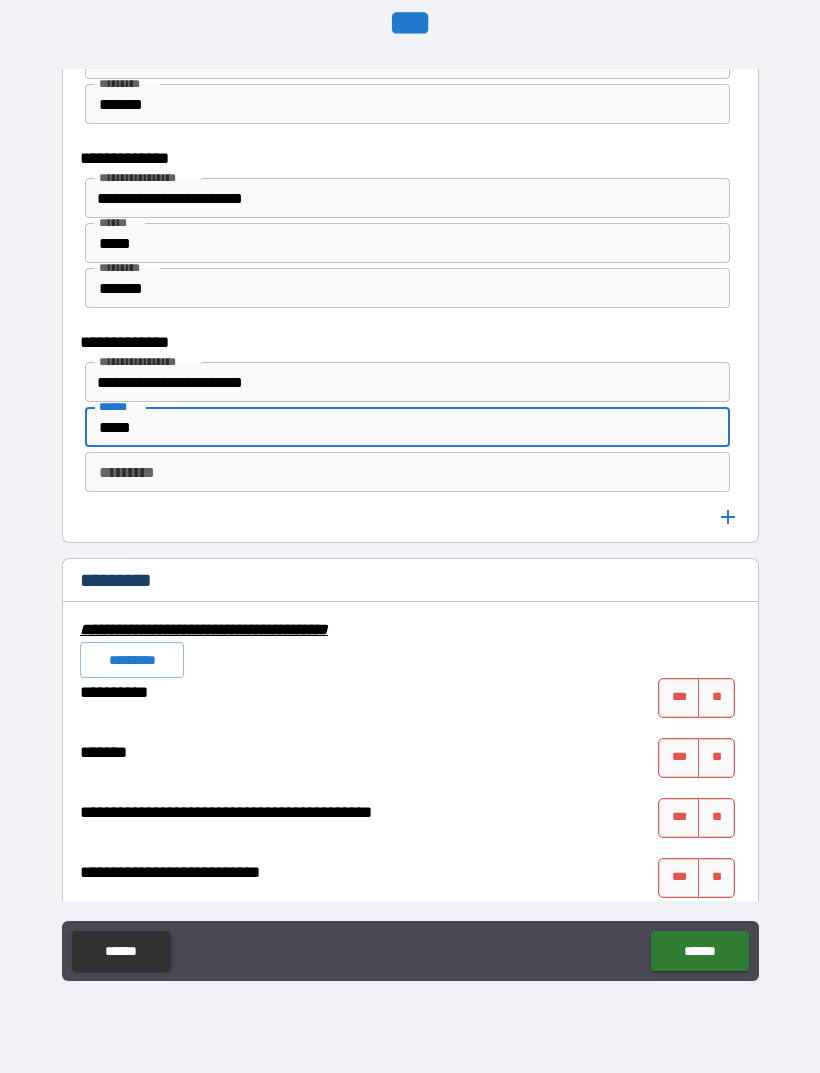 type on "*****" 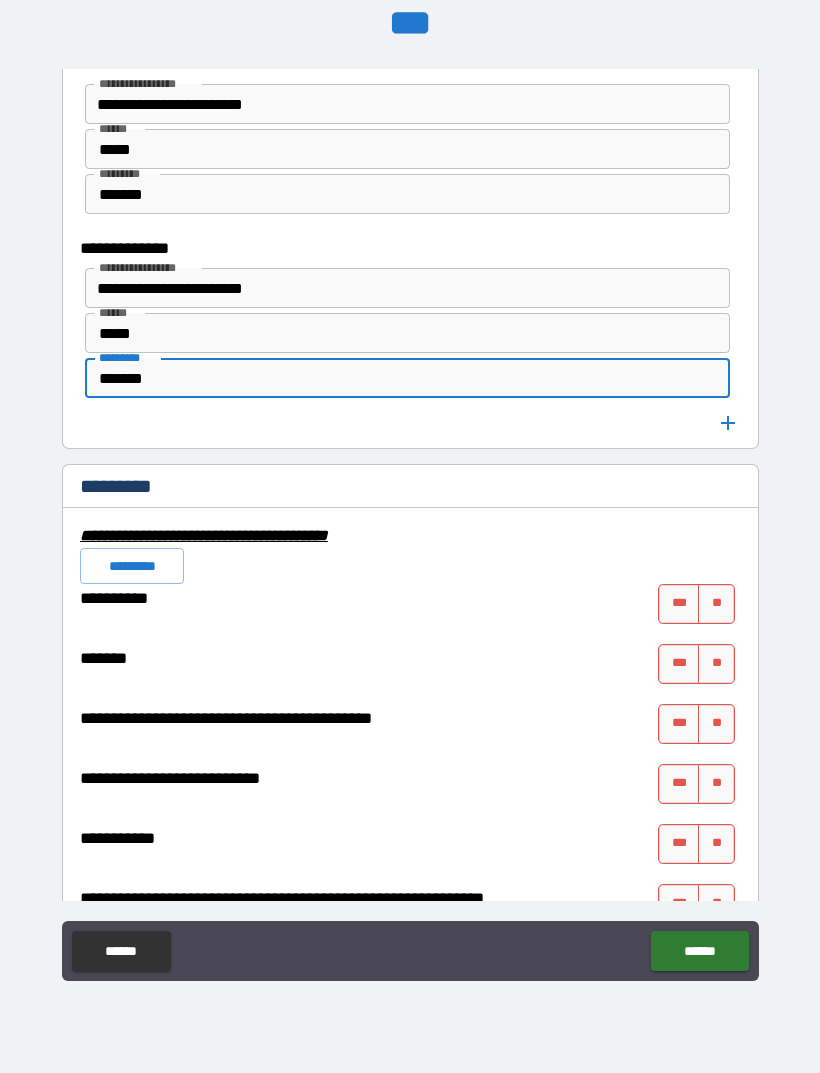 scroll, scrollTop: 6377, scrollLeft: 0, axis: vertical 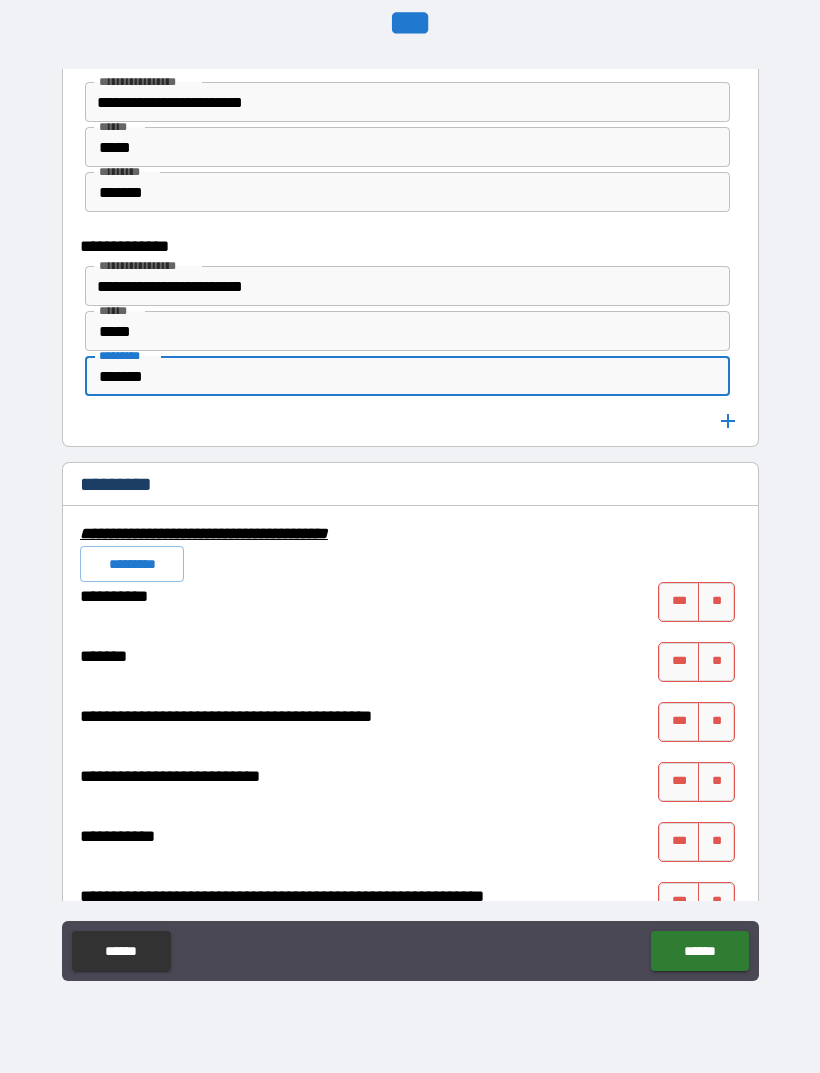 type on "*******" 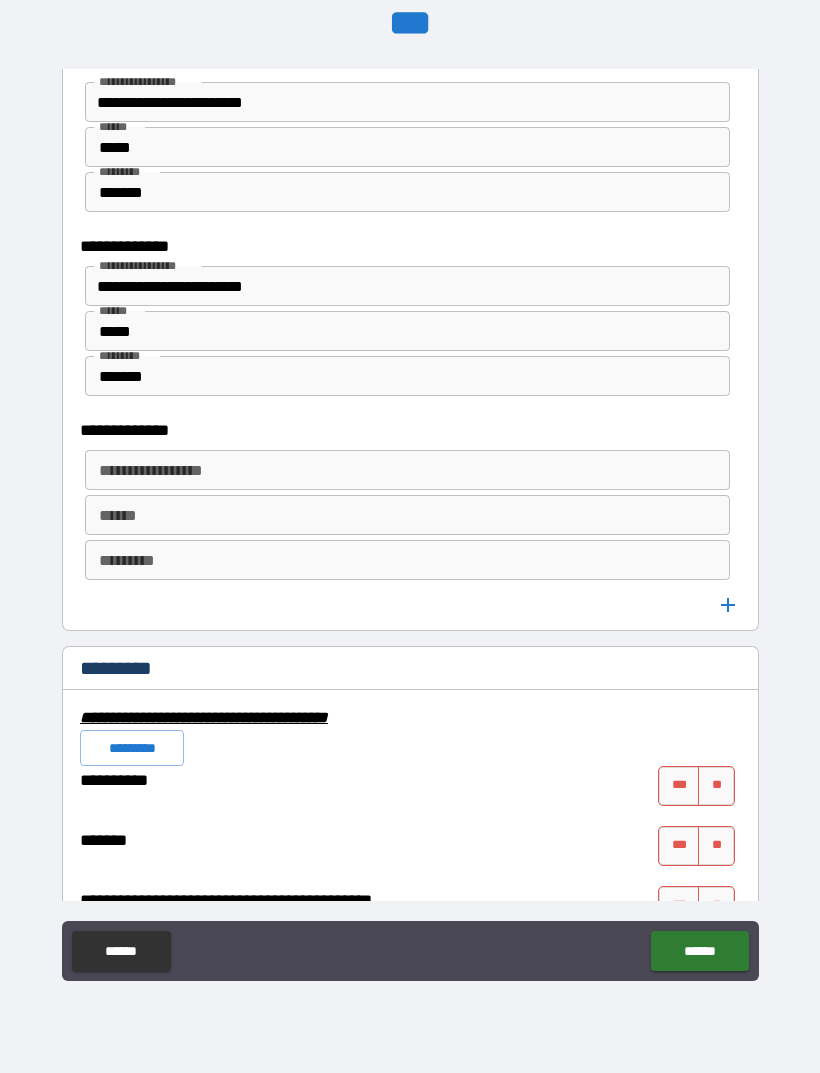 scroll, scrollTop: 6376, scrollLeft: 0, axis: vertical 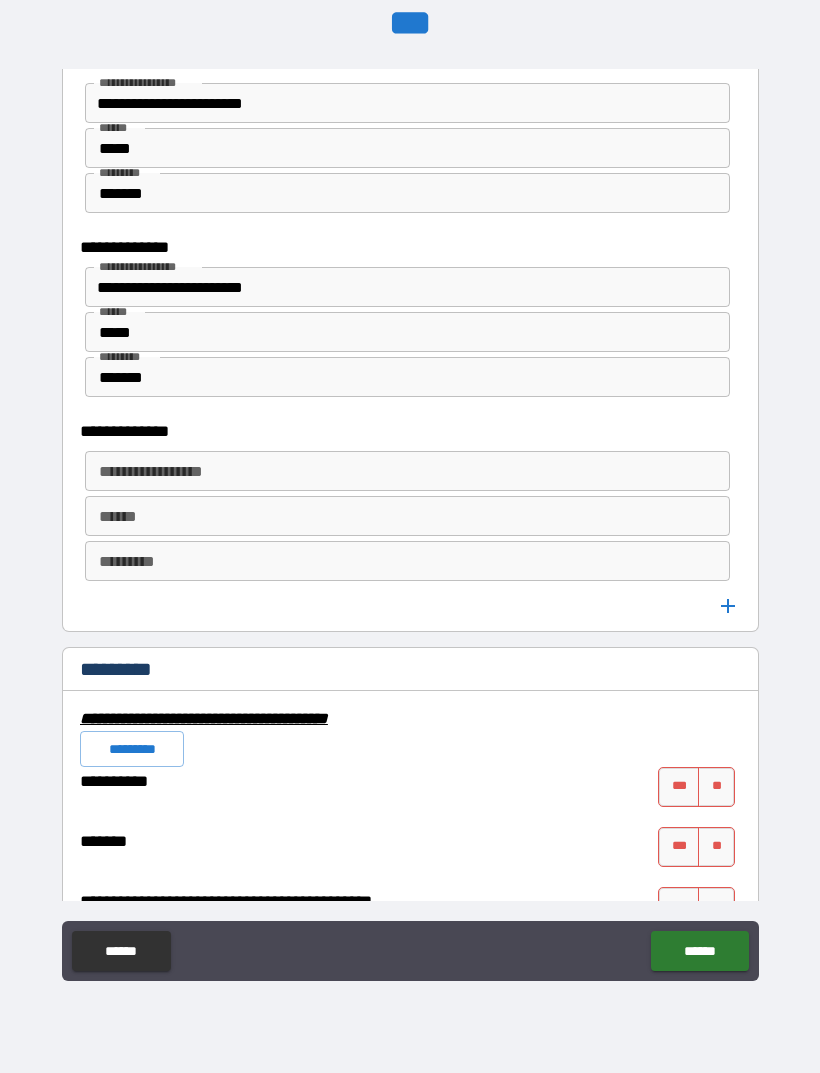 click on "**********" at bounding box center (406, 471) 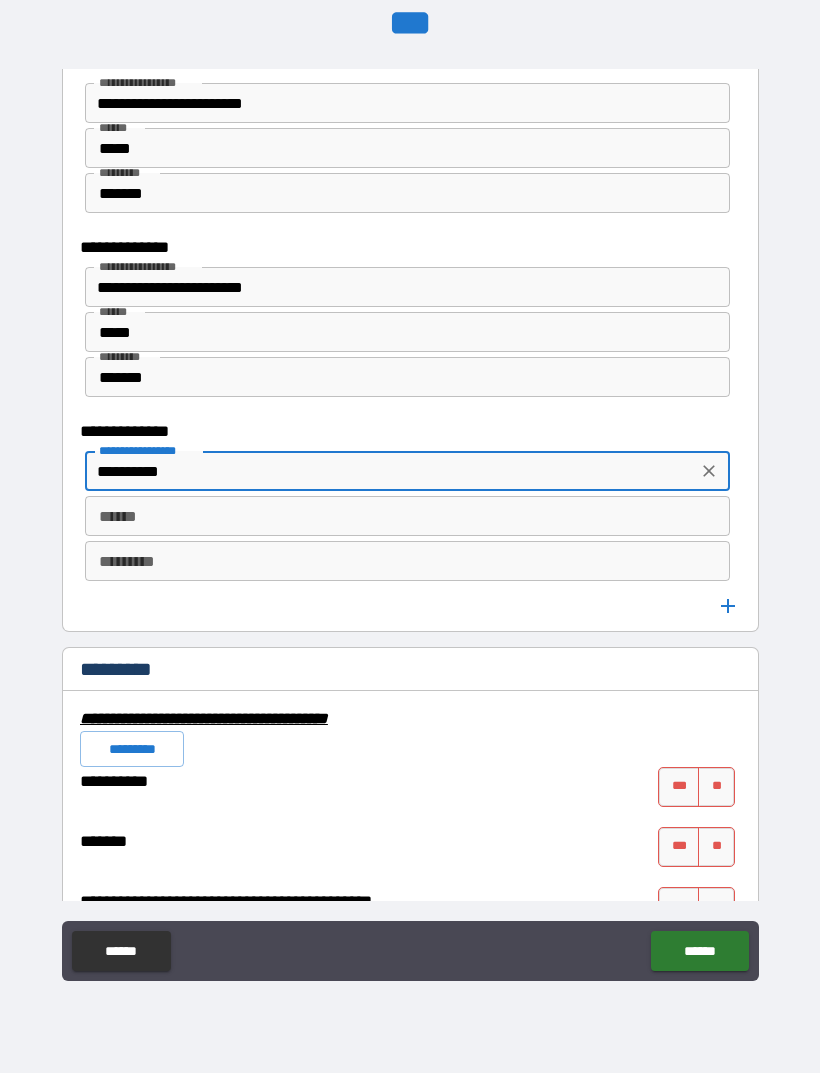 click on "**********" at bounding box center [391, 471] 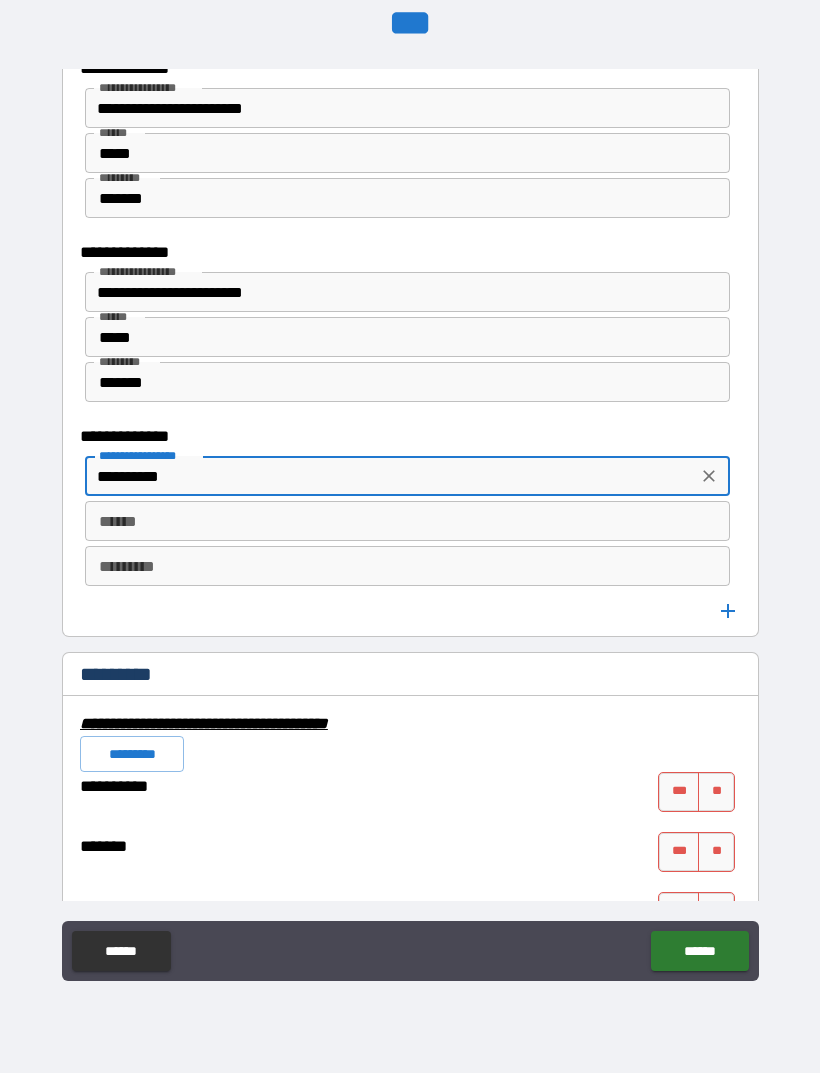 click on "**********" at bounding box center (391, 476) 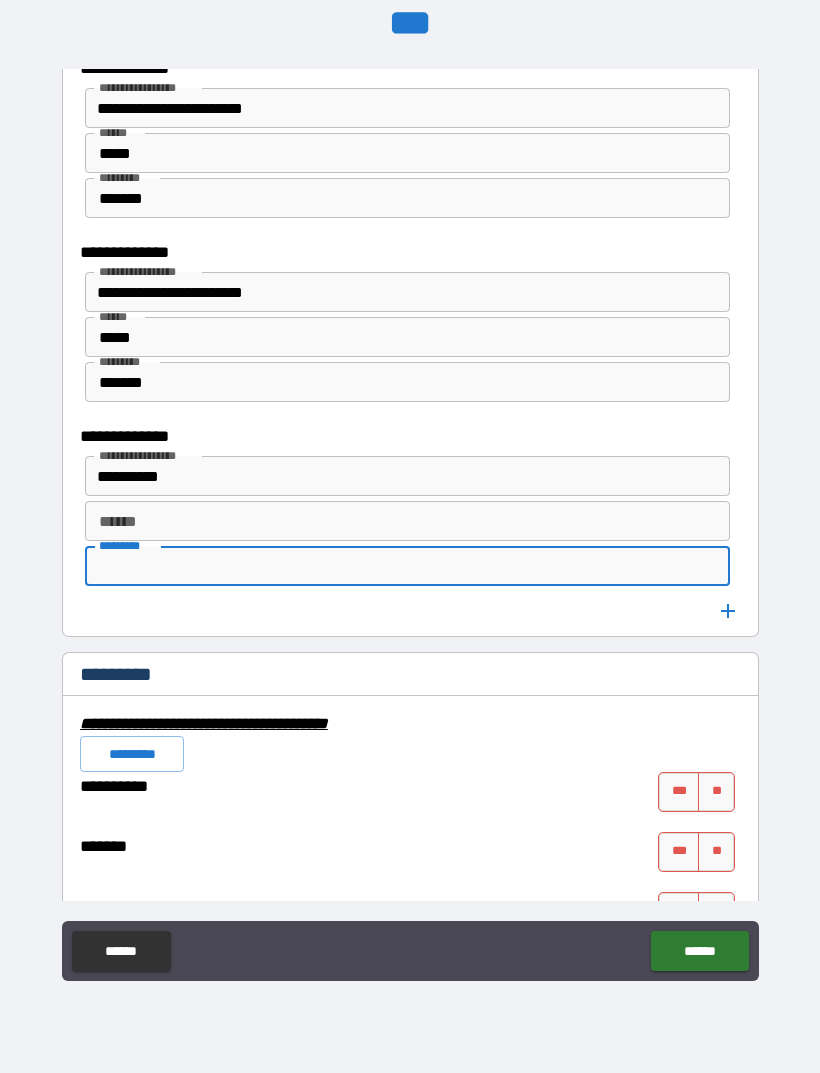 click on "**********" at bounding box center (391, 476) 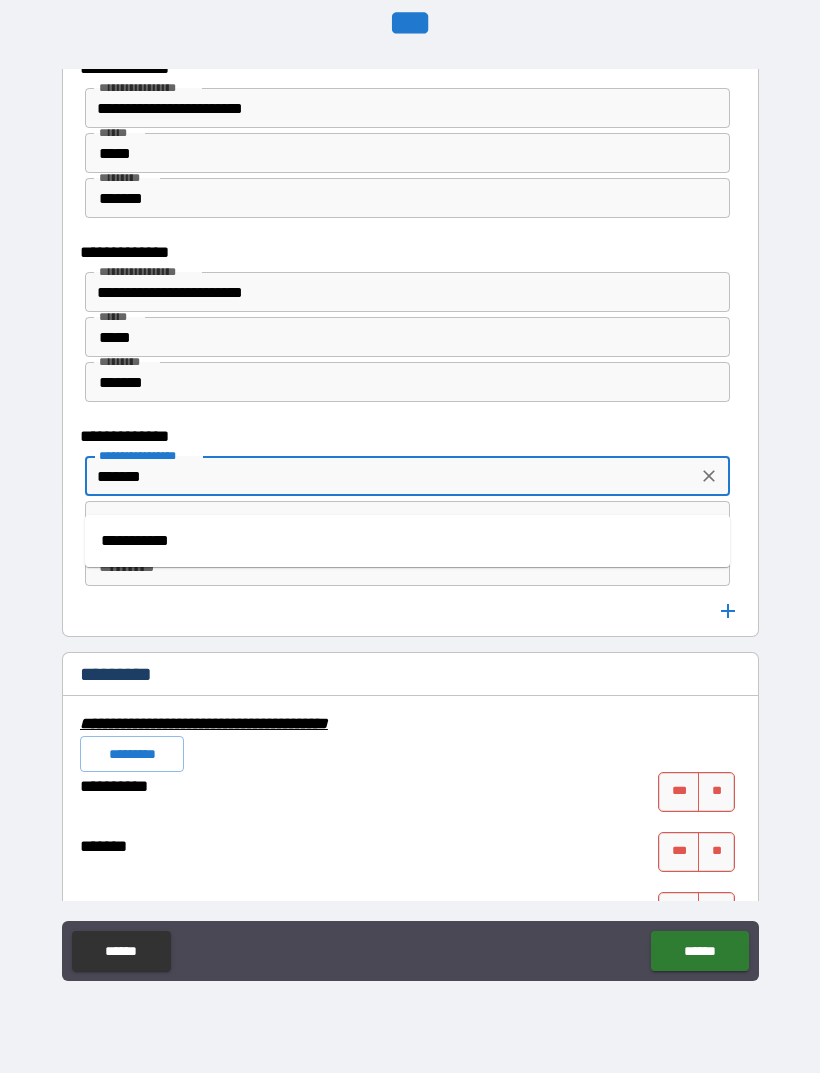 click on "**********" at bounding box center [407, 541] 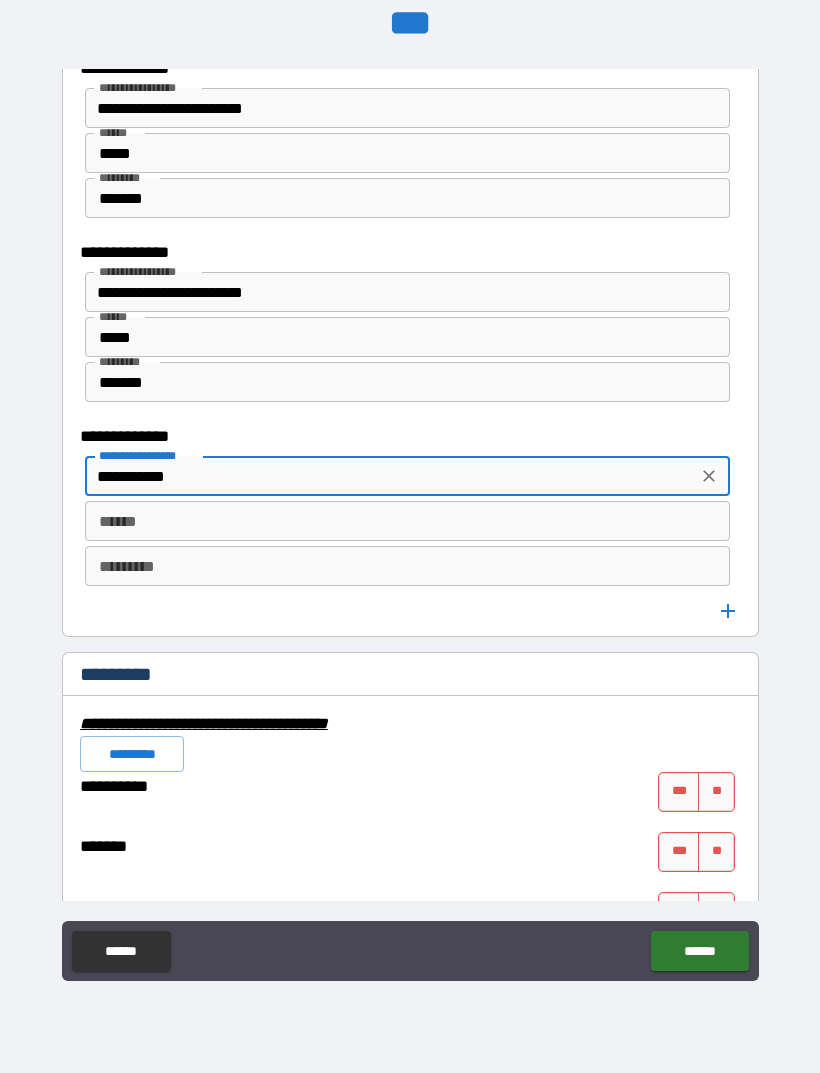 click on "******" at bounding box center (407, 521) 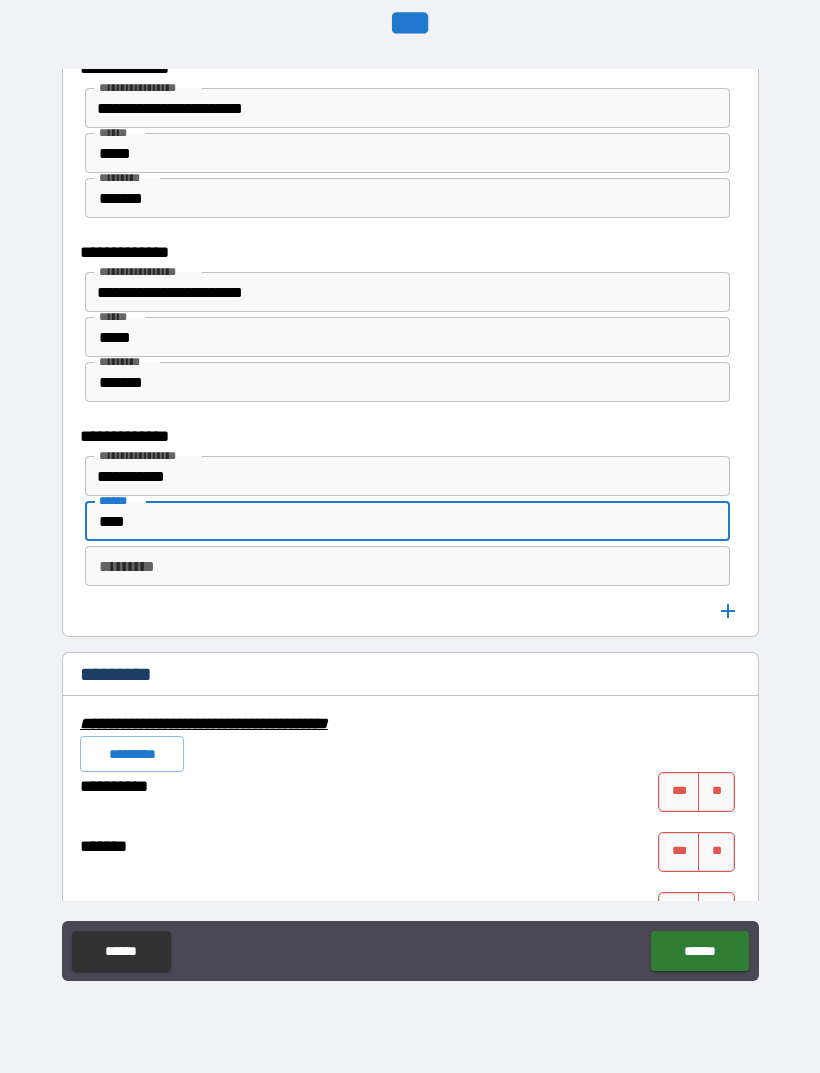 type on "****" 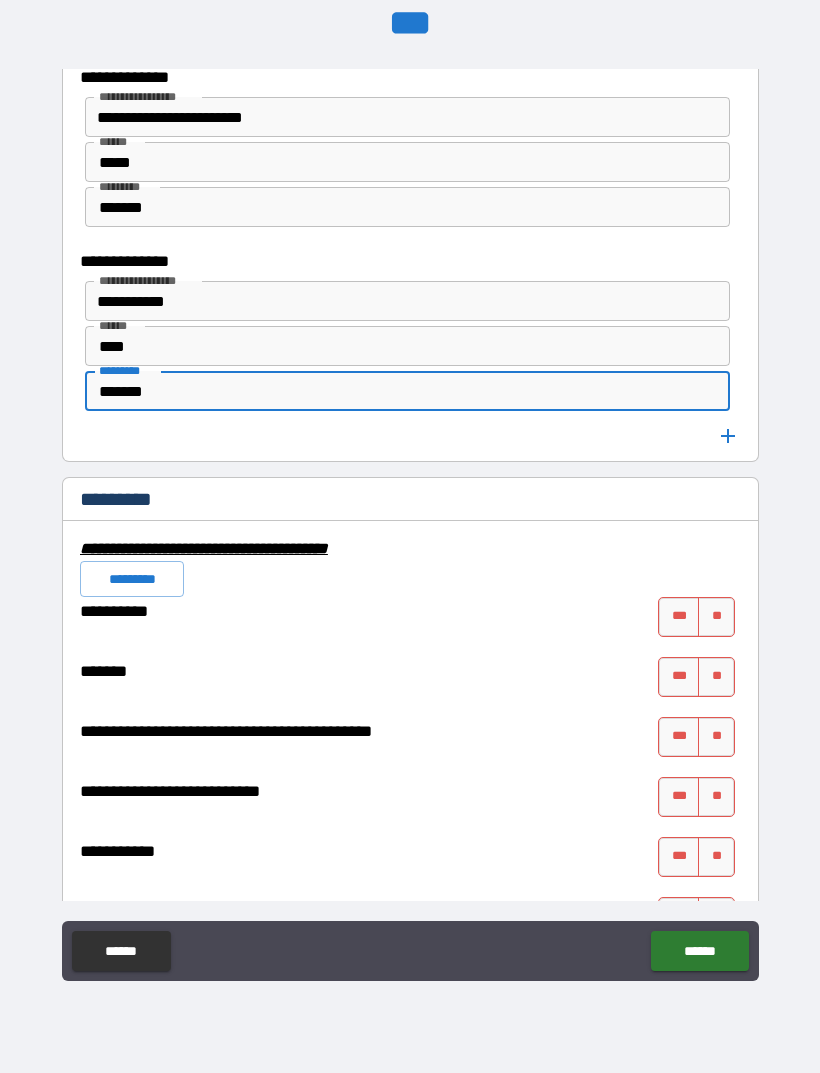 scroll, scrollTop: 6575, scrollLeft: 0, axis: vertical 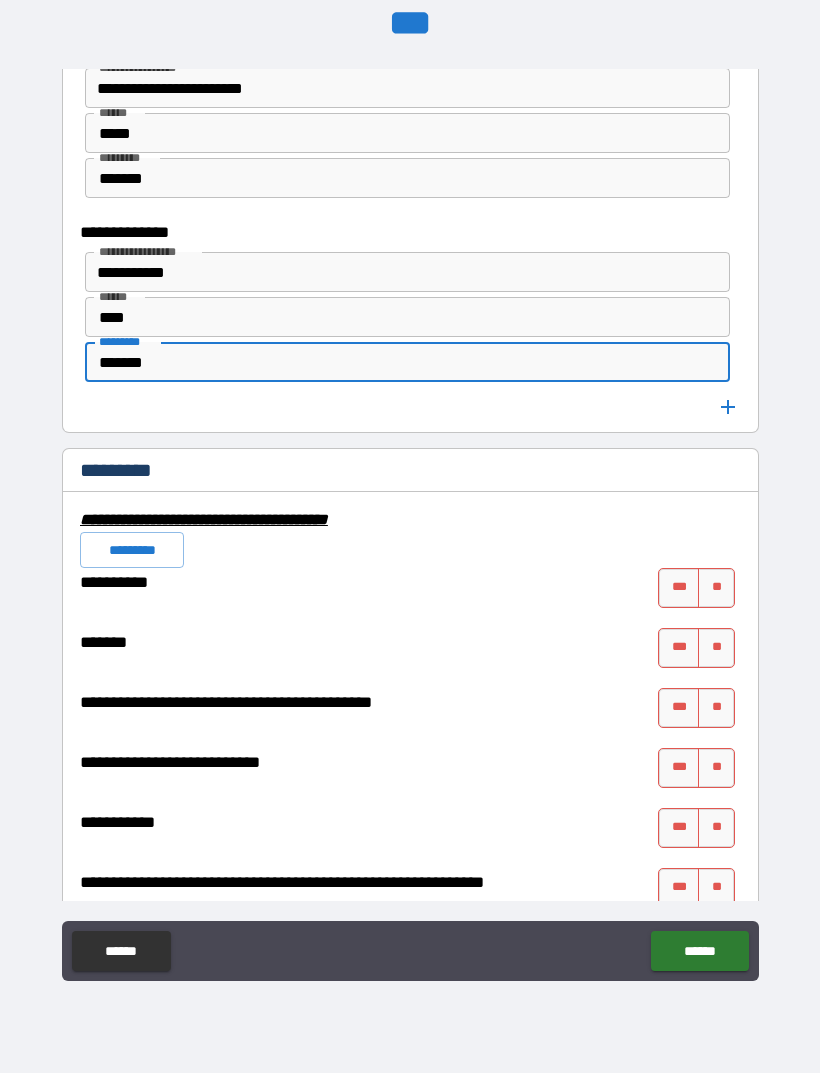 type on "*******" 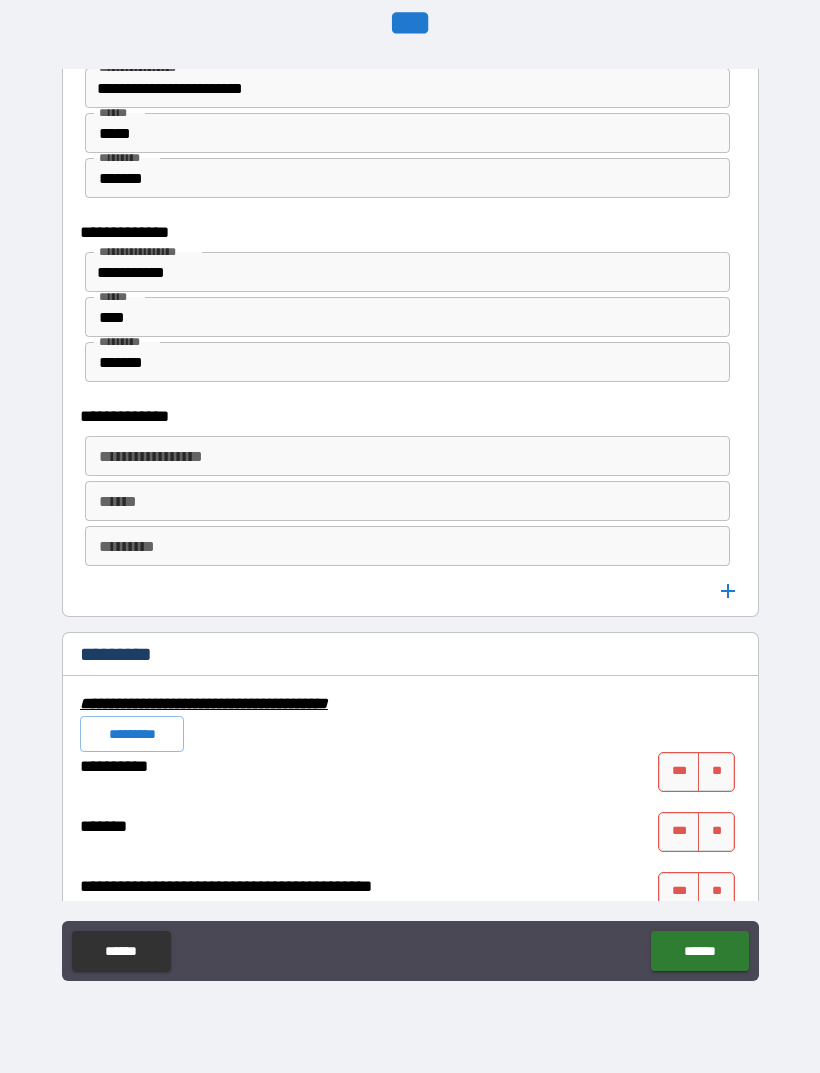 click on "**********" at bounding box center (407, 456) 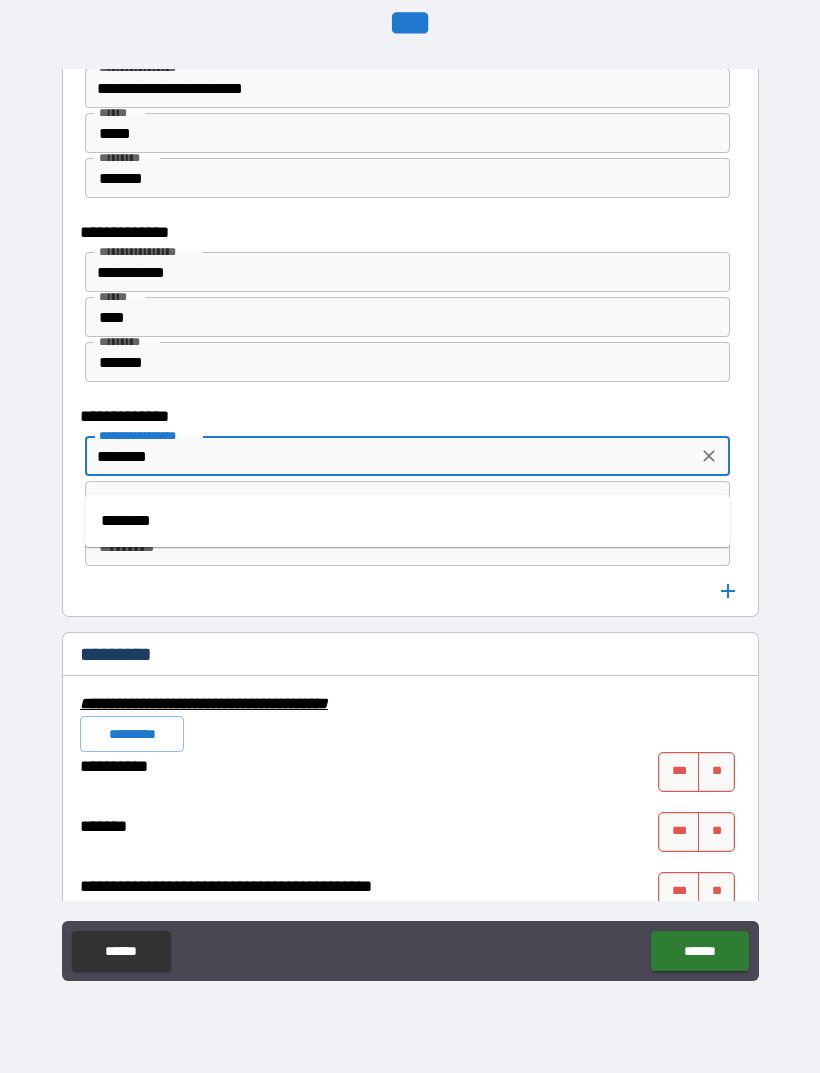 type on "********" 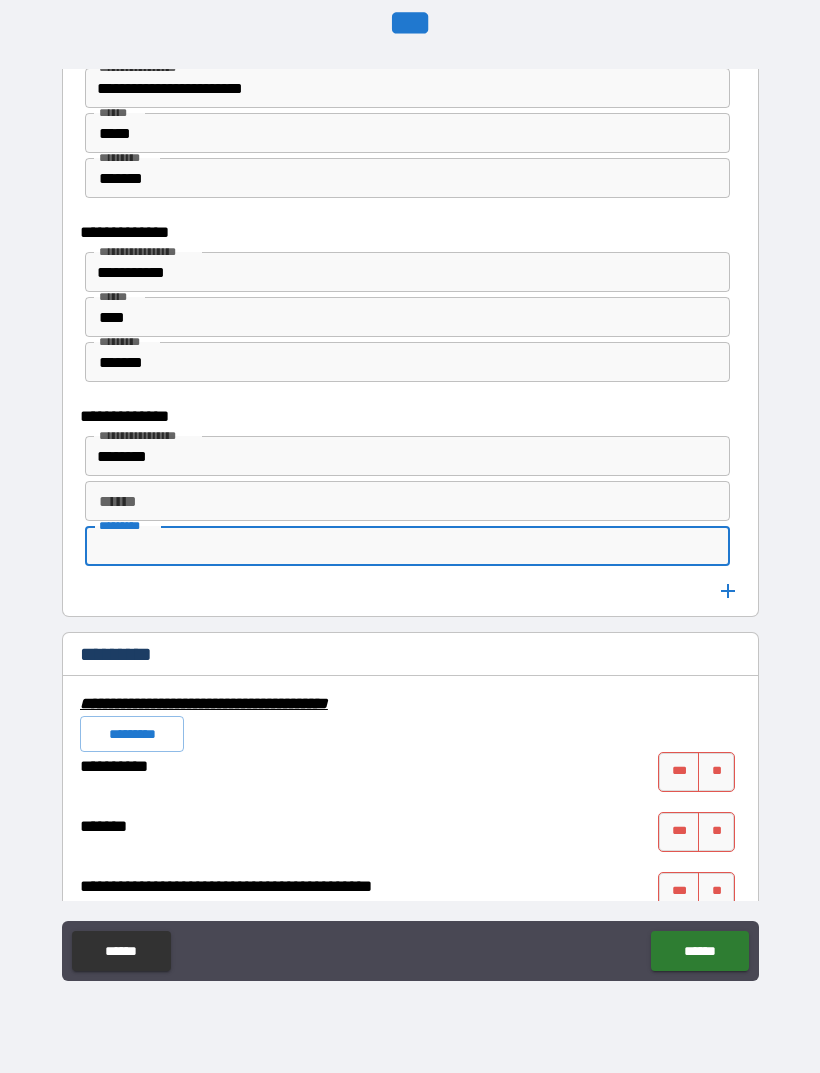 click on "******" at bounding box center [407, 501] 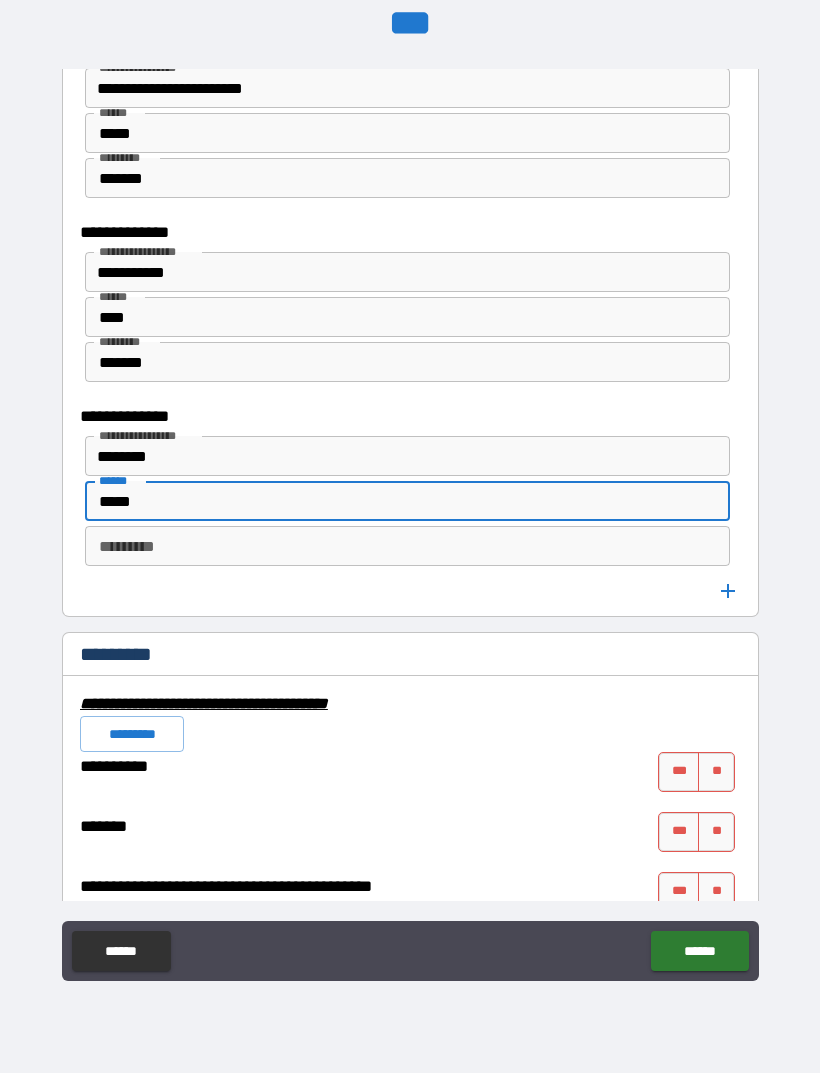 type on "*****" 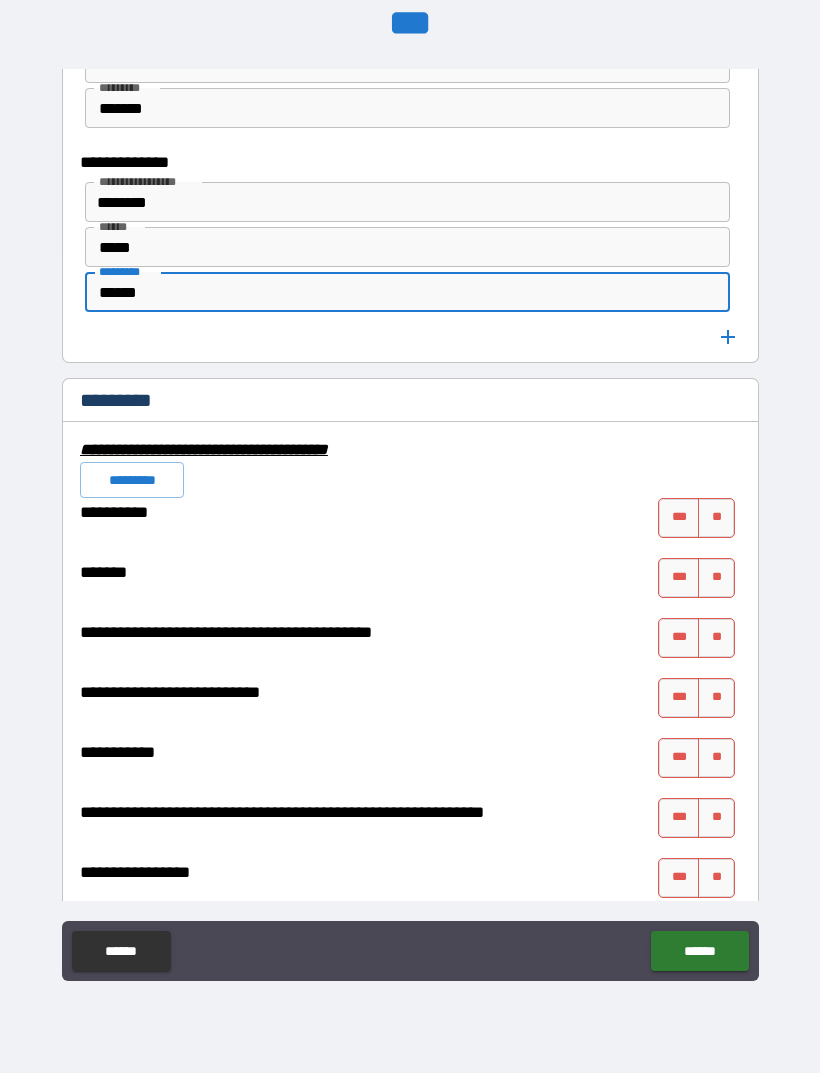 scroll, scrollTop: 6850, scrollLeft: 0, axis: vertical 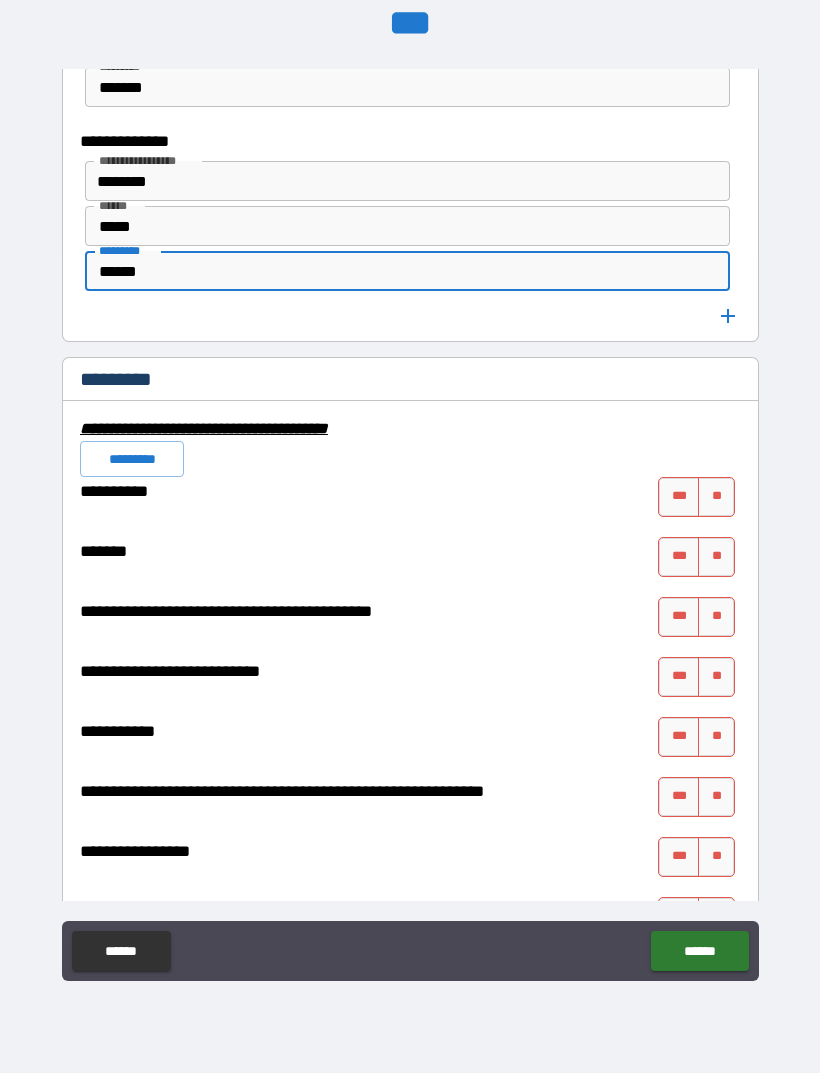 type on "******" 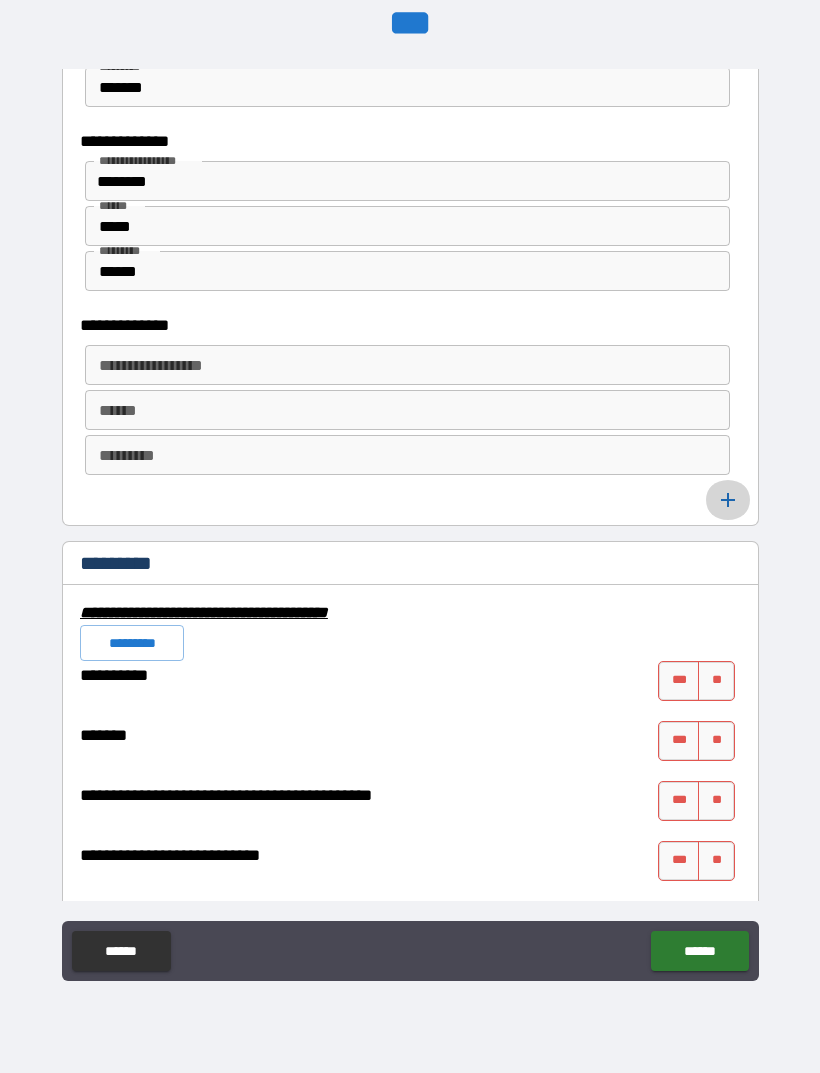 click 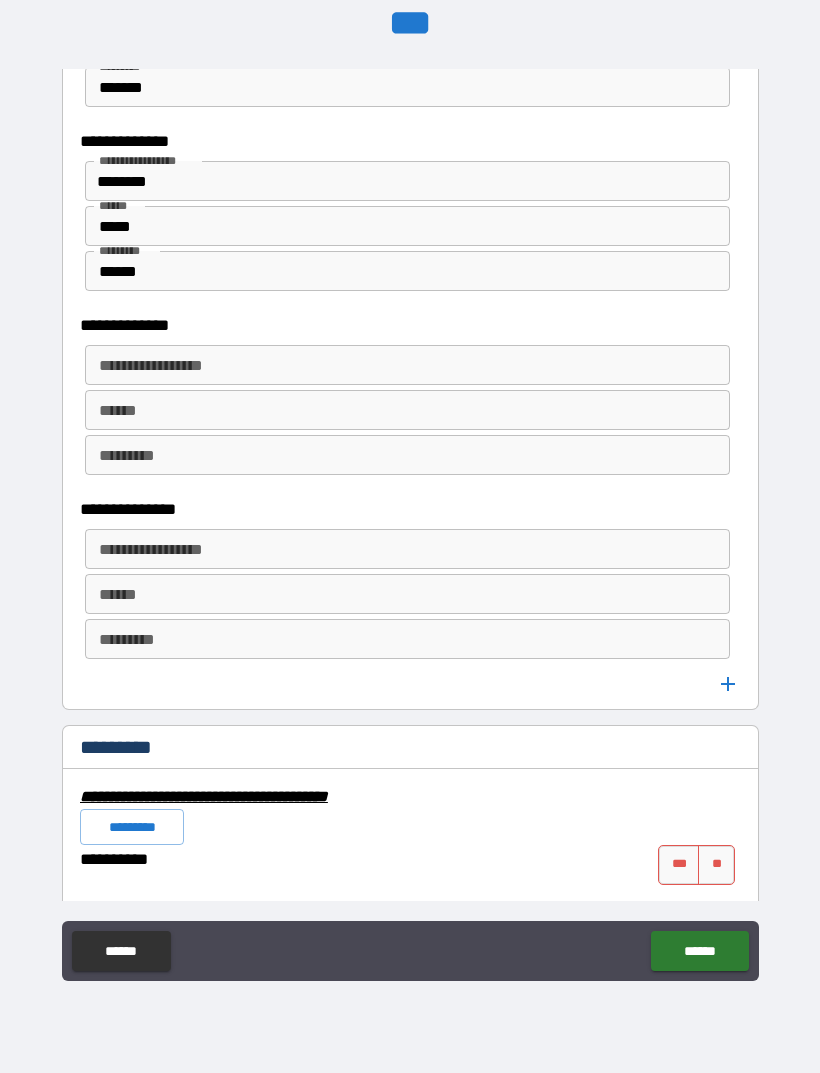 click on "**********" at bounding box center (407, 549) 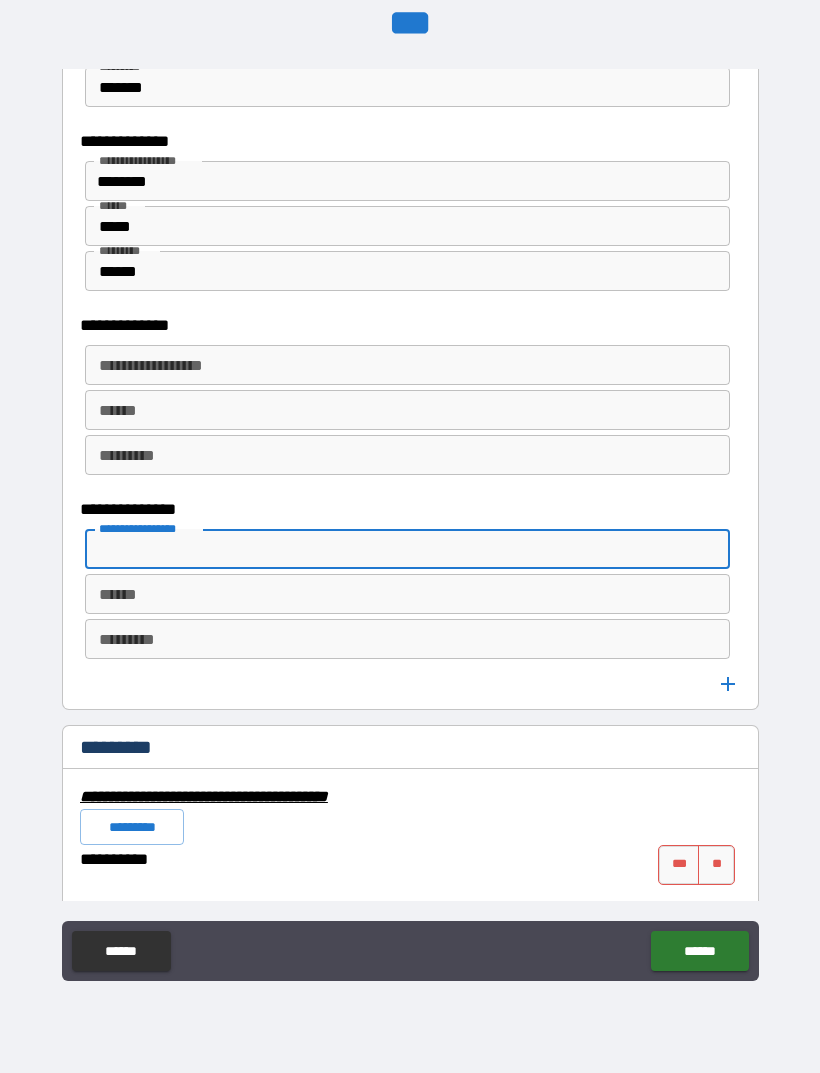 click on "**********" at bounding box center (406, 365) 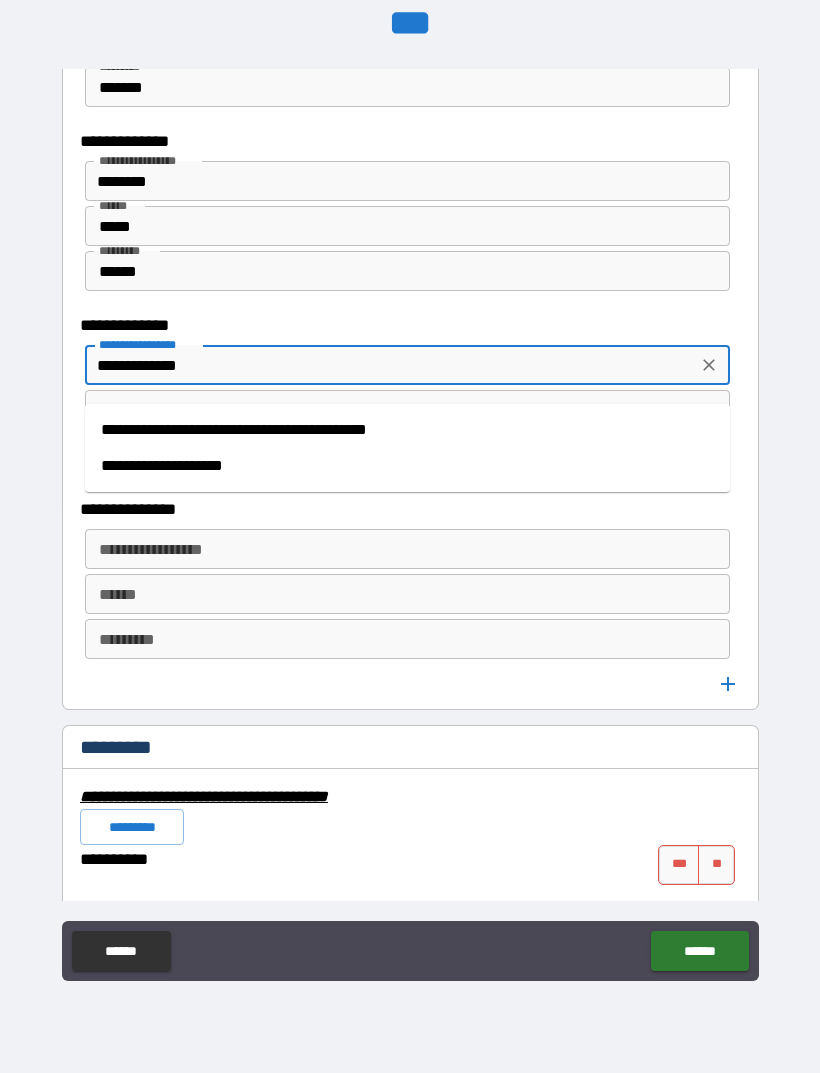click on "**********" at bounding box center [407, 466] 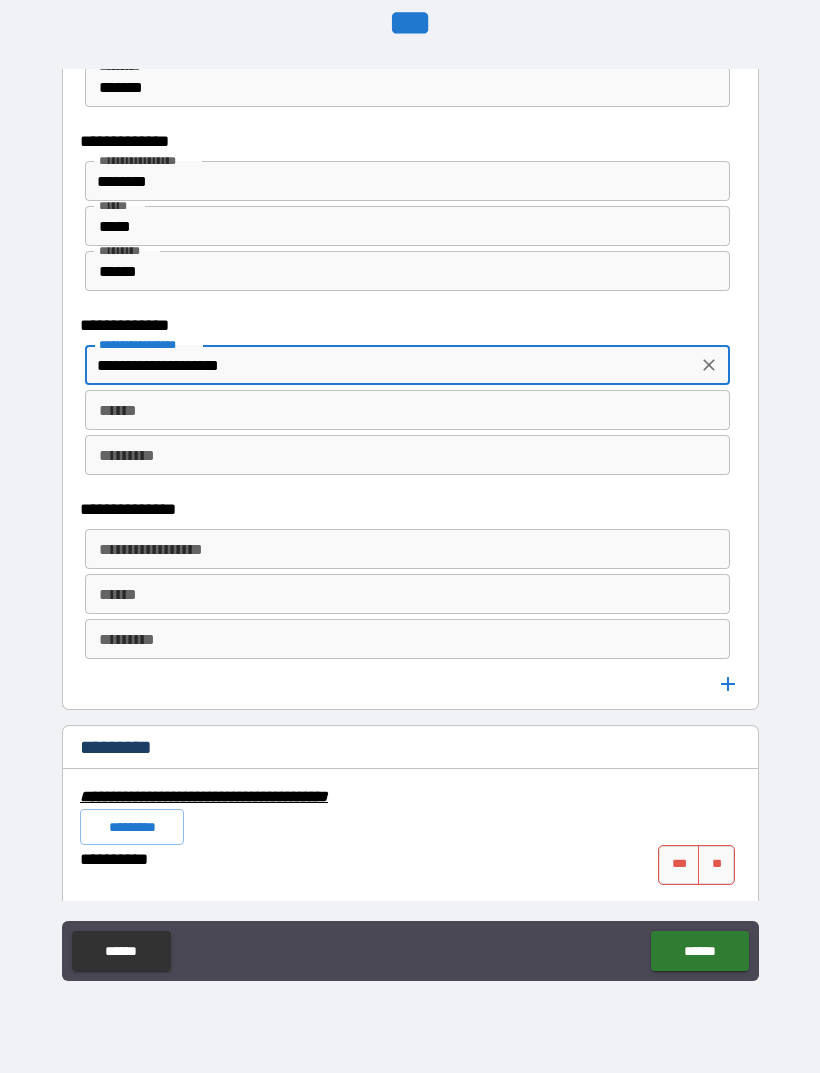 click on "******" at bounding box center (407, 410) 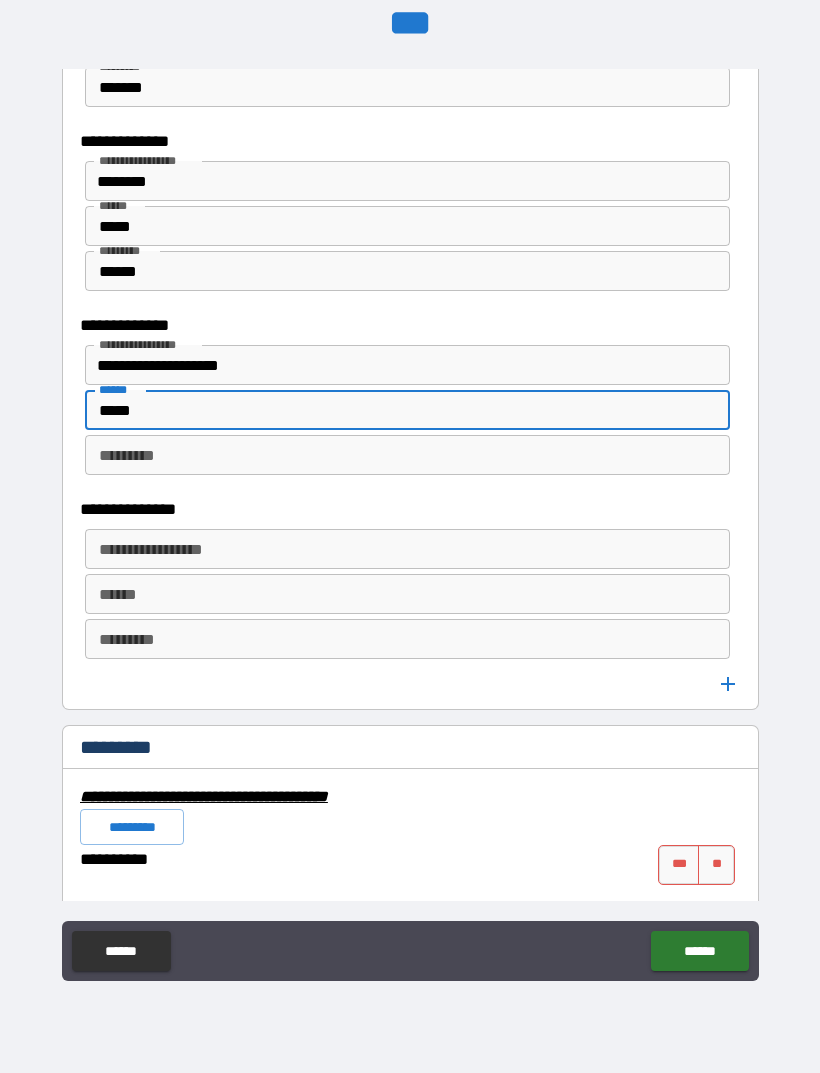 type on "*****" 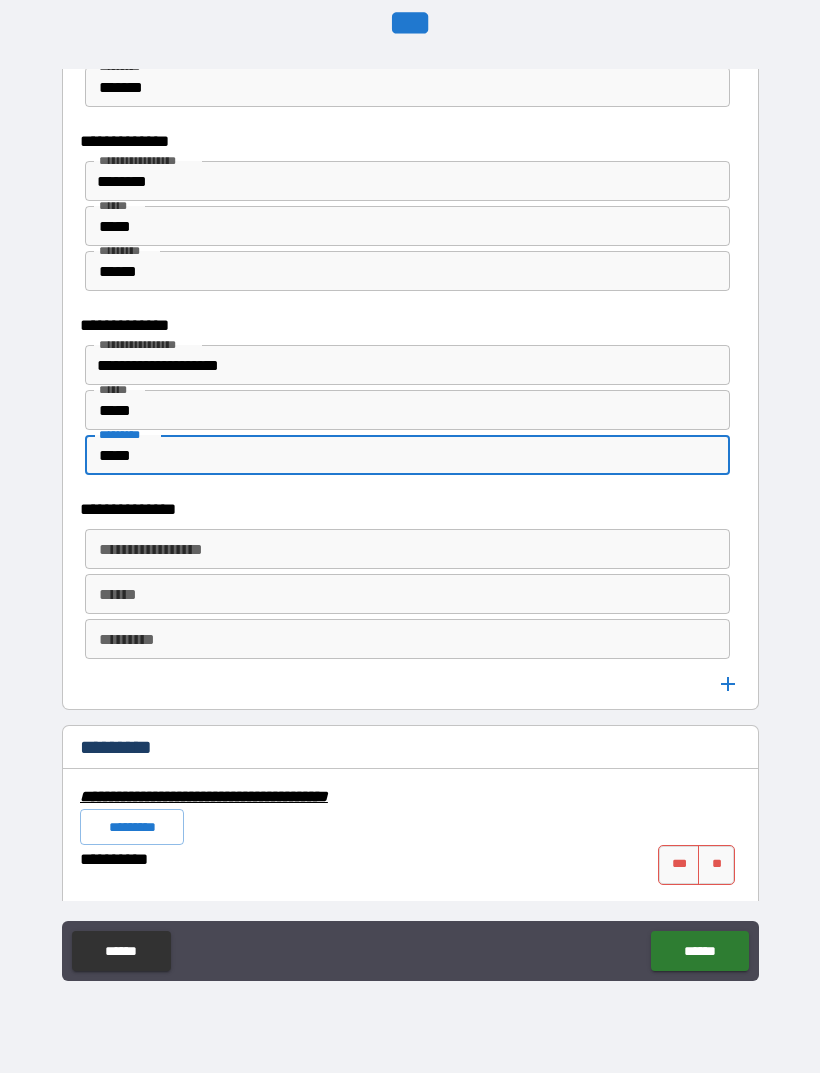 type on "*****" 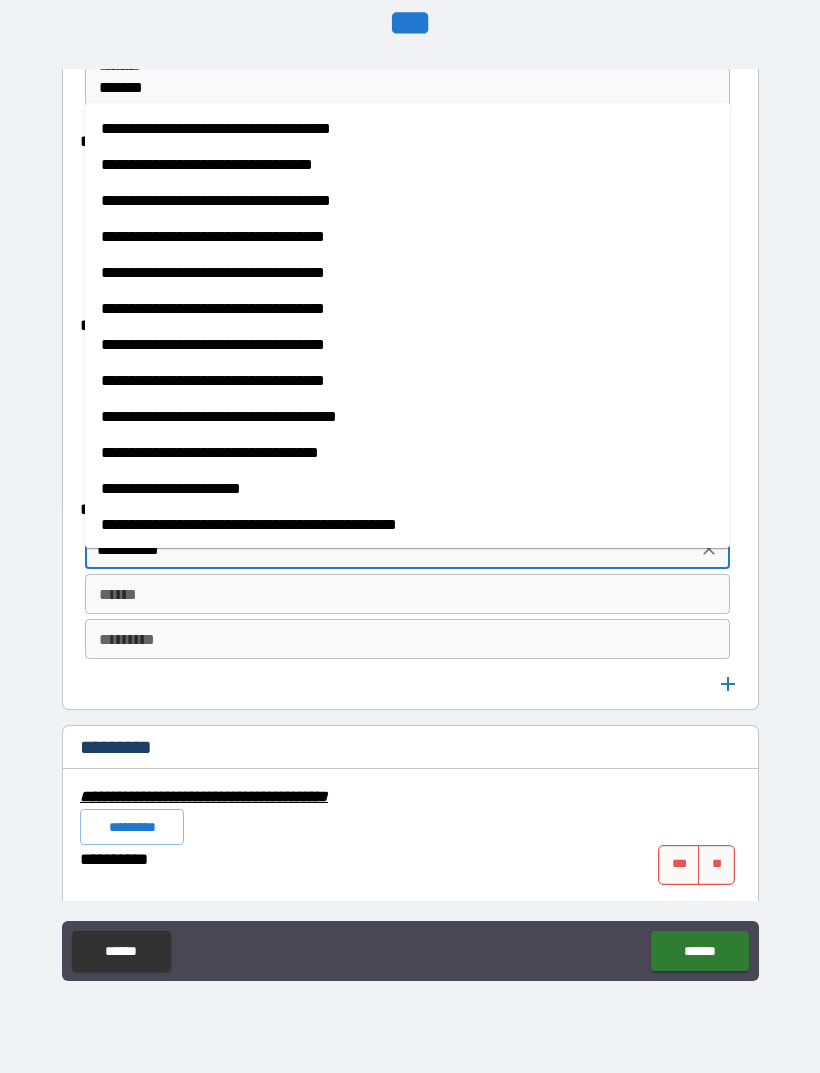 click on "**********" at bounding box center [407, 489] 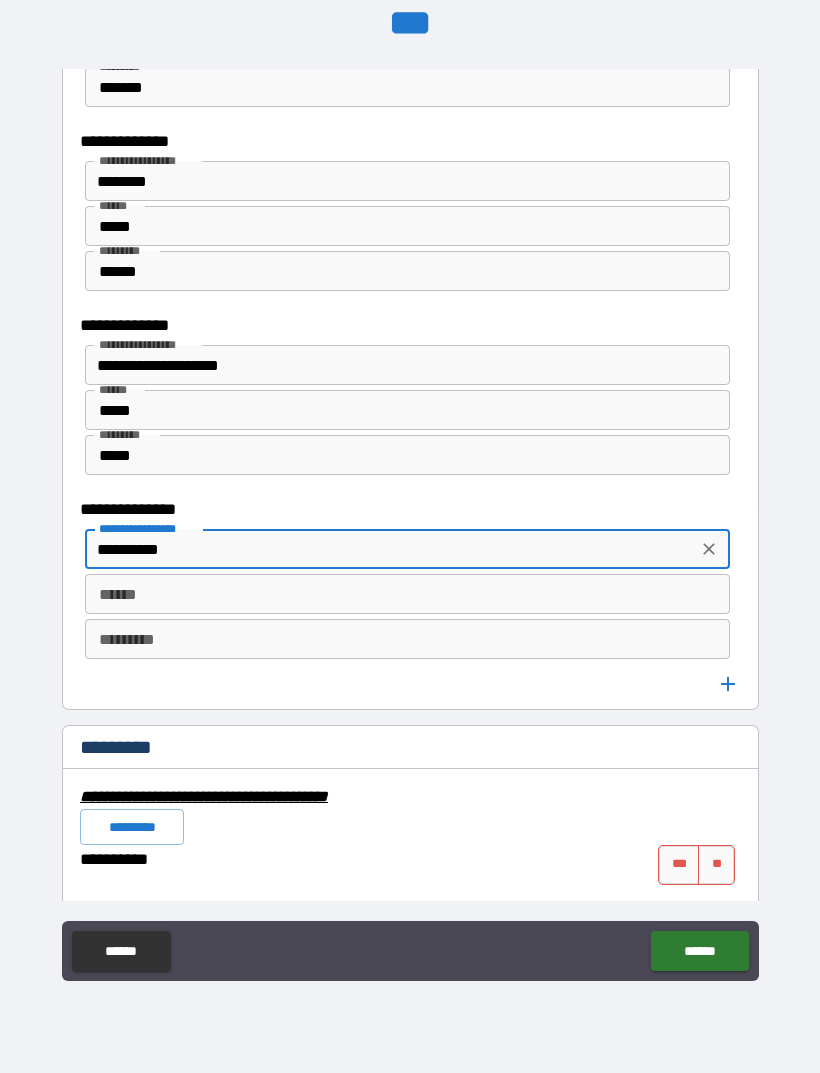 type on "**********" 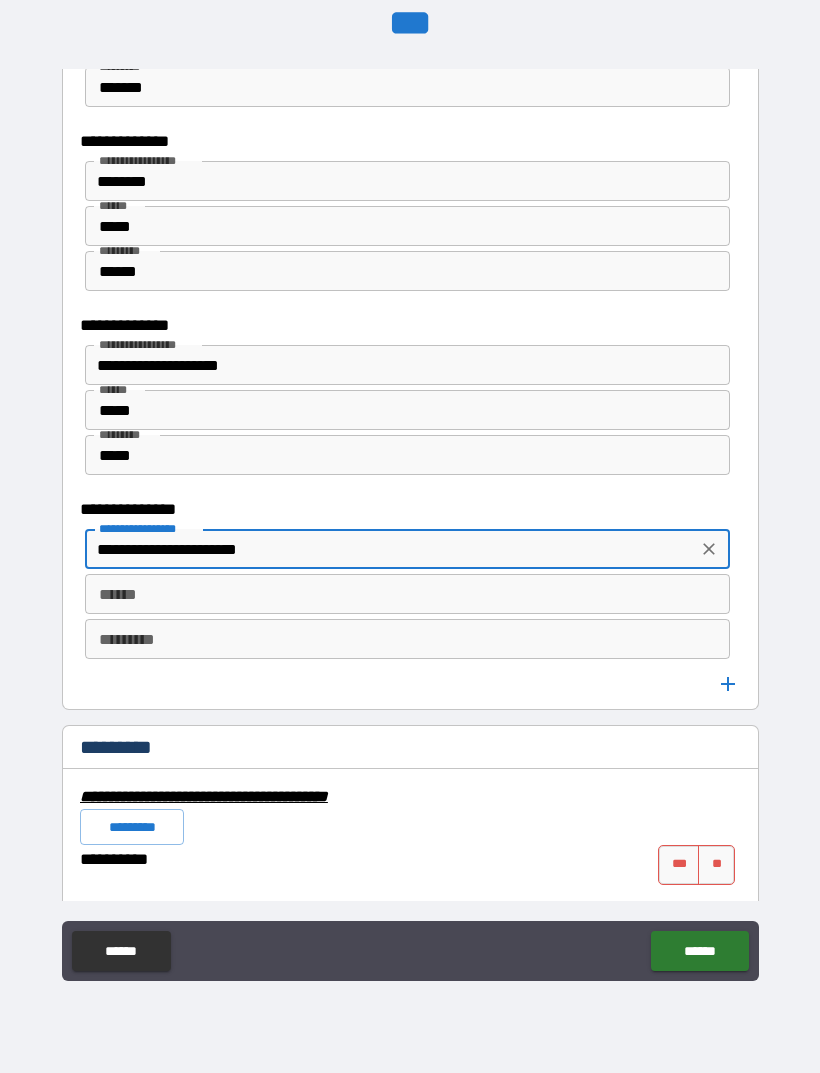 click on "******" at bounding box center (407, 594) 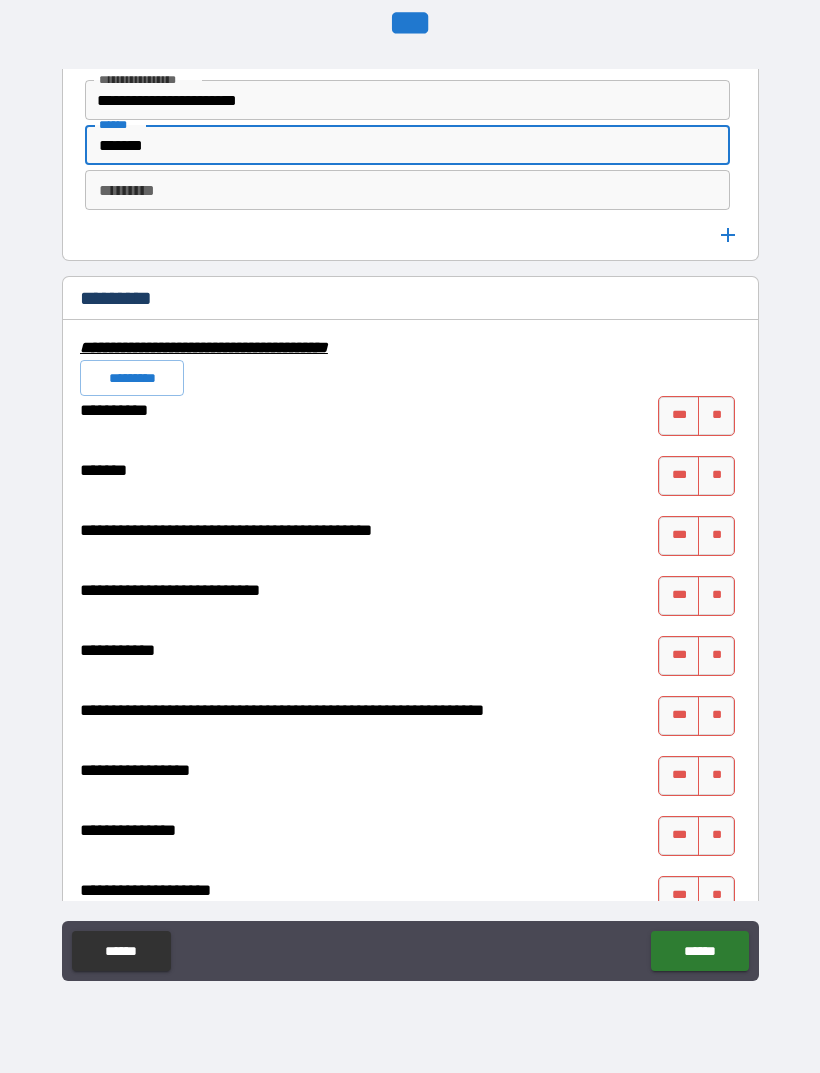 scroll, scrollTop: 7295, scrollLeft: 0, axis: vertical 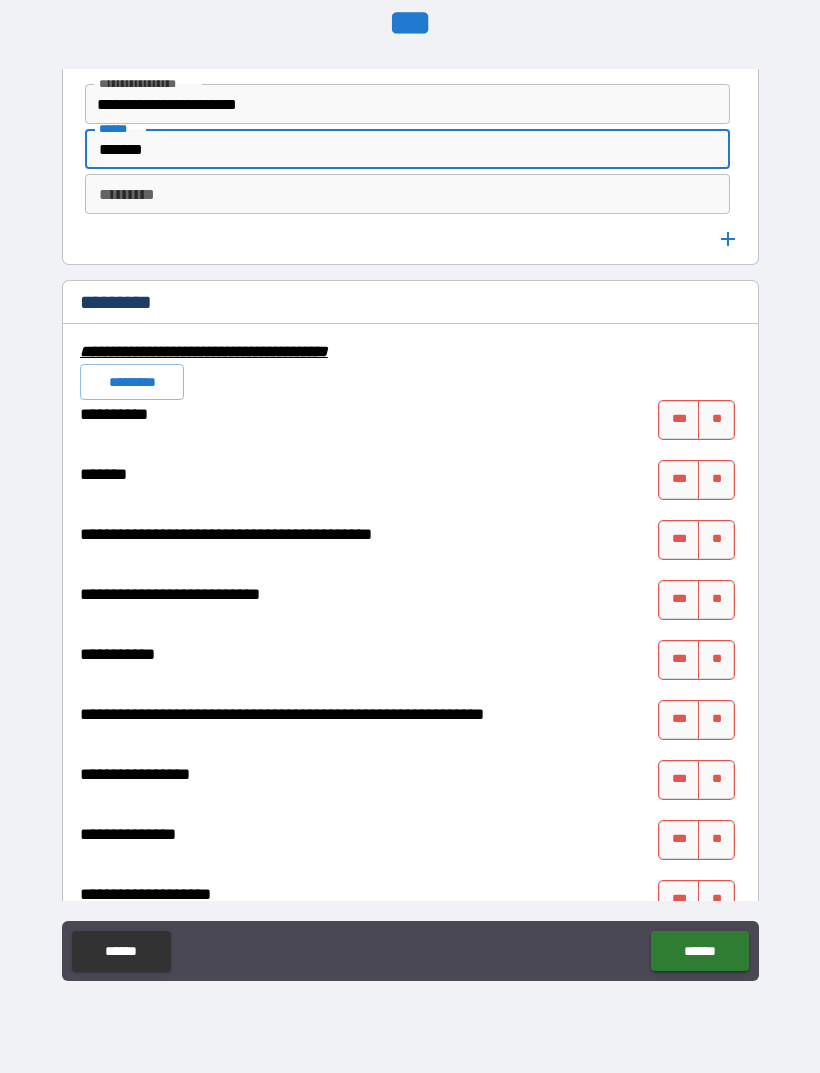 type on "*******" 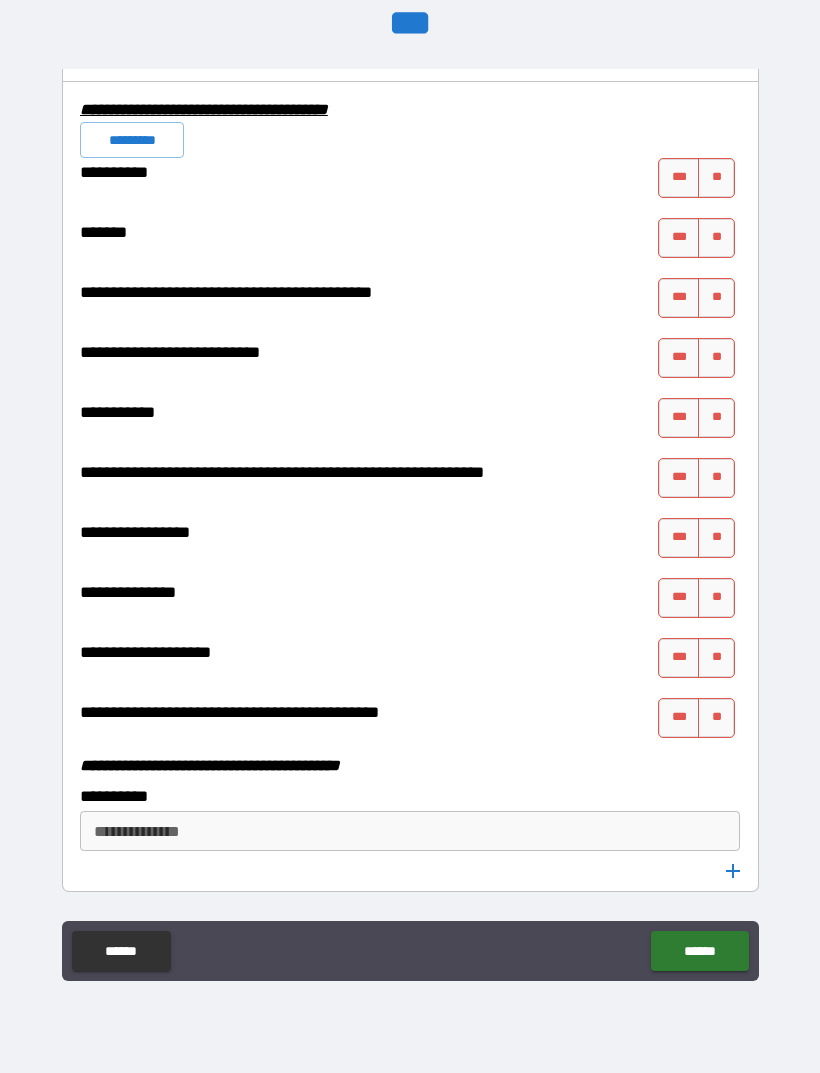 scroll, scrollTop: 7526, scrollLeft: 0, axis: vertical 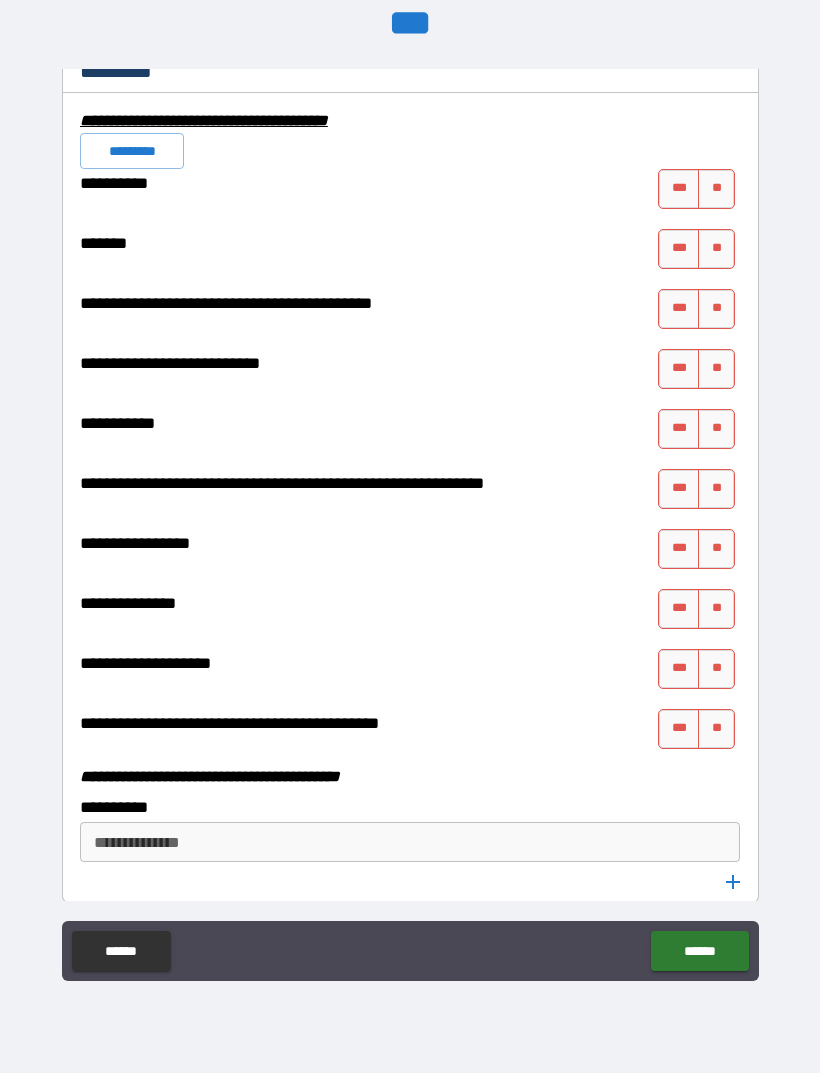 type on "*****" 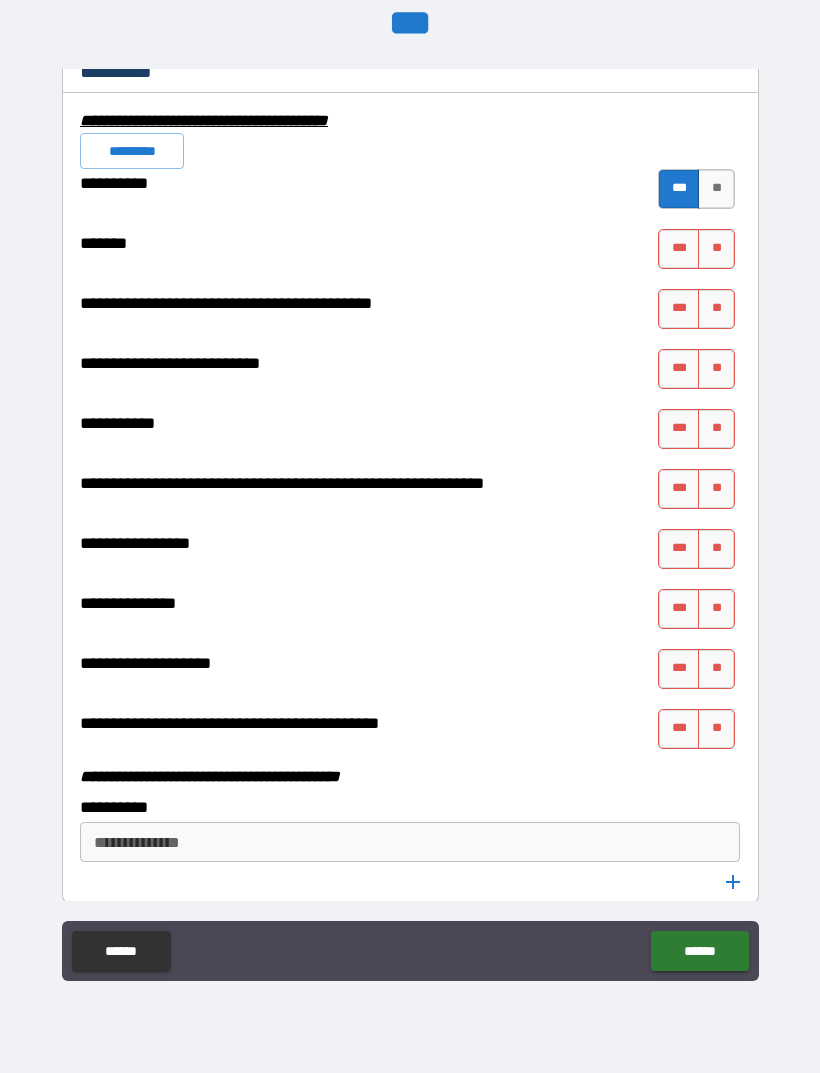 click on "**" at bounding box center (716, 249) 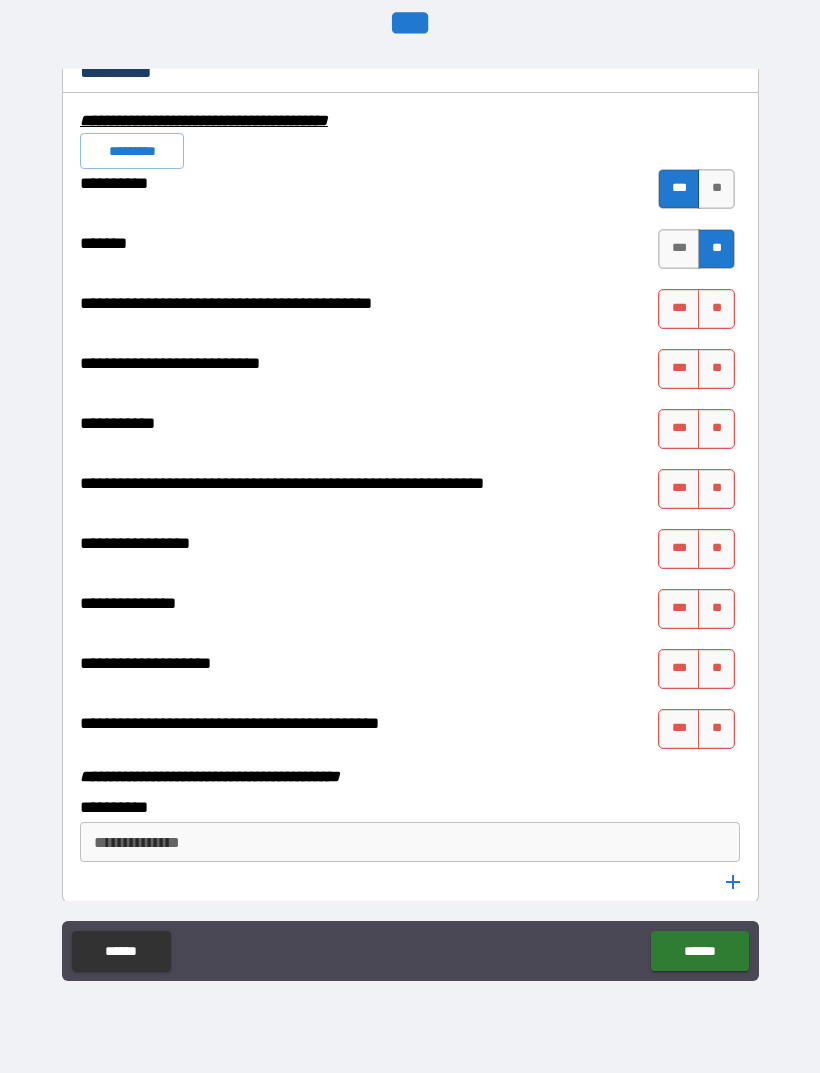 click on "***" at bounding box center [679, 309] 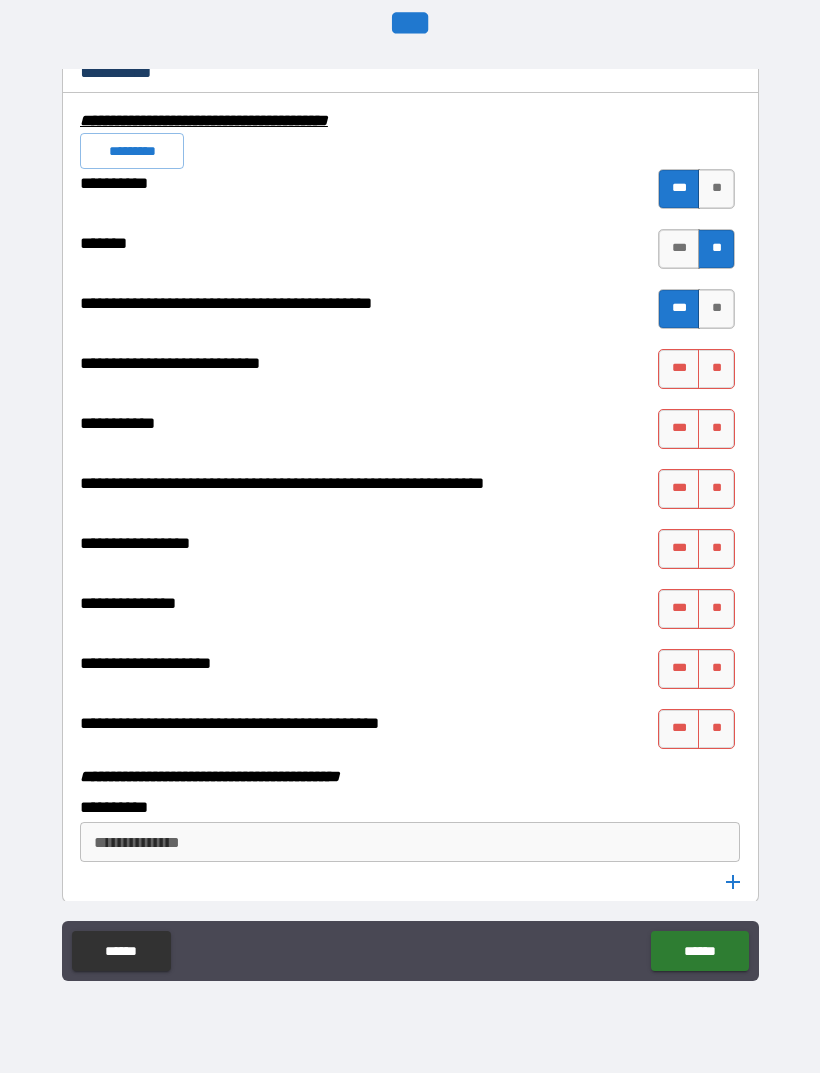 click on "***" at bounding box center (679, 369) 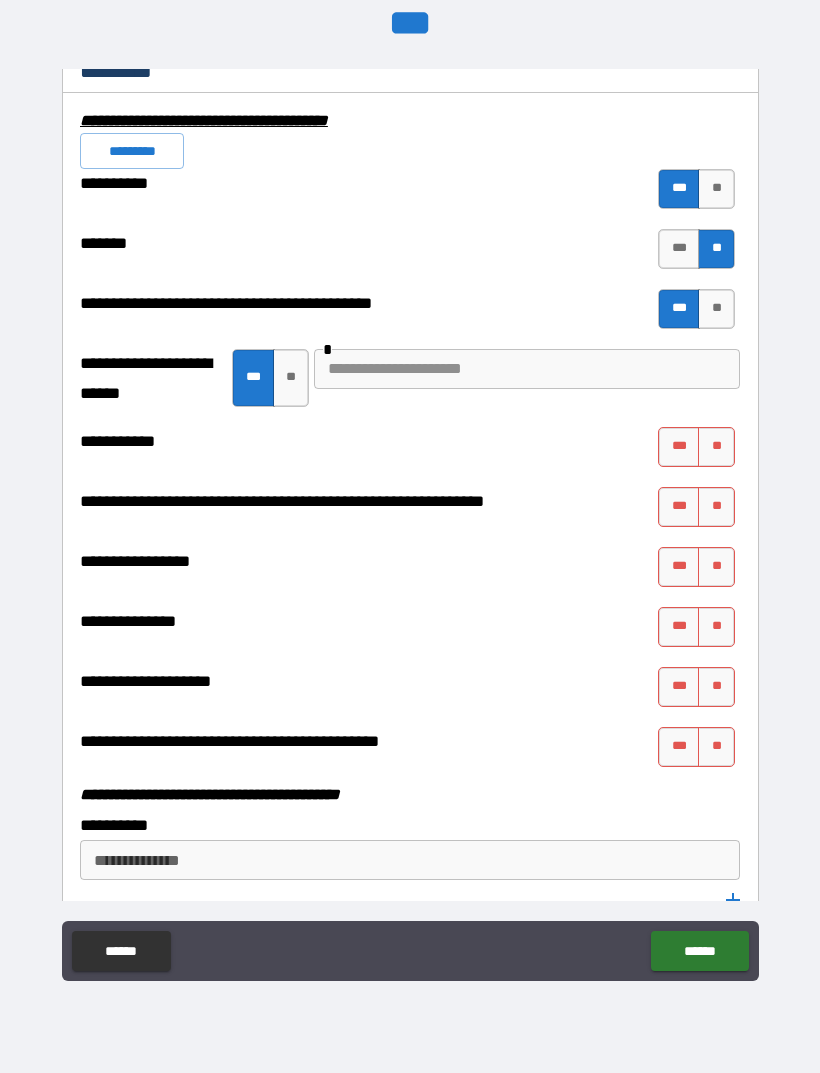 click on "**********" at bounding box center (407, 309) 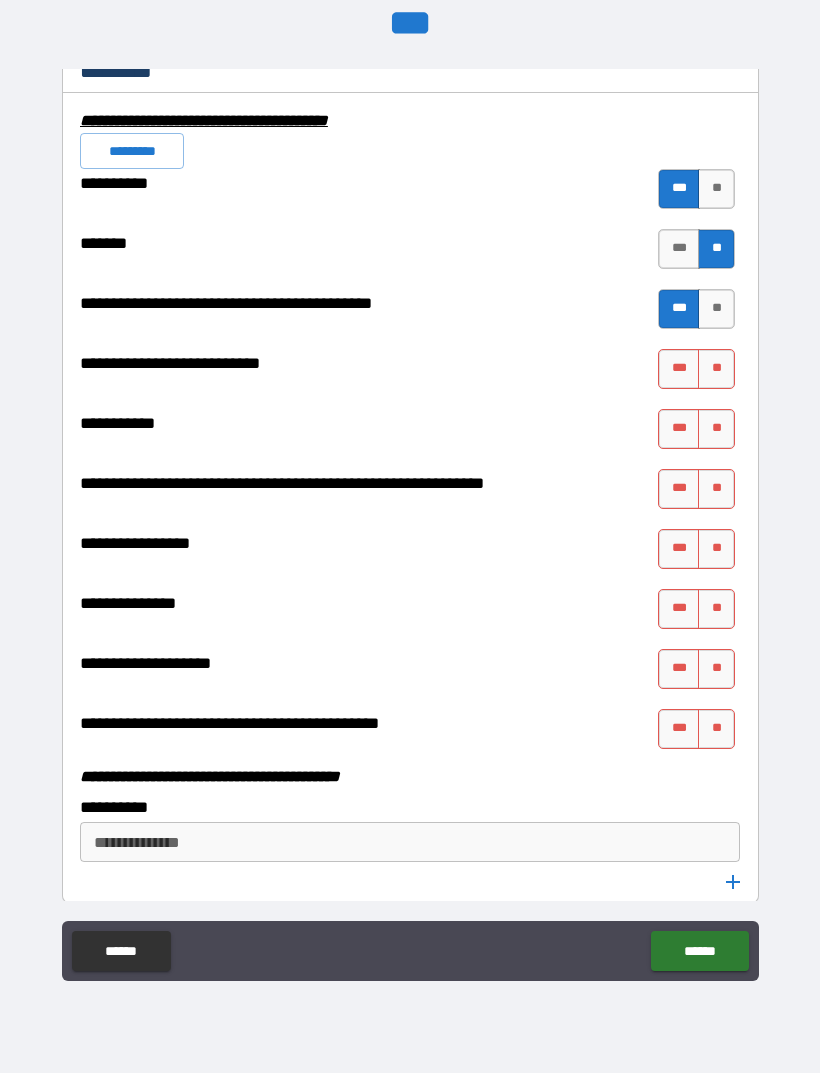 click on "***" at bounding box center (679, 369) 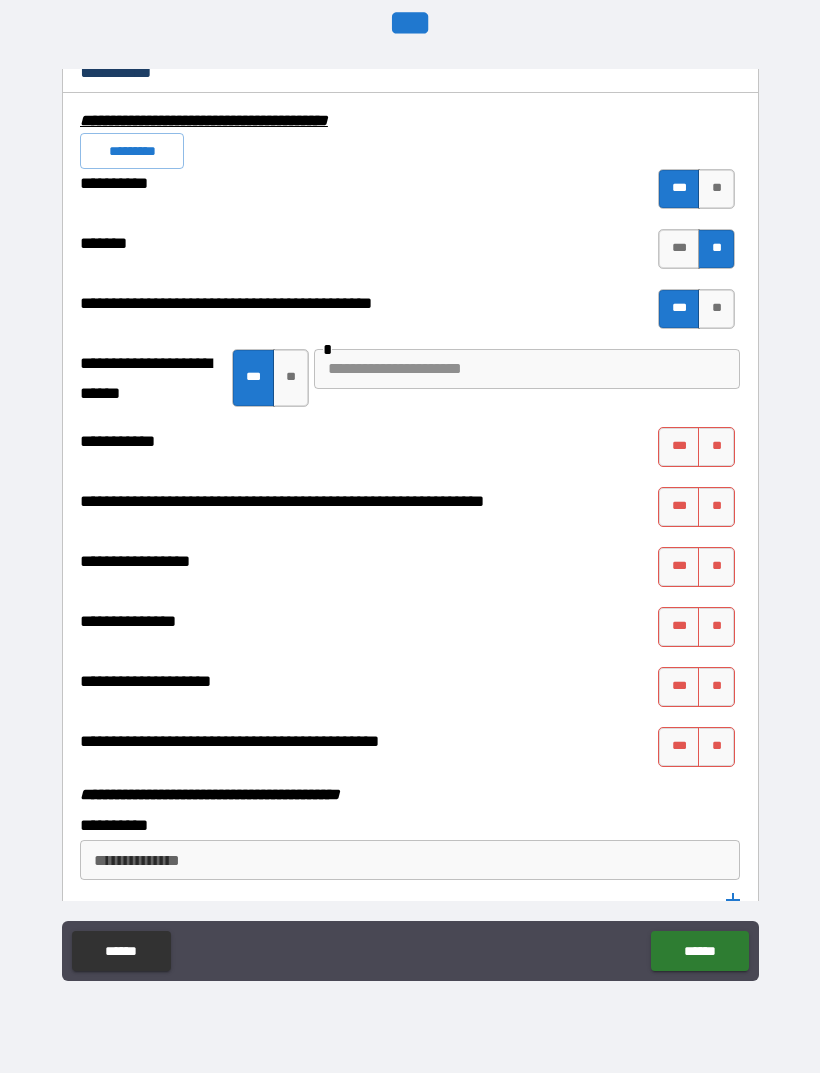 click at bounding box center [527, 369] 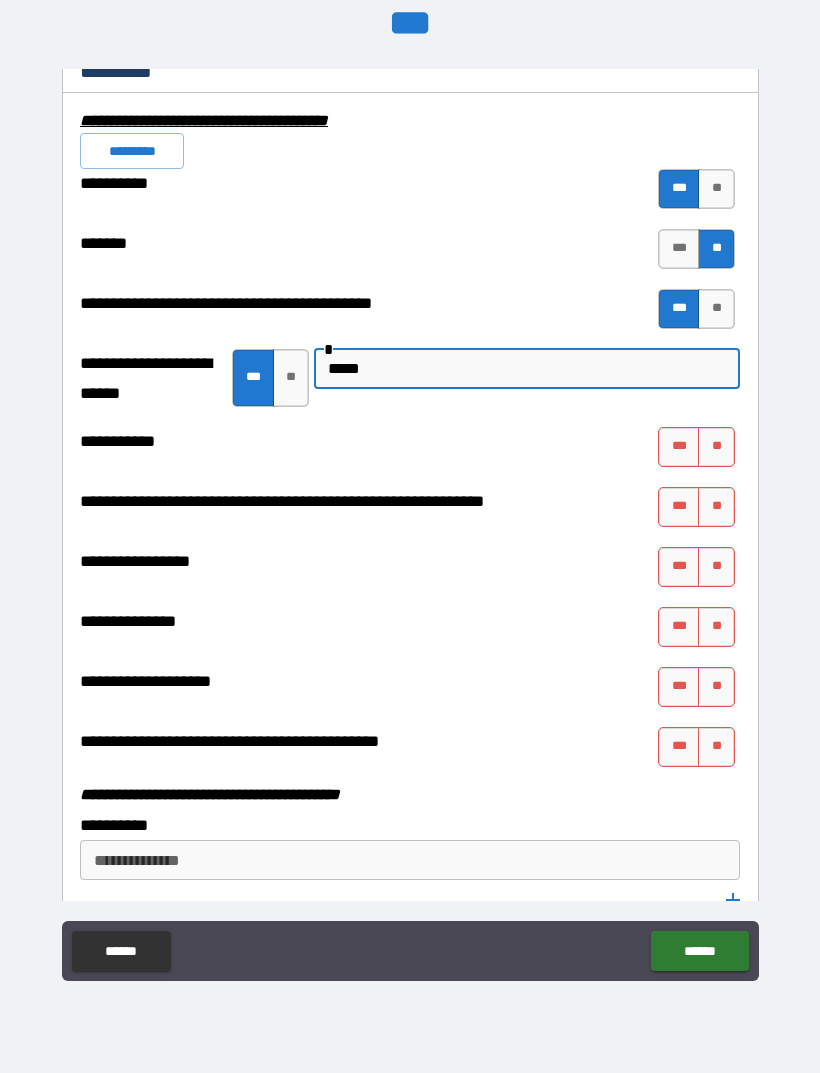 type on "*****" 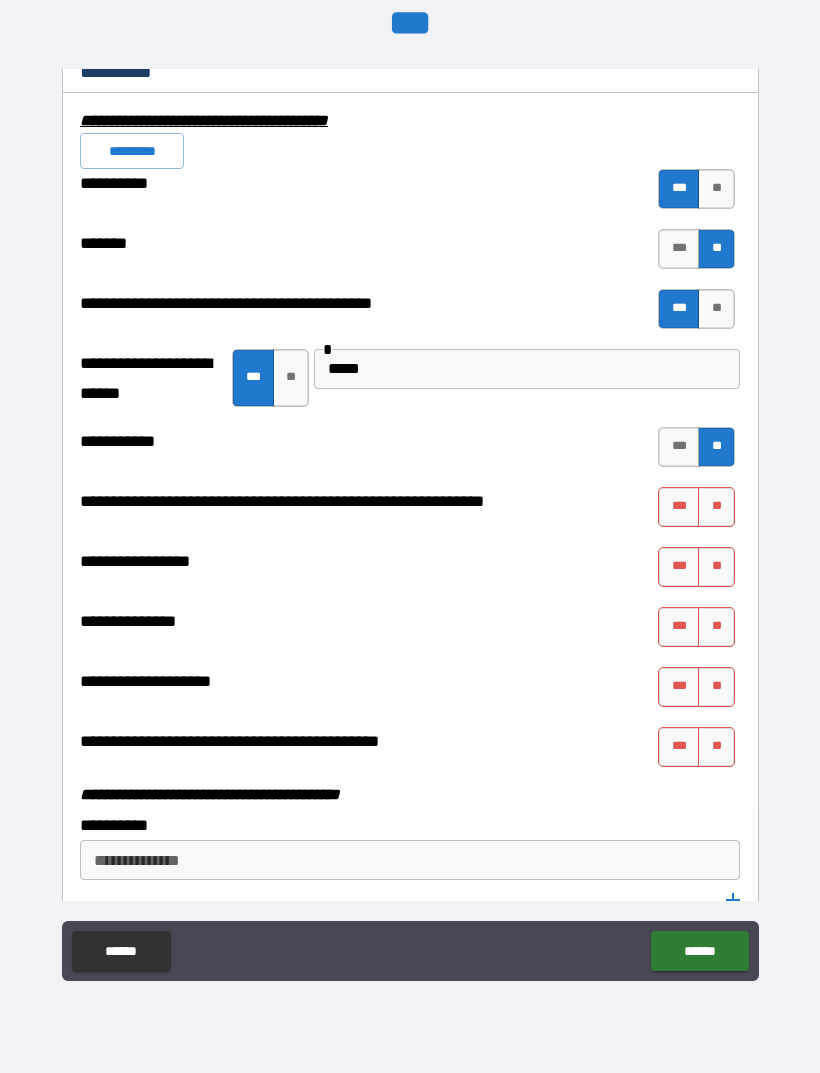 click on "**" at bounding box center (716, 507) 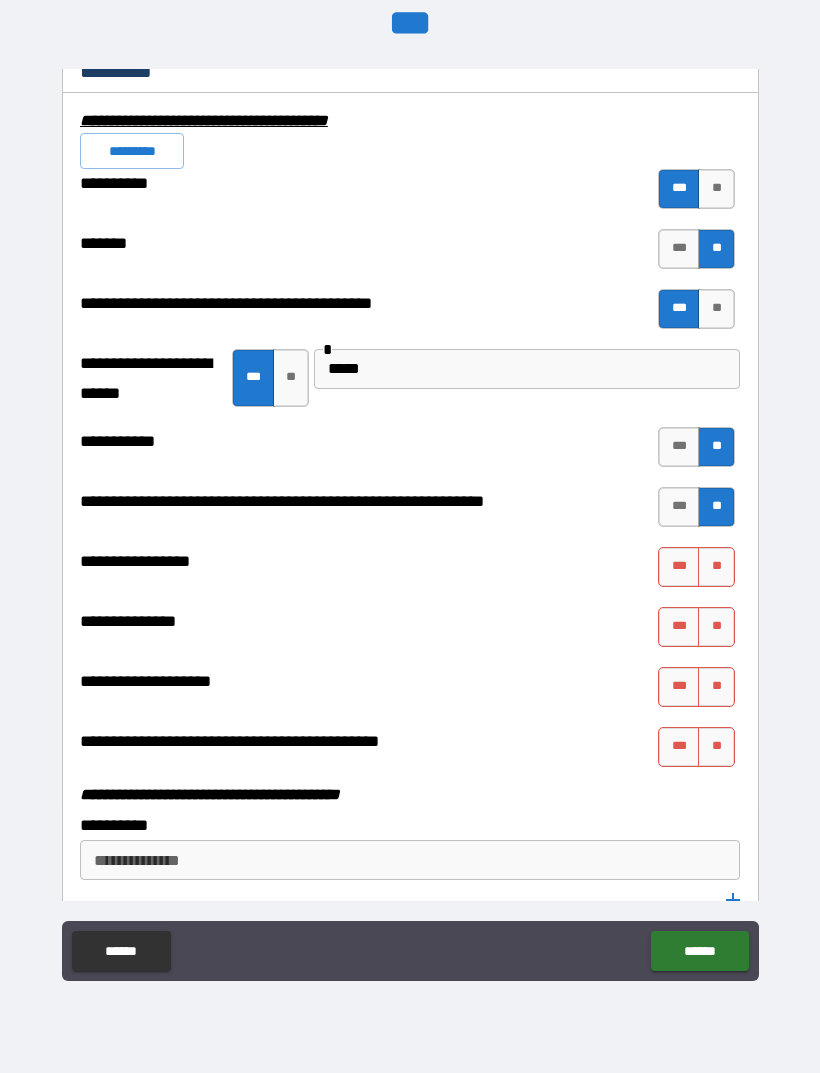click on "**" at bounding box center (716, 567) 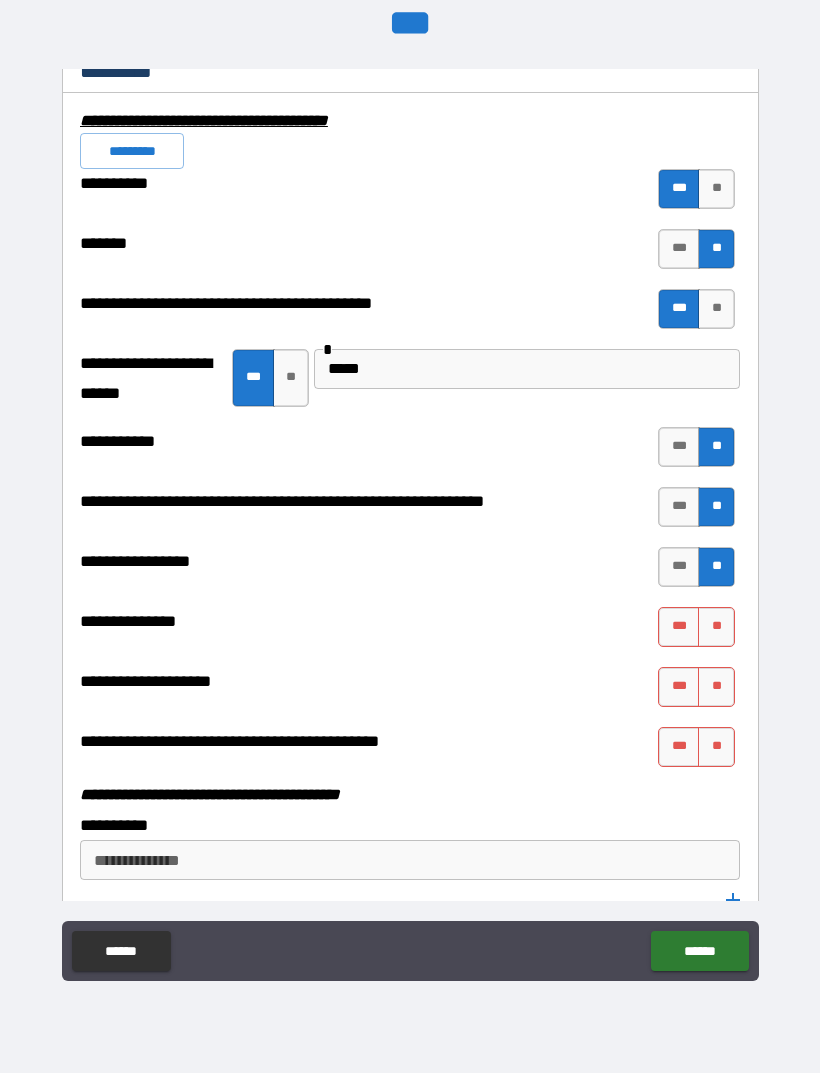 click on "**" at bounding box center (716, 627) 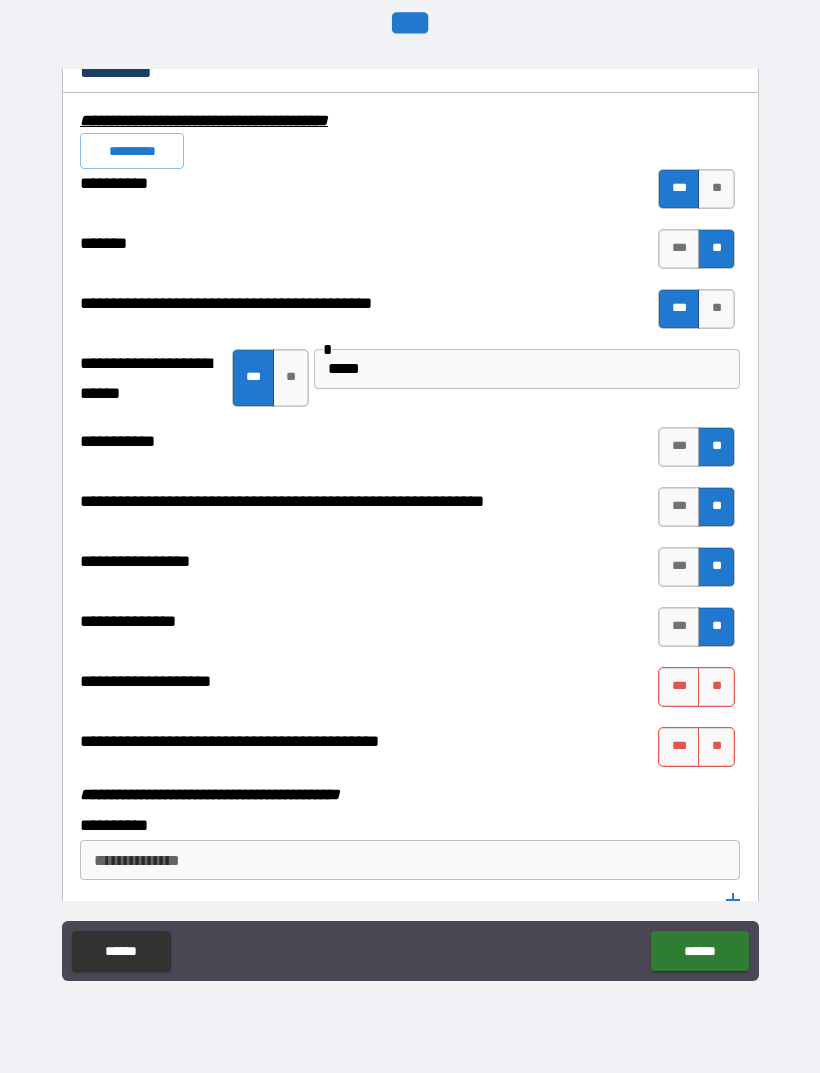 click on "**" at bounding box center (716, 687) 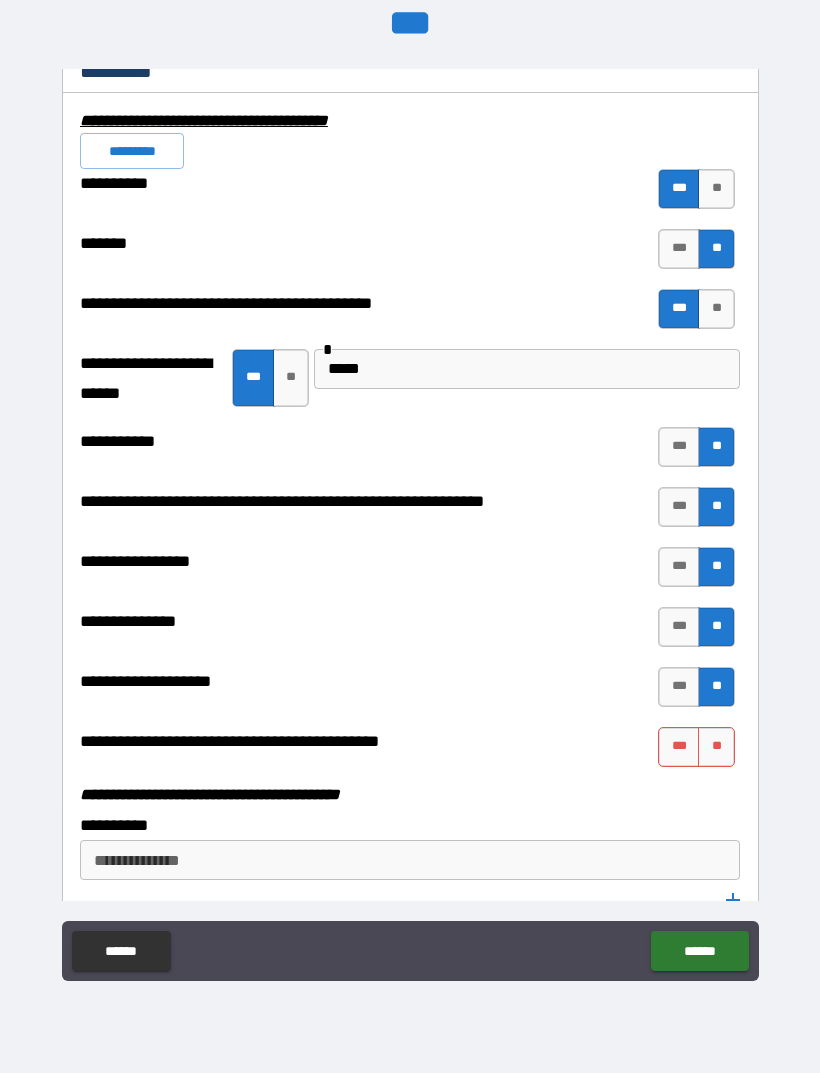 click on "**" at bounding box center [716, 747] 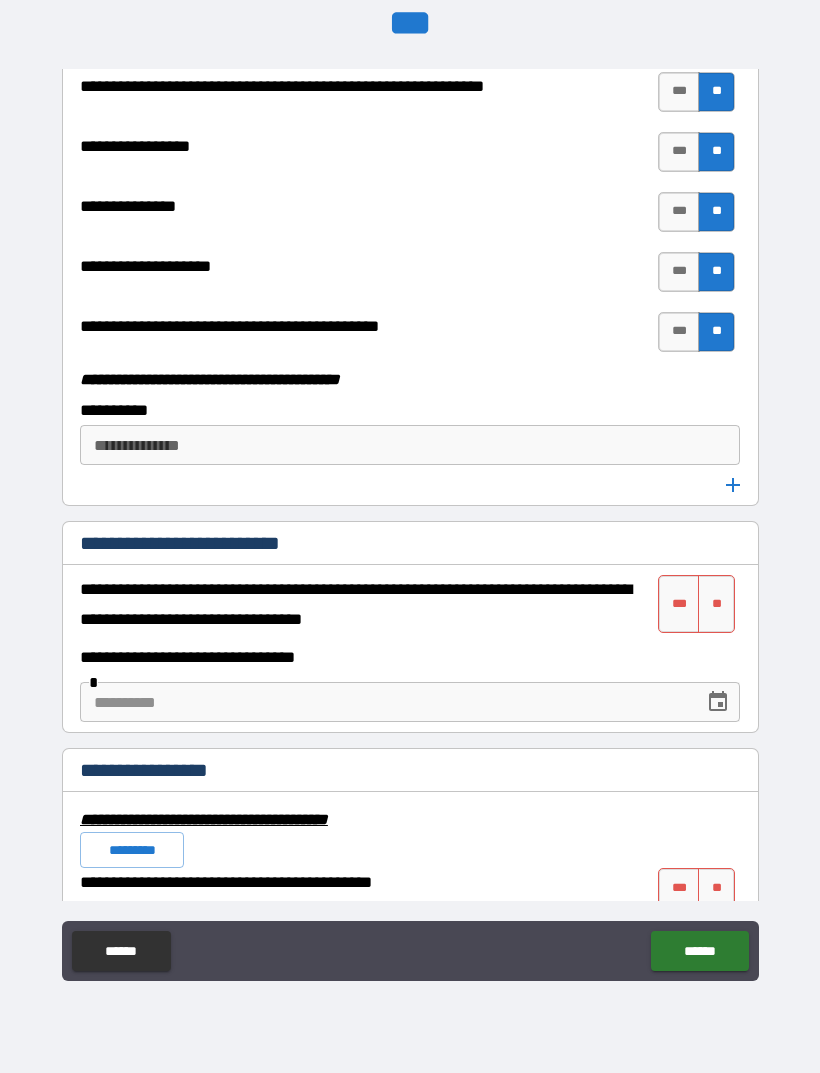 scroll, scrollTop: 7966, scrollLeft: 0, axis: vertical 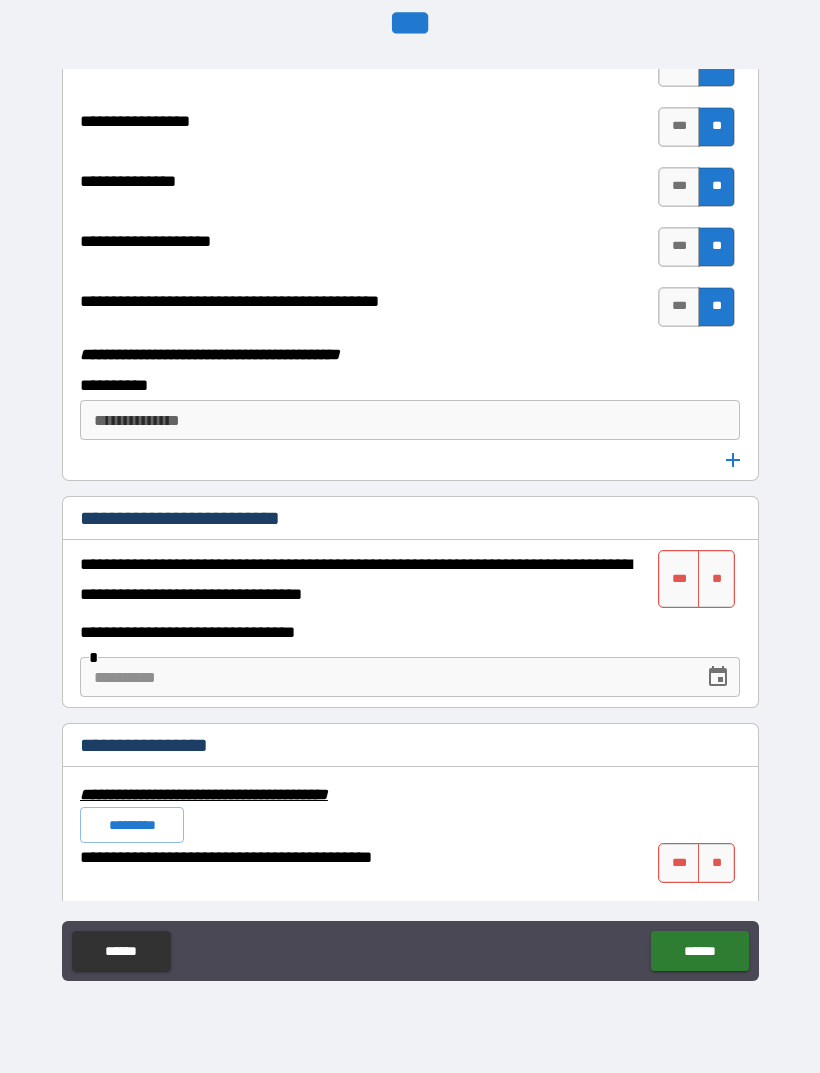 click on "**********" at bounding box center [408, 420] 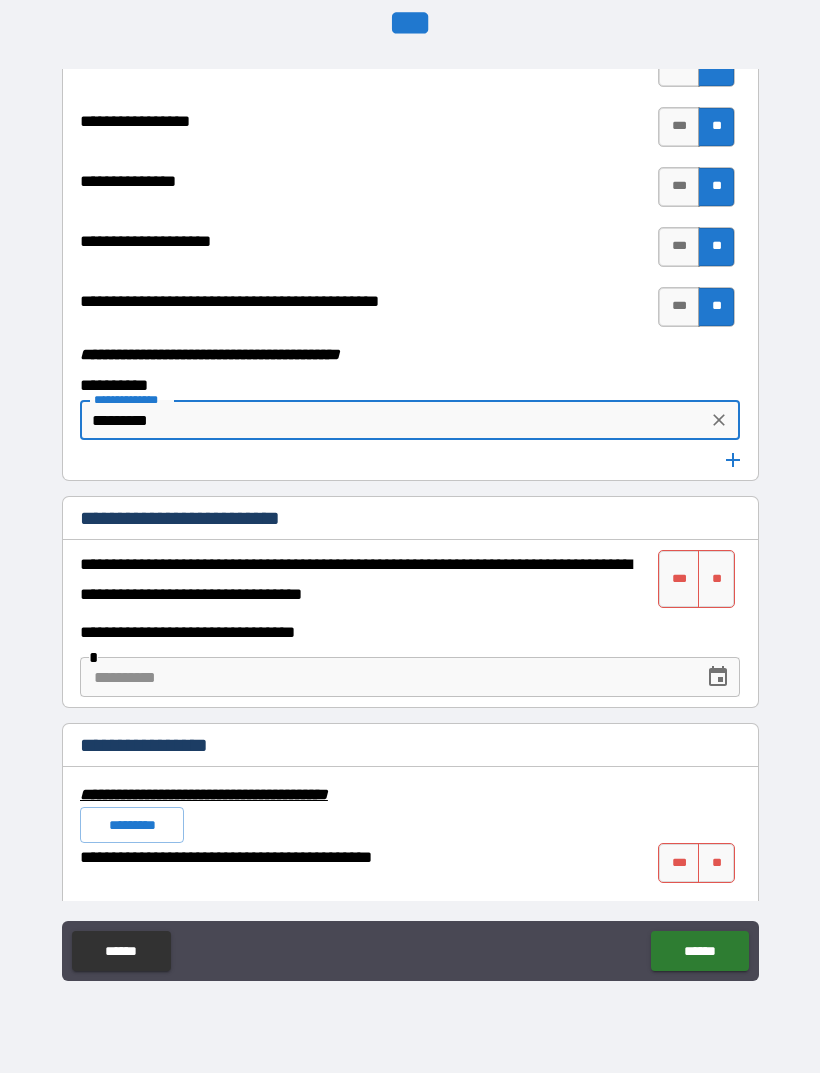 type on "*********" 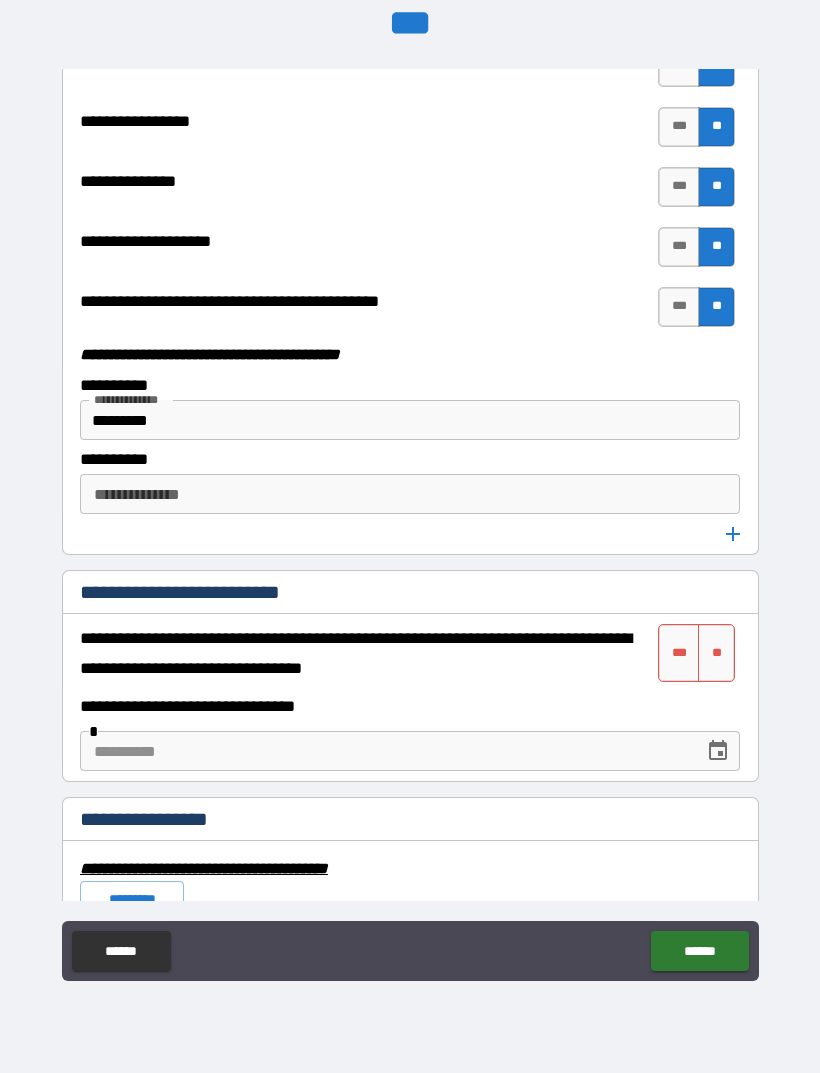 click on "**********" at bounding box center [408, 494] 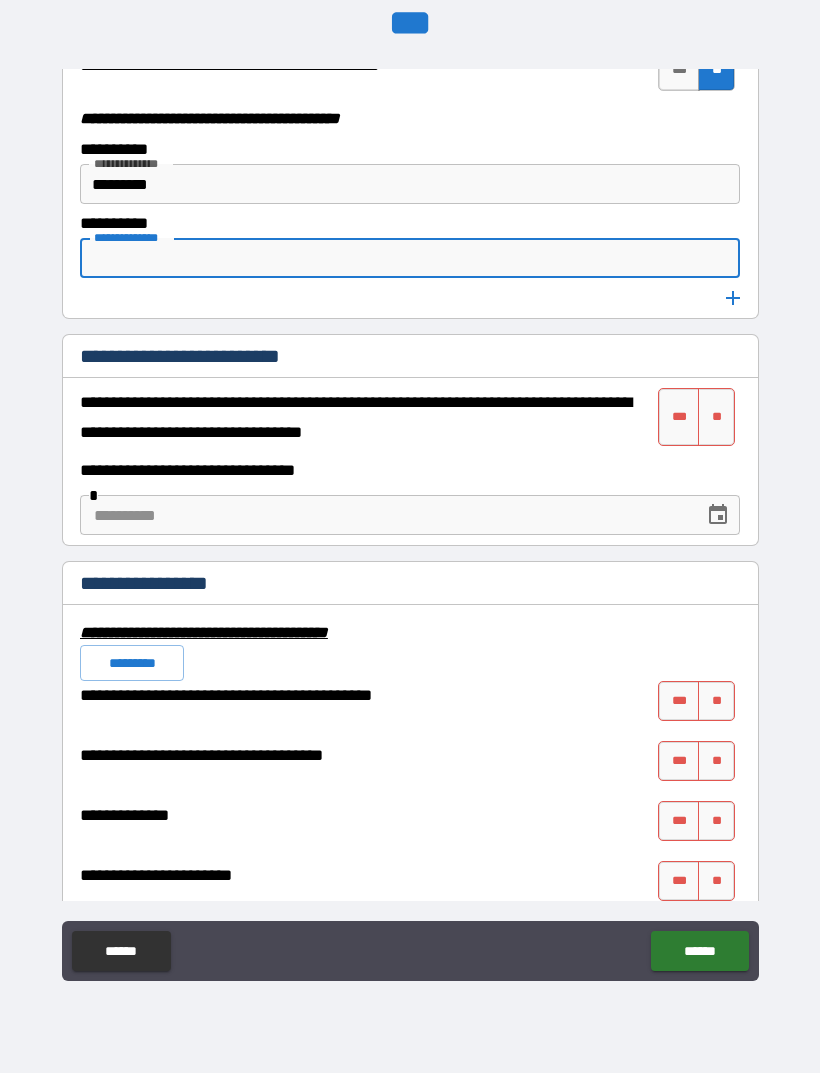 scroll, scrollTop: 8224, scrollLeft: 0, axis: vertical 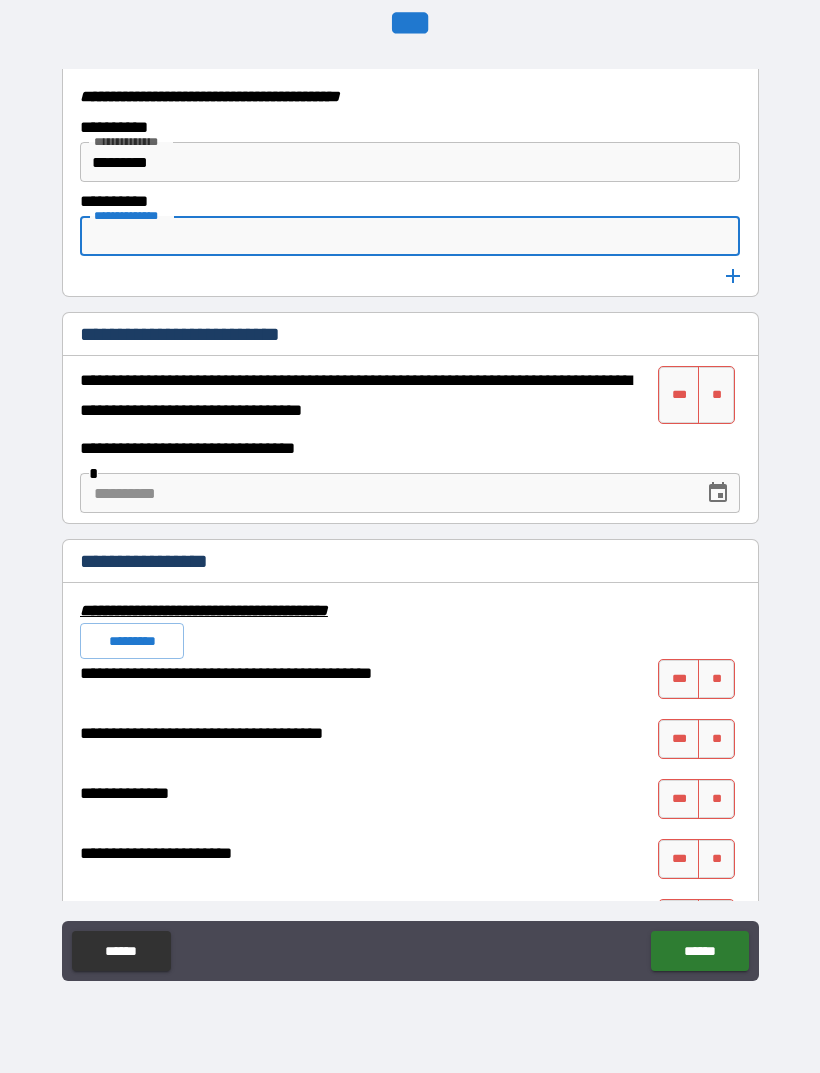 click on "***" at bounding box center [679, 395] 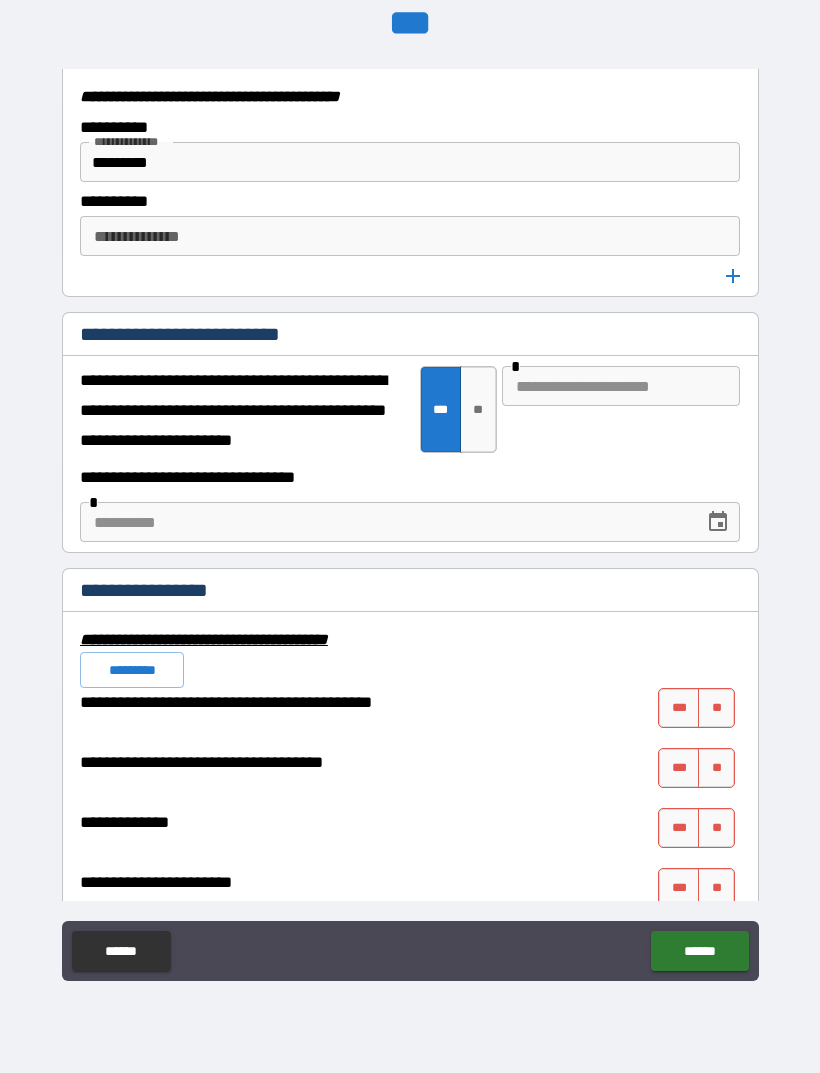 click at bounding box center (621, 386) 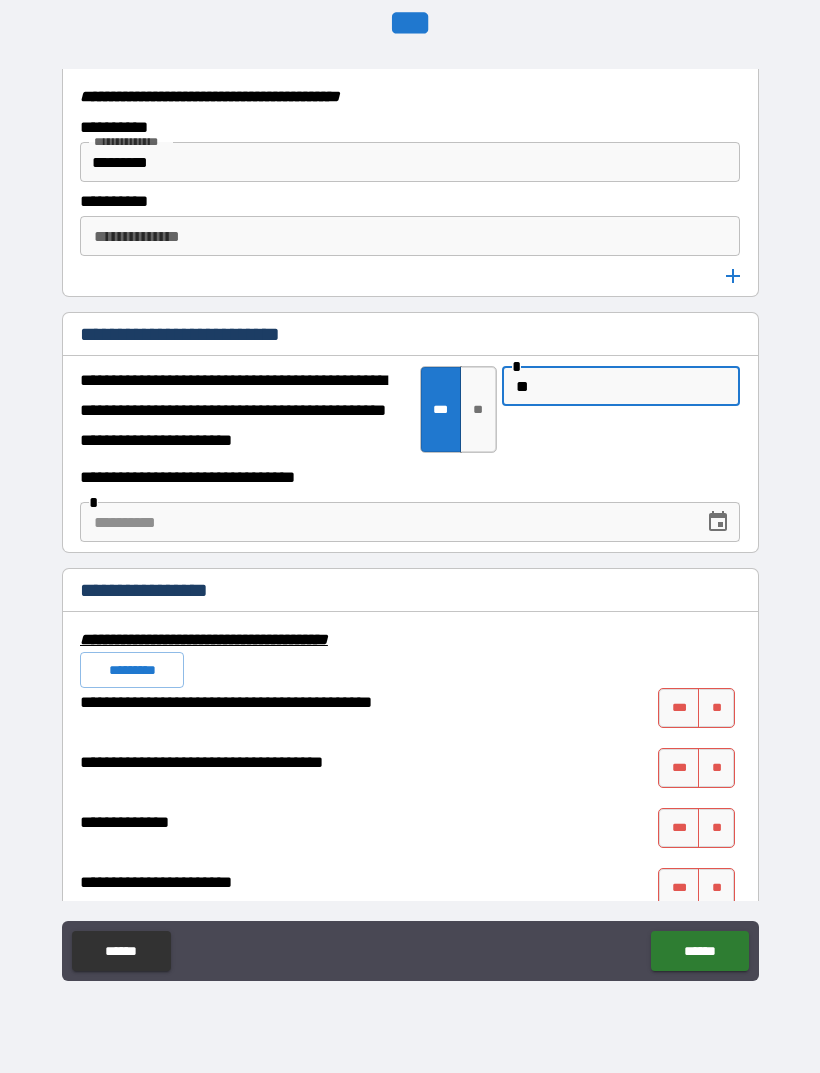 type on "*" 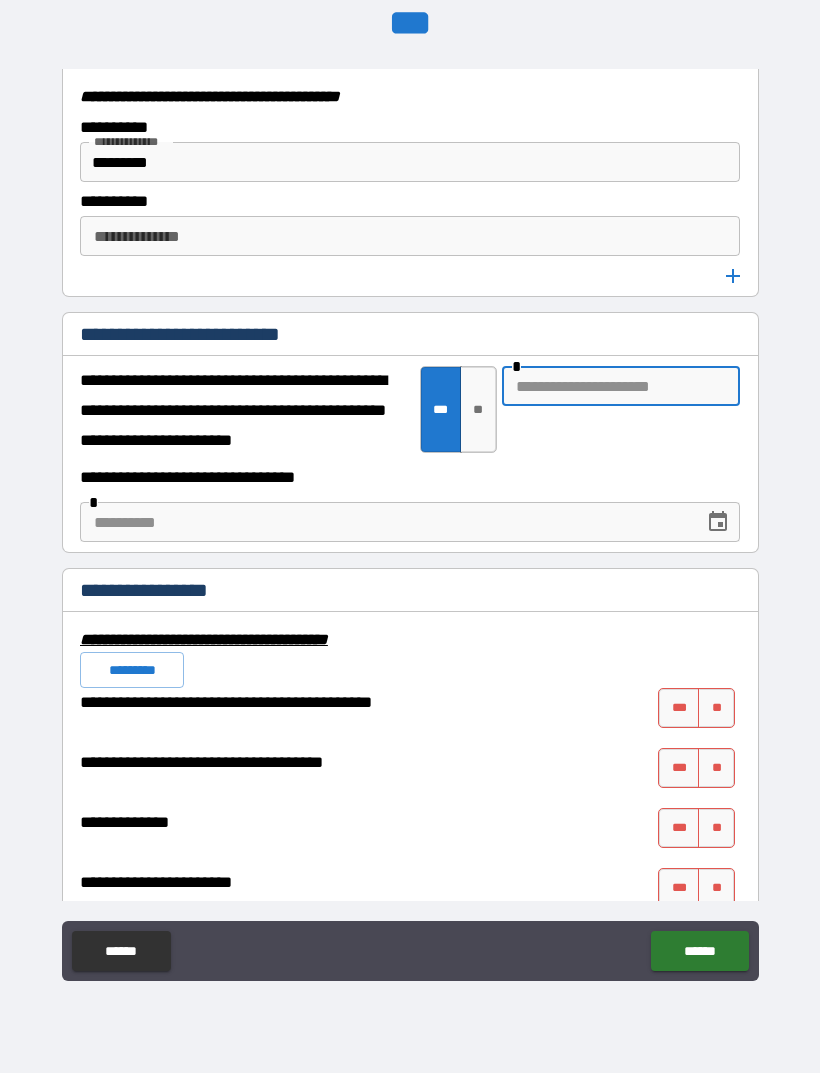 type on "*" 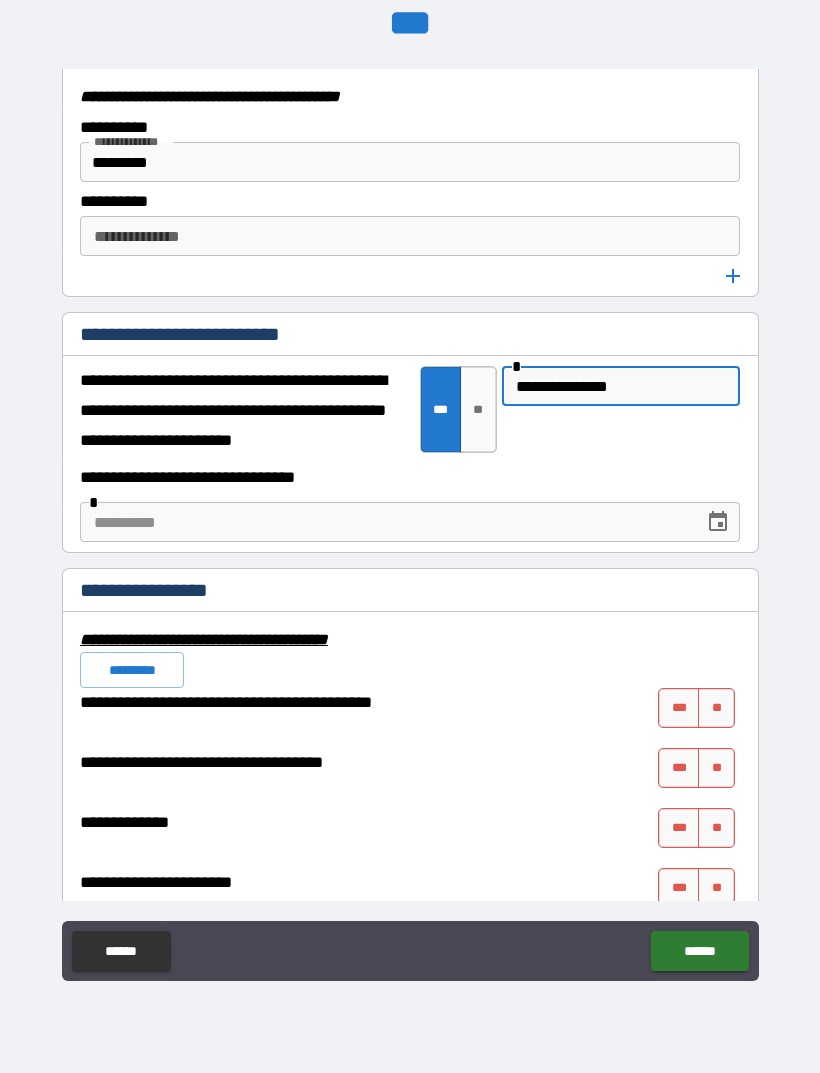 click on "**********" at bounding box center [621, 386] 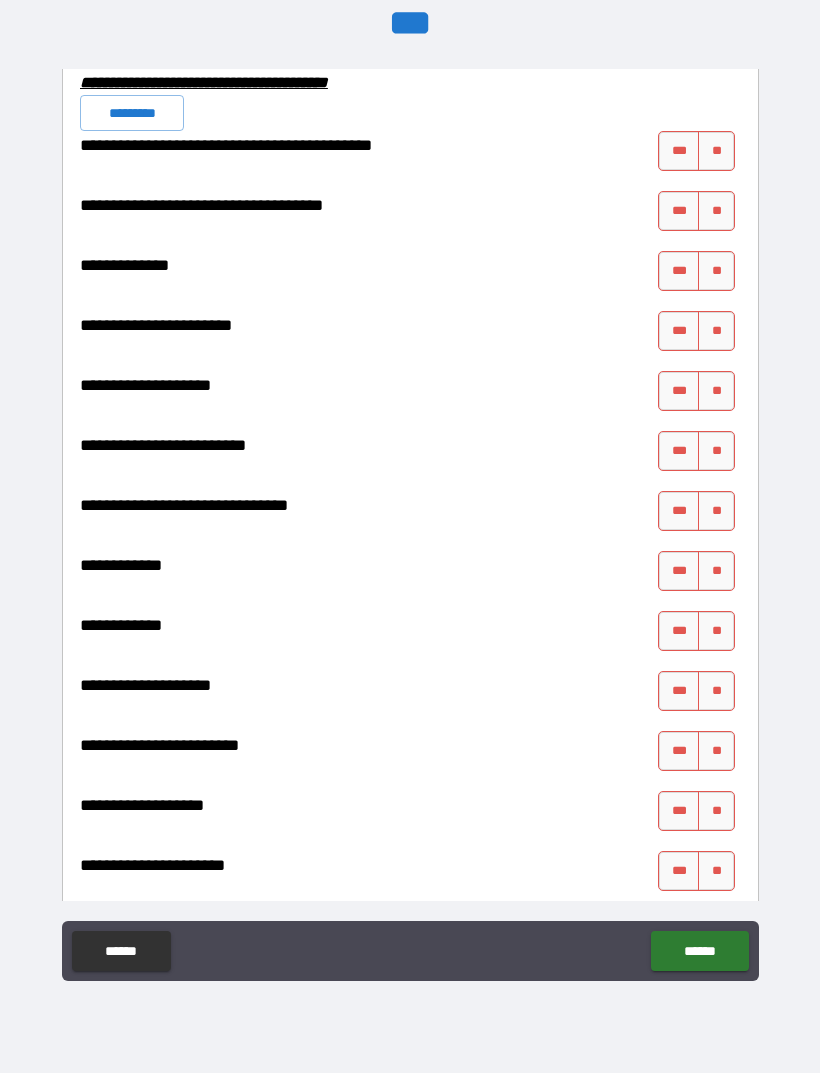 scroll, scrollTop: 8722, scrollLeft: 0, axis: vertical 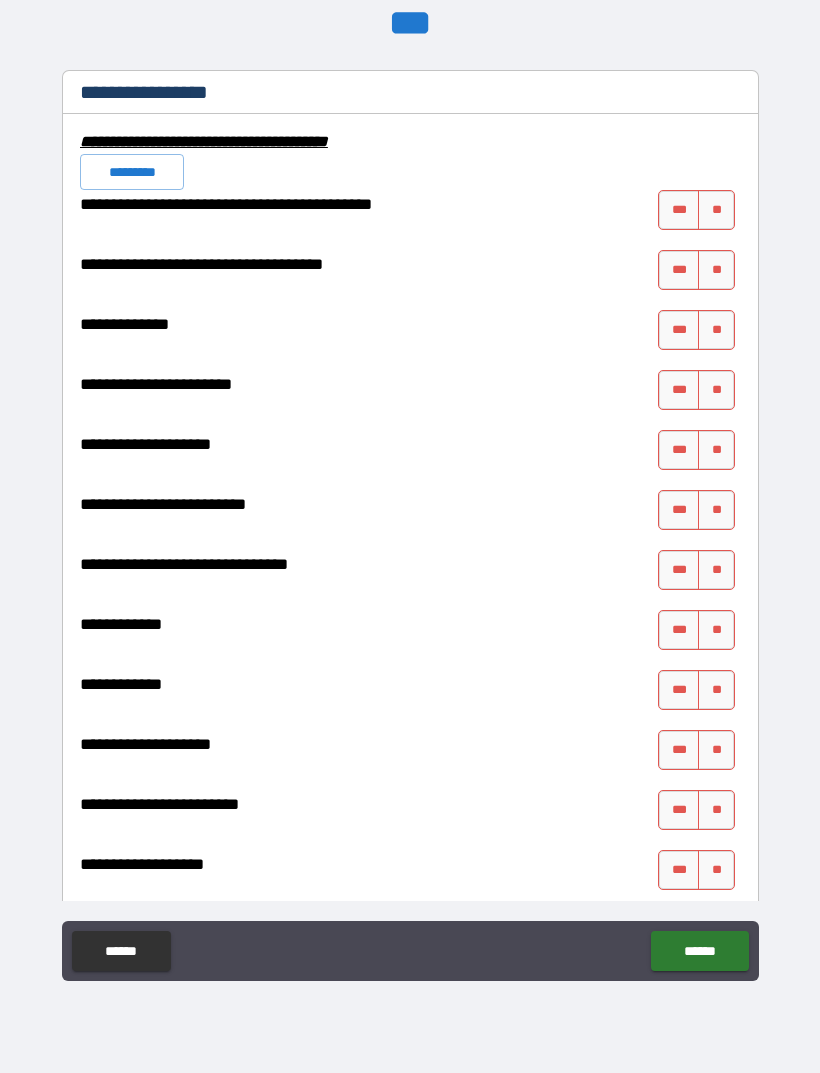 type on "********" 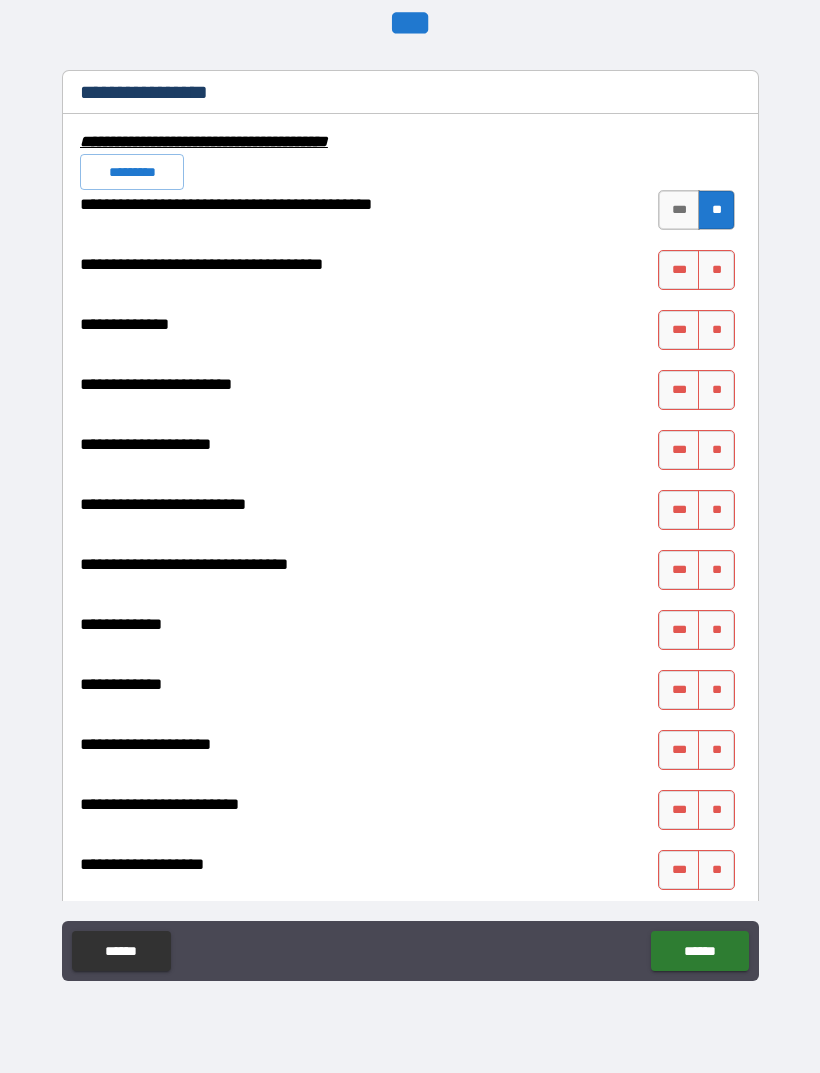 click on "**" at bounding box center (716, 270) 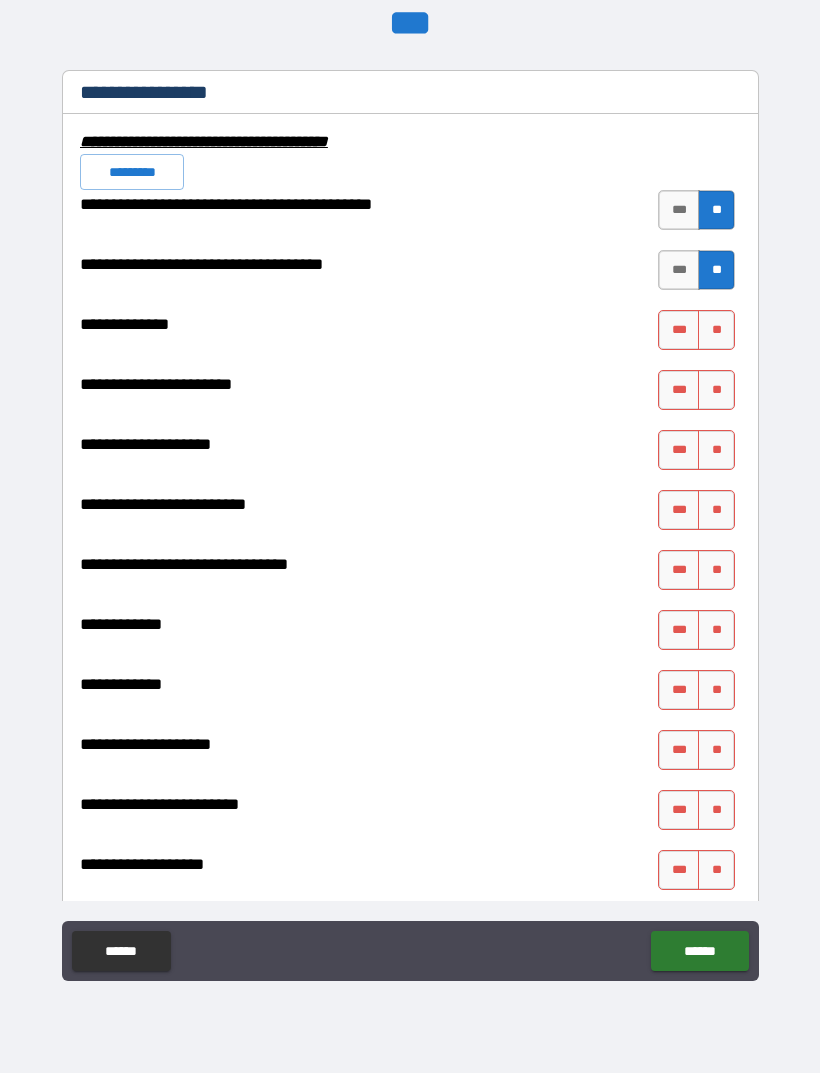 click on "**" at bounding box center [716, 330] 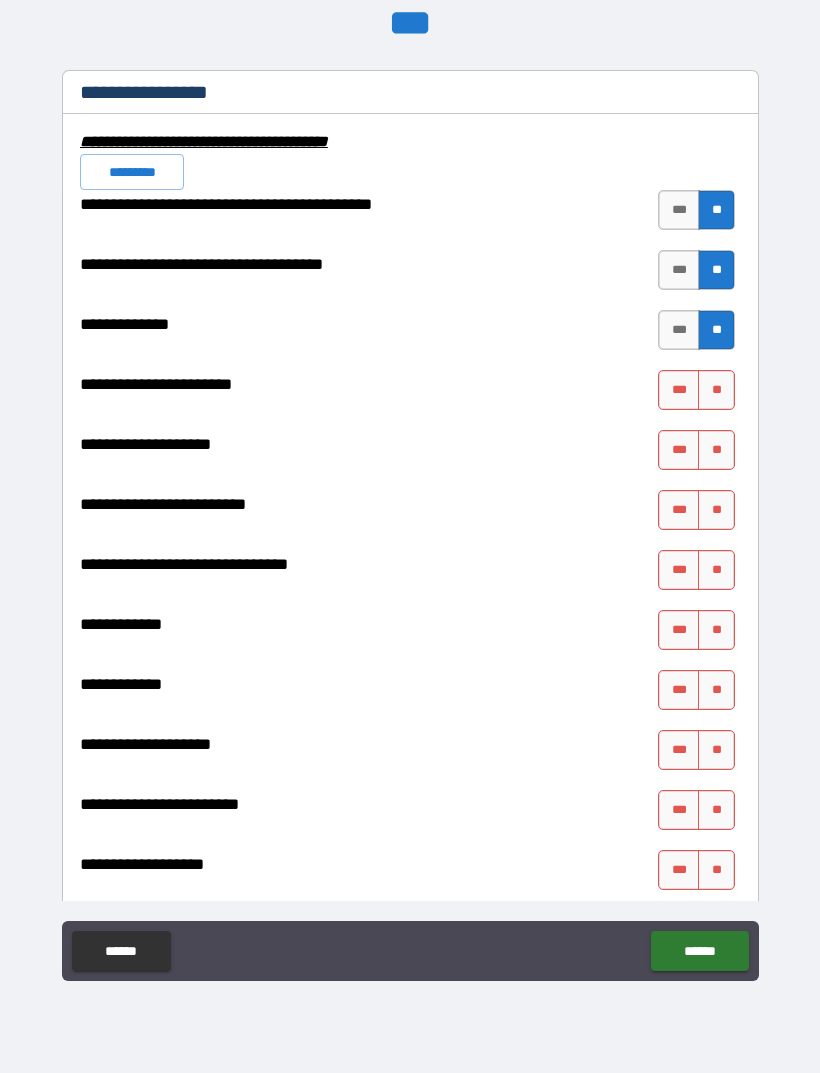 click on "**" at bounding box center [716, 390] 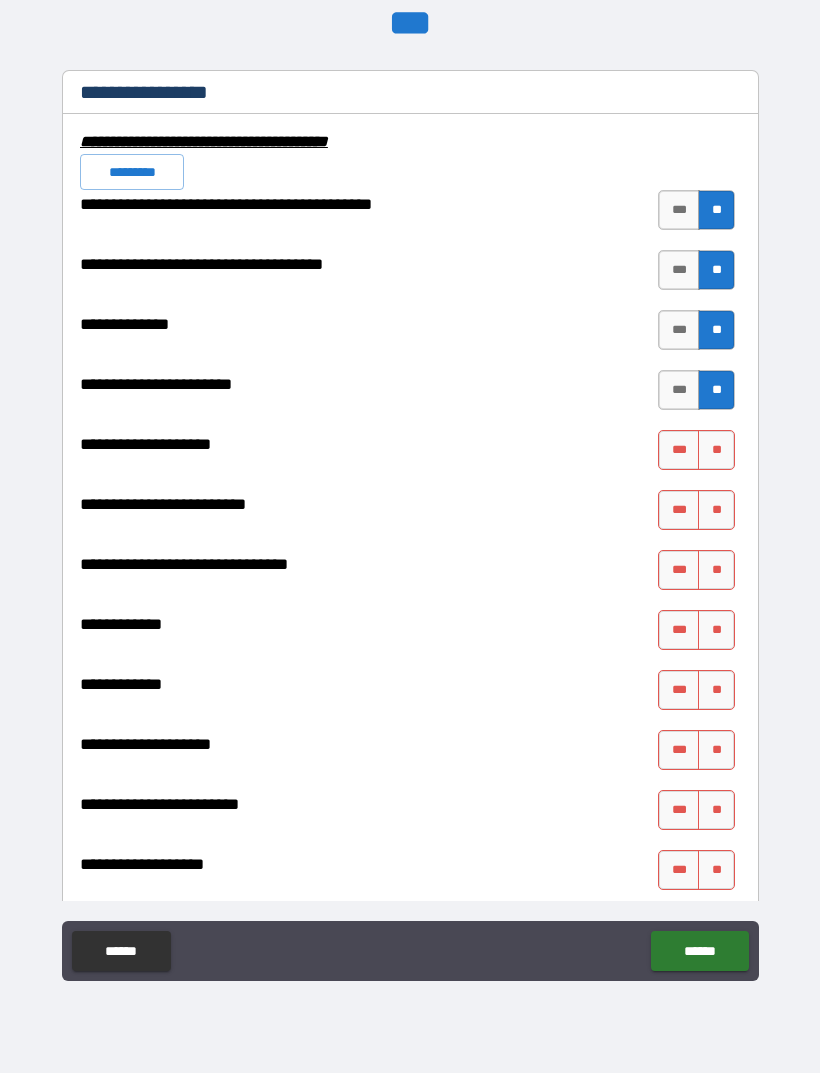 click on "**" at bounding box center (716, 450) 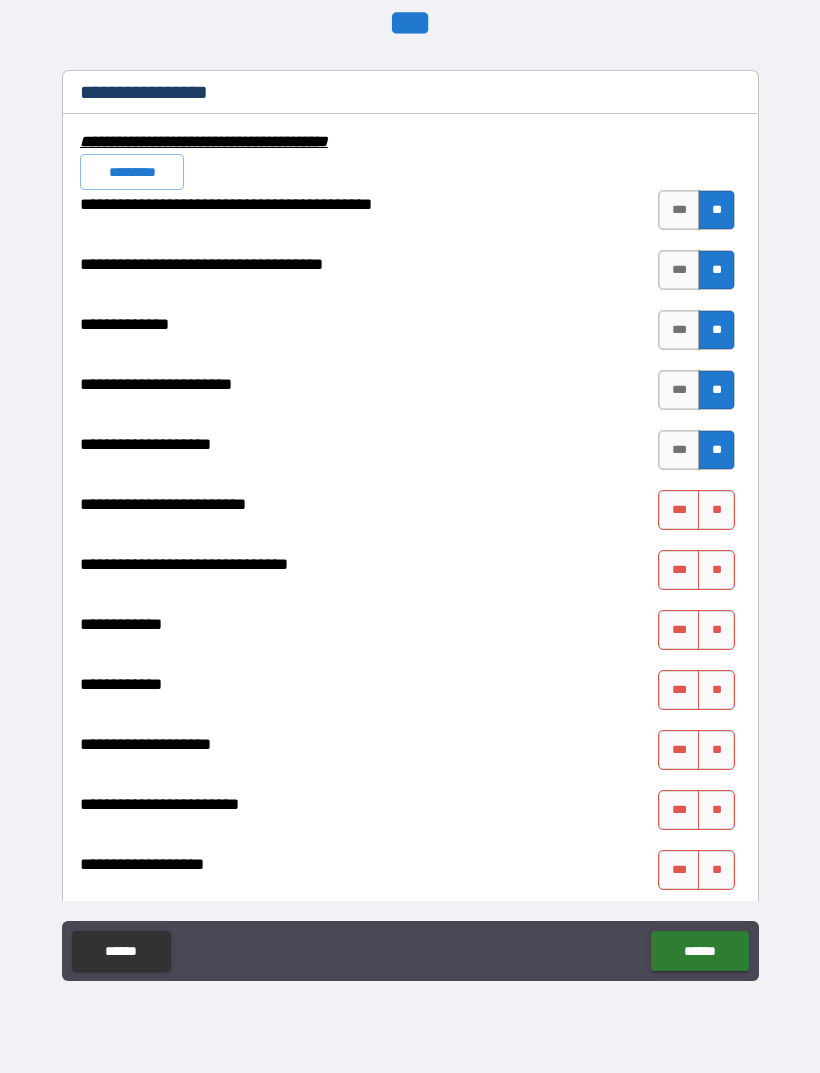click on "**" at bounding box center [716, 510] 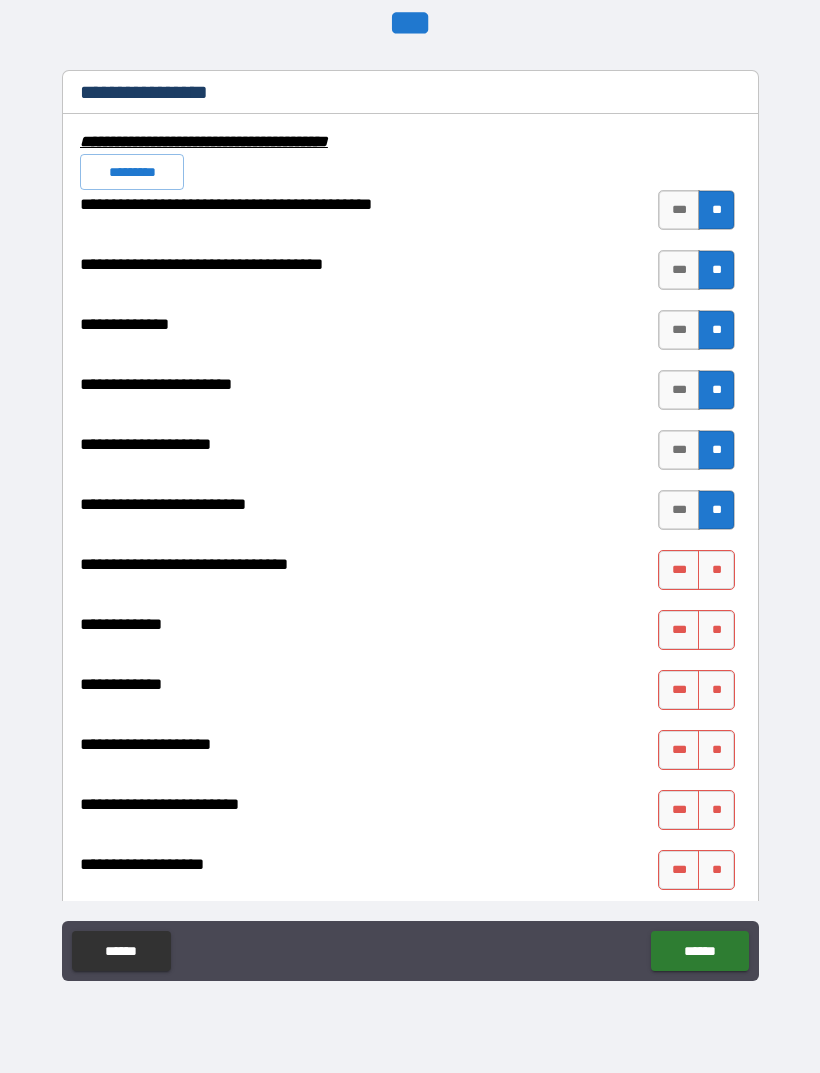 click on "**" at bounding box center [716, 570] 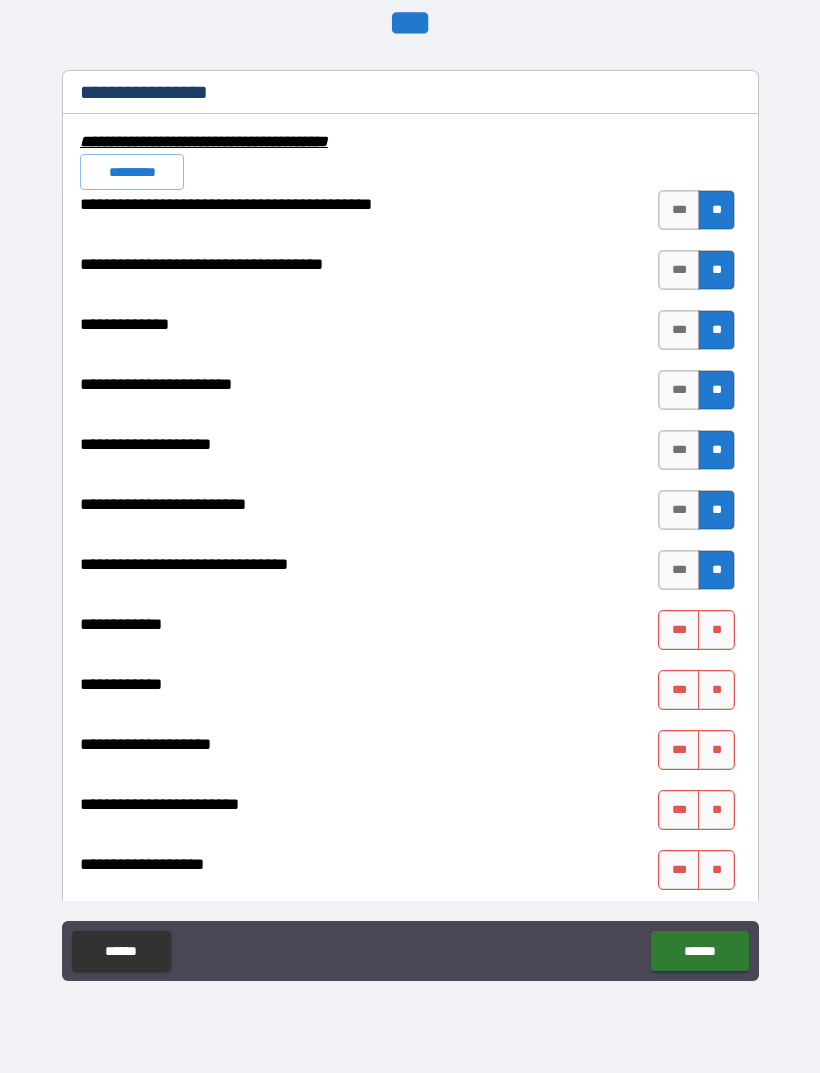 click on "**" at bounding box center [716, 630] 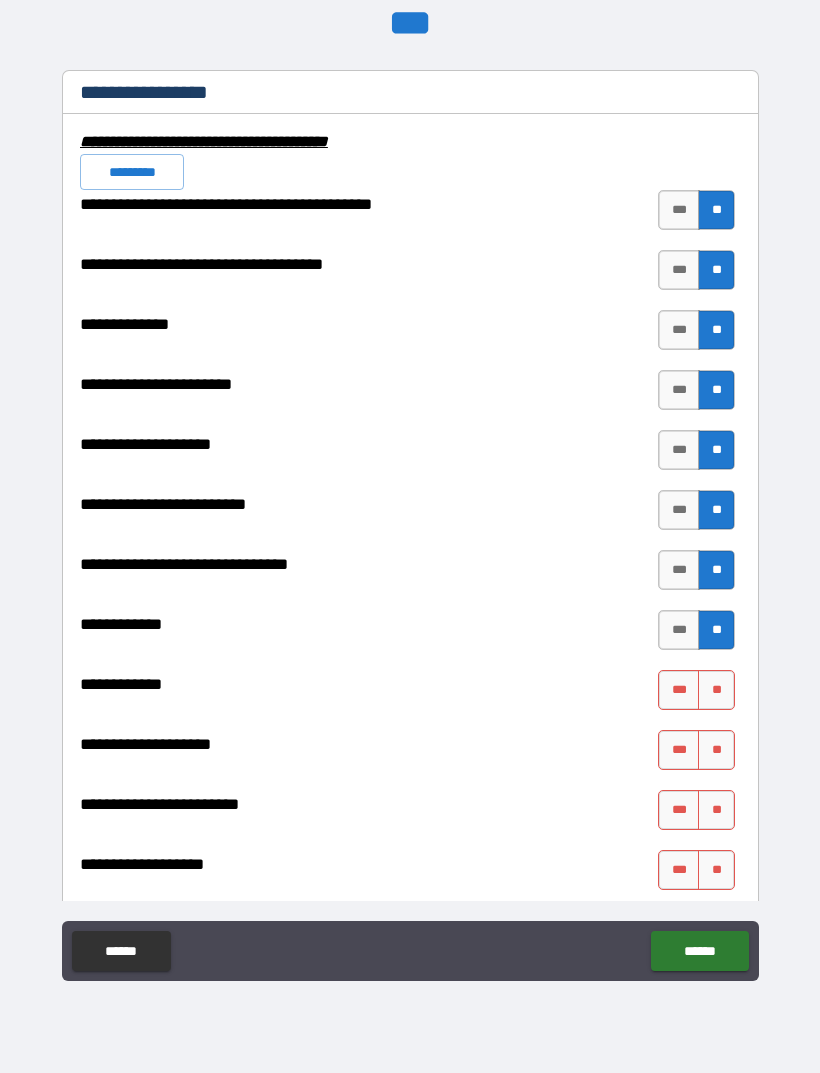 click on "**" at bounding box center [716, 690] 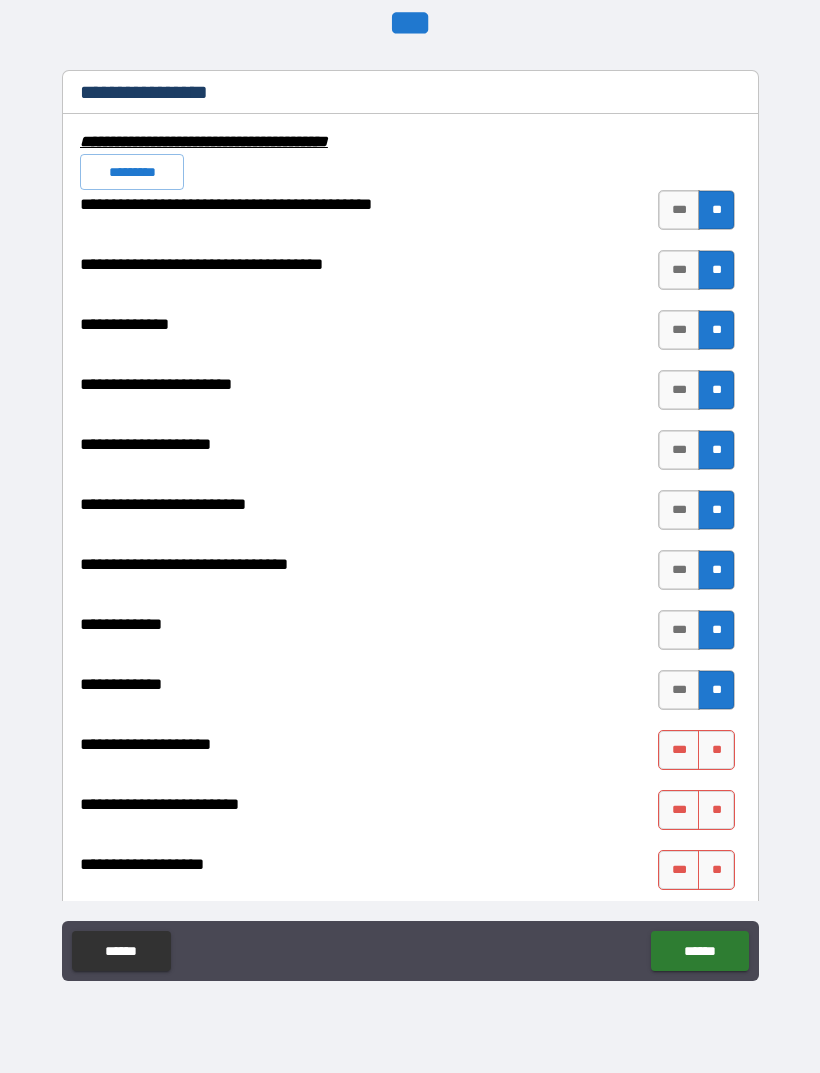 click on "**********" at bounding box center (410, 610) 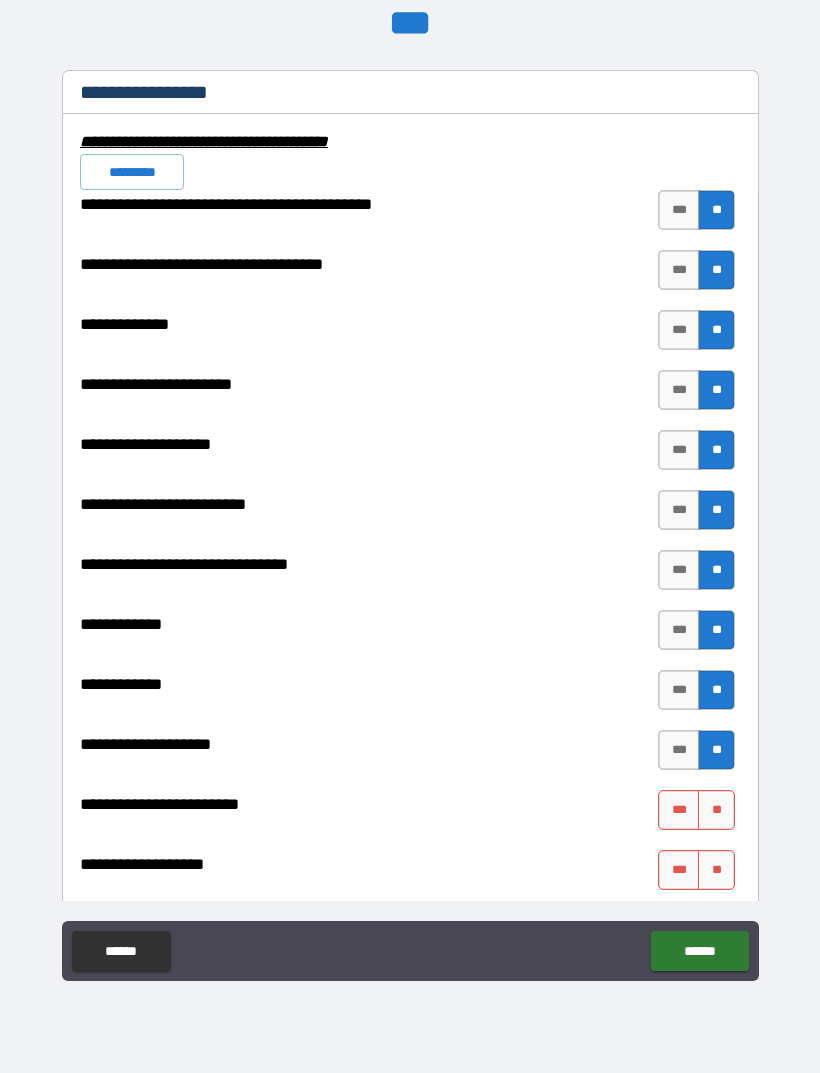 click on "**" at bounding box center (716, 810) 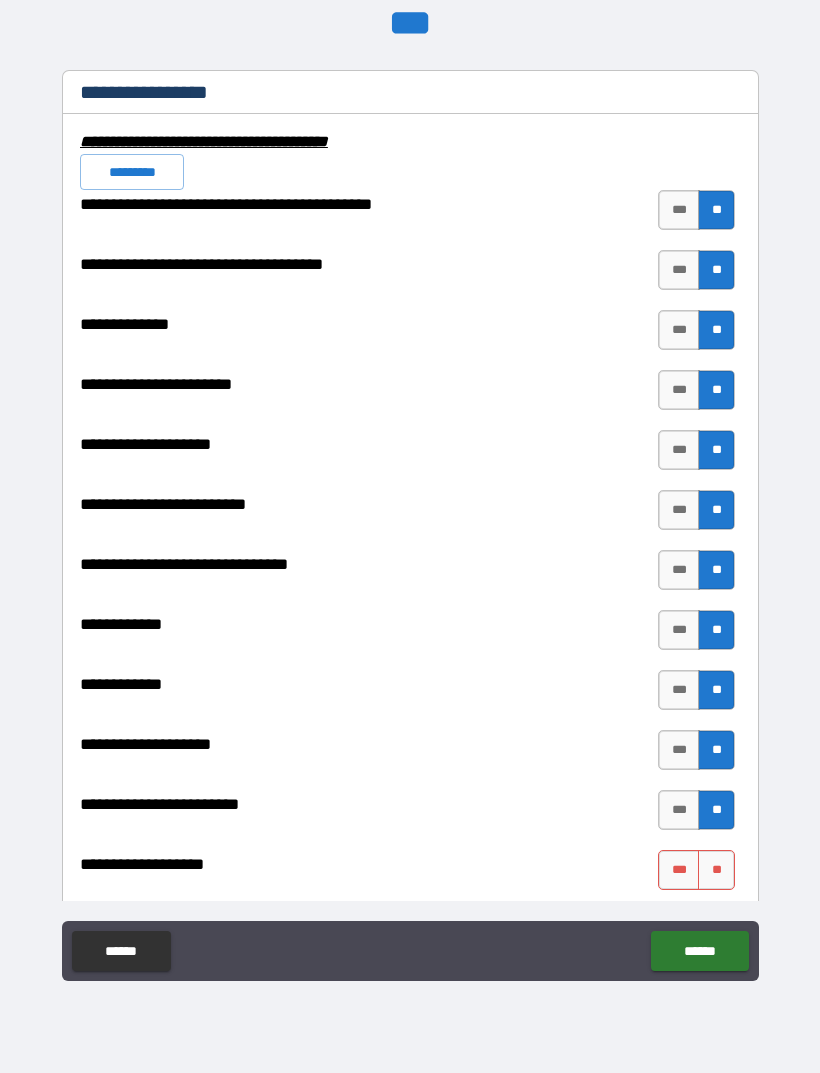 click on "**" at bounding box center (716, 870) 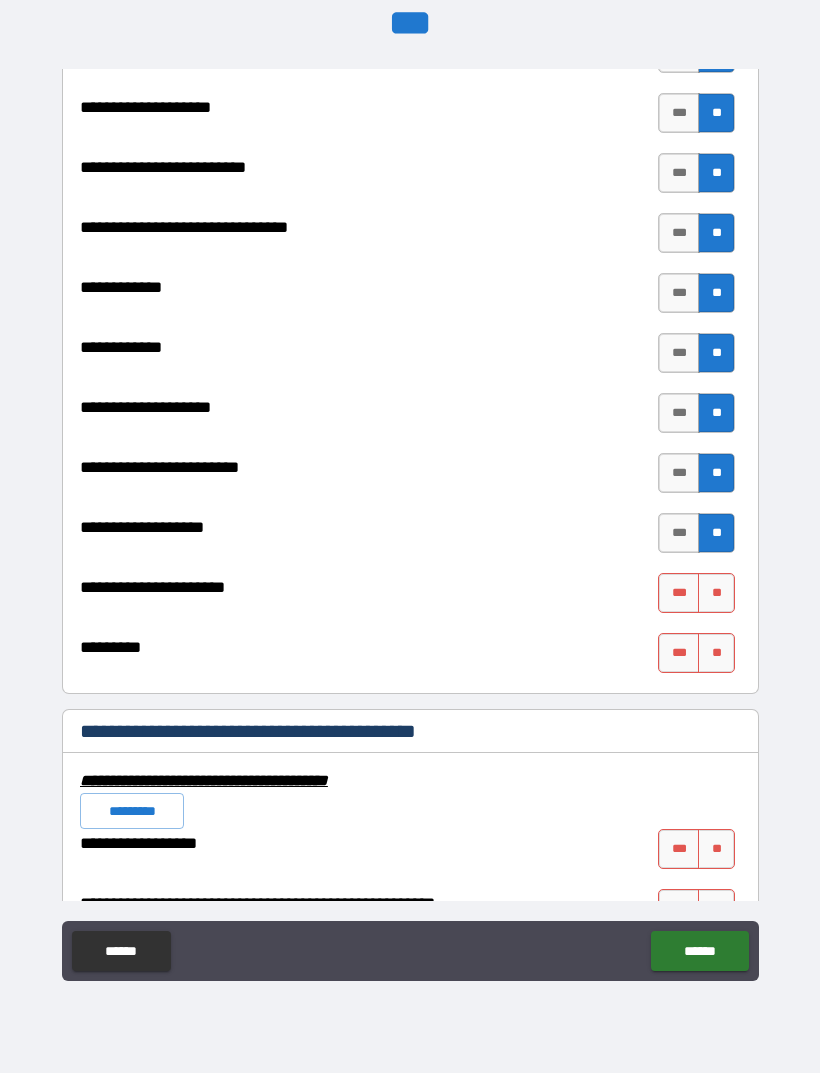 scroll, scrollTop: 9152, scrollLeft: 0, axis: vertical 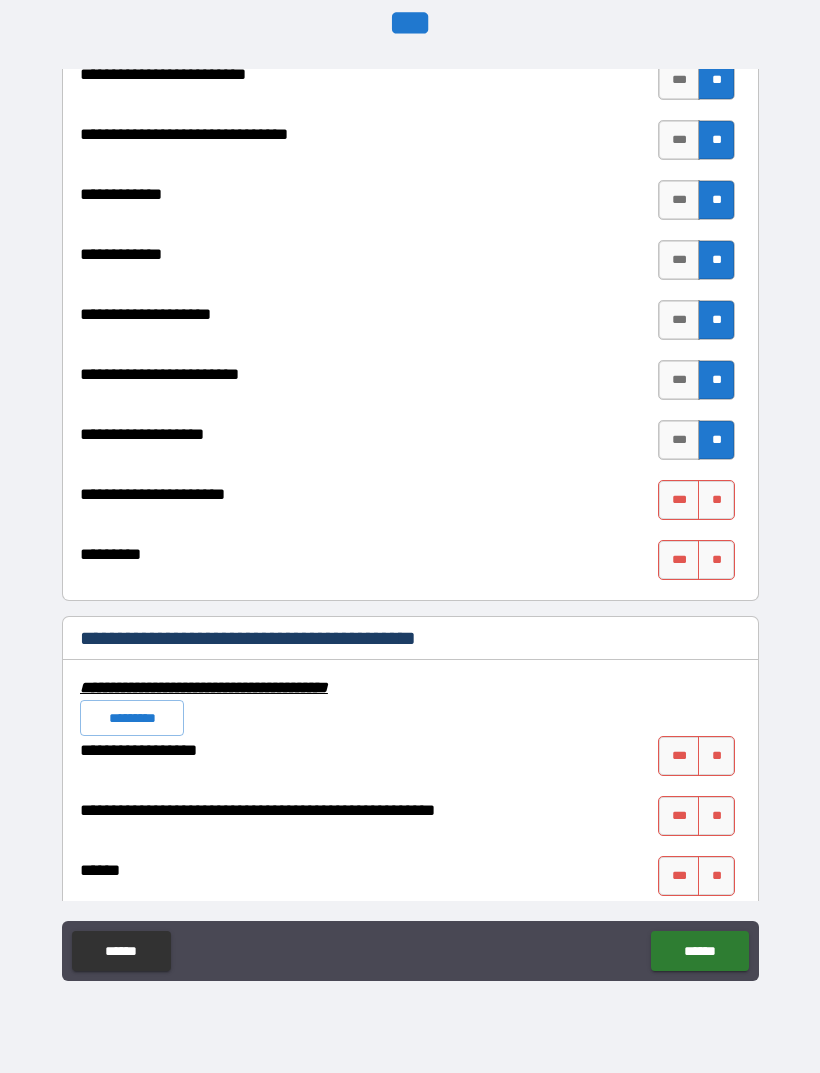 click on "**" at bounding box center (716, 500) 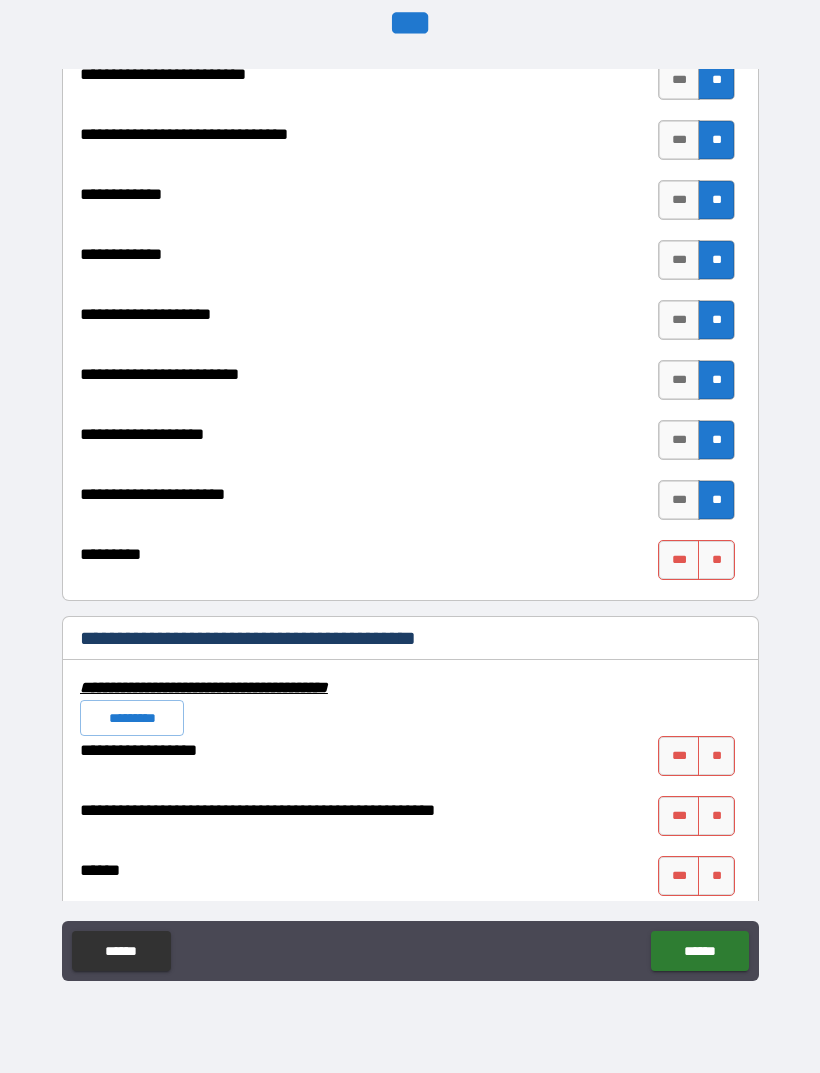 click on "**" at bounding box center [716, 560] 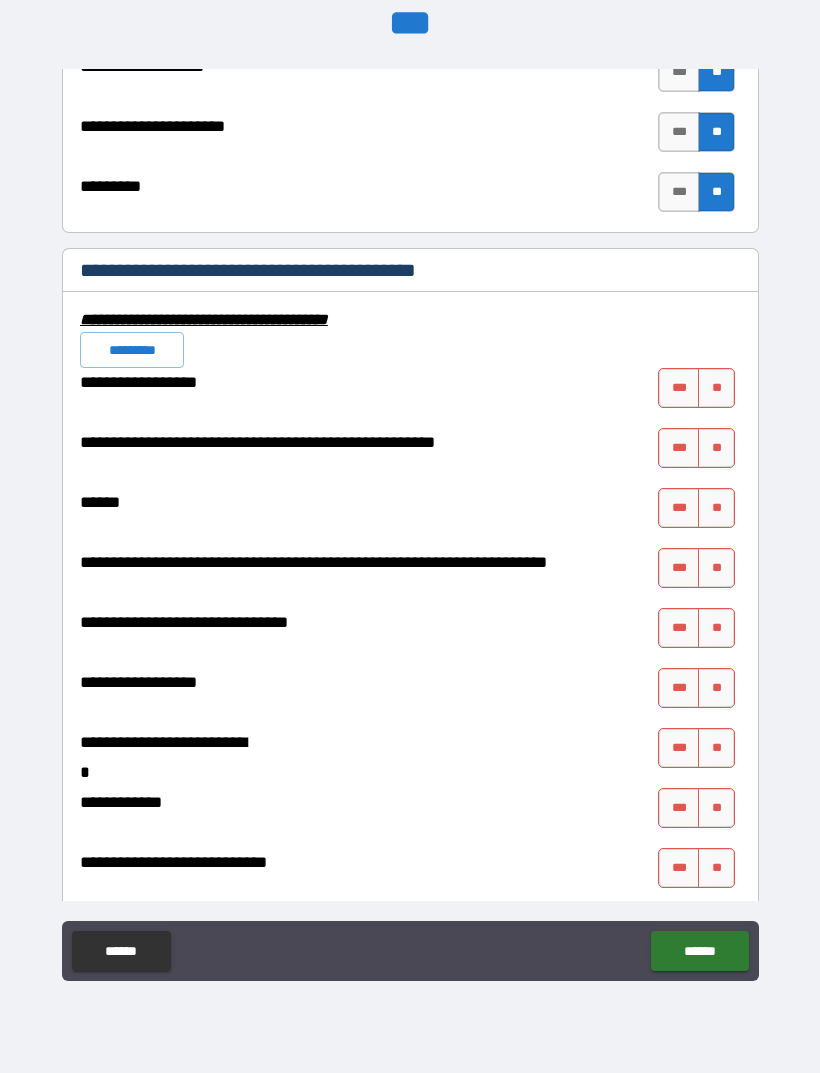 scroll, scrollTop: 9535, scrollLeft: 0, axis: vertical 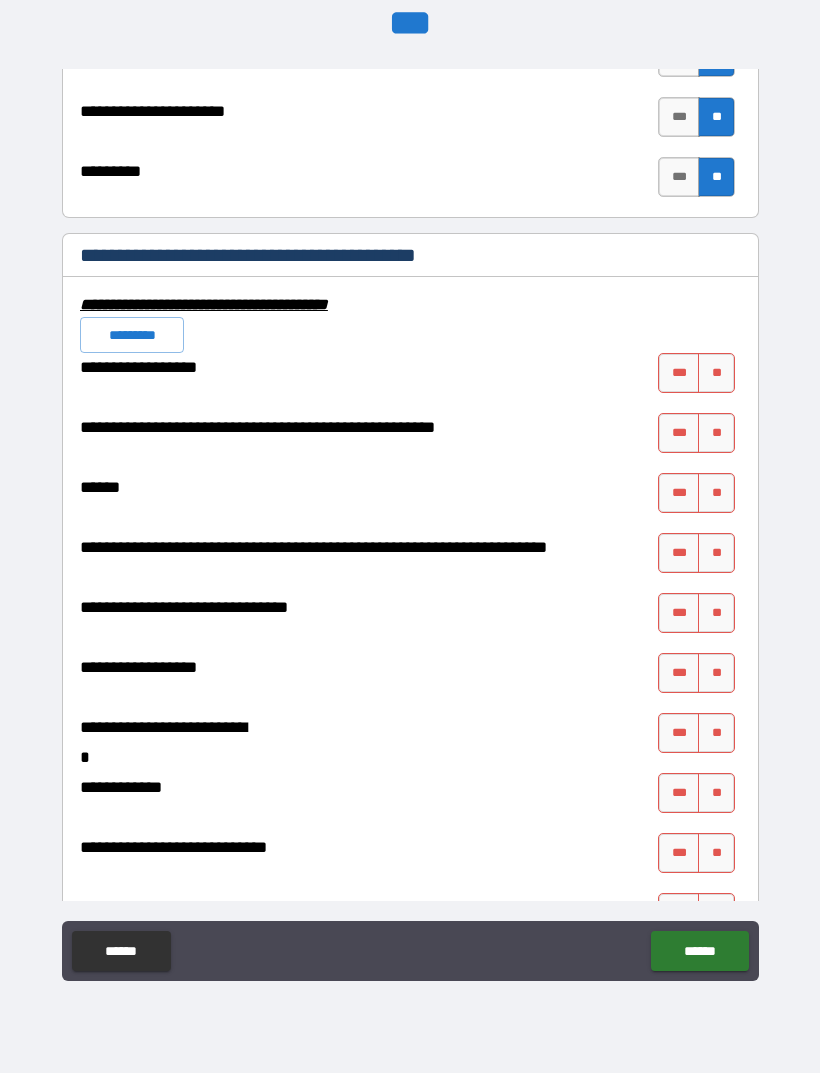click on "**" at bounding box center [716, 373] 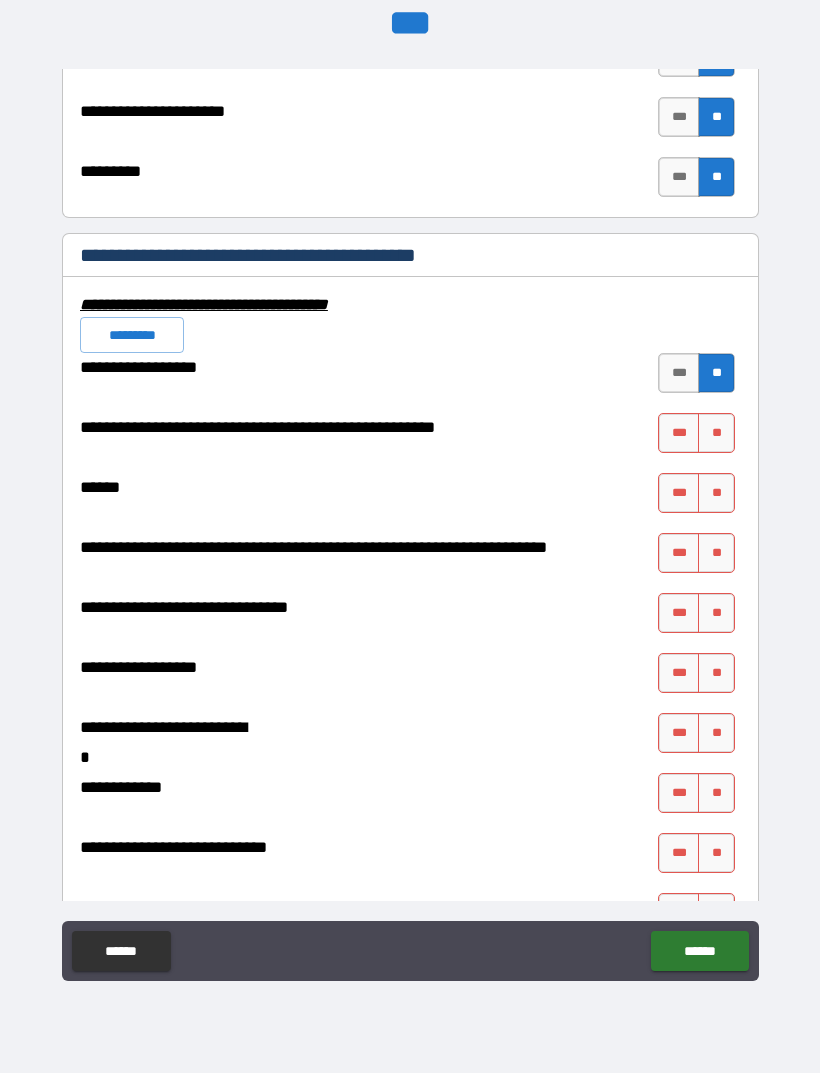 click on "**" at bounding box center [716, 433] 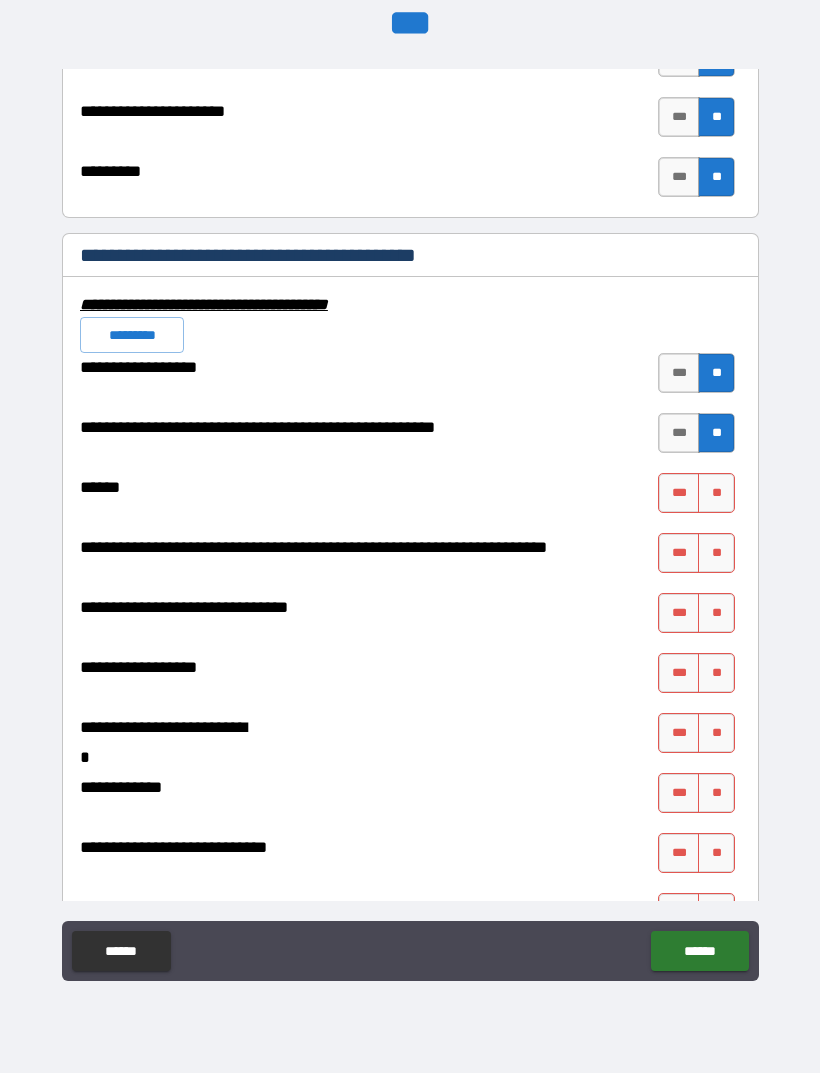 click on "**" at bounding box center (716, 493) 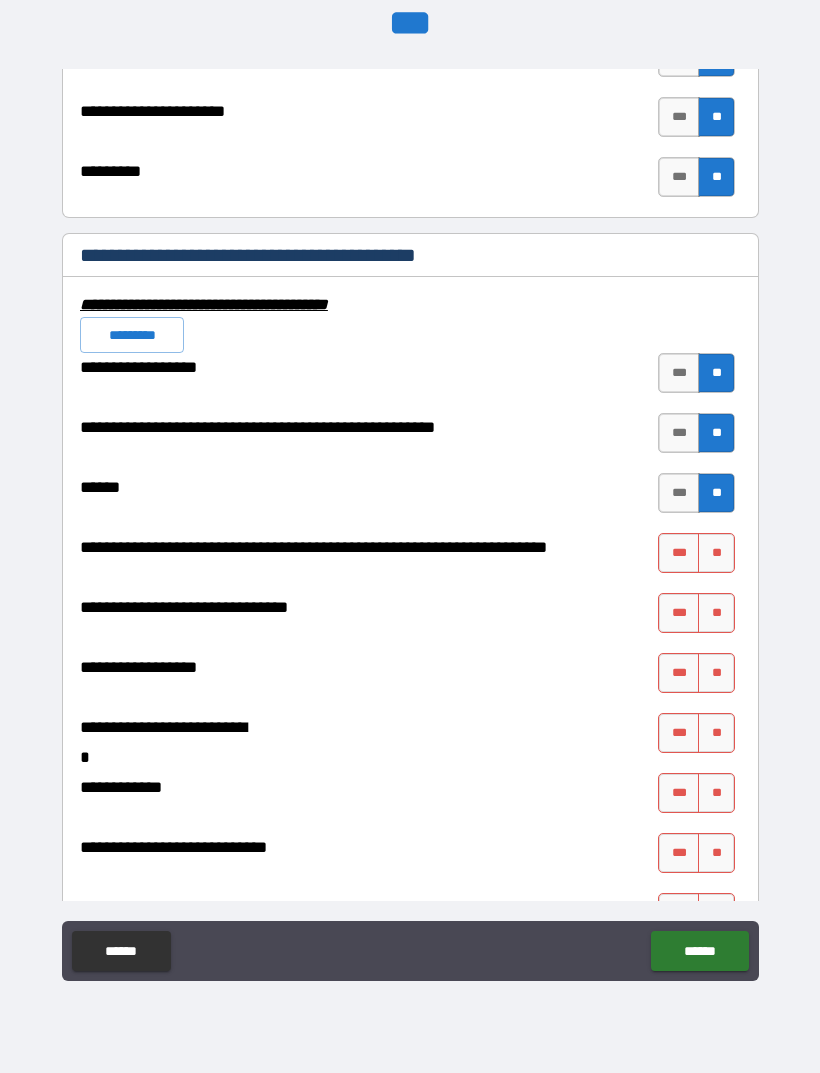 click on "**" at bounding box center [716, 553] 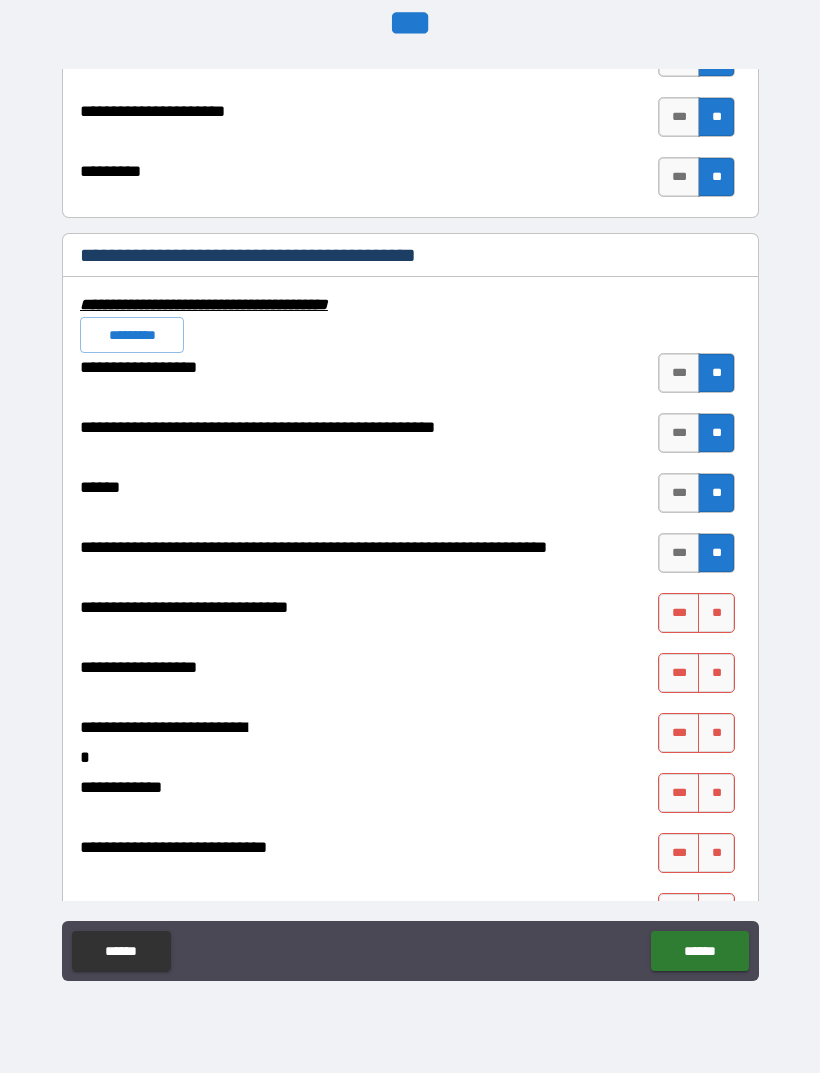 click on "**" at bounding box center [716, 613] 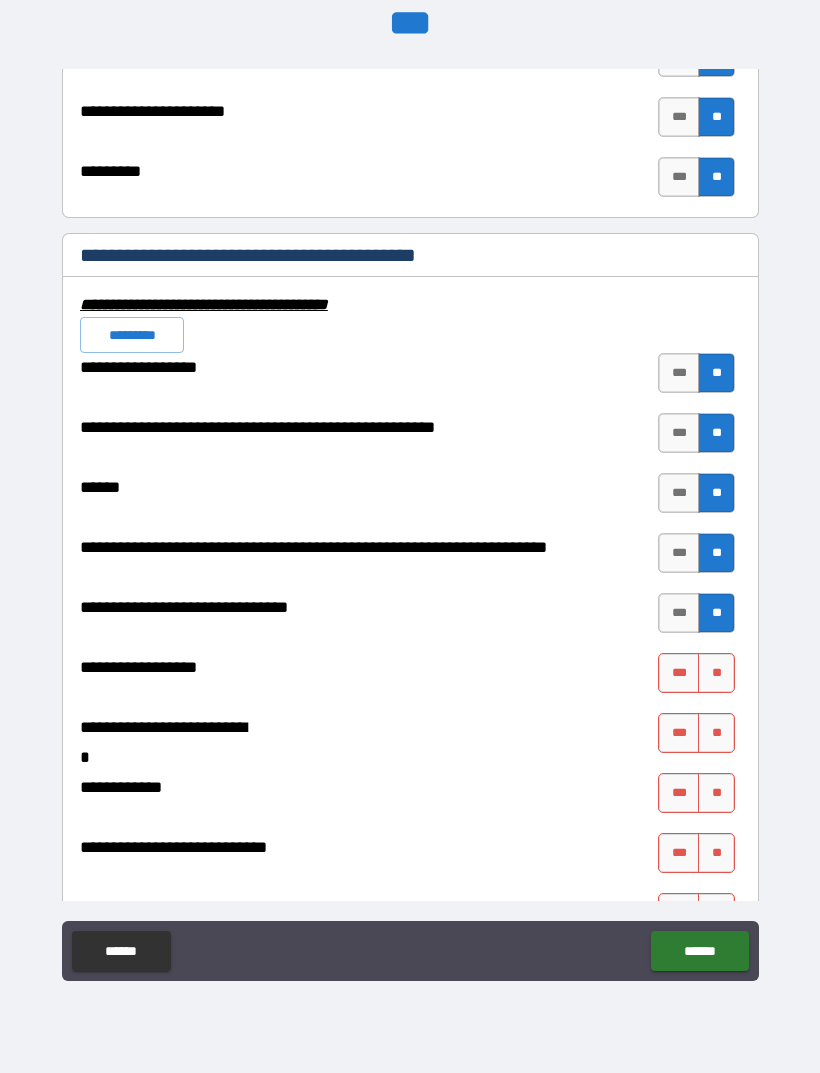 click on "**" at bounding box center (716, 673) 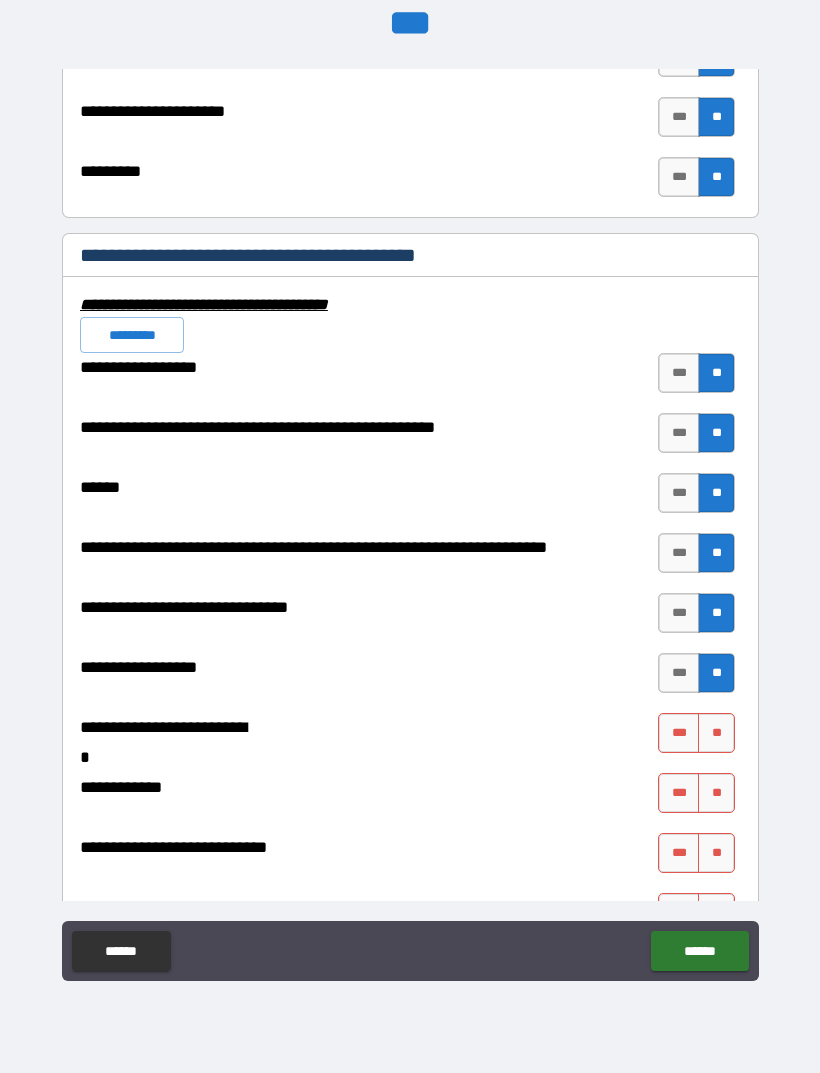 click on "**" at bounding box center (716, 733) 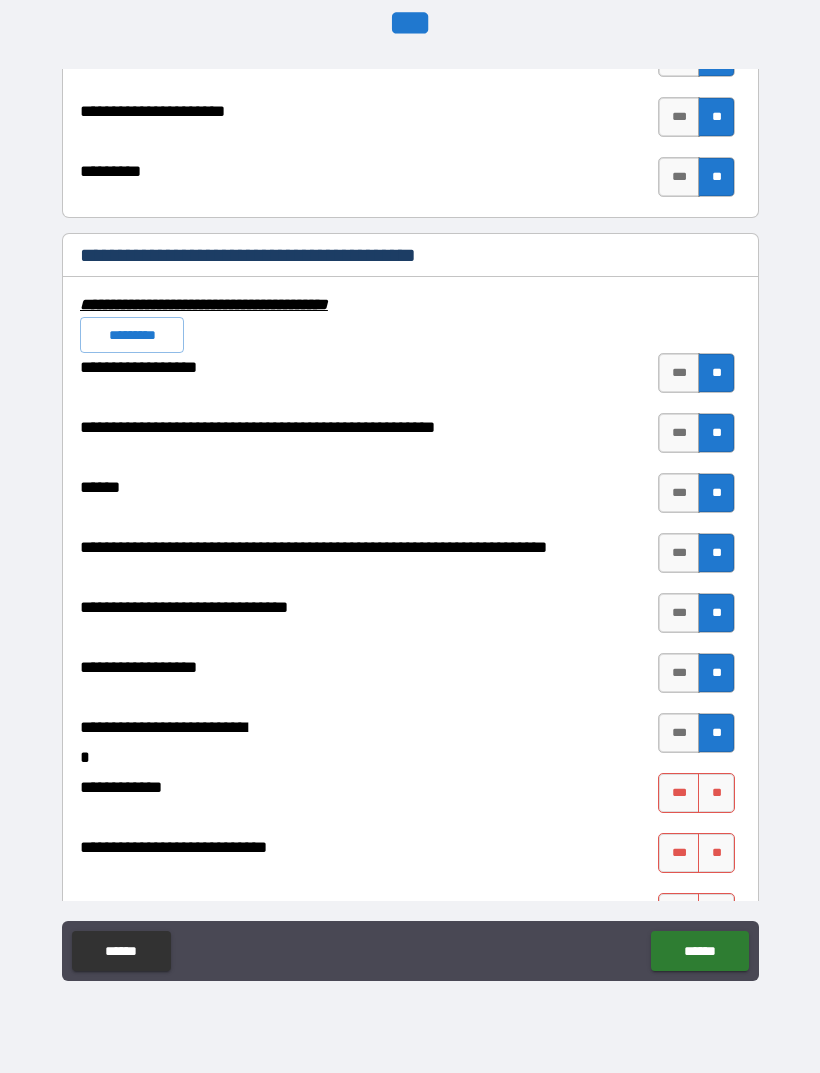 click on "**" at bounding box center (716, 793) 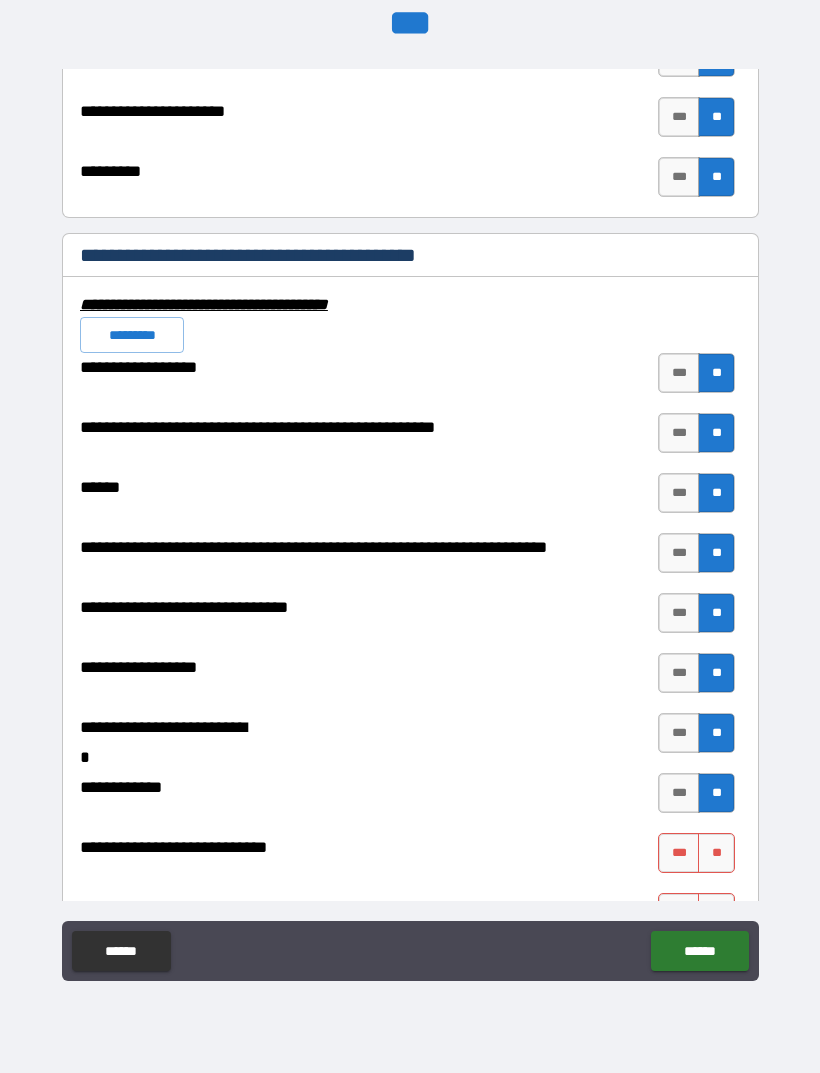 click on "**" at bounding box center (716, 853) 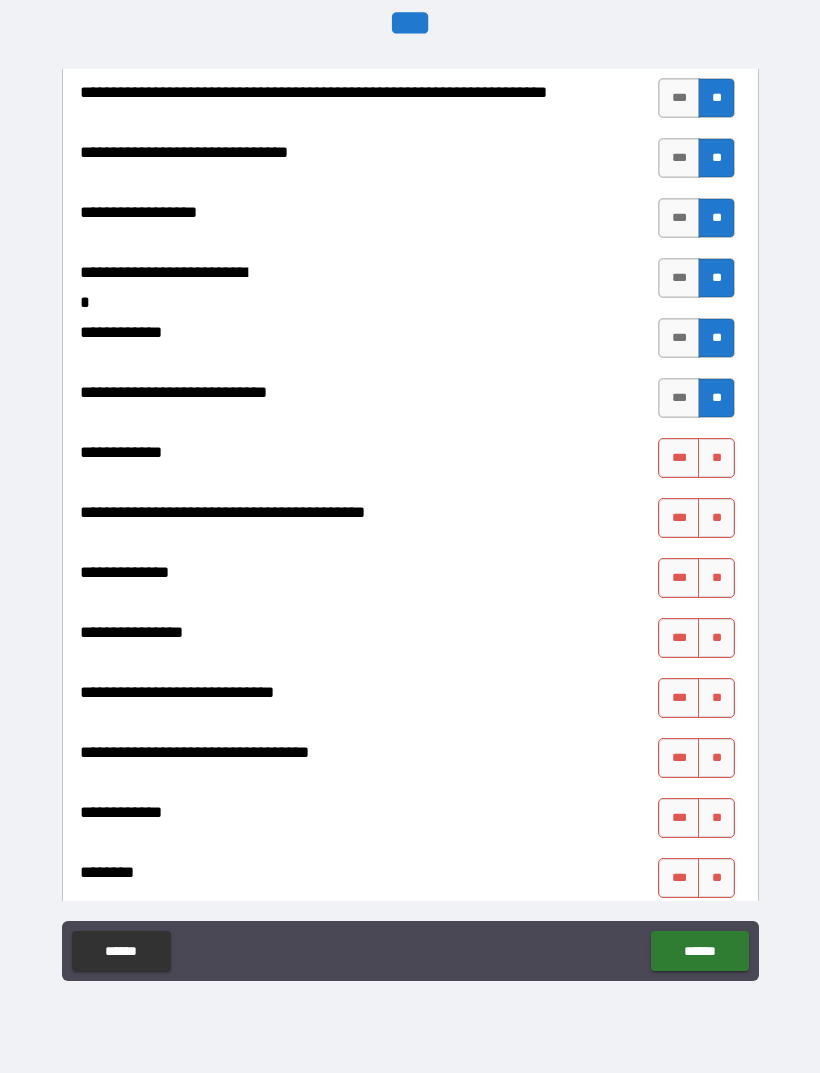 scroll, scrollTop: 10003, scrollLeft: 0, axis: vertical 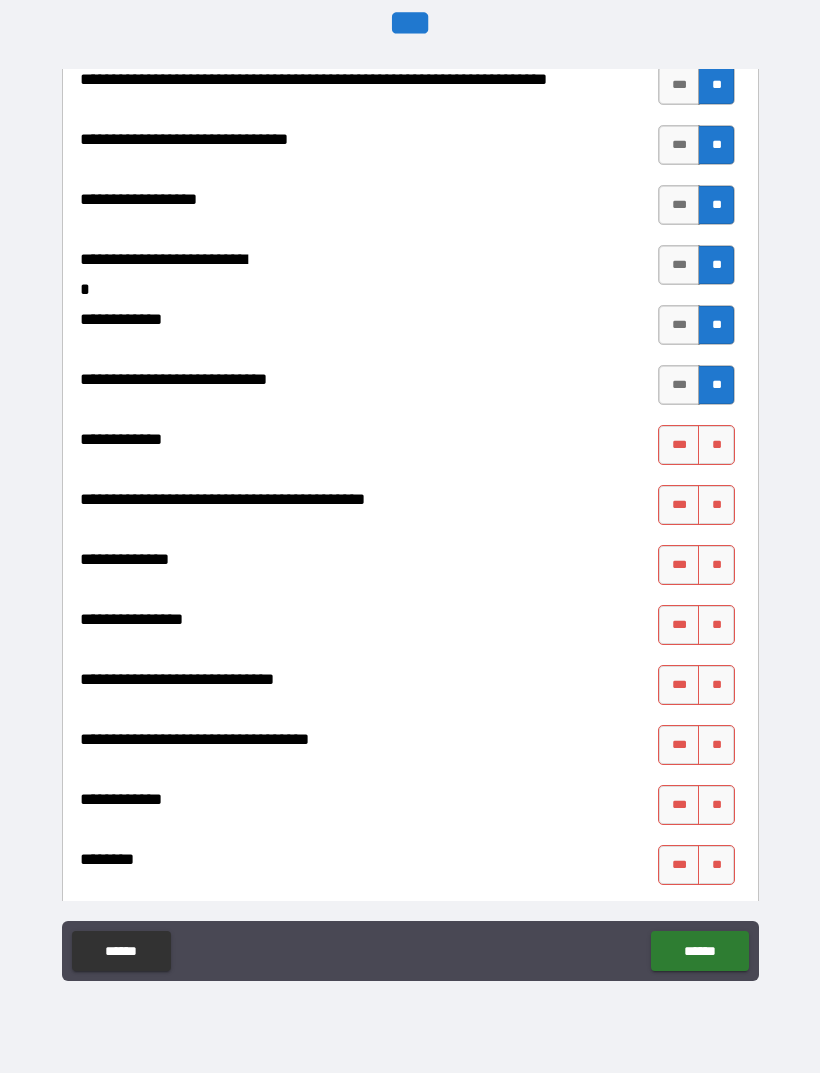 click on "**" at bounding box center [716, 445] 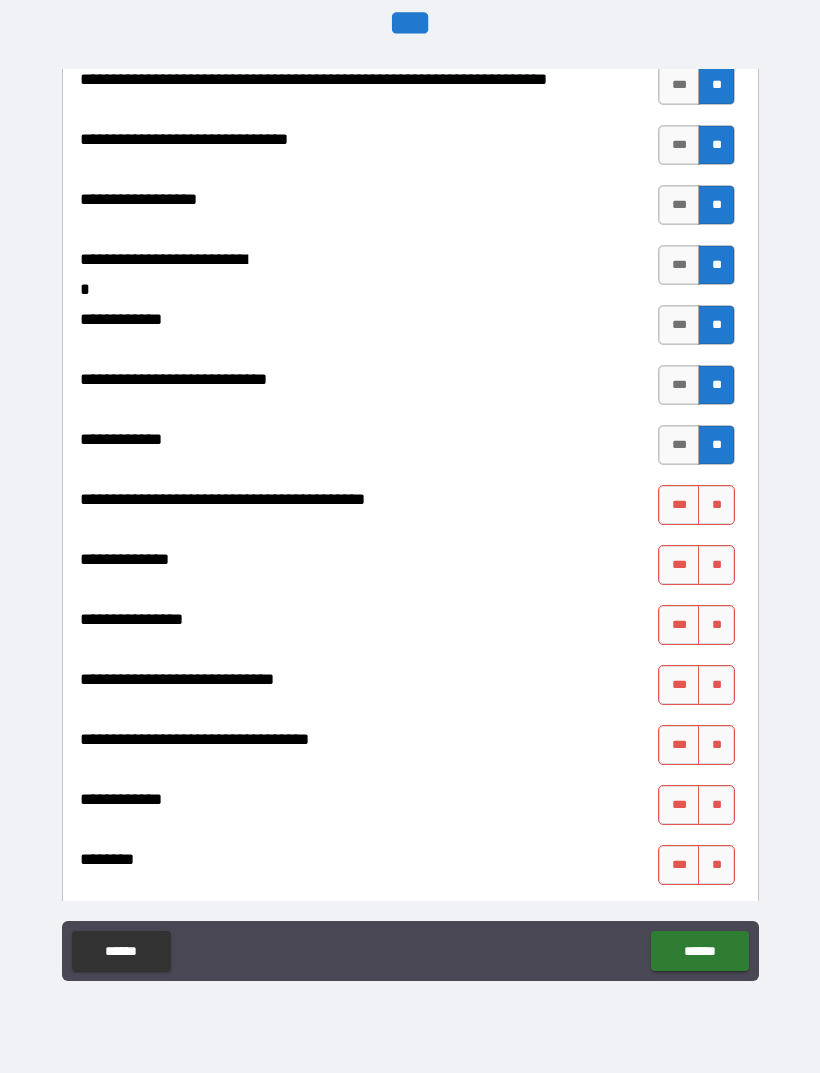 click on "**" at bounding box center (716, 505) 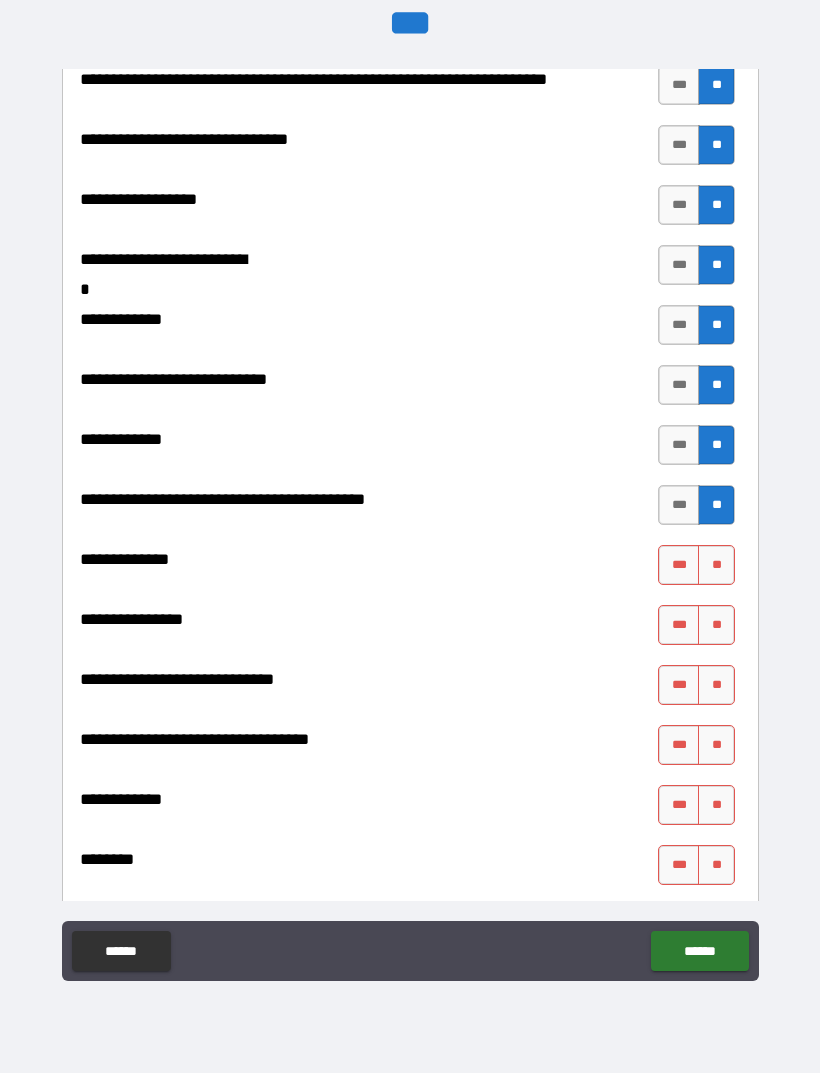 click on "**" at bounding box center (716, 565) 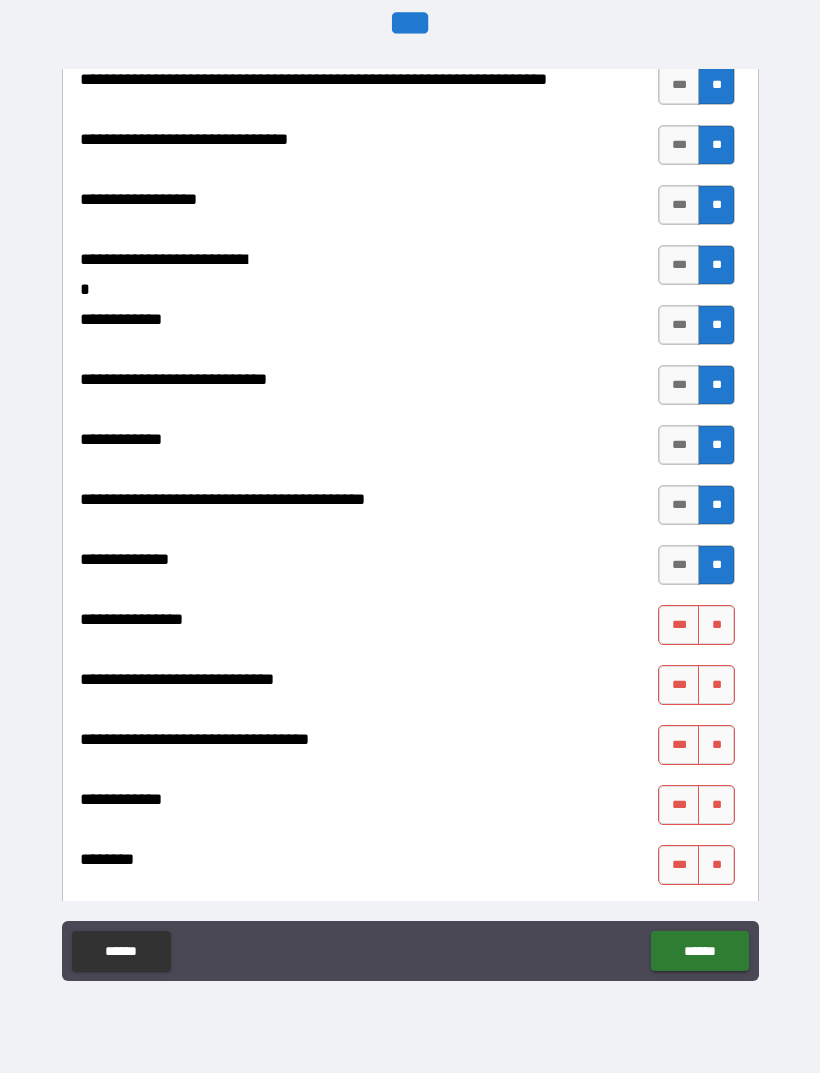 click on "***" at bounding box center [679, 565] 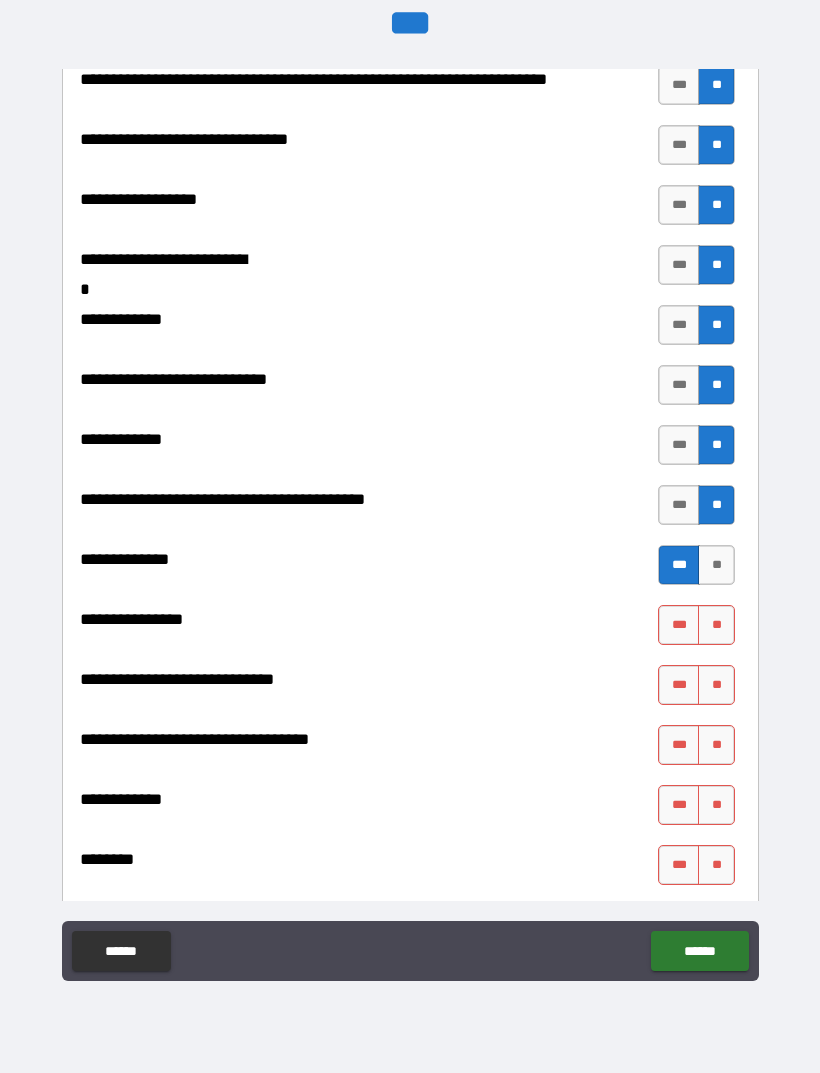 click on "**********" at bounding box center [410, 630] 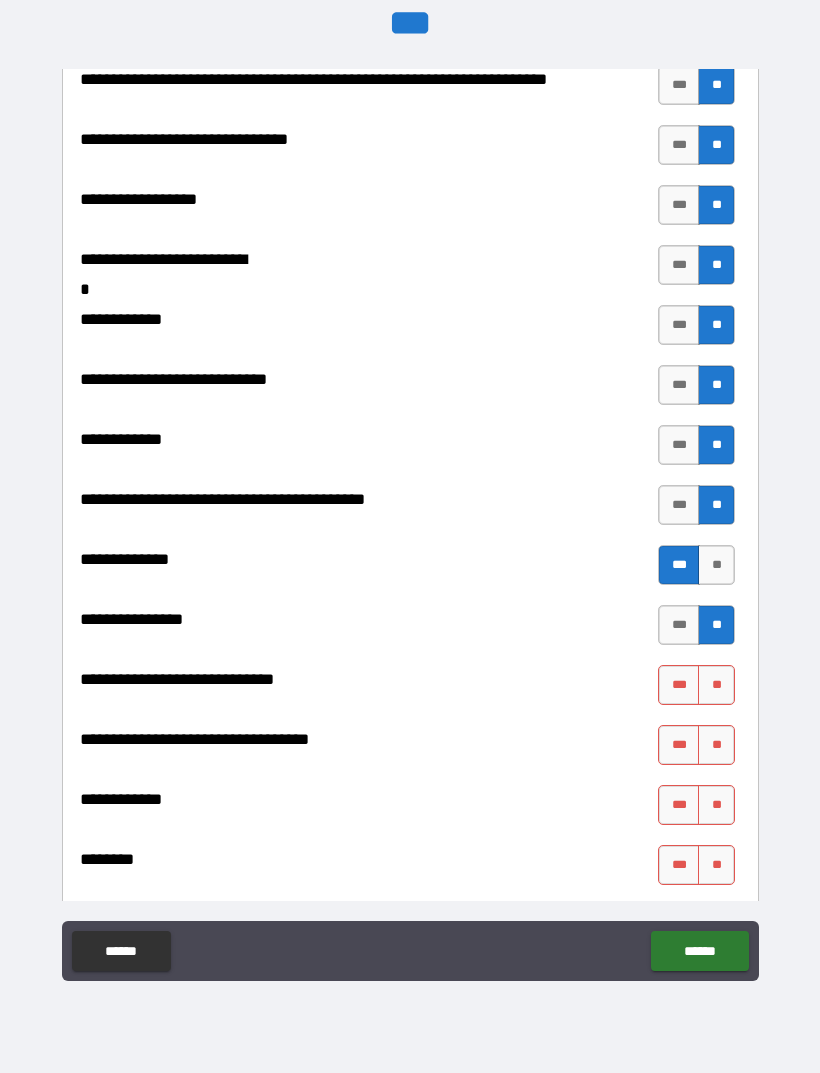 click on "**" at bounding box center [716, 685] 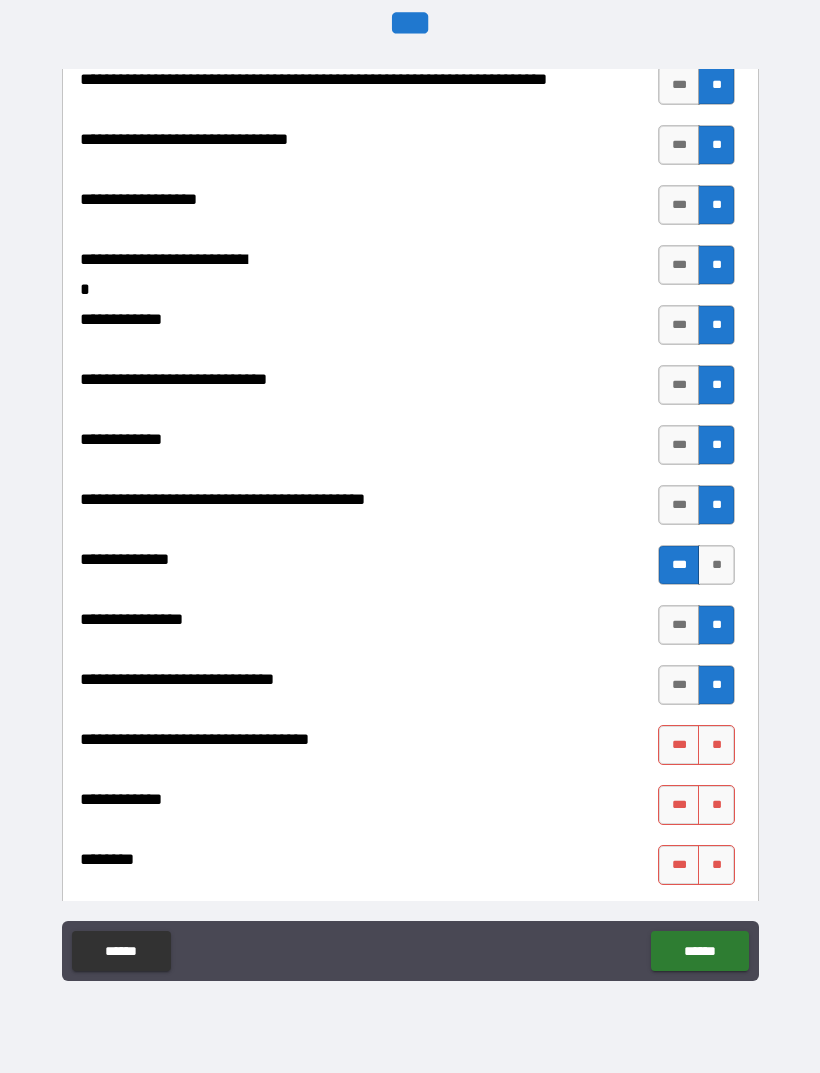 click on "**" at bounding box center (716, 745) 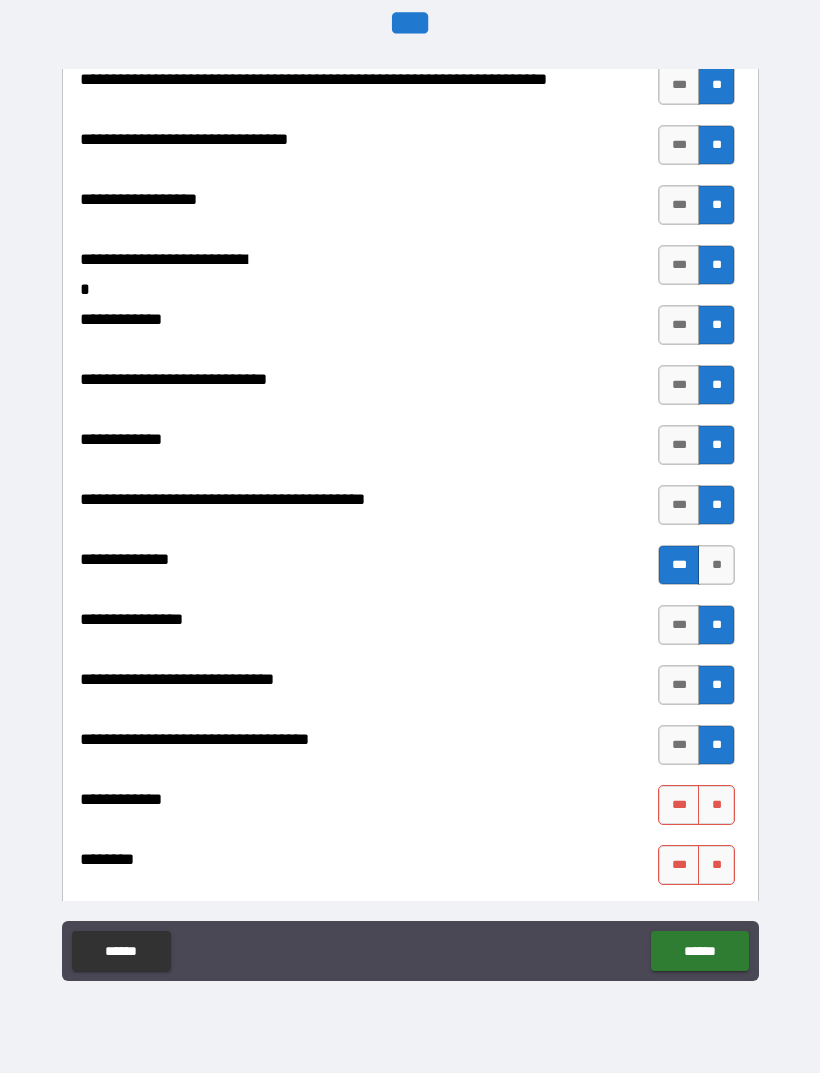 click on "***" at bounding box center (679, 805) 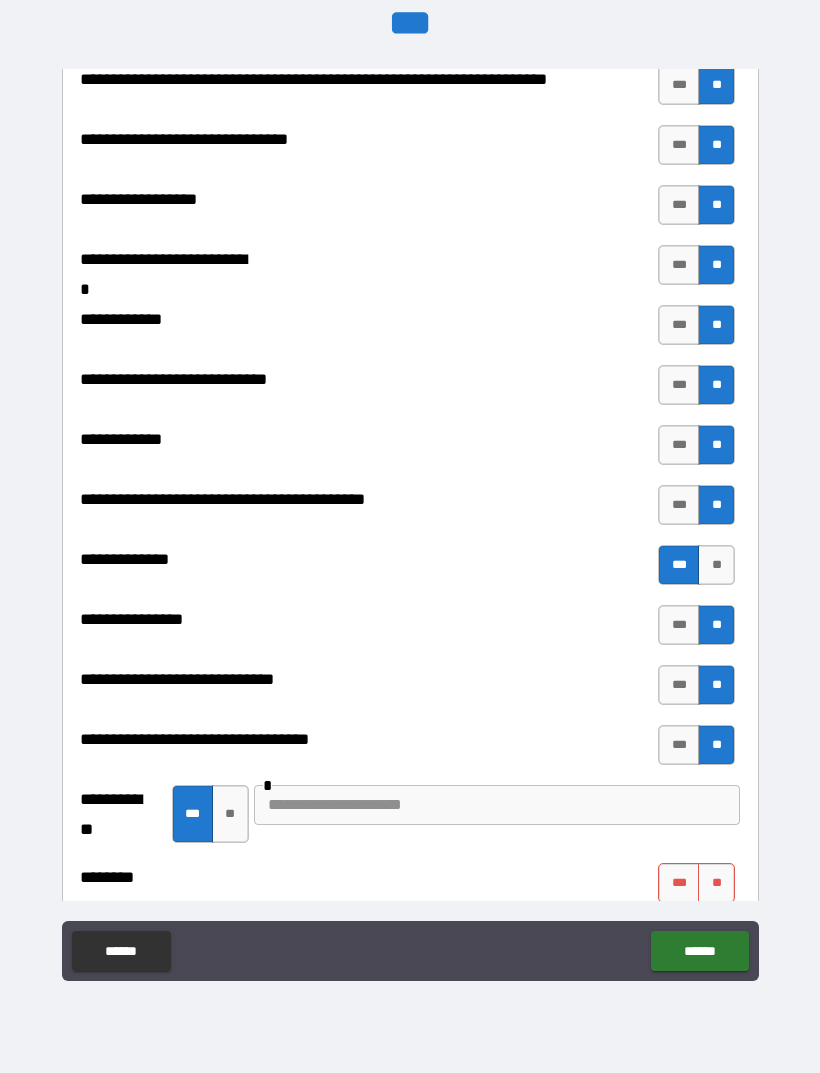 click at bounding box center [497, 805] 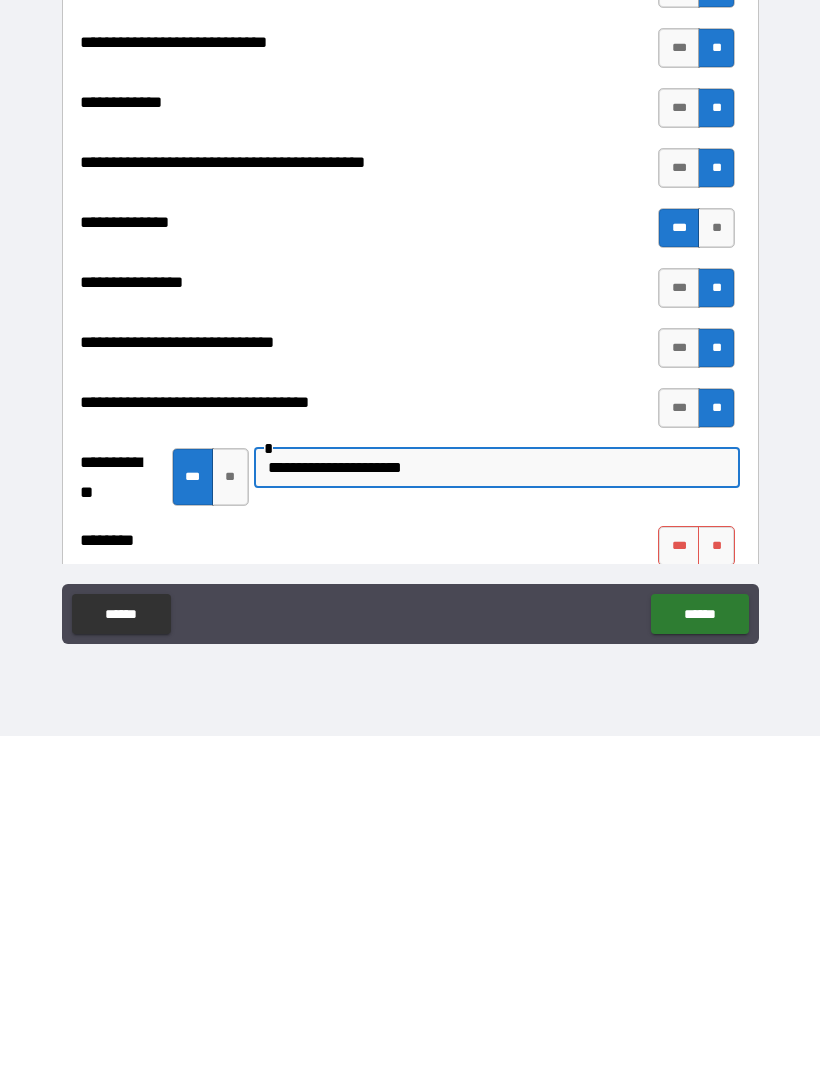 click on "**********" at bounding box center [497, 805] 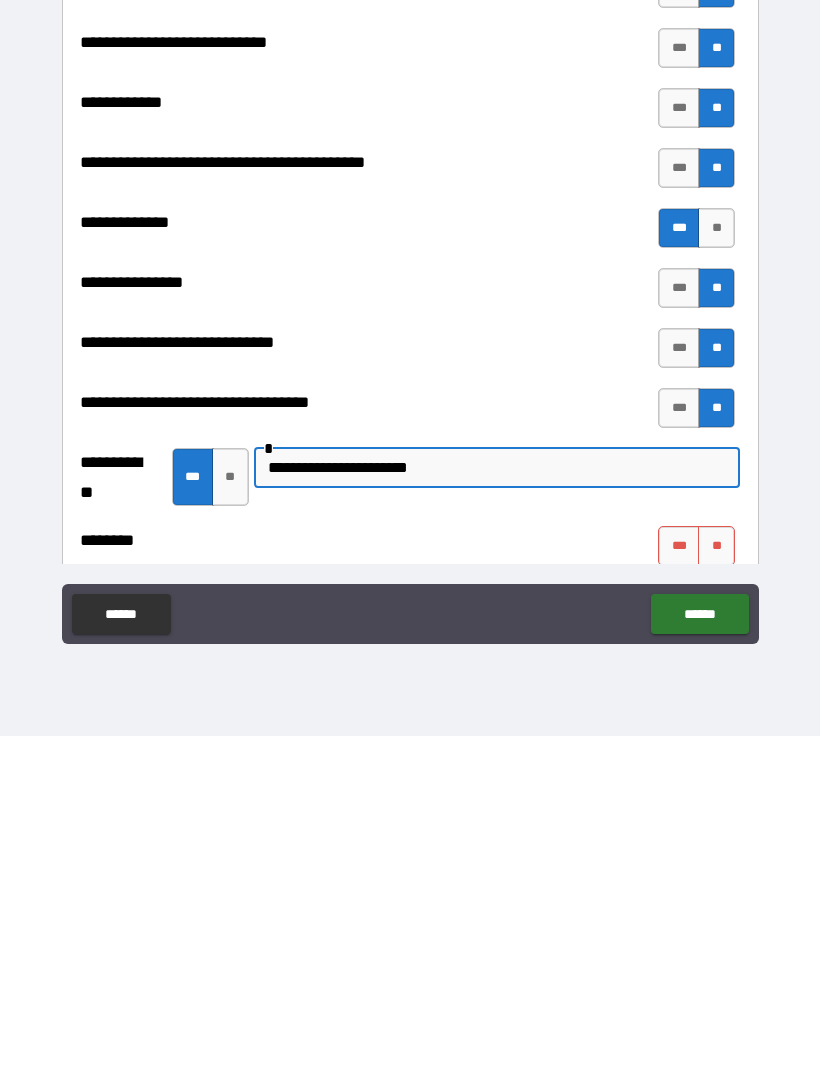 type on "**********" 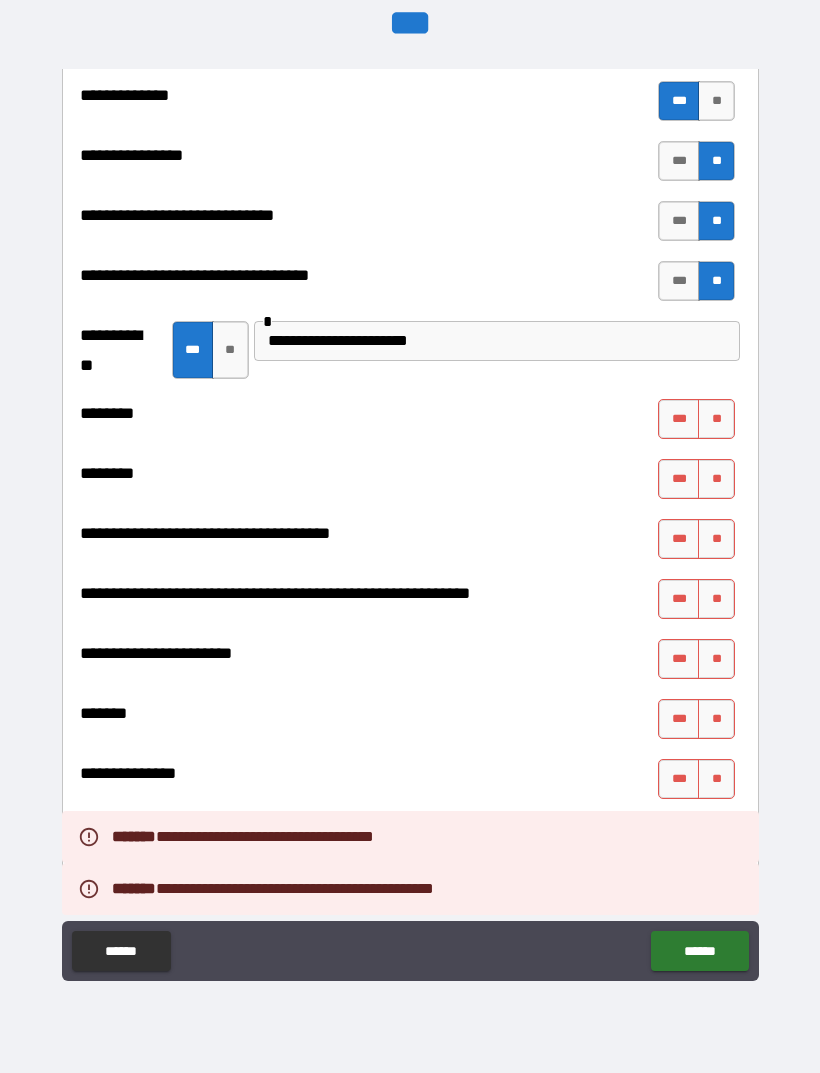 scroll, scrollTop: 10483, scrollLeft: 0, axis: vertical 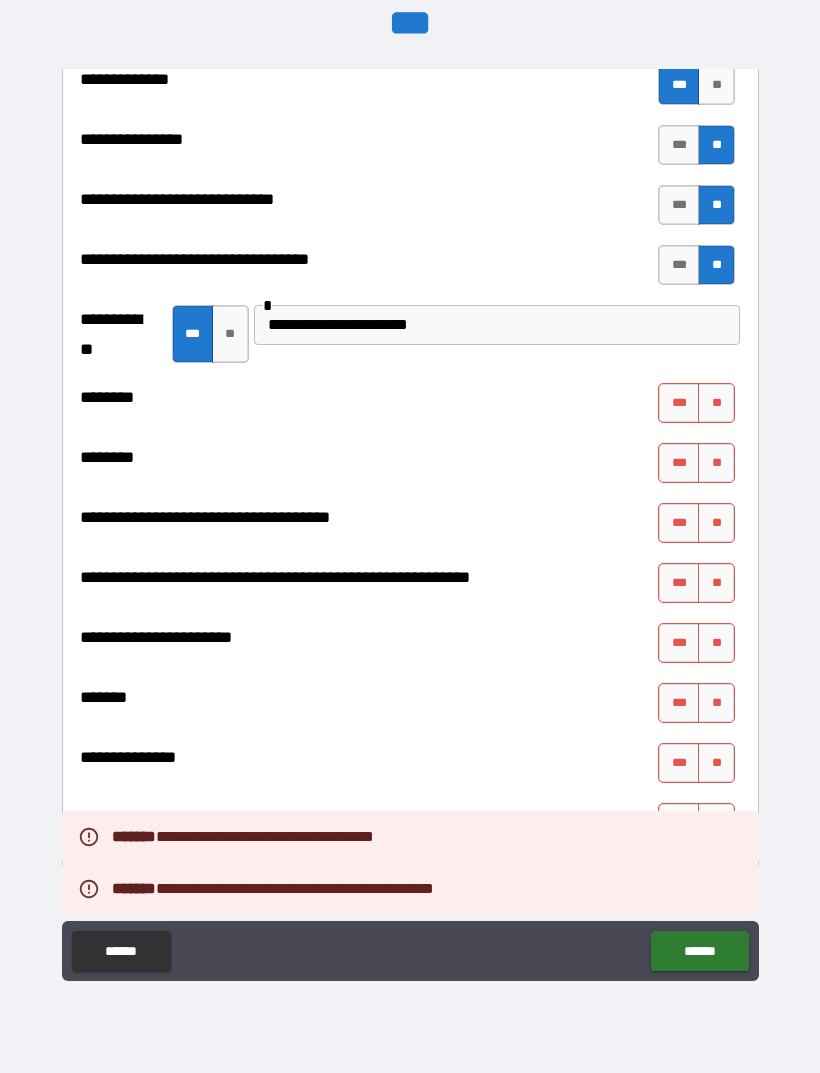 click on "***" at bounding box center [679, 403] 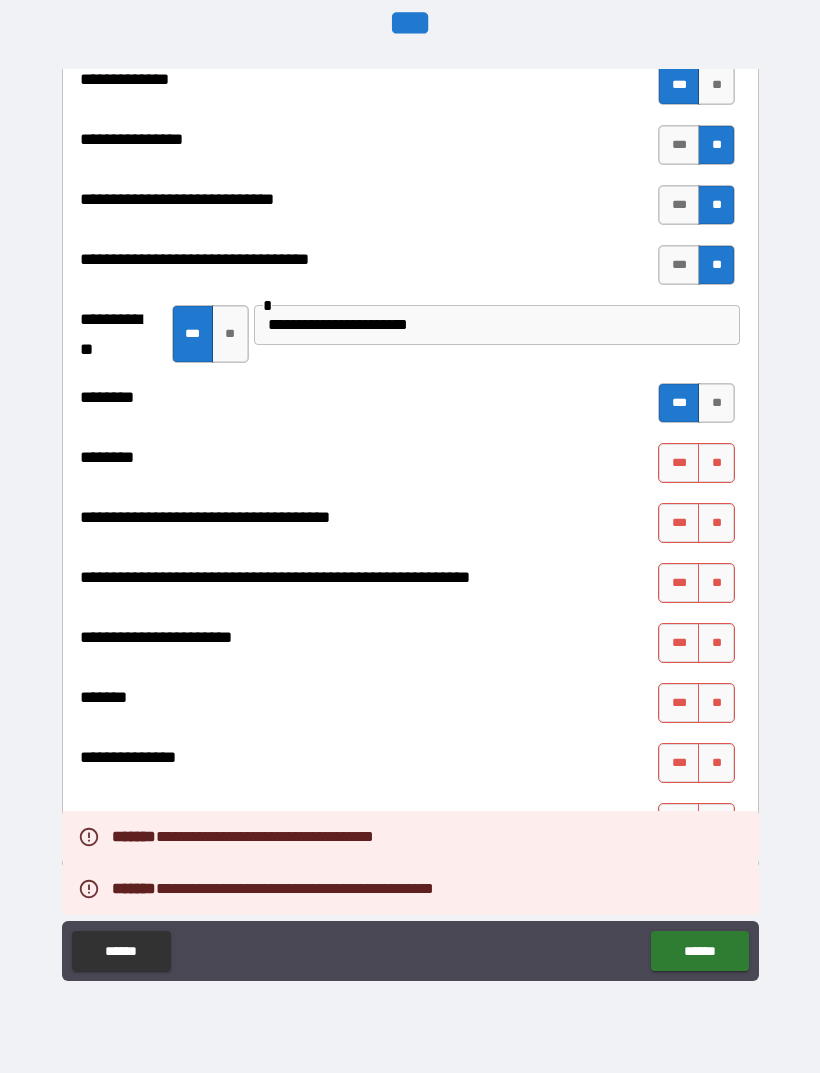 click on "**" at bounding box center (716, 463) 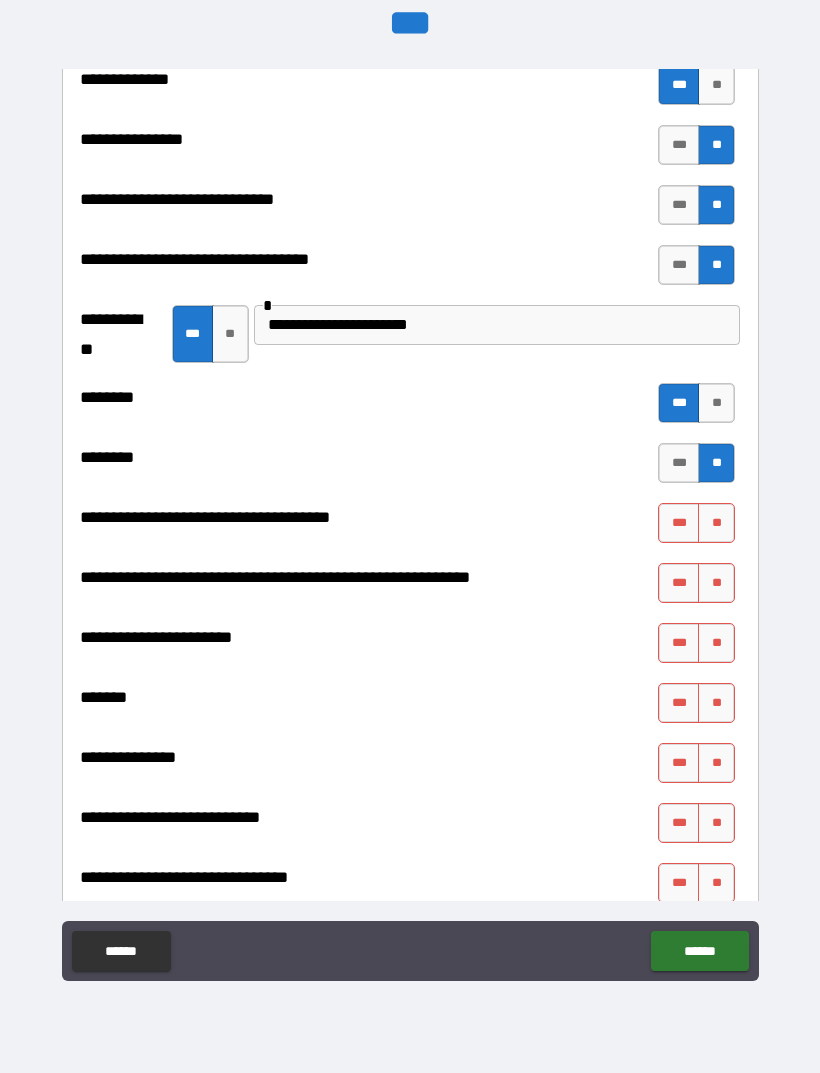 click on "**" at bounding box center [716, 523] 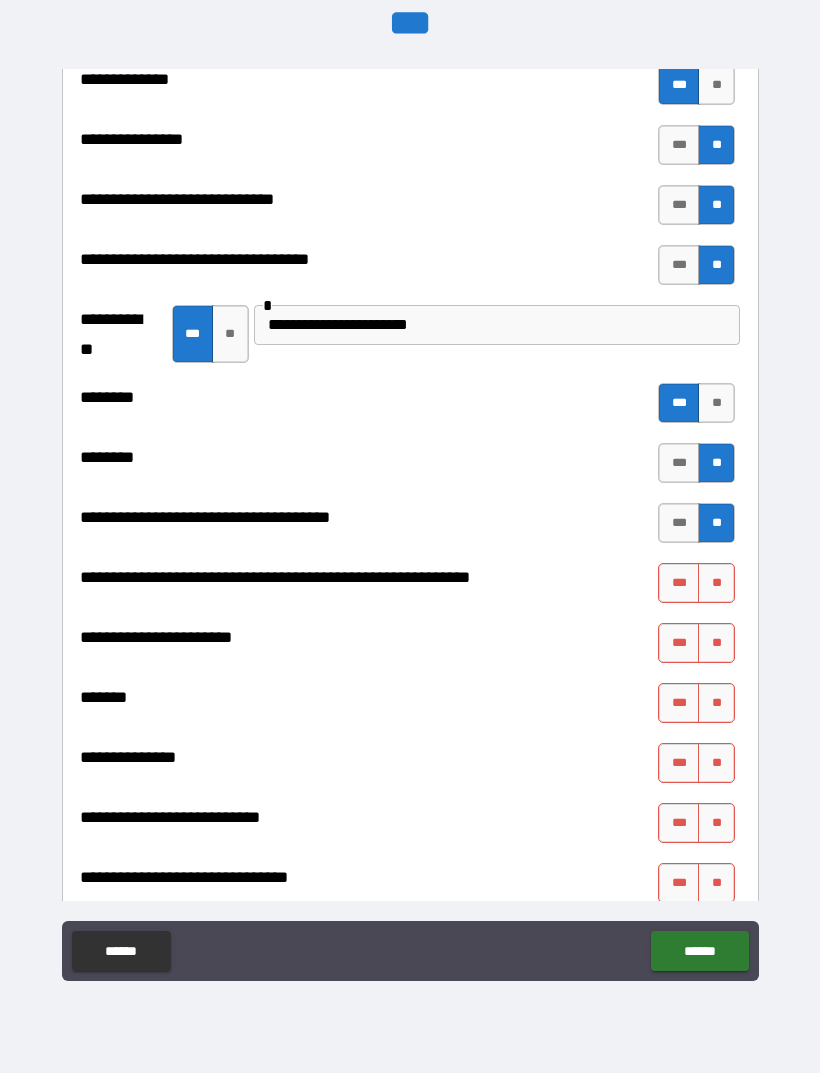 click on "***" at bounding box center (679, 643) 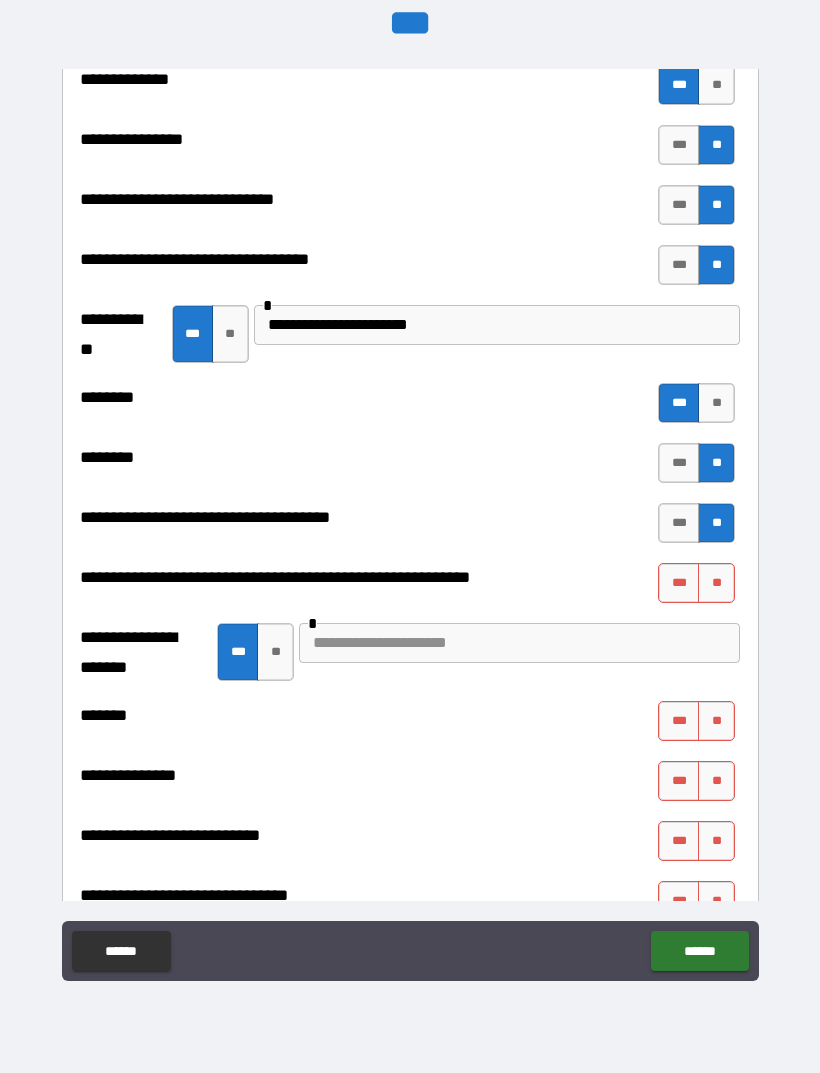 click on "**" at bounding box center [716, 583] 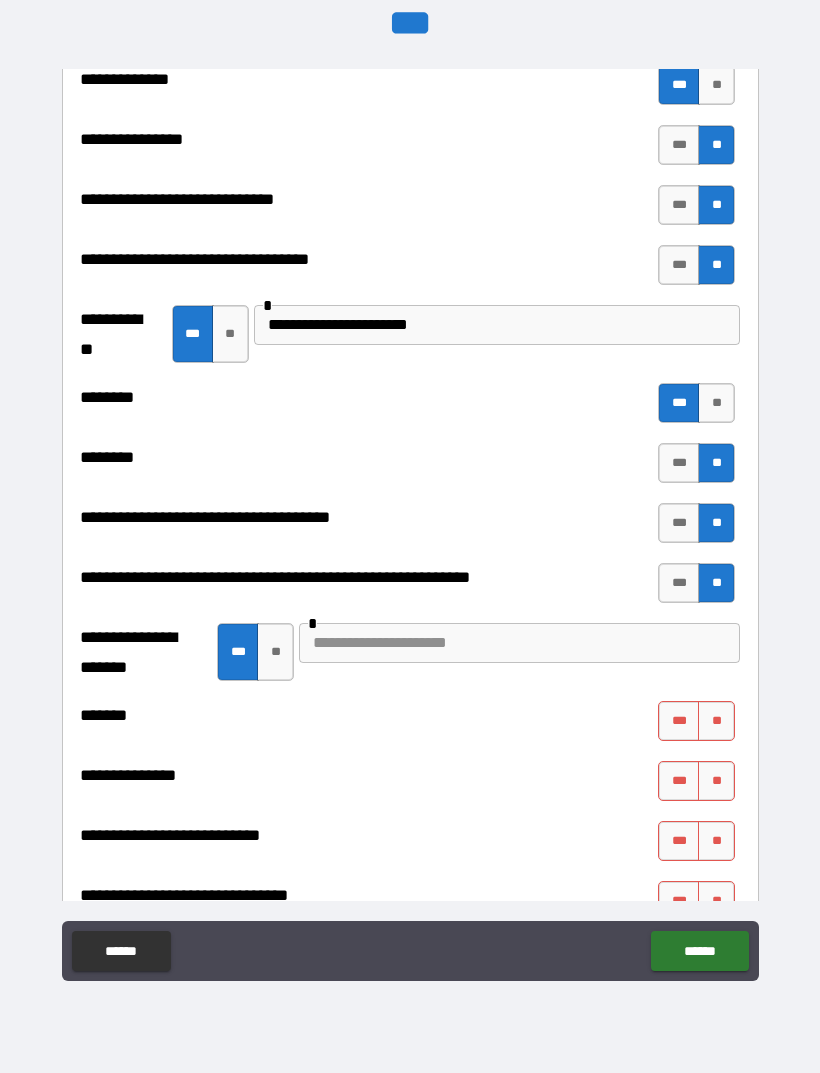 click on "**" at bounding box center [716, 721] 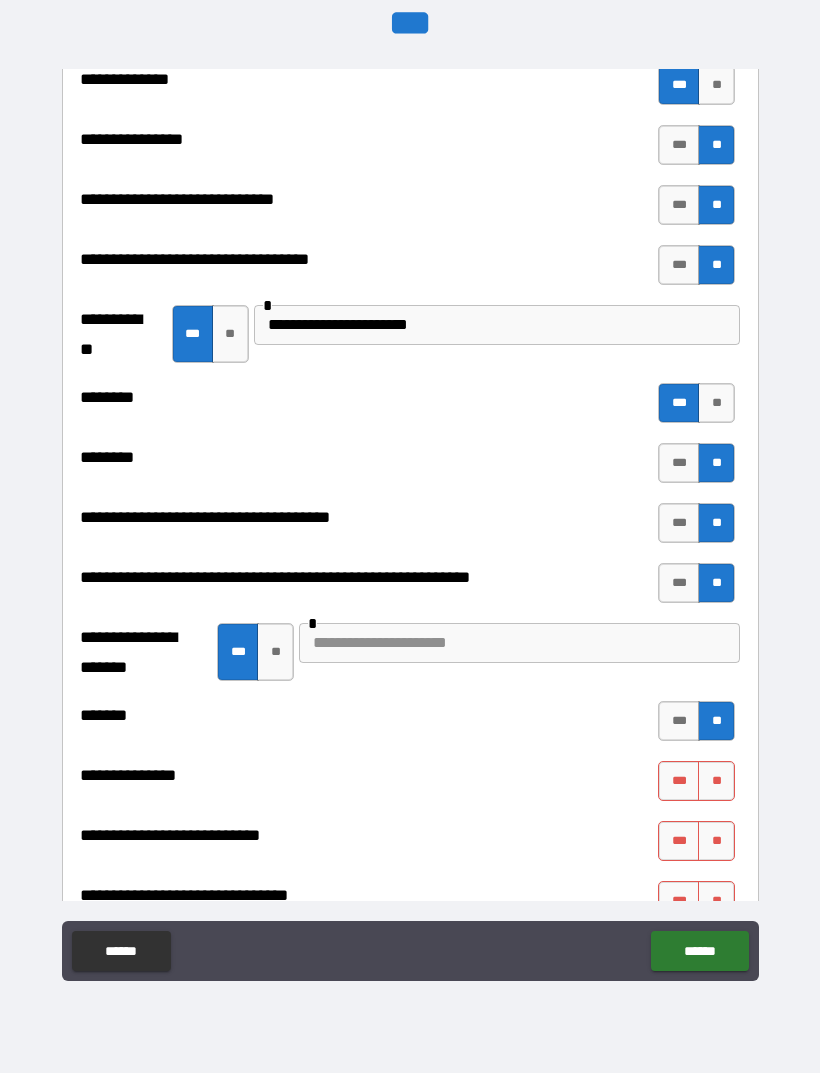 click on "***" at bounding box center [679, 721] 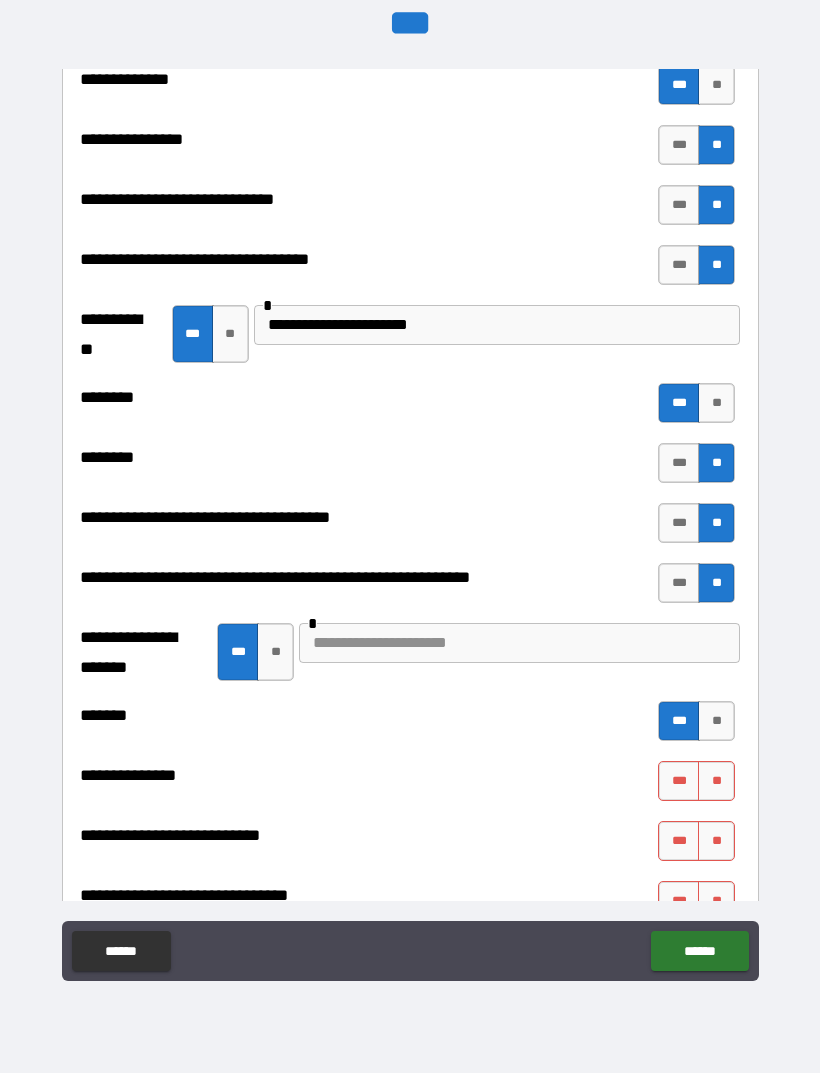click on "***" at bounding box center (679, 781) 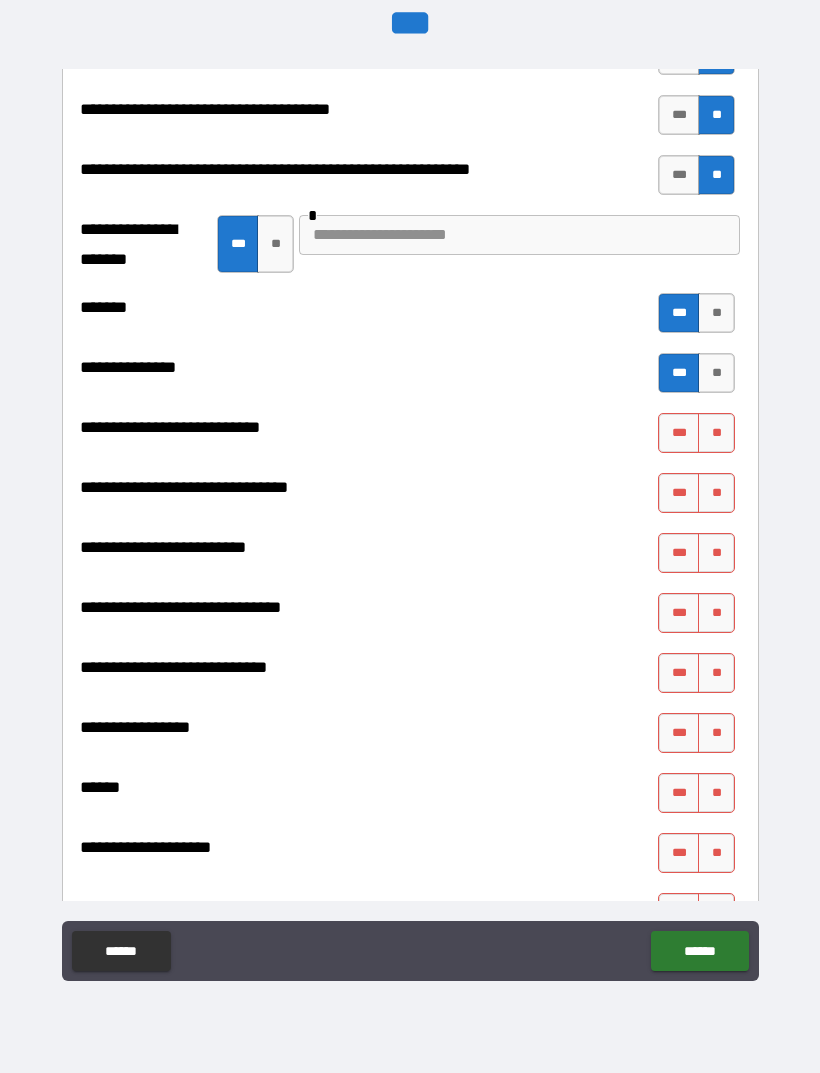 scroll, scrollTop: 10900, scrollLeft: 0, axis: vertical 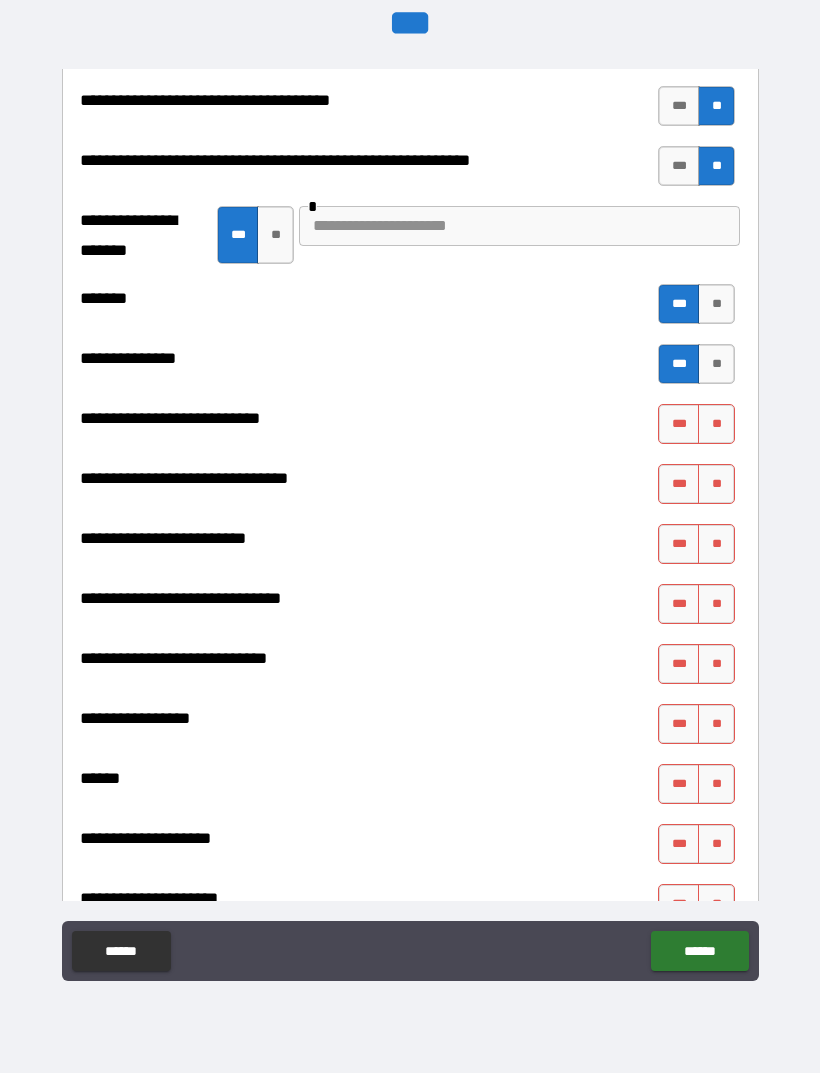 click on "**" at bounding box center [716, 424] 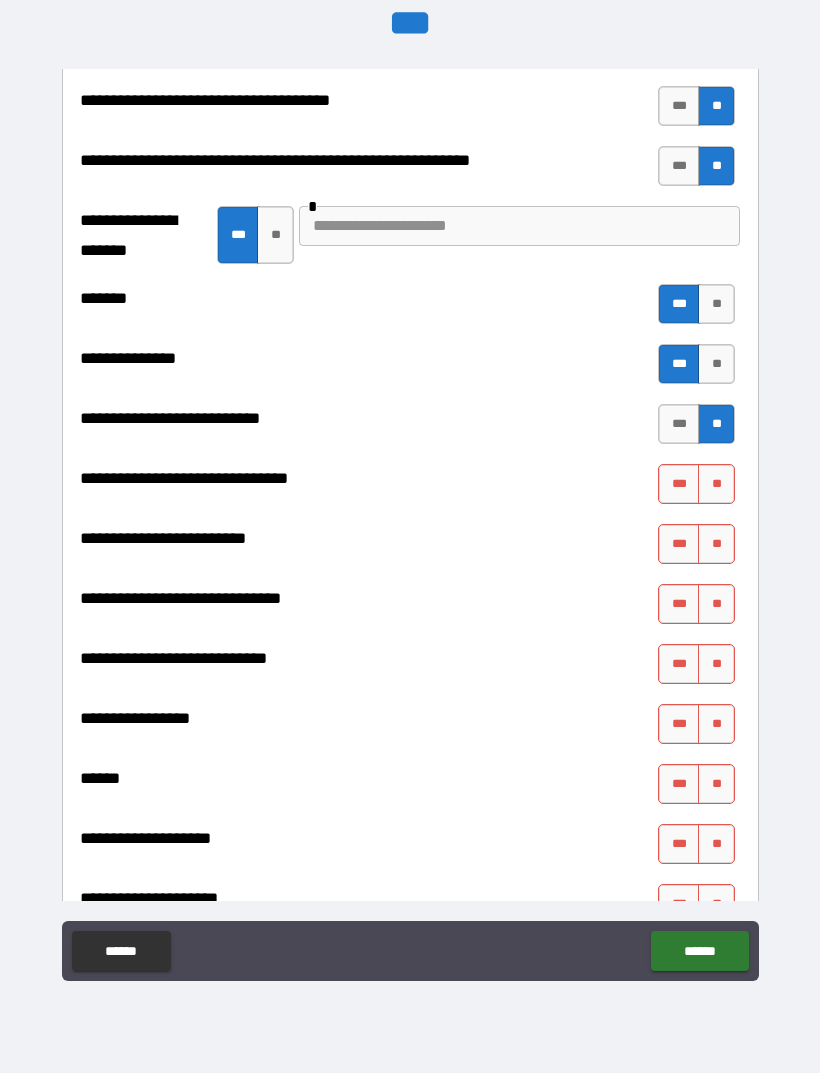 click on "**" at bounding box center (716, 484) 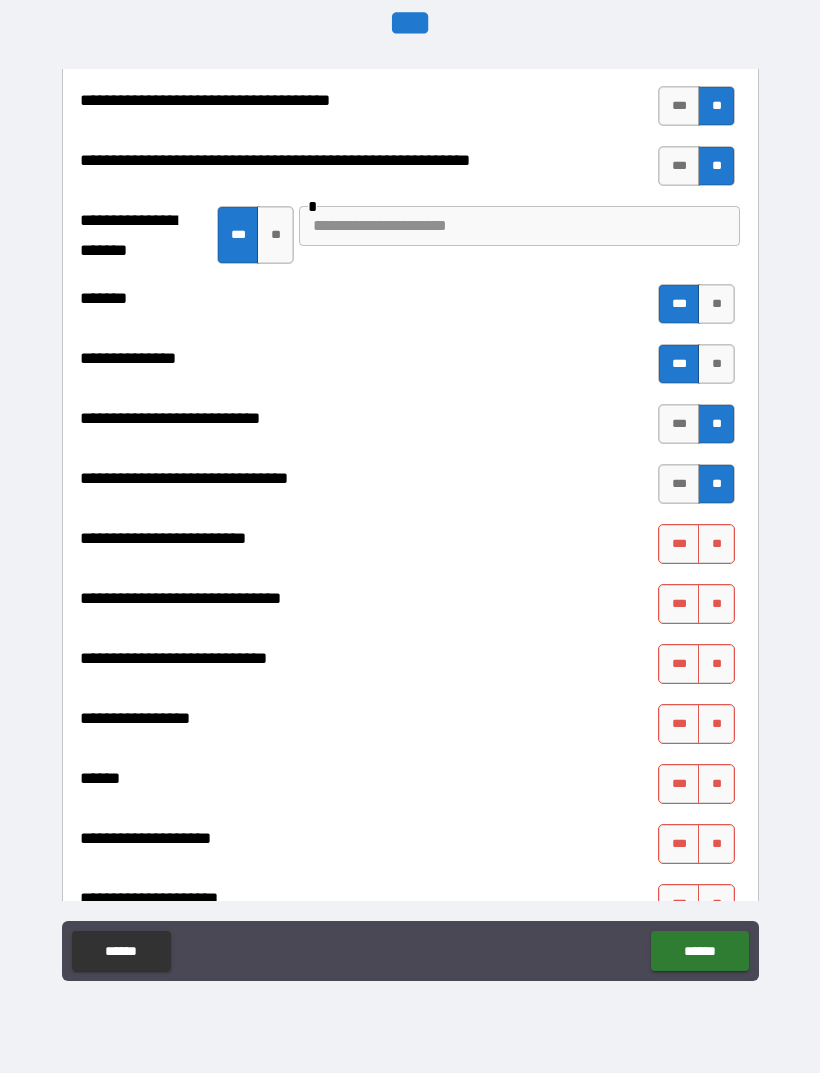 click on "**" at bounding box center [716, 544] 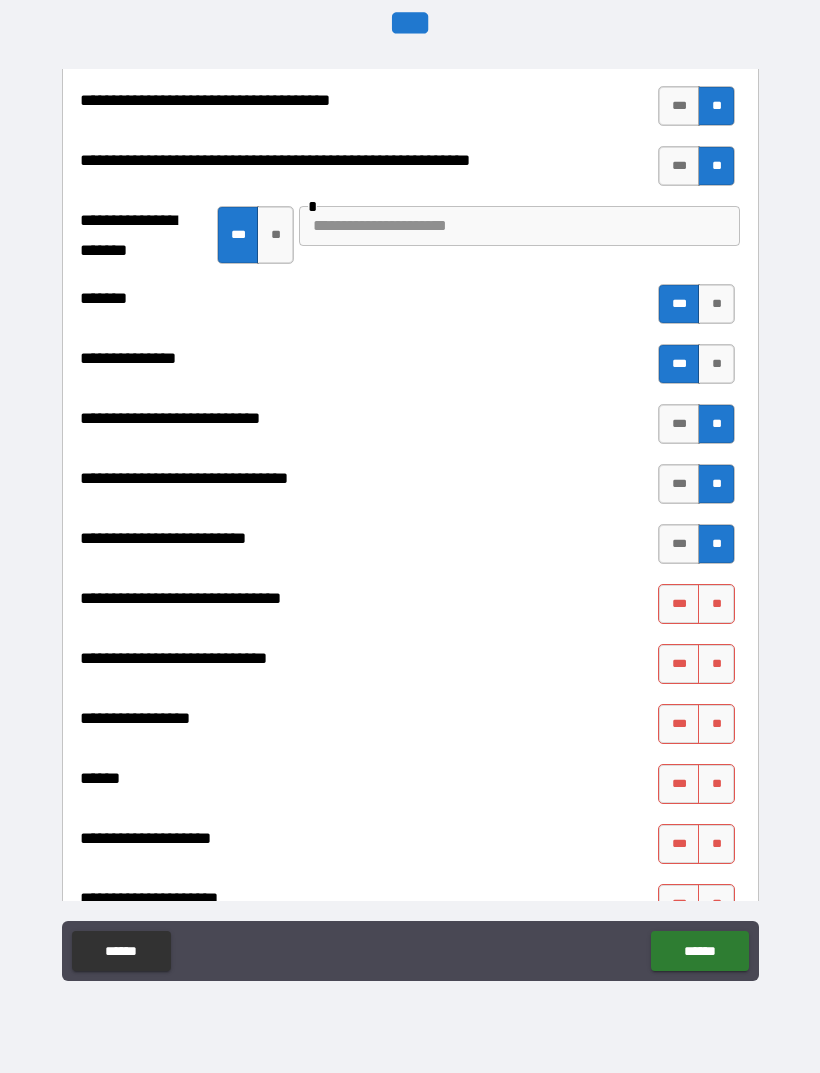 click on "**" at bounding box center (716, 604) 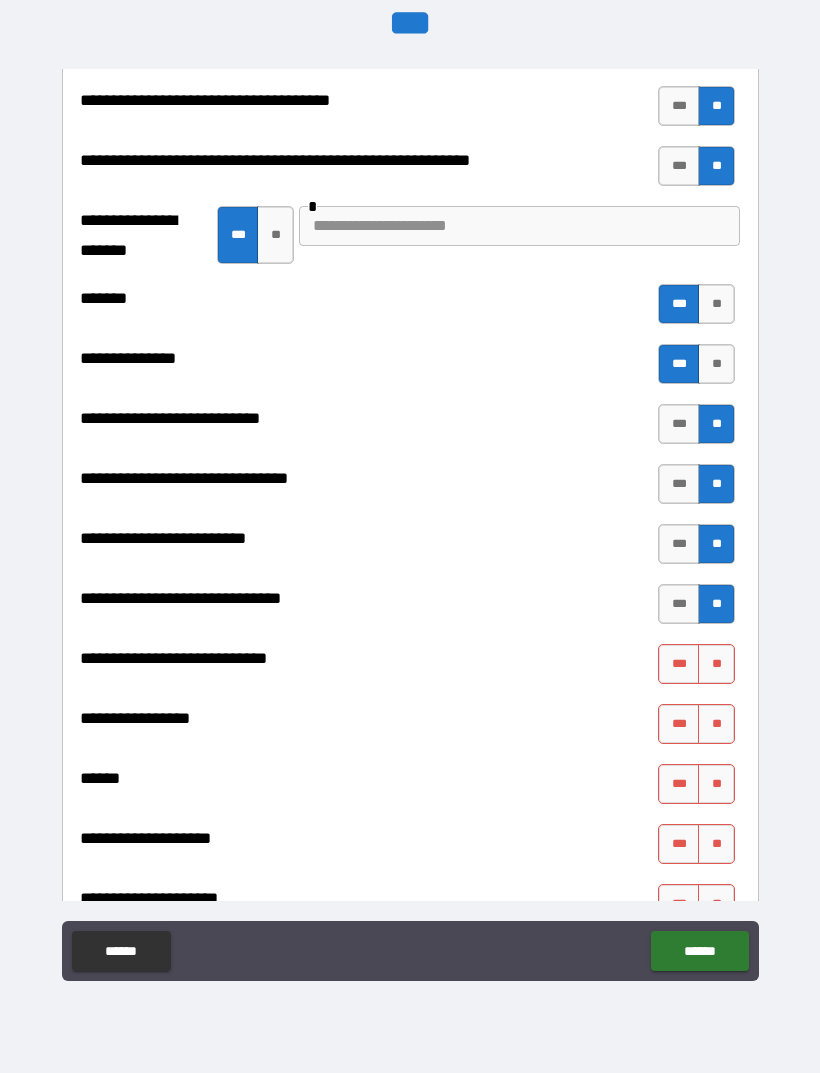 click on "**" at bounding box center (716, 664) 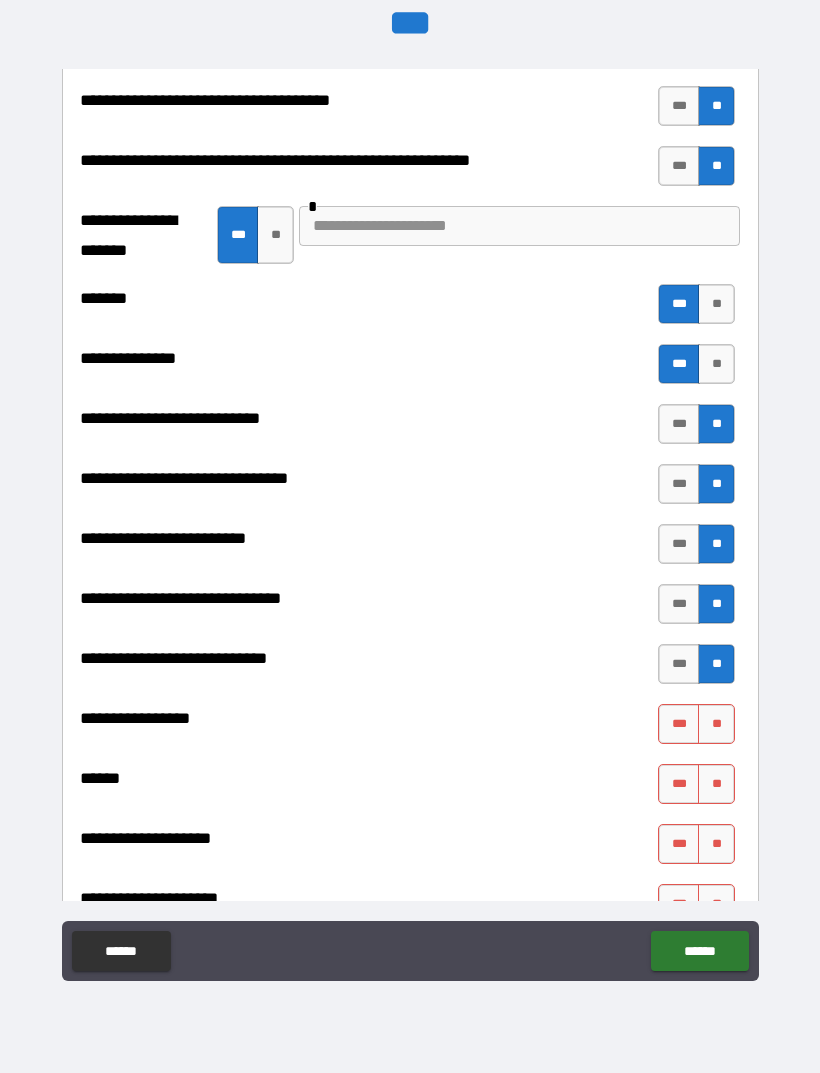 click on "**" at bounding box center (716, 724) 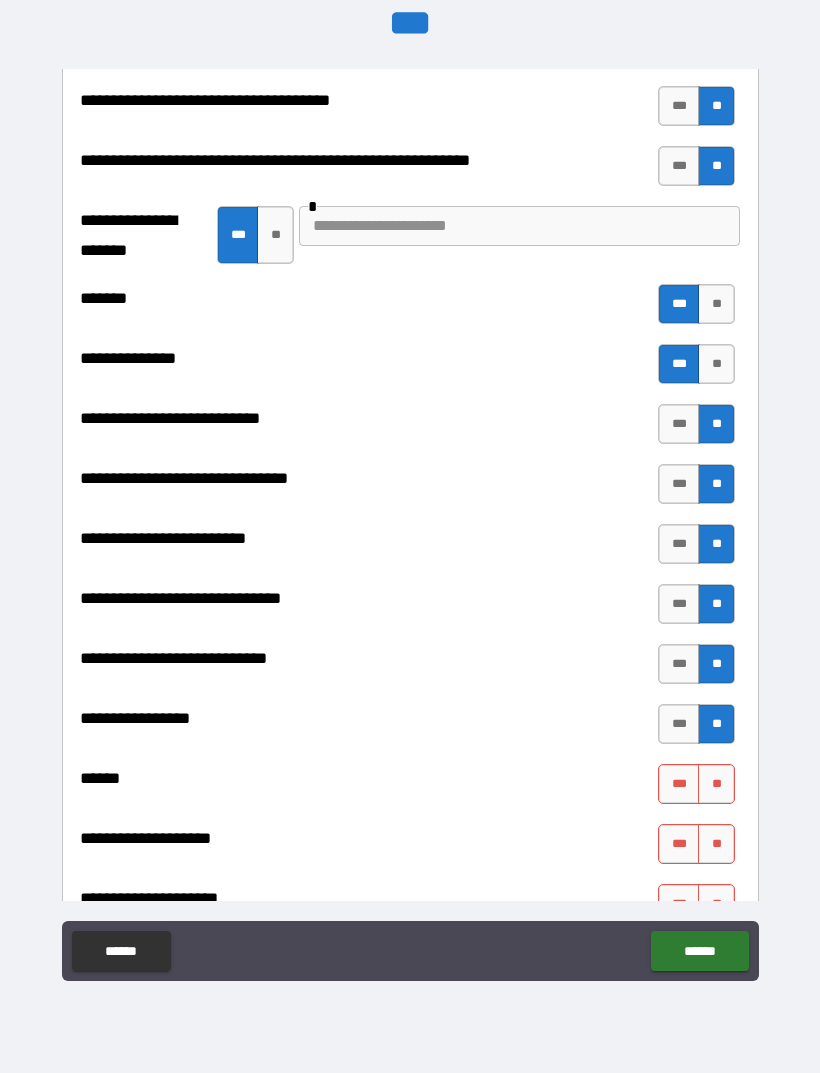 click on "**" at bounding box center [716, 784] 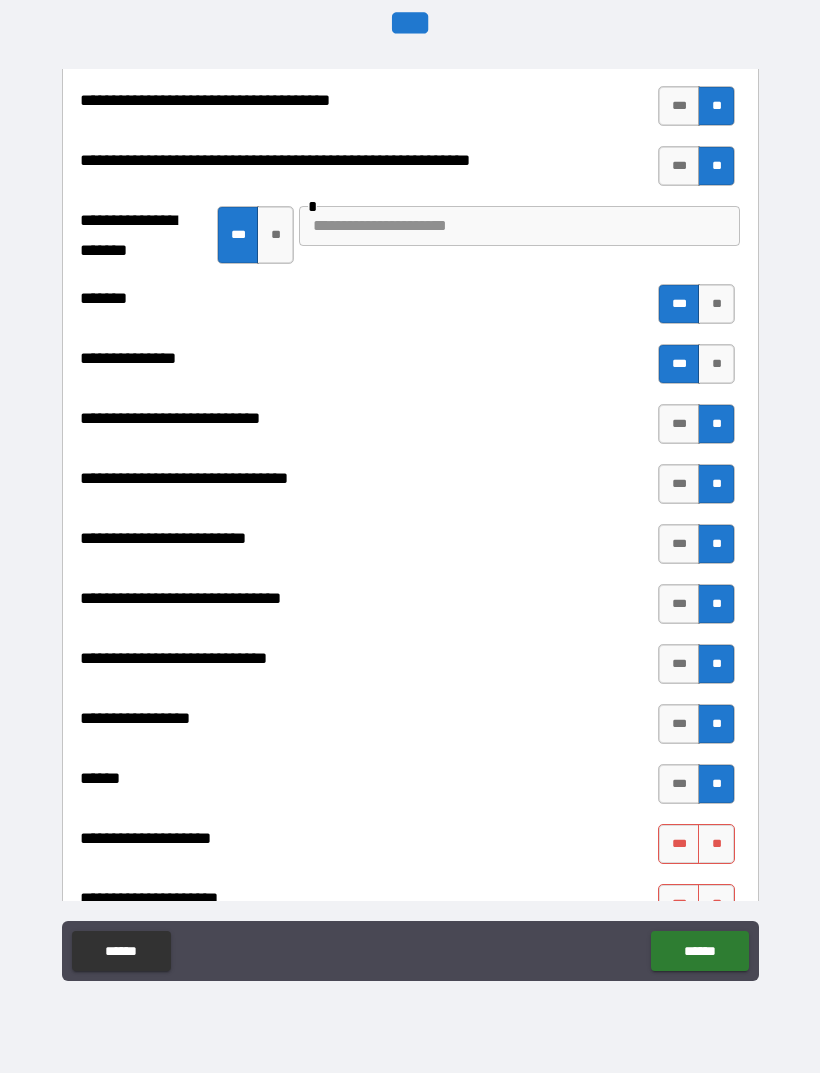 click on "**" at bounding box center (716, 844) 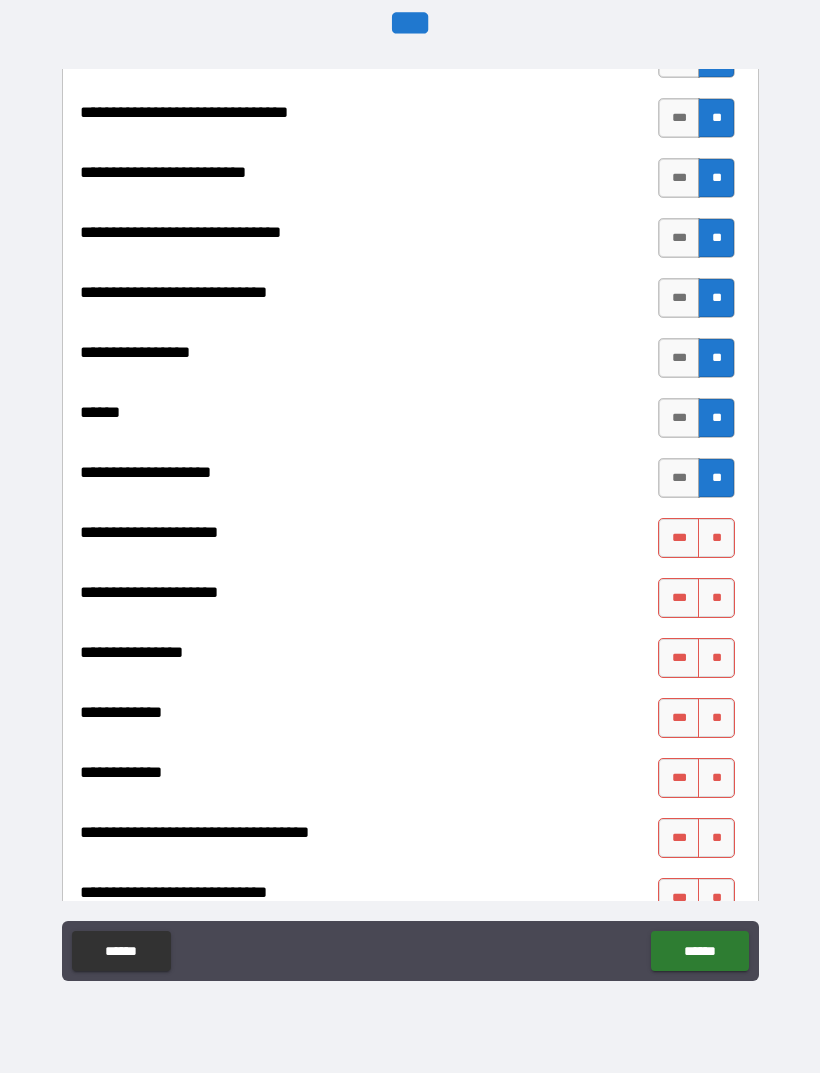 scroll, scrollTop: 11267, scrollLeft: 0, axis: vertical 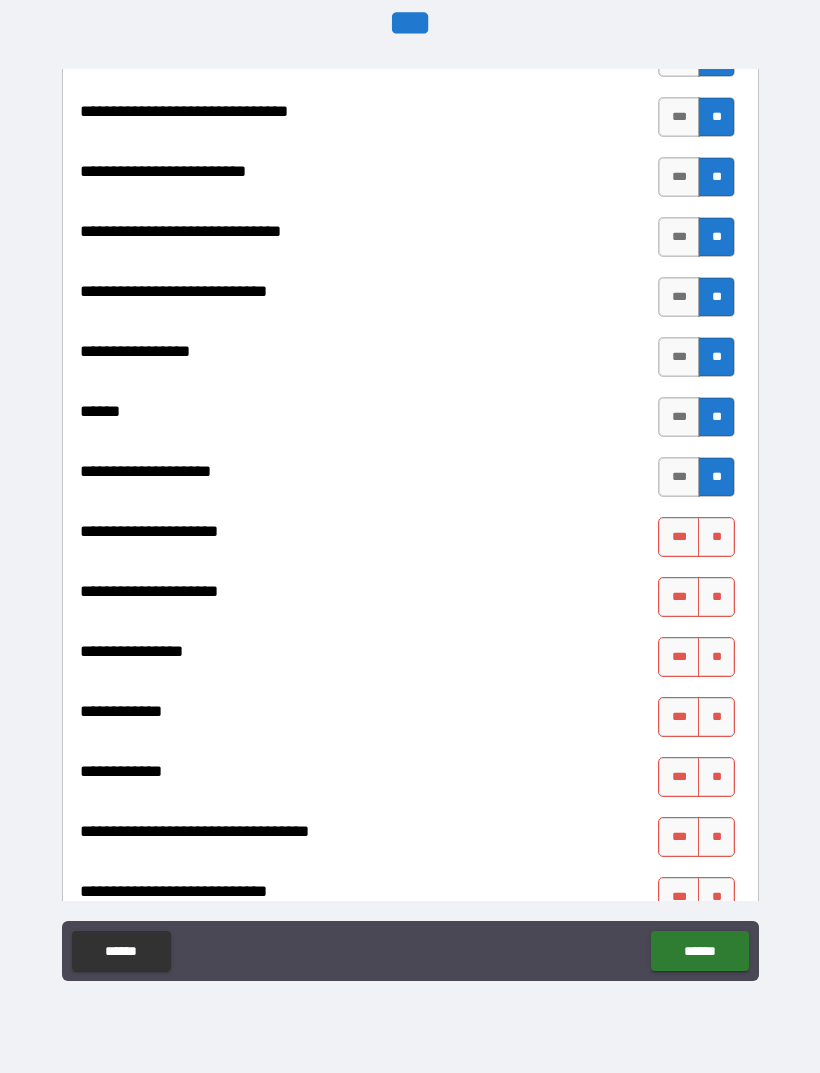 click on "**" at bounding box center [716, 597] 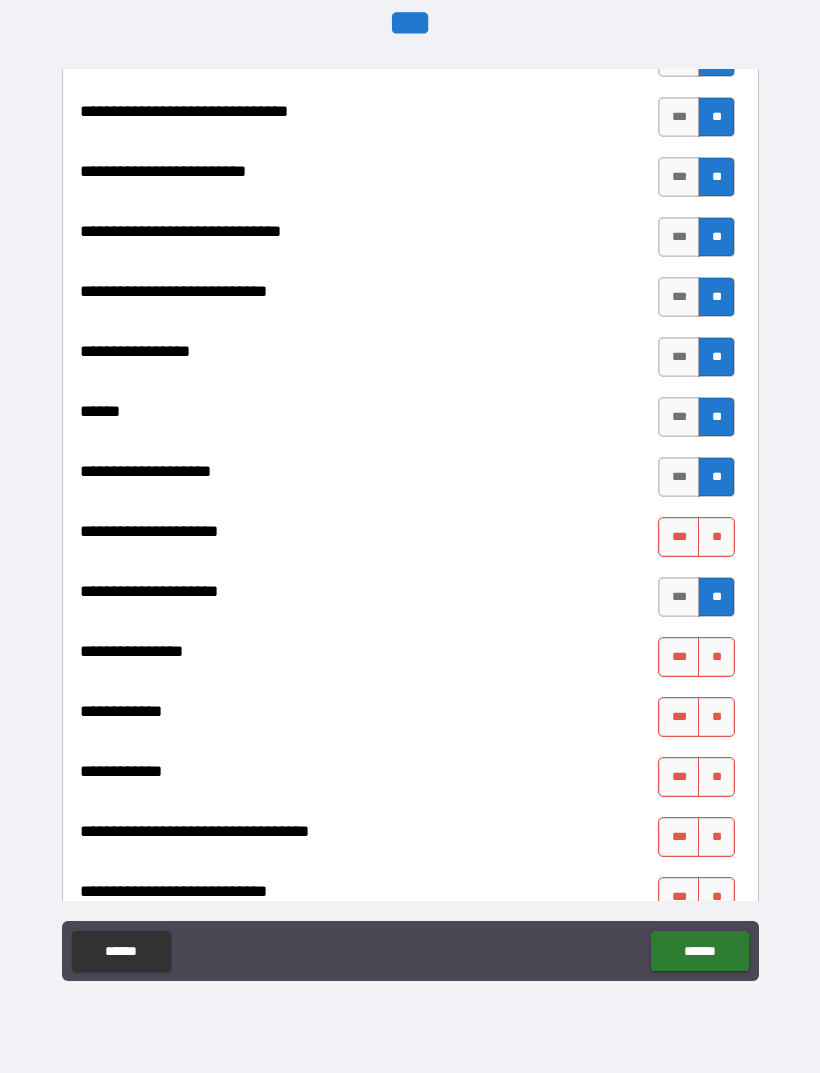 click on "**" at bounding box center [716, 537] 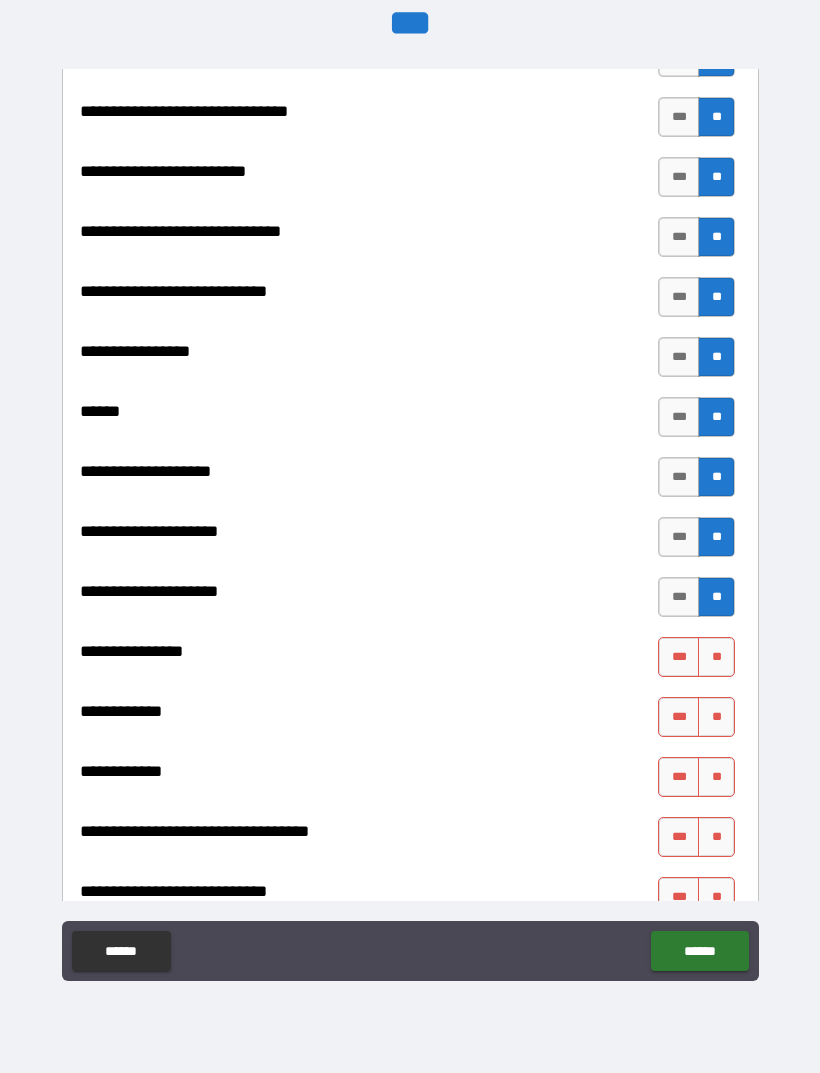 click on "**" at bounding box center [716, 657] 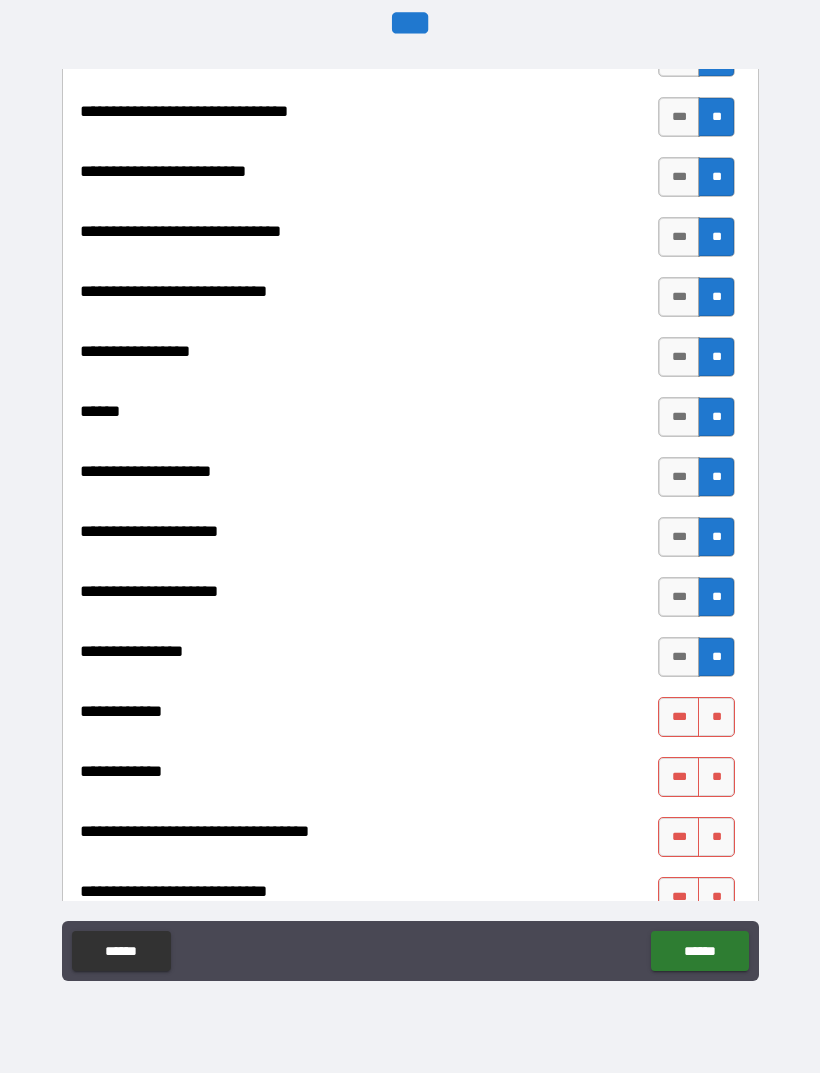 click on "**" at bounding box center [716, 717] 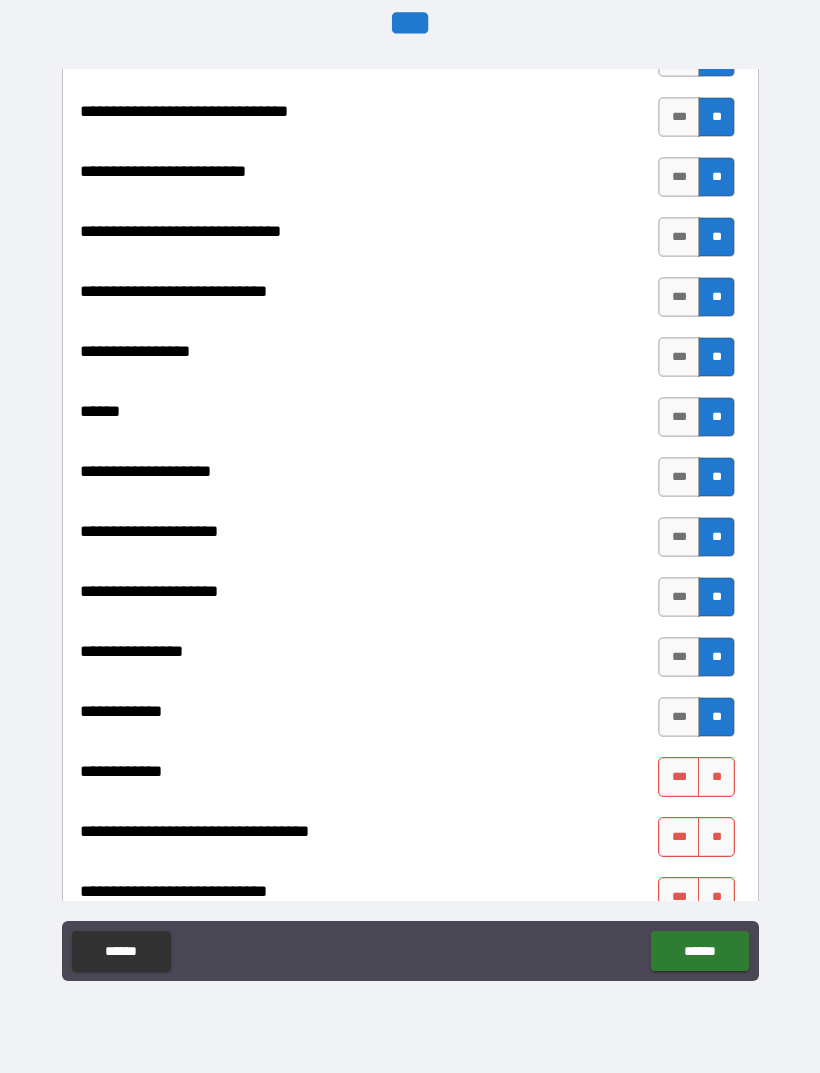 click on "**" at bounding box center (716, 777) 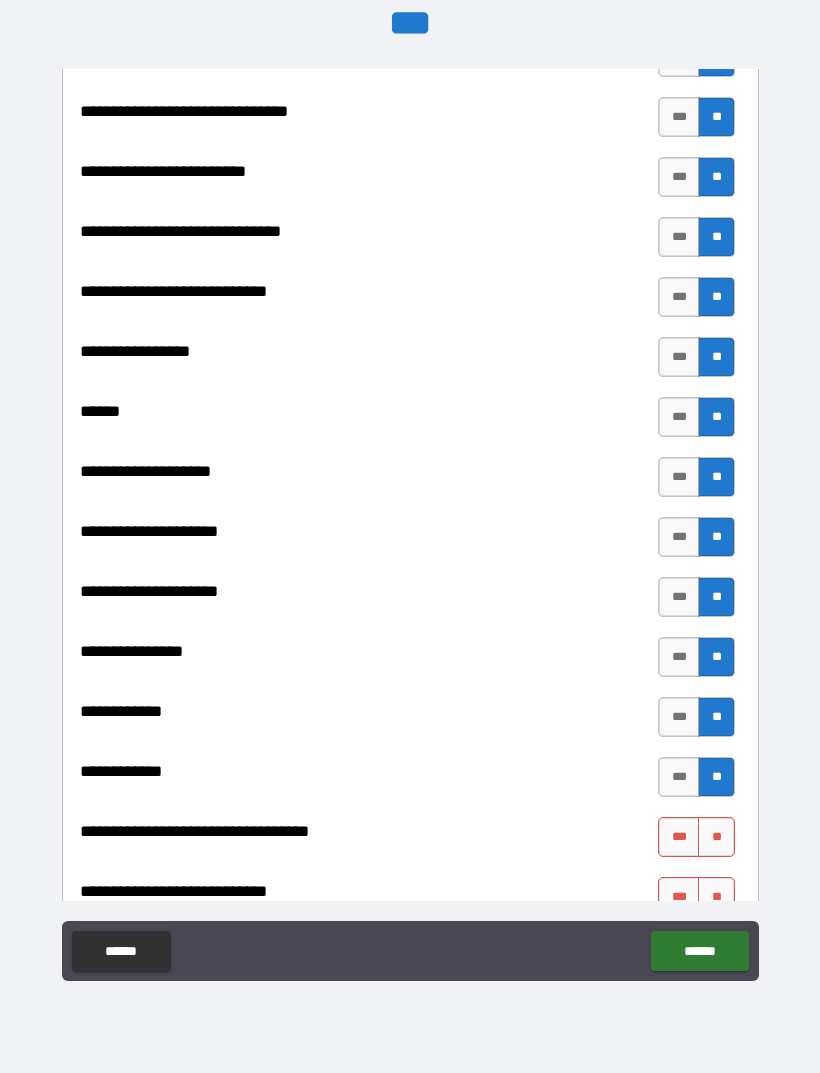 click on "**" at bounding box center [716, 837] 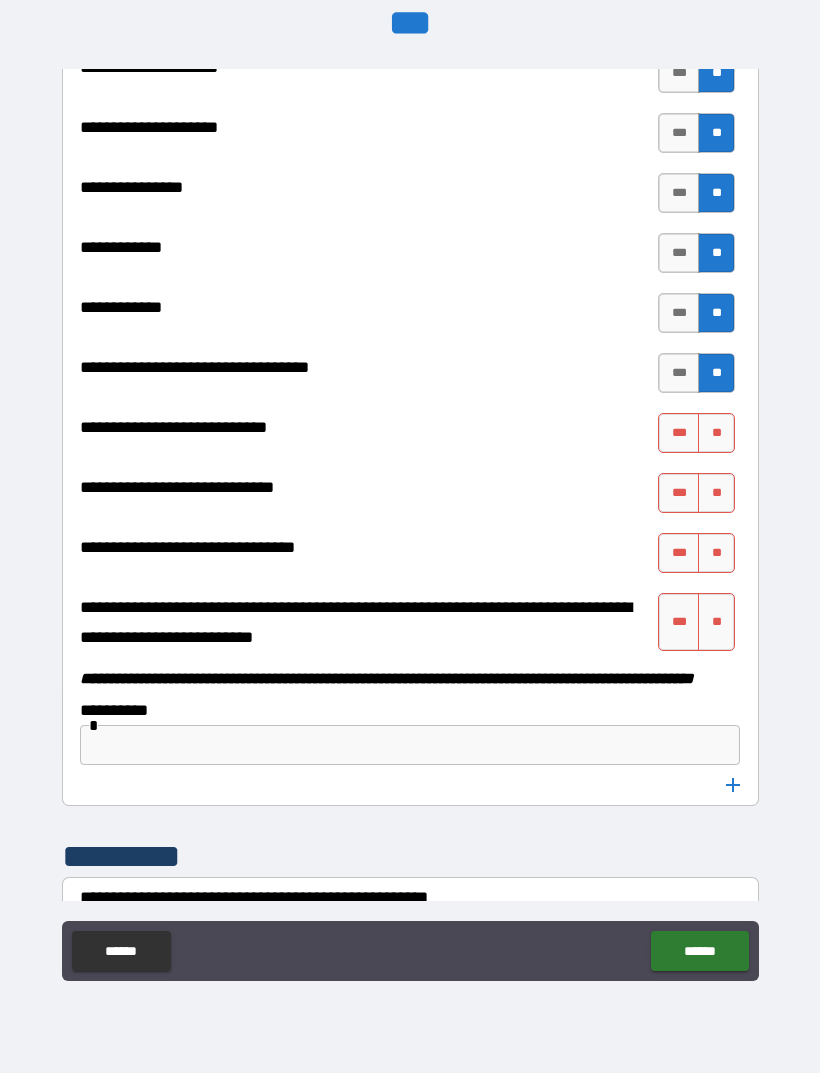 scroll, scrollTop: 11732, scrollLeft: 0, axis: vertical 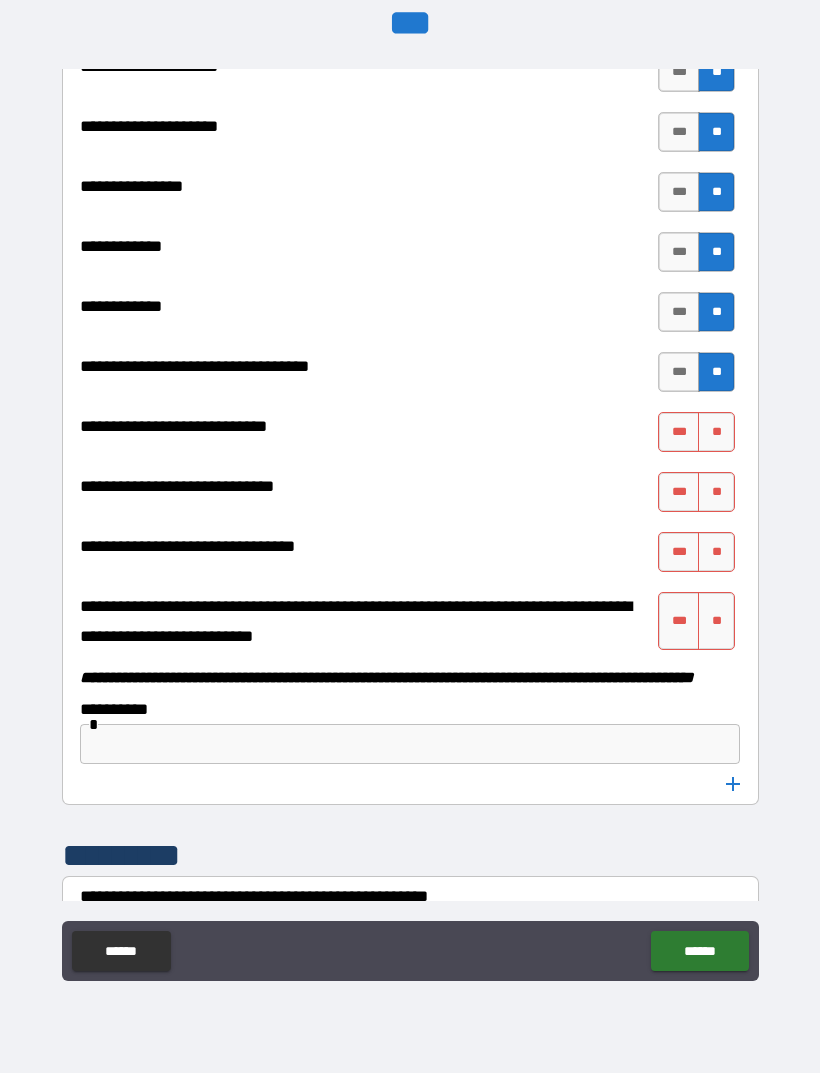 click on "**" at bounding box center (716, 432) 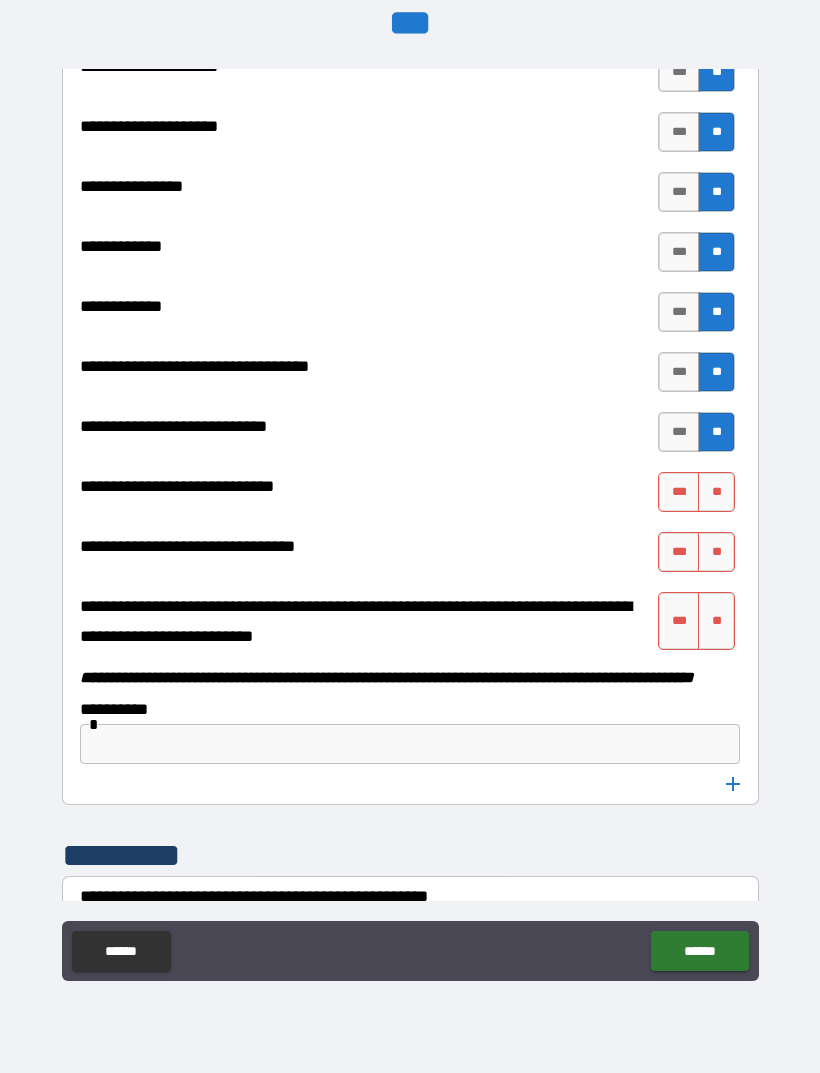 click on "**" at bounding box center (716, 492) 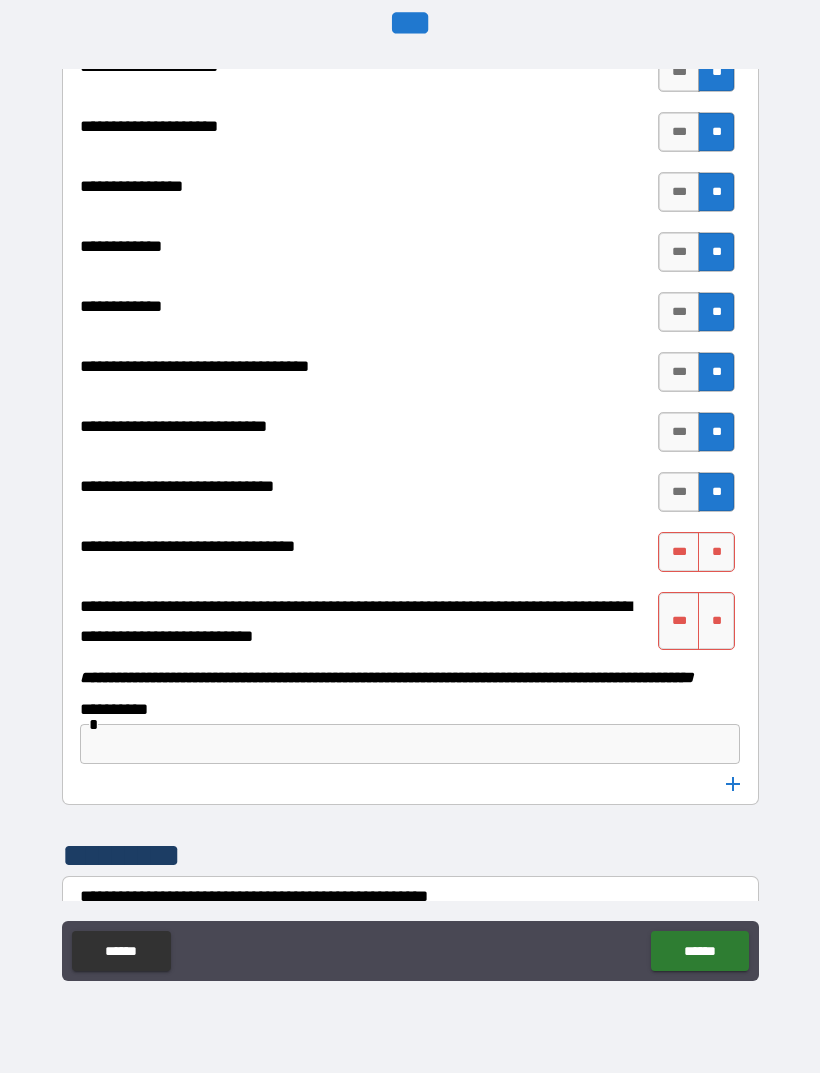 click on "**" at bounding box center (716, 552) 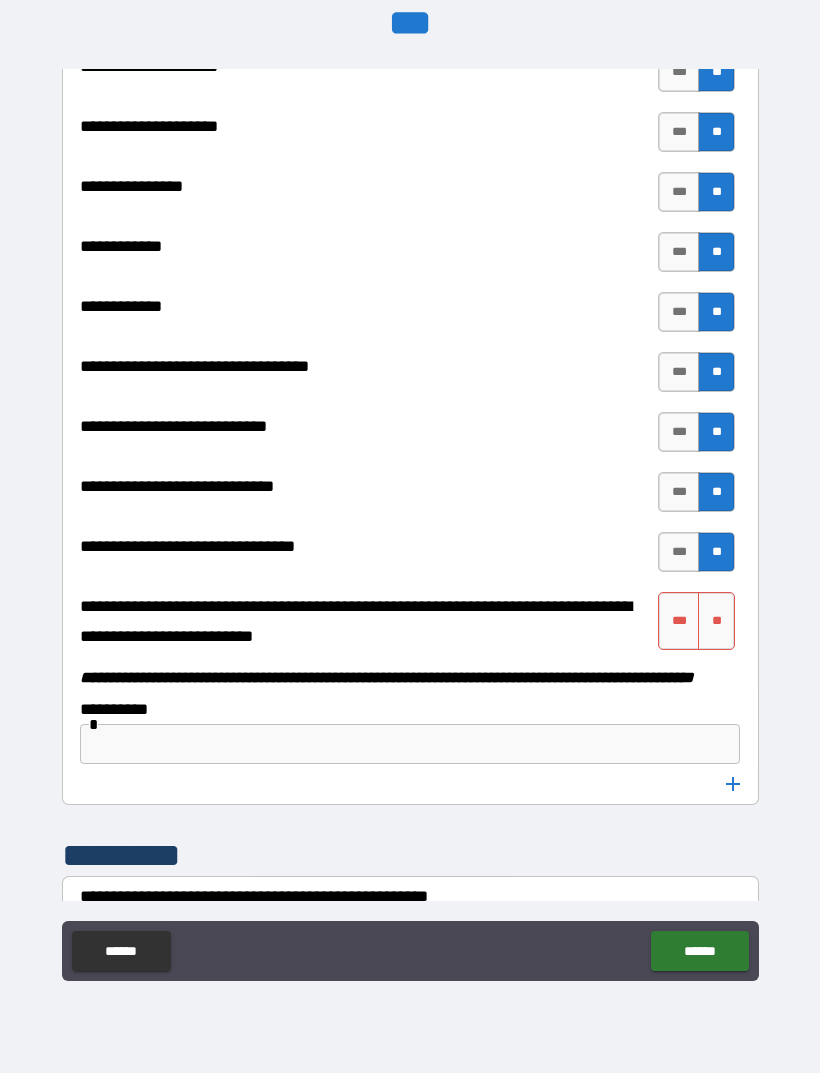 click on "**" at bounding box center [716, 621] 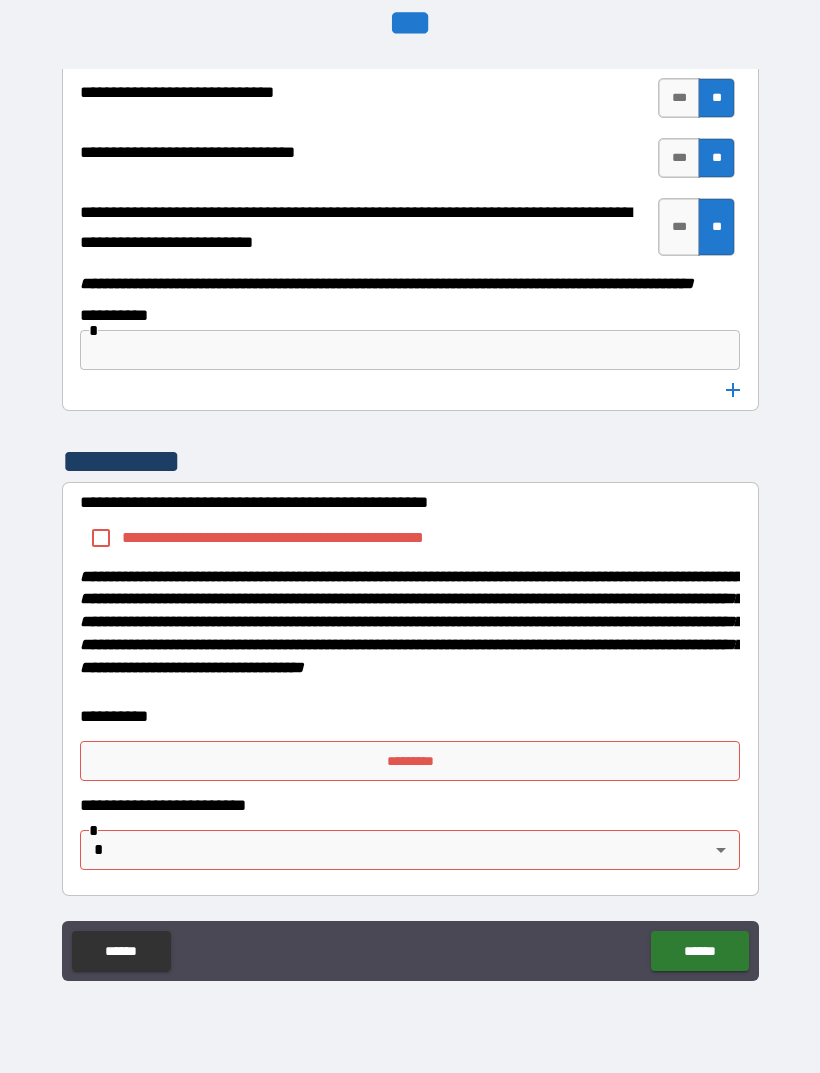 scroll, scrollTop: 12179, scrollLeft: 0, axis: vertical 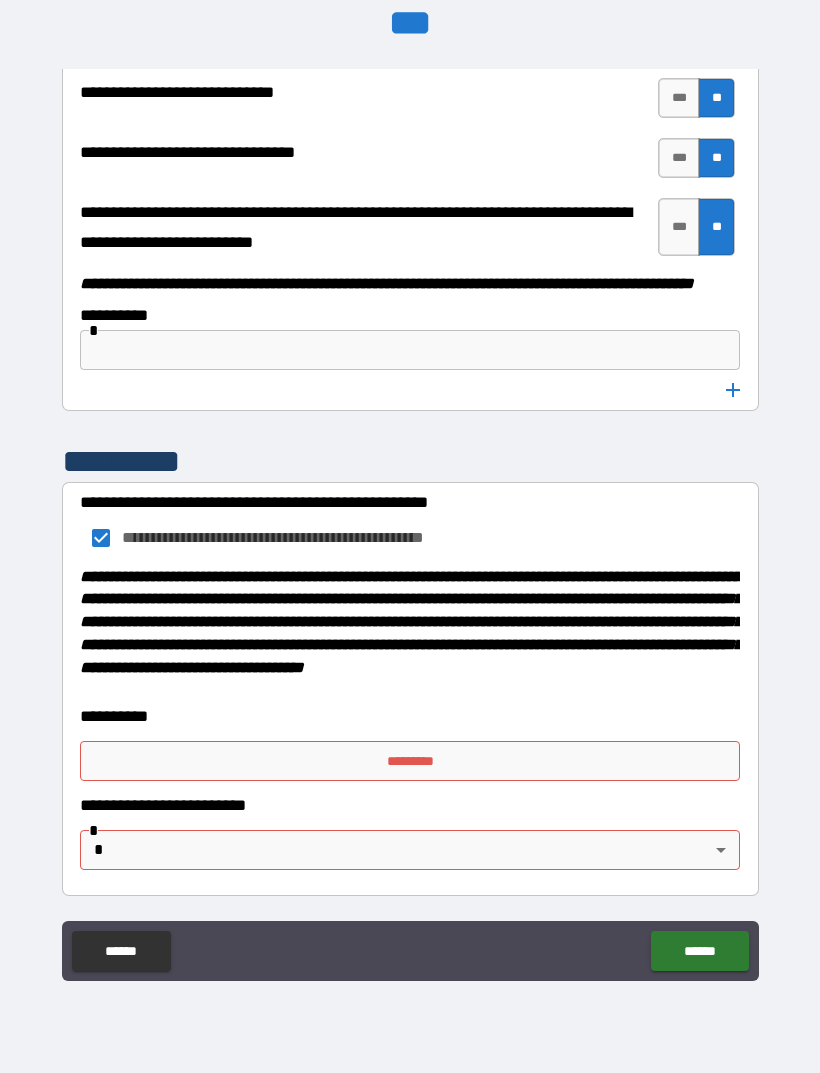 click on "*********" at bounding box center [410, 761] 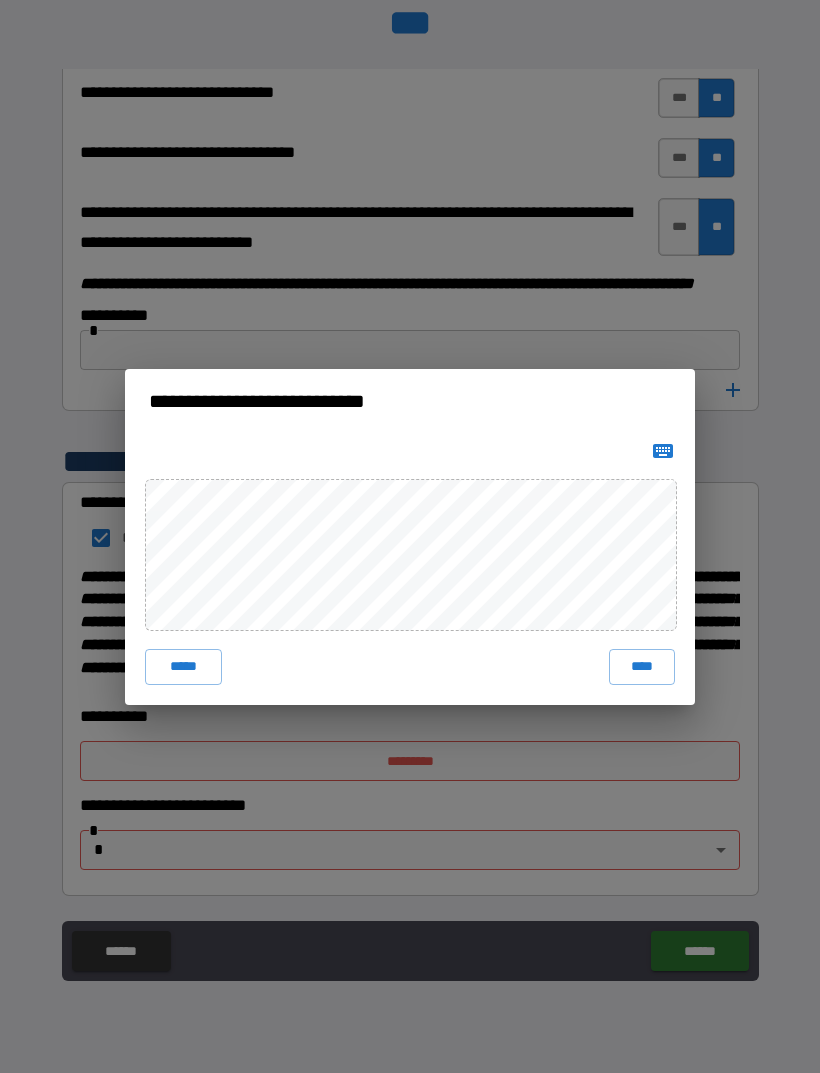 click on "****" at bounding box center [642, 667] 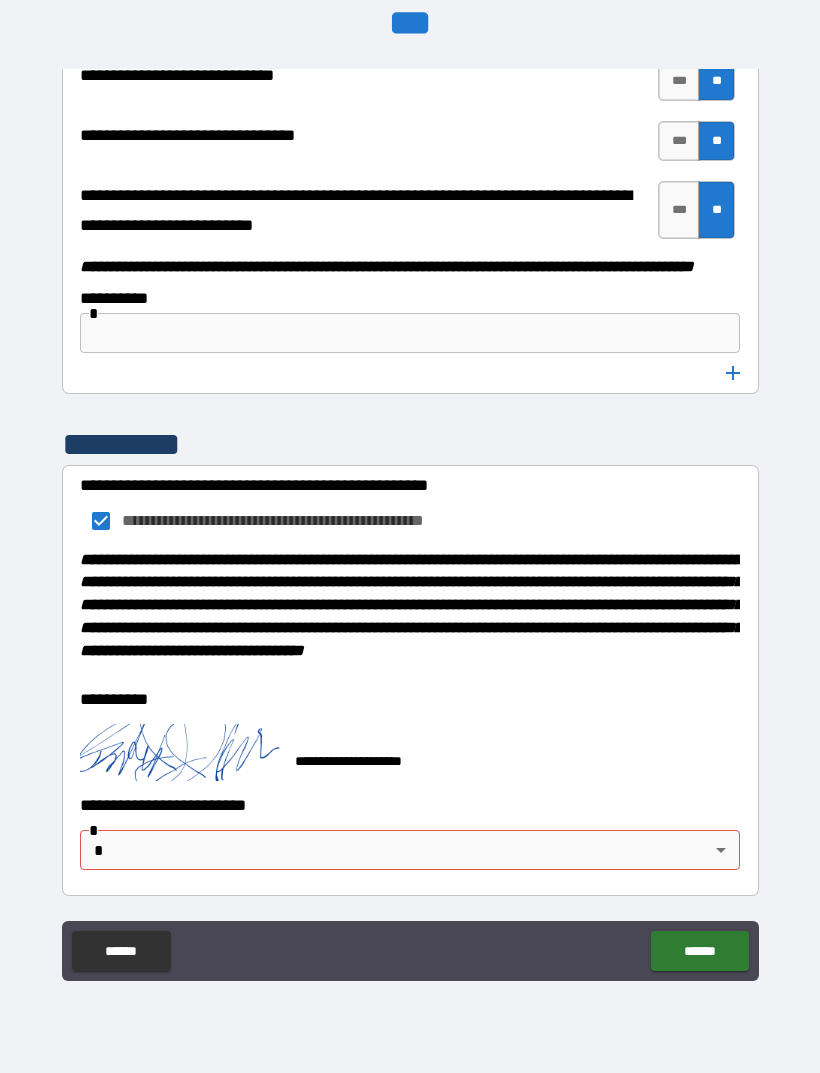 scroll, scrollTop: 12169, scrollLeft: 0, axis: vertical 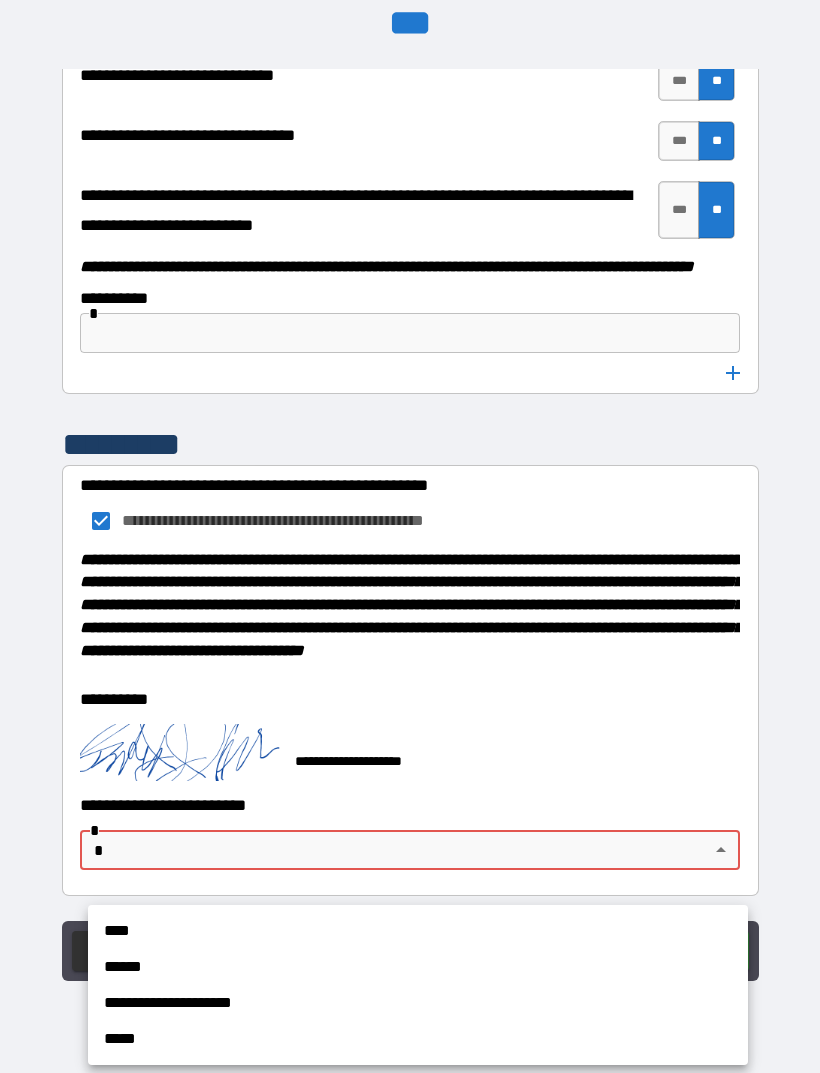click on "****" at bounding box center (418, 931) 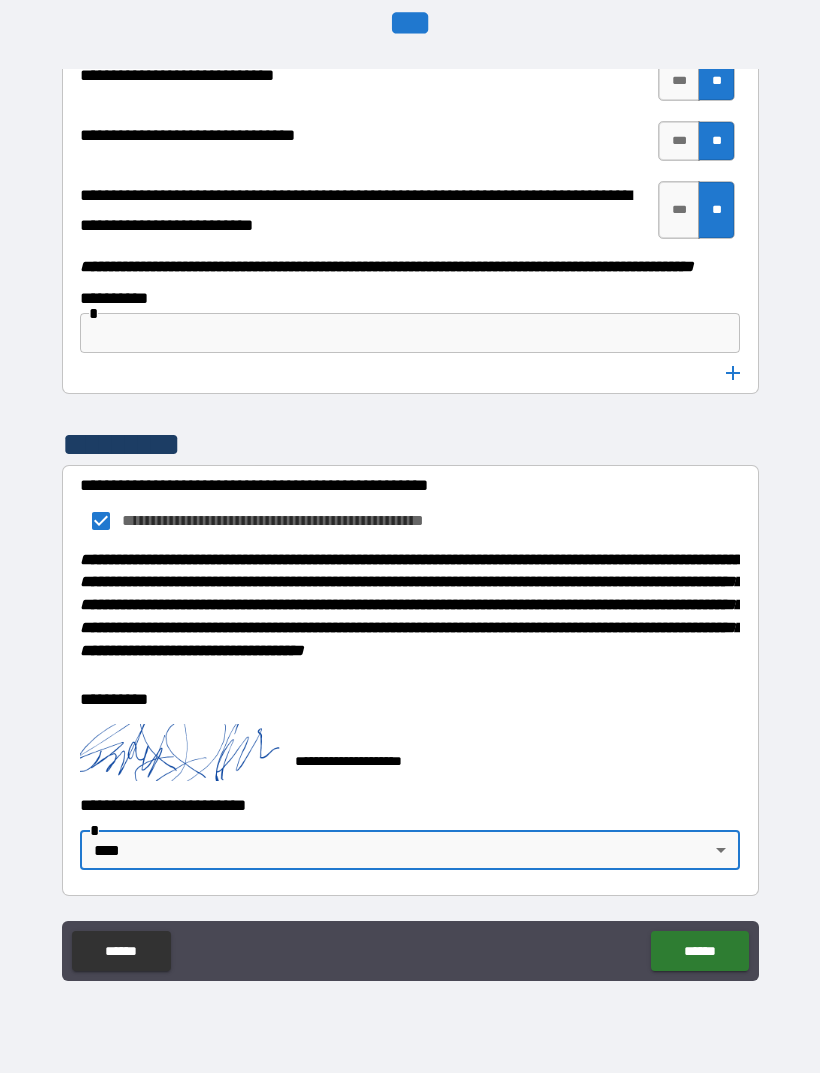 type on "****" 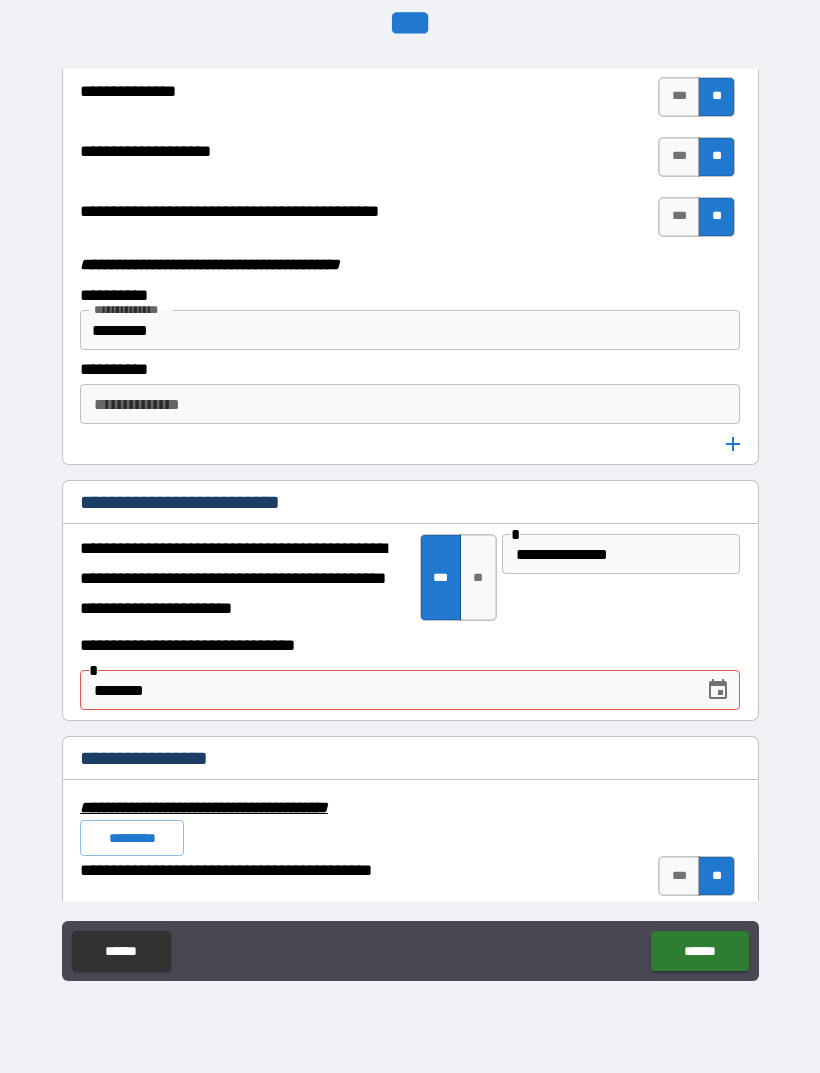 scroll, scrollTop: 8054, scrollLeft: 0, axis: vertical 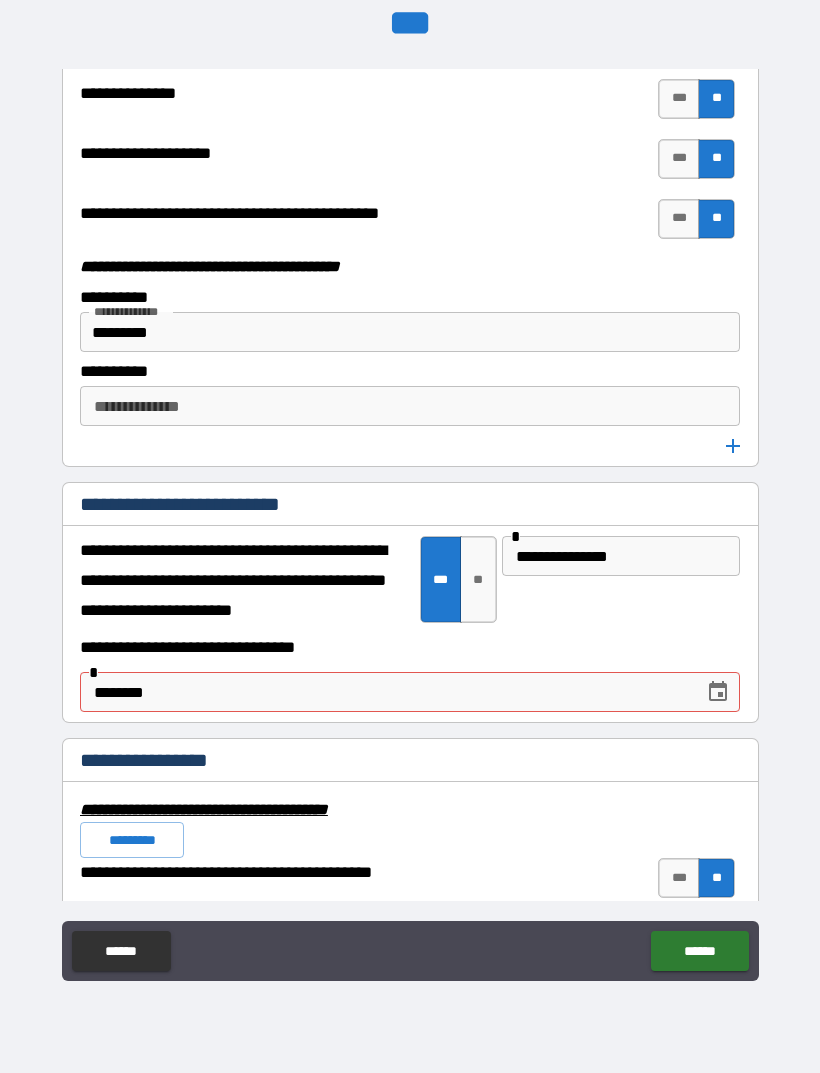 click on "********" at bounding box center (385, 692) 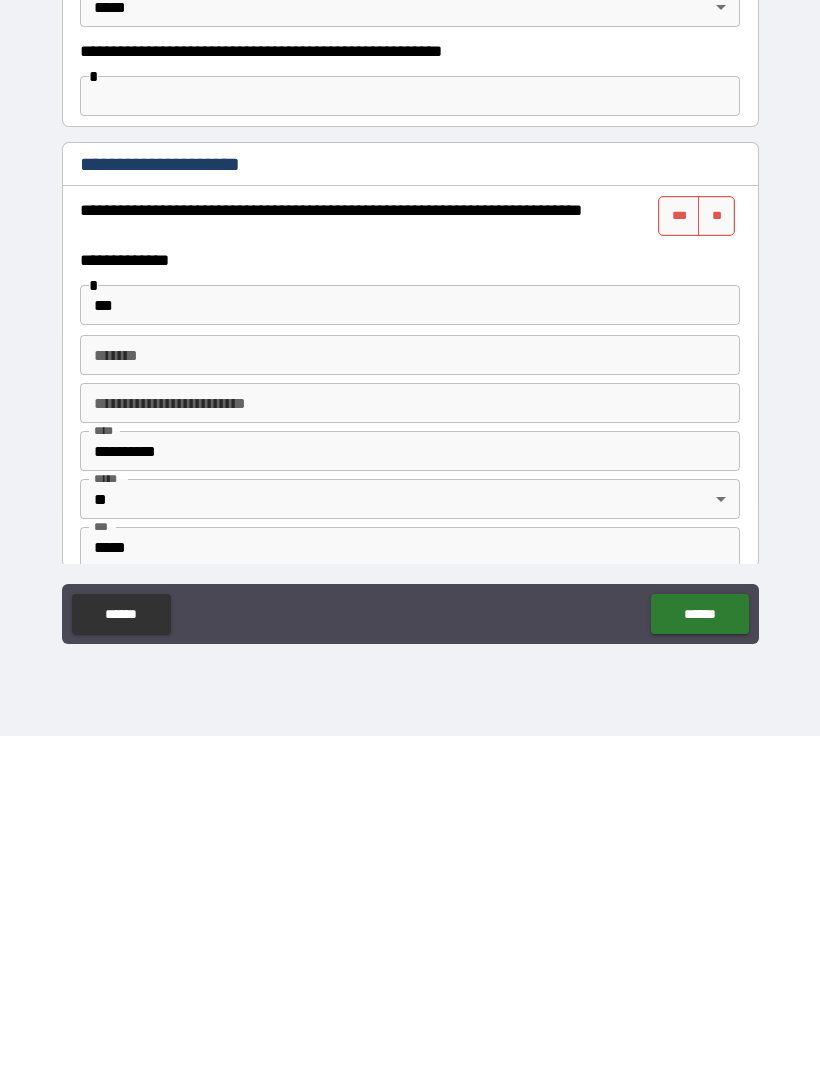 type on "**********" 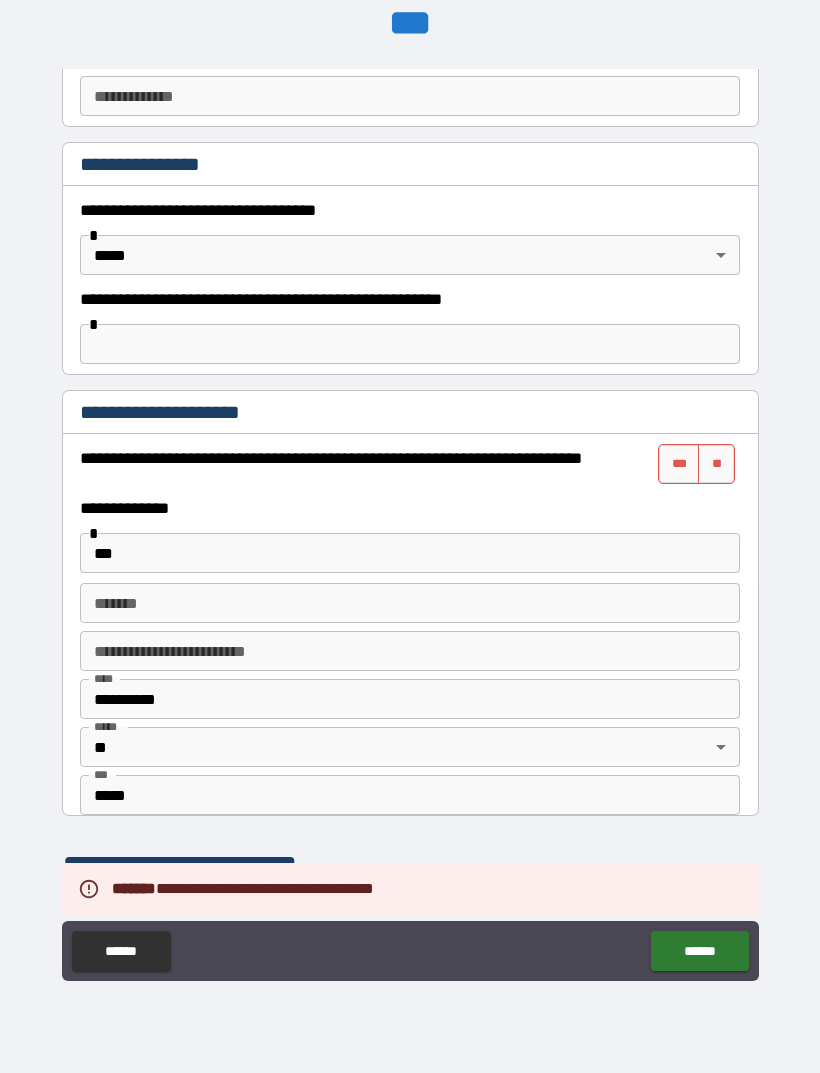 scroll, scrollTop: 1180, scrollLeft: 0, axis: vertical 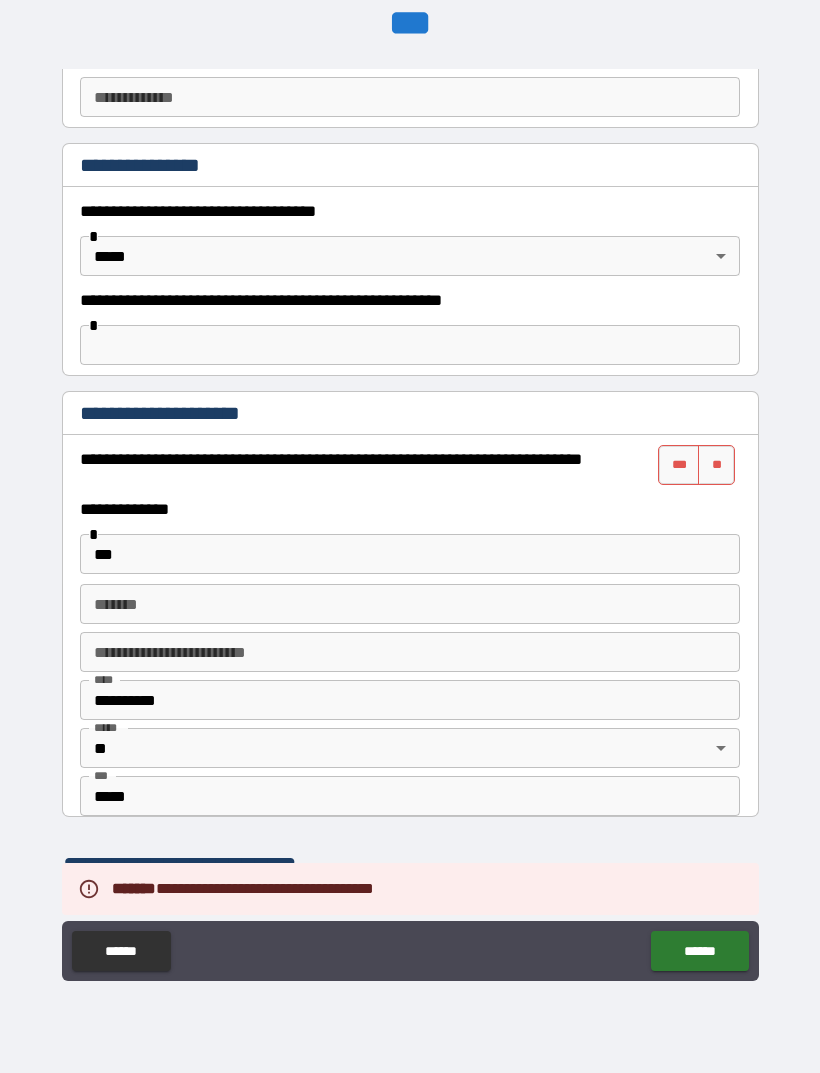 click on "***" at bounding box center [679, 465] 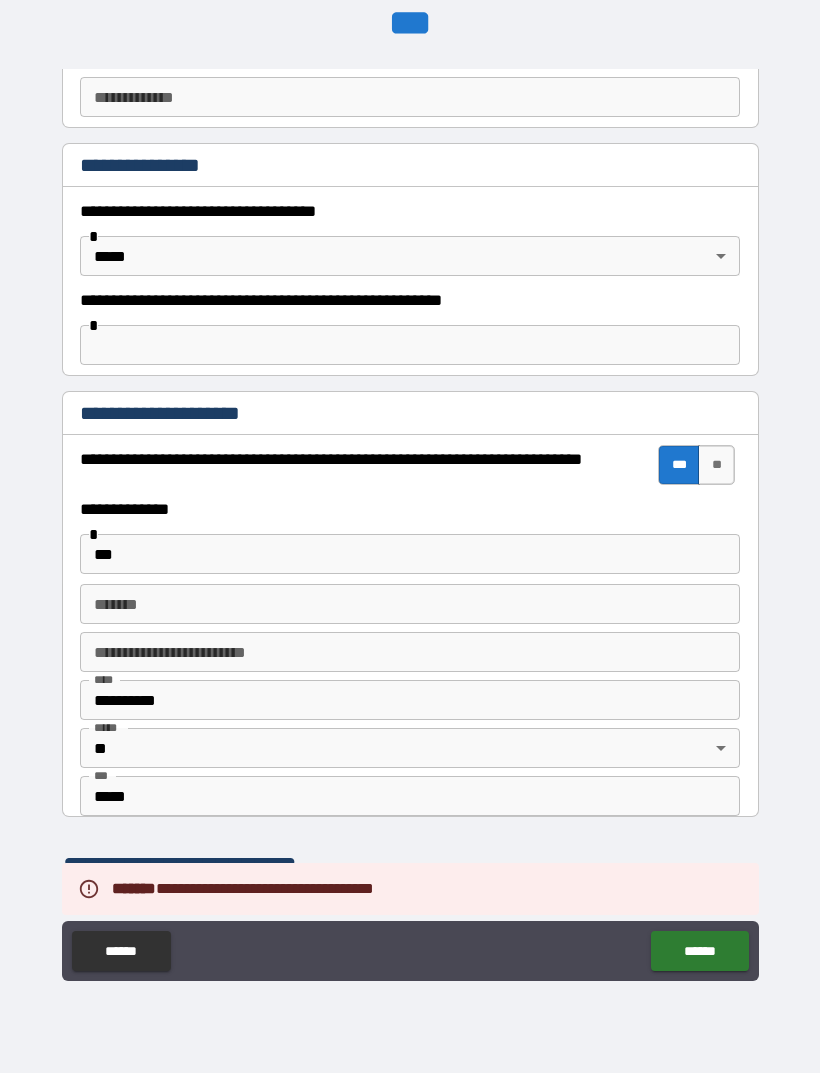 click on "******" at bounding box center (699, 951) 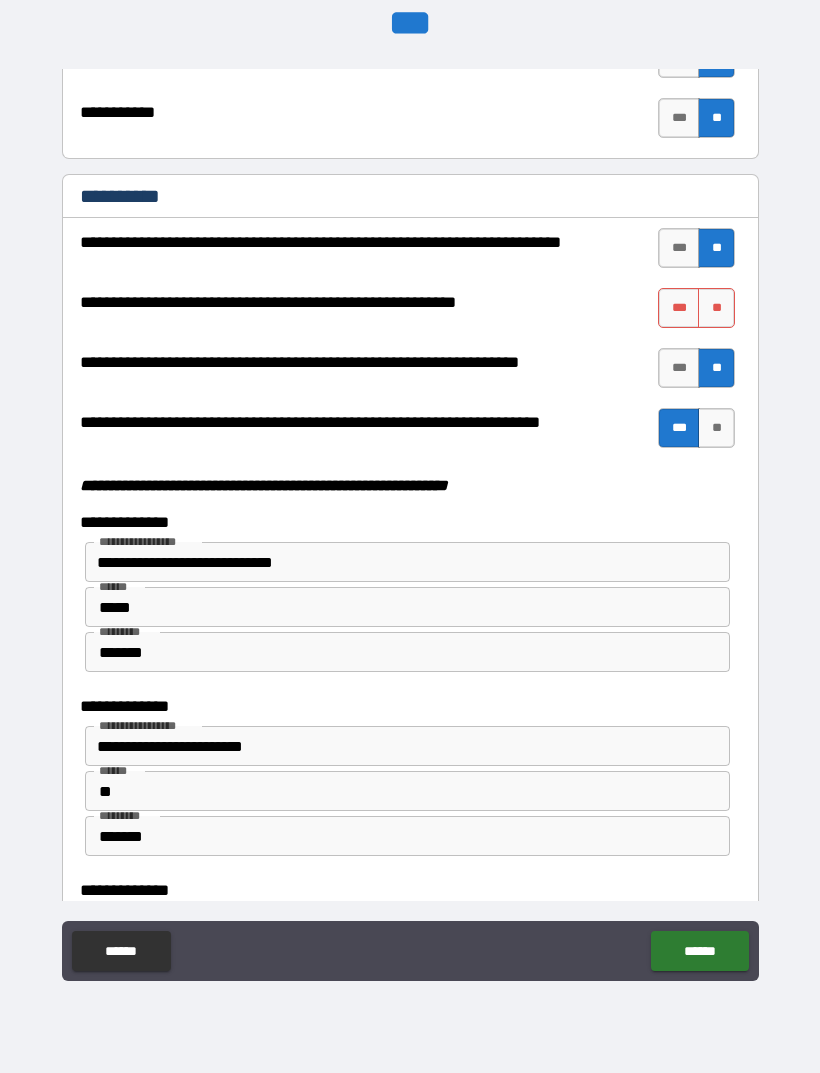 scroll, scrollTop: 5151, scrollLeft: 0, axis: vertical 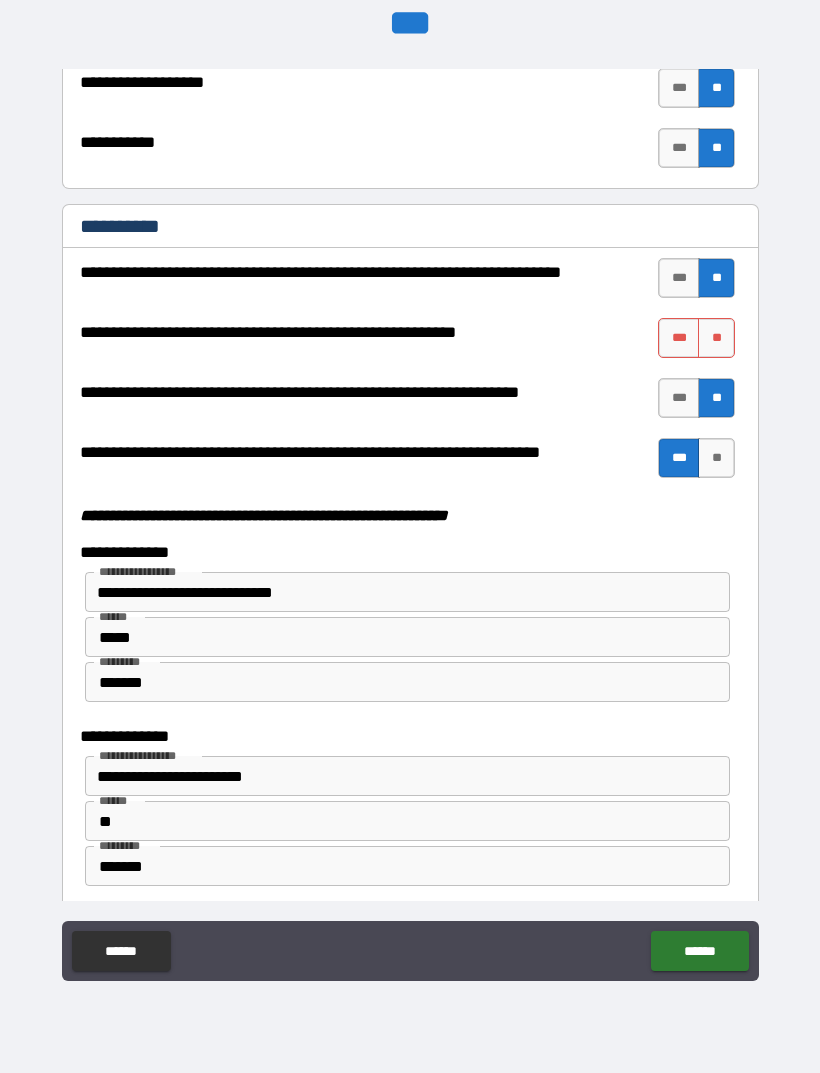 click on "**" at bounding box center (716, 338) 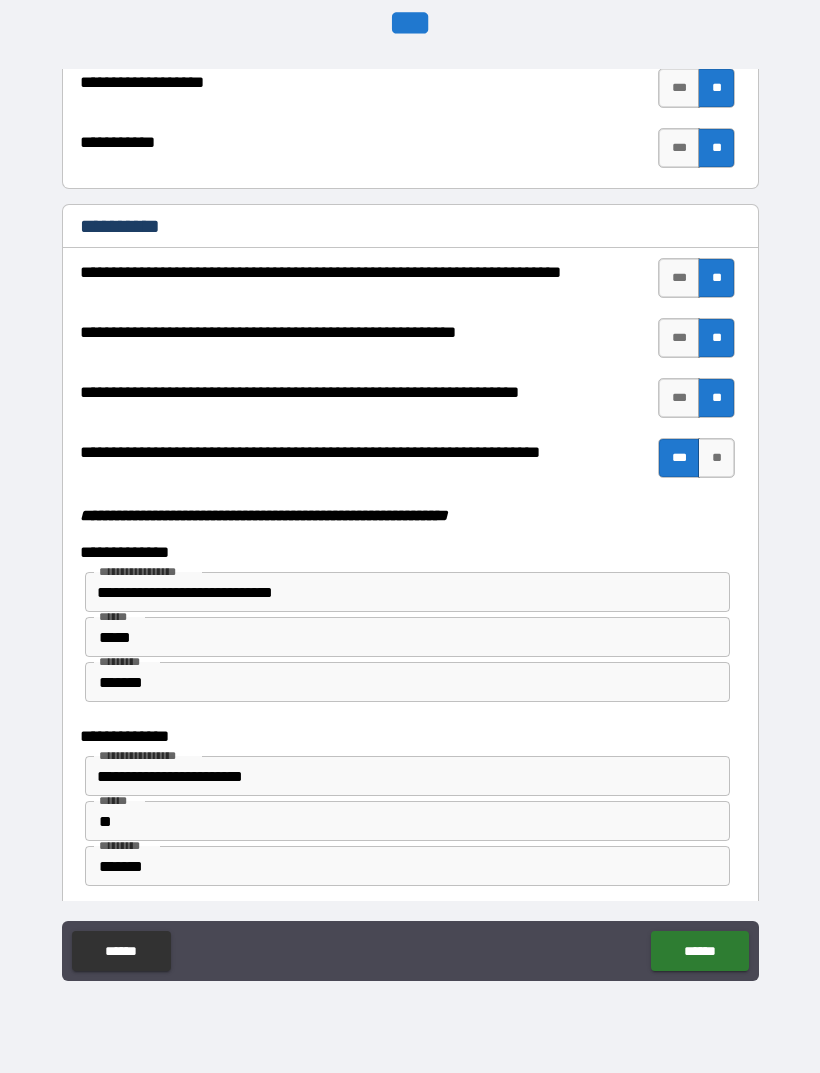 click on "******" at bounding box center (699, 951) 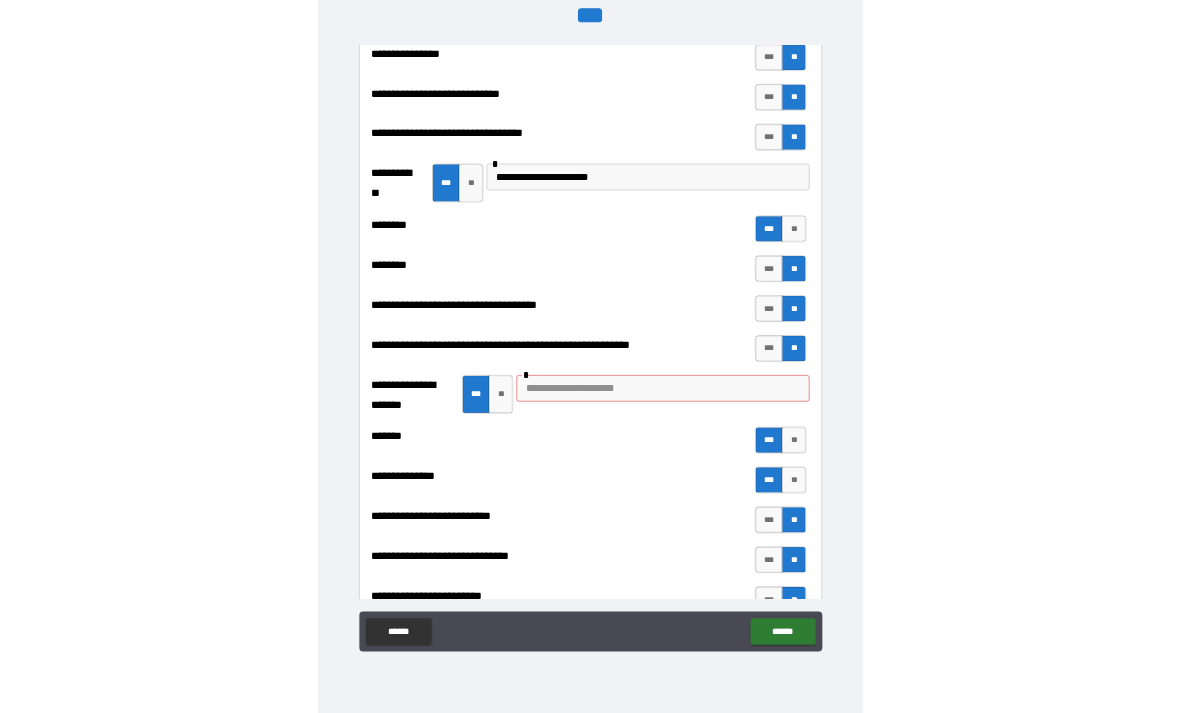 scroll, scrollTop: 10546, scrollLeft: 0, axis: vertical 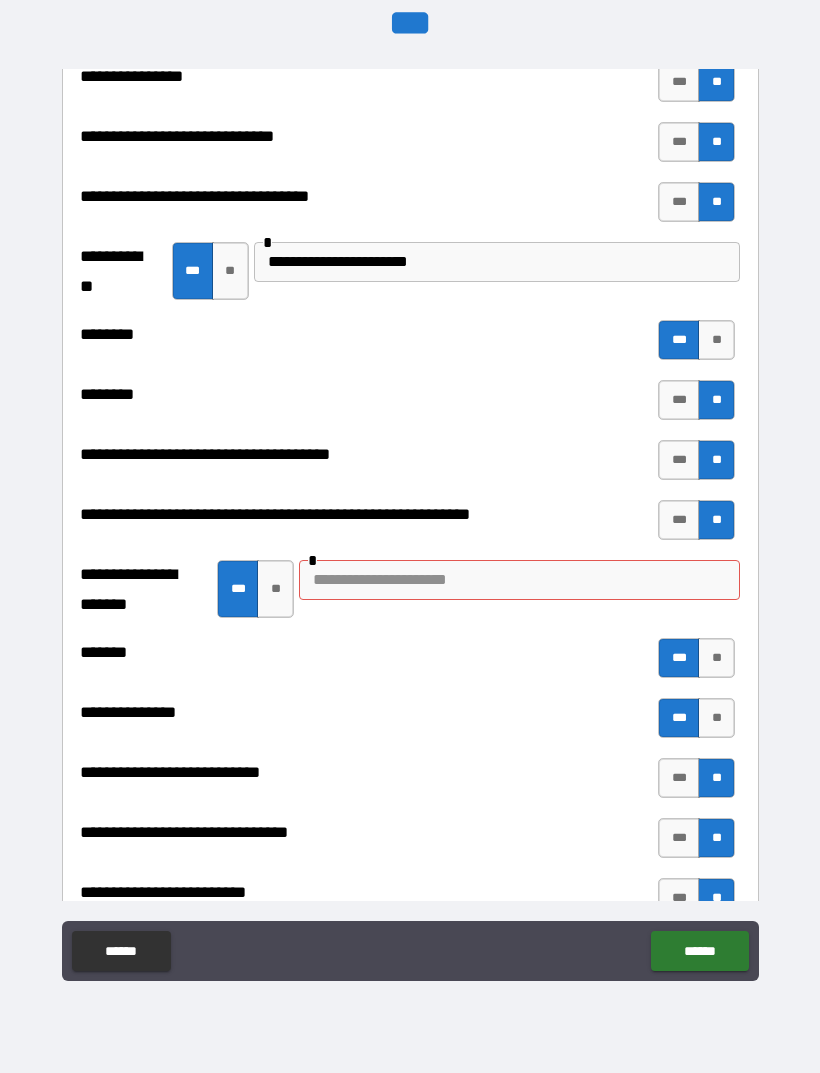 click at bounding box center [519, 580] 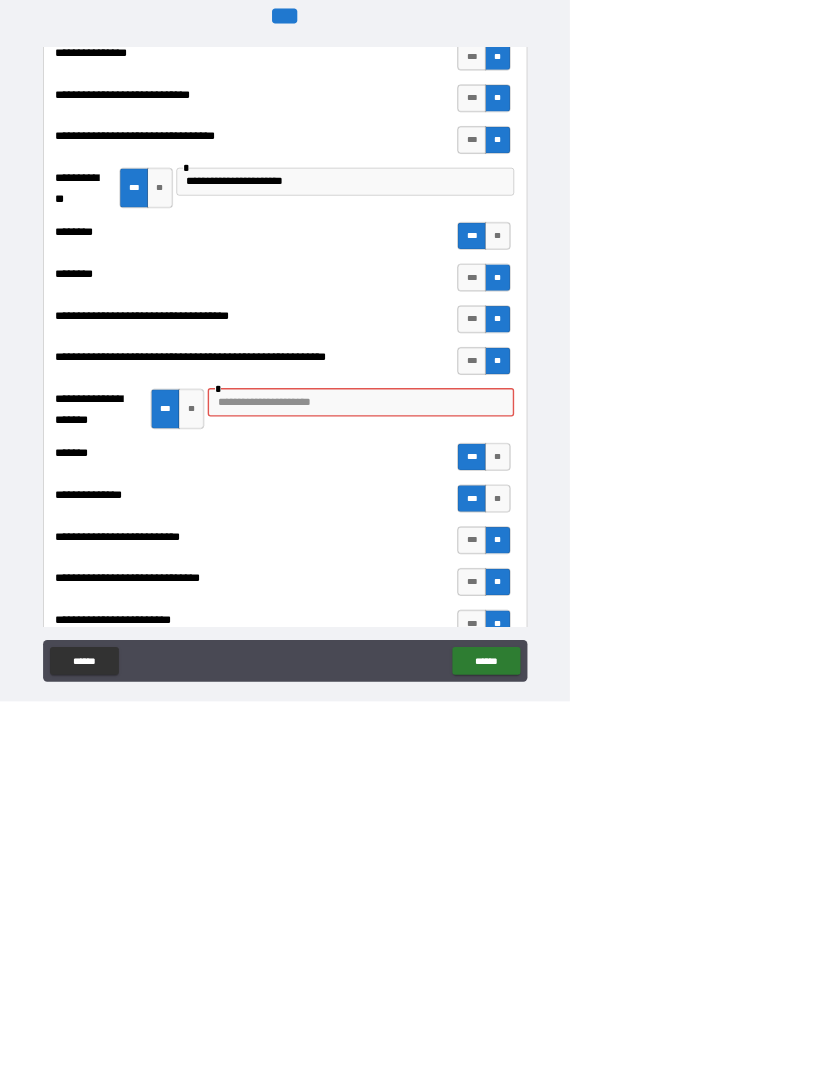 scroll, scrollTop: 64, scrollLeft: 0, axis: vertical 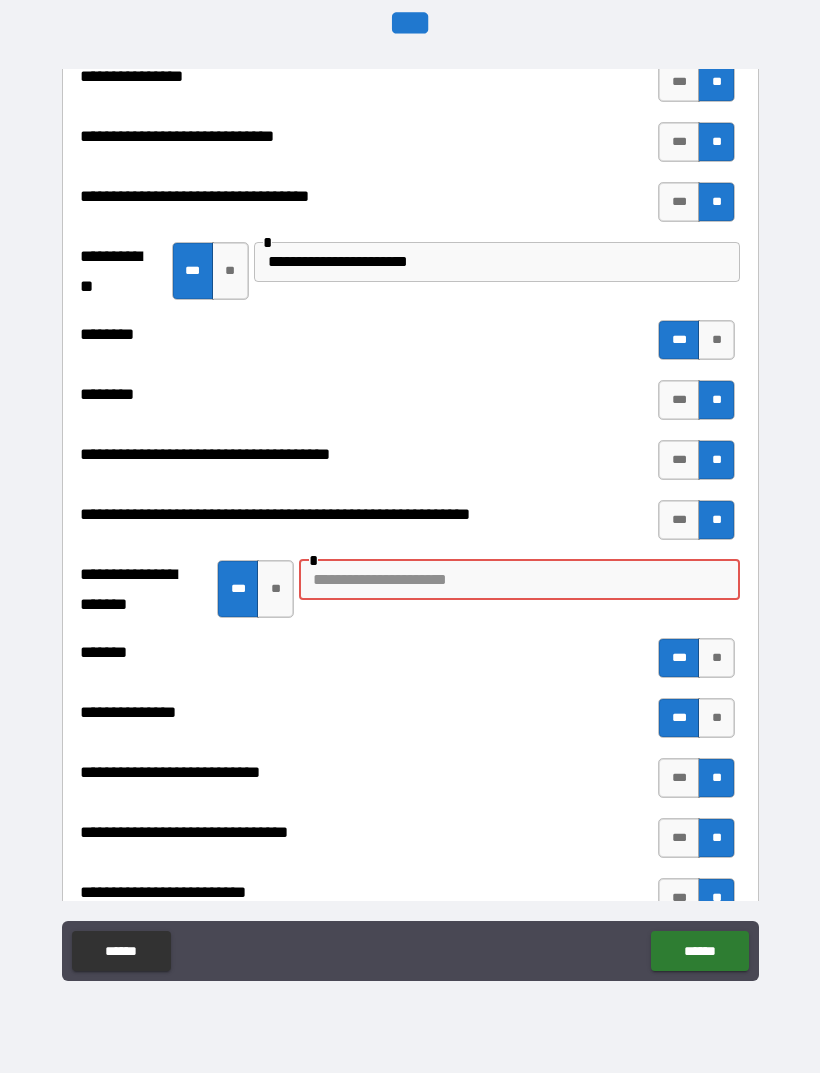click at bounding box center (519, 580) 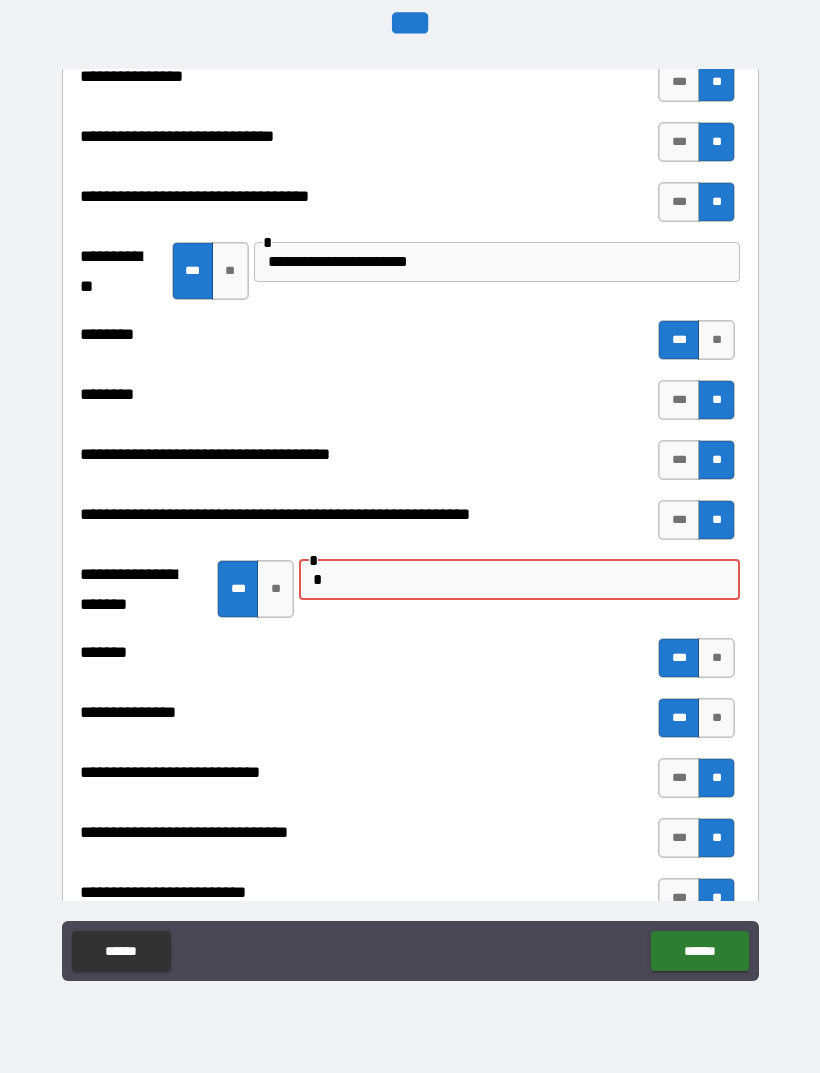 type on "*" 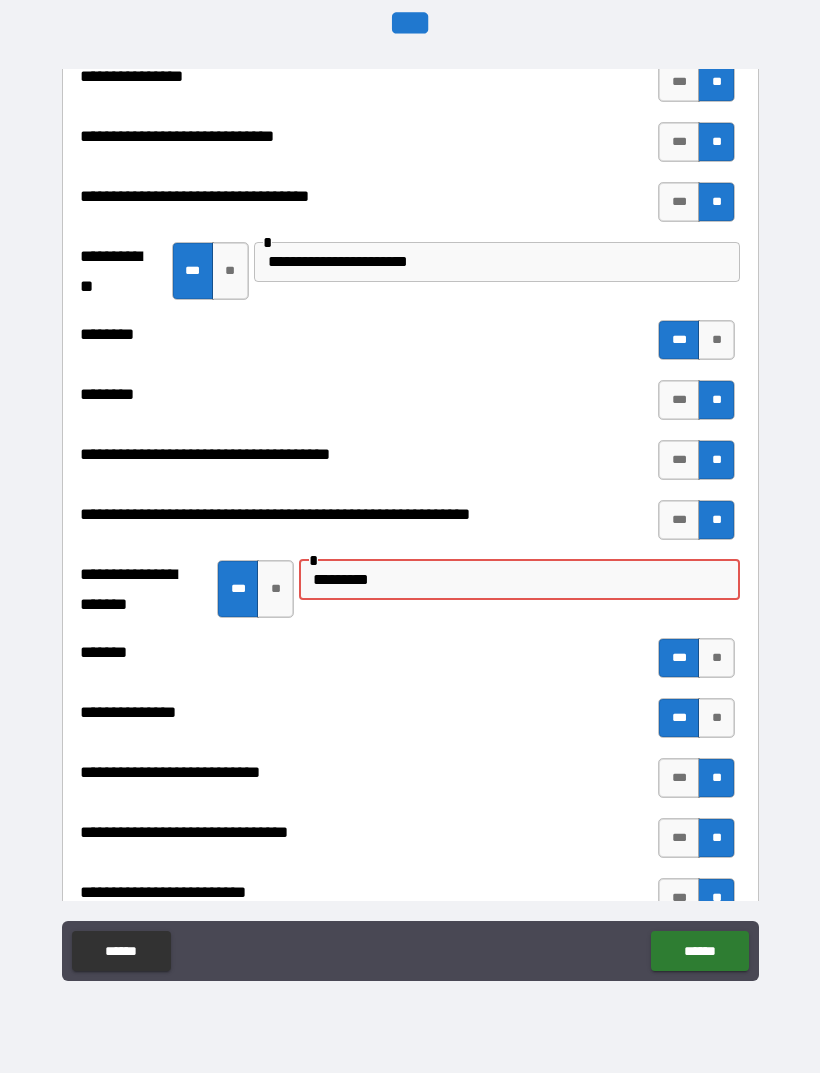 type on "*********" 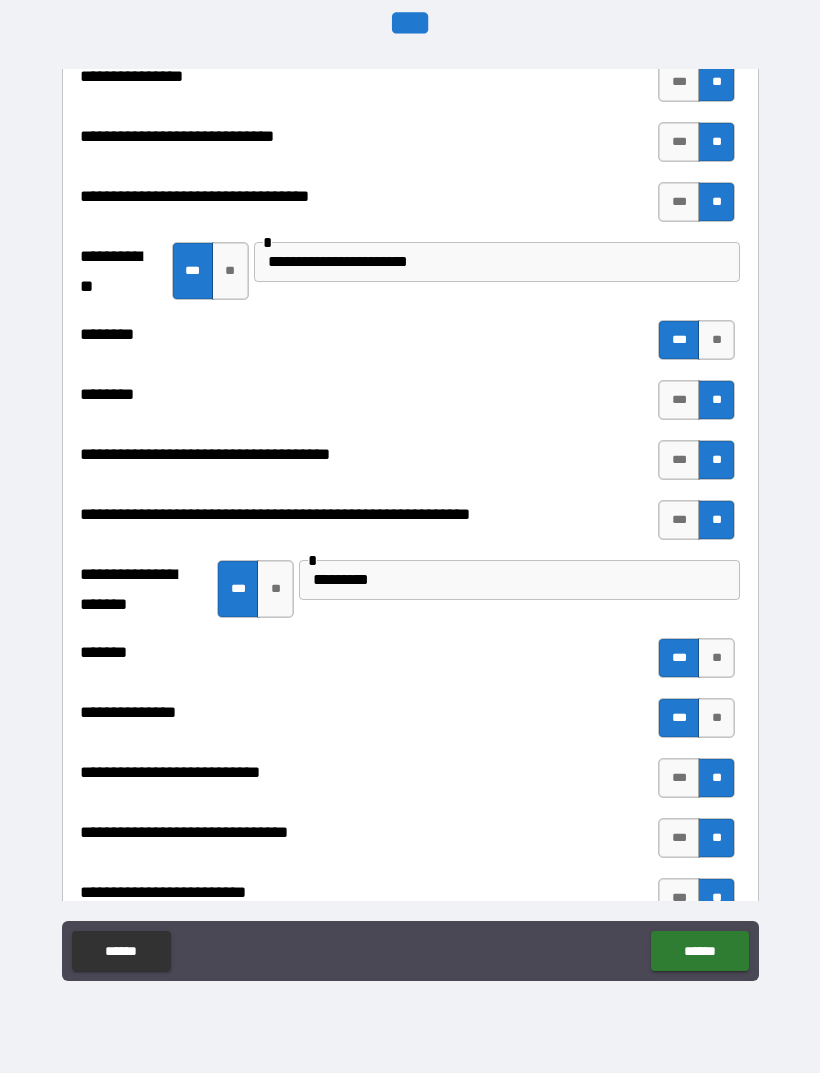 click on "******" at bounding box center (699, 951) 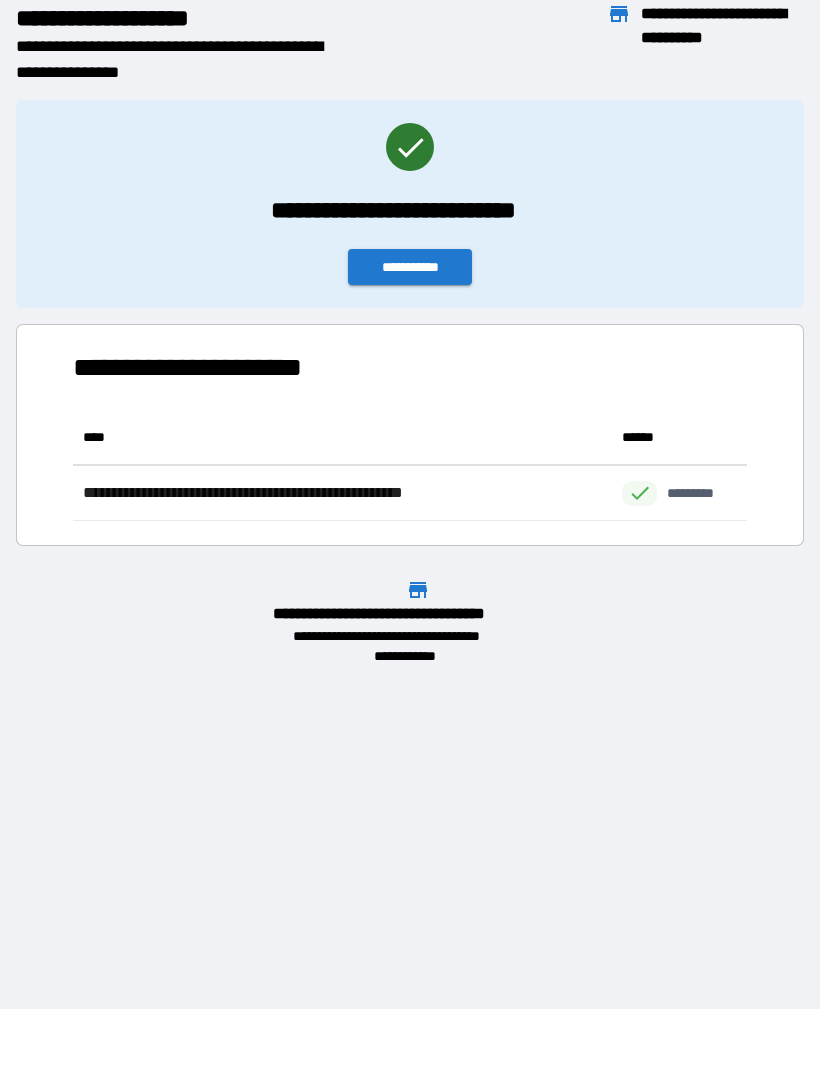 scroll, scrollTop: 1, scrollLeft: 1, axis: both 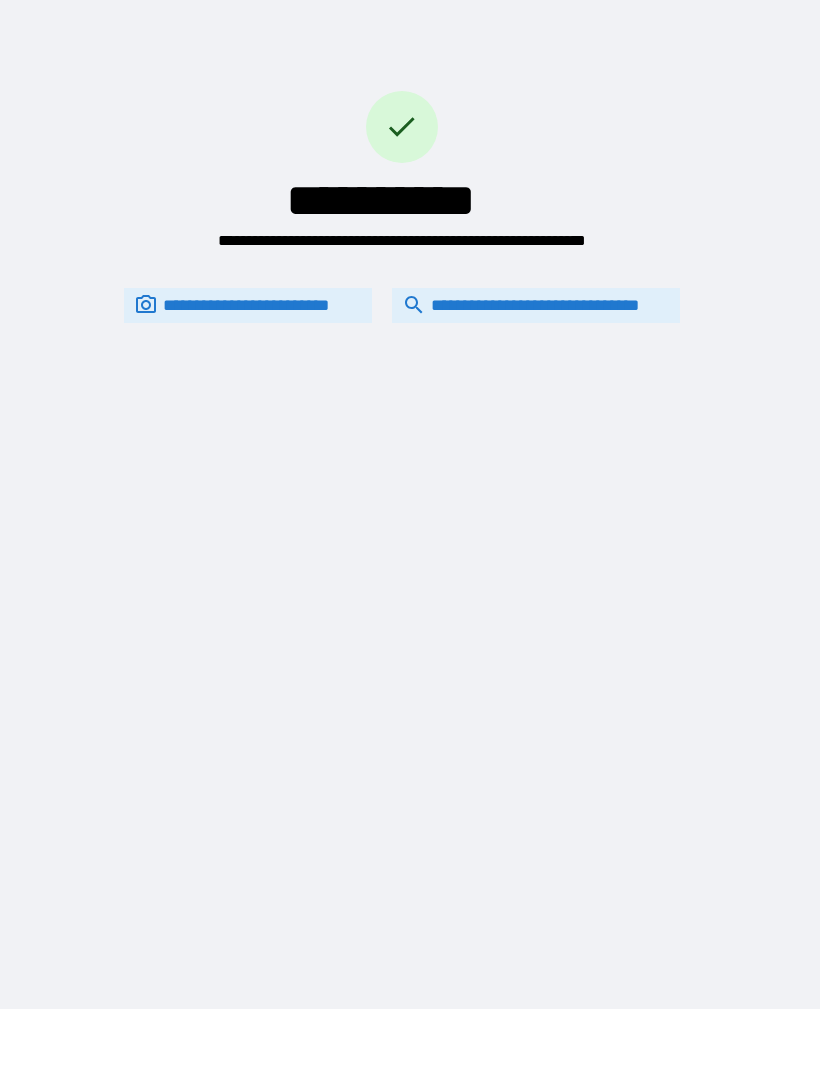 click on "**********" at bounding box center (536, 305) 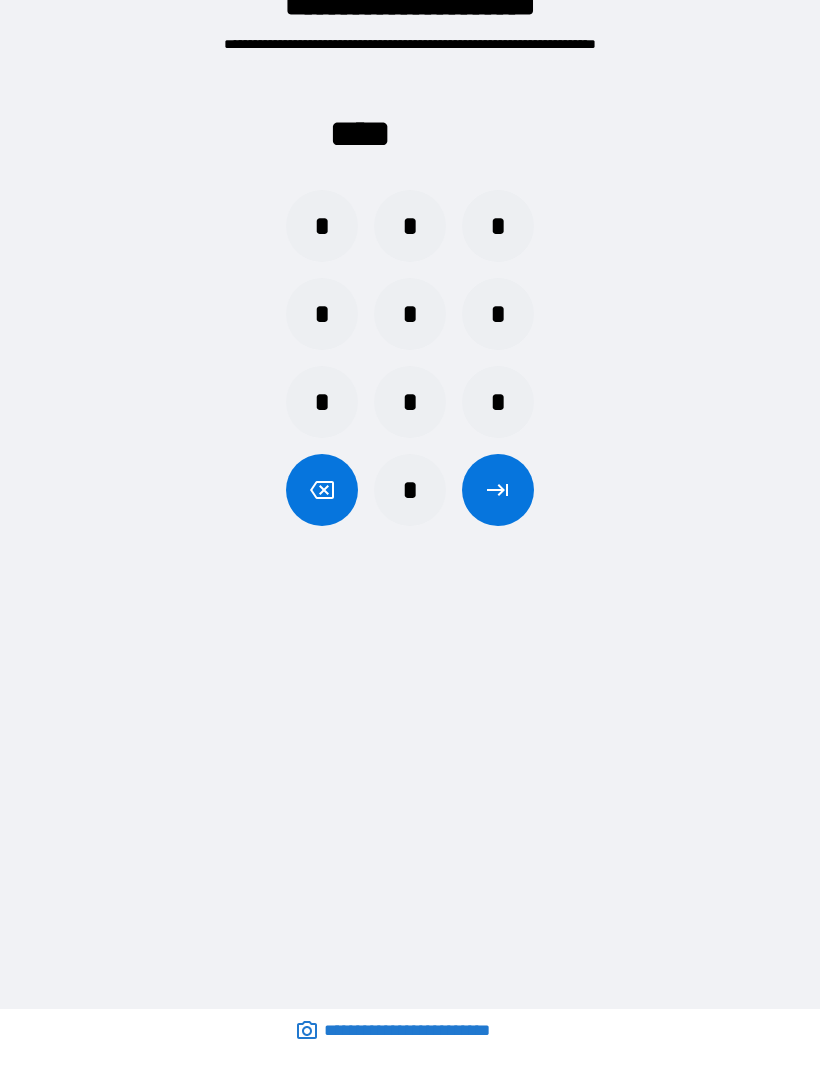 click on "*" at bounding box center [322, 226] 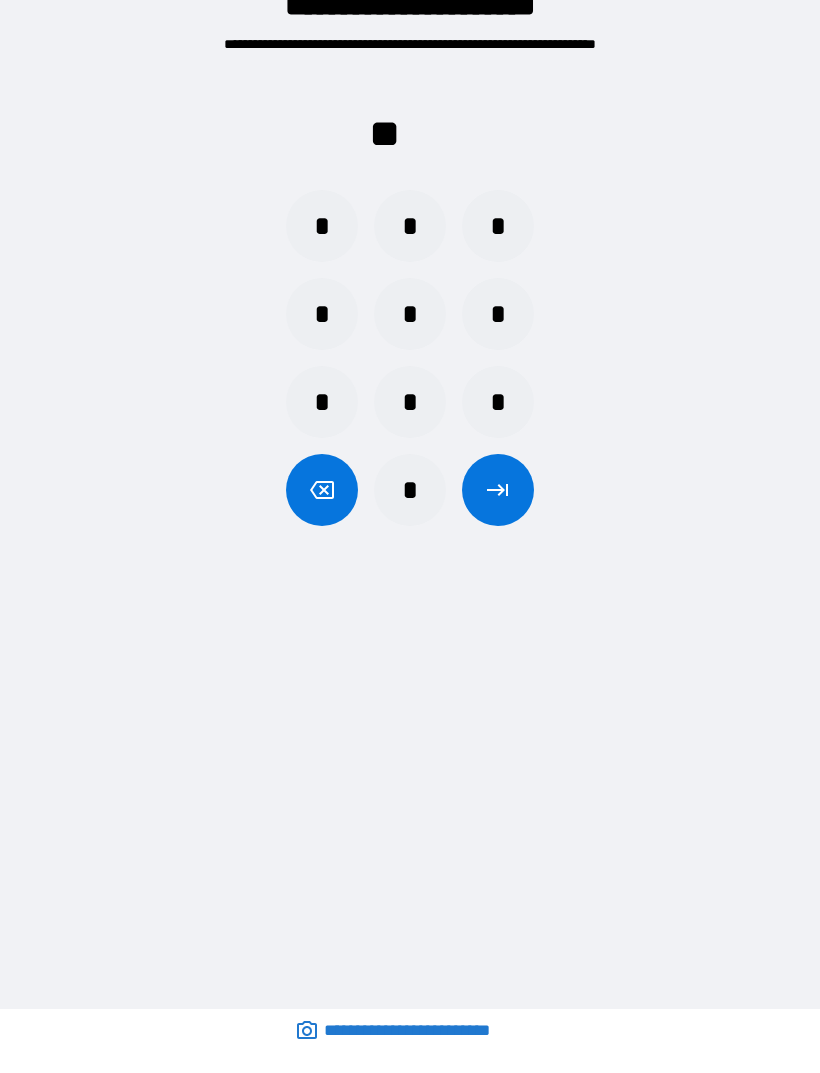click on "*" at bounding box center (322, 226) 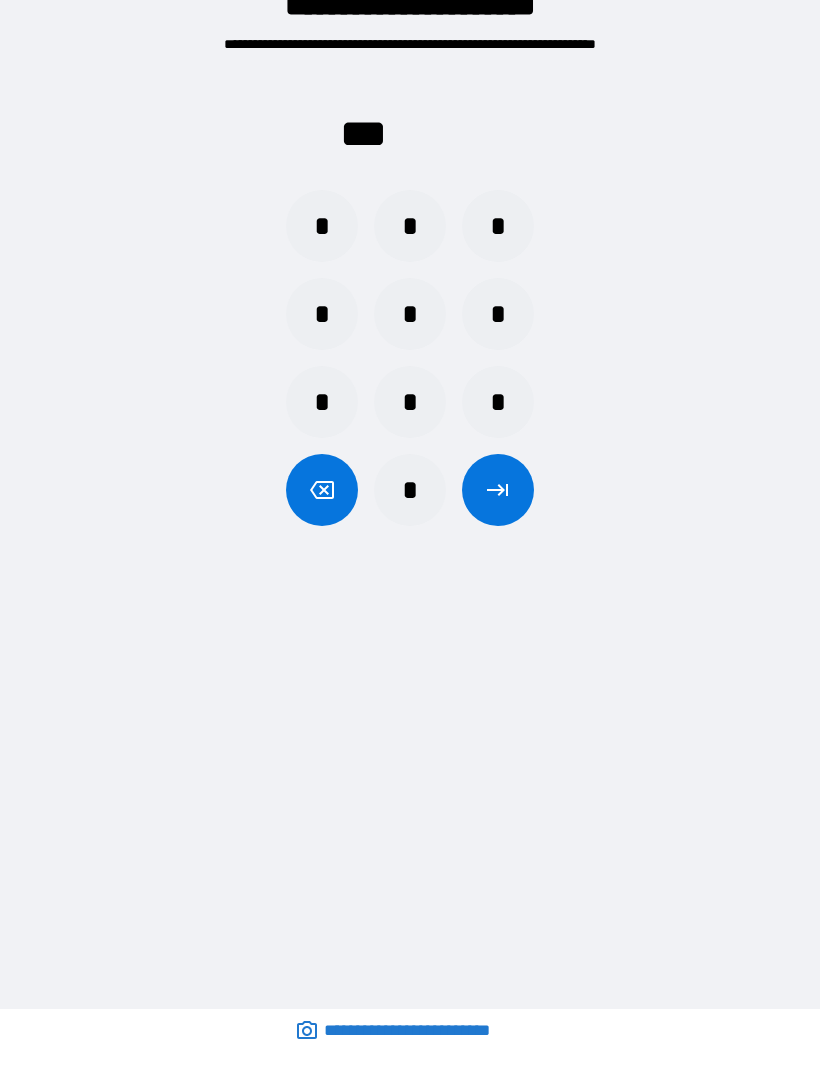 click on "*" at bounding box center (322, 226) 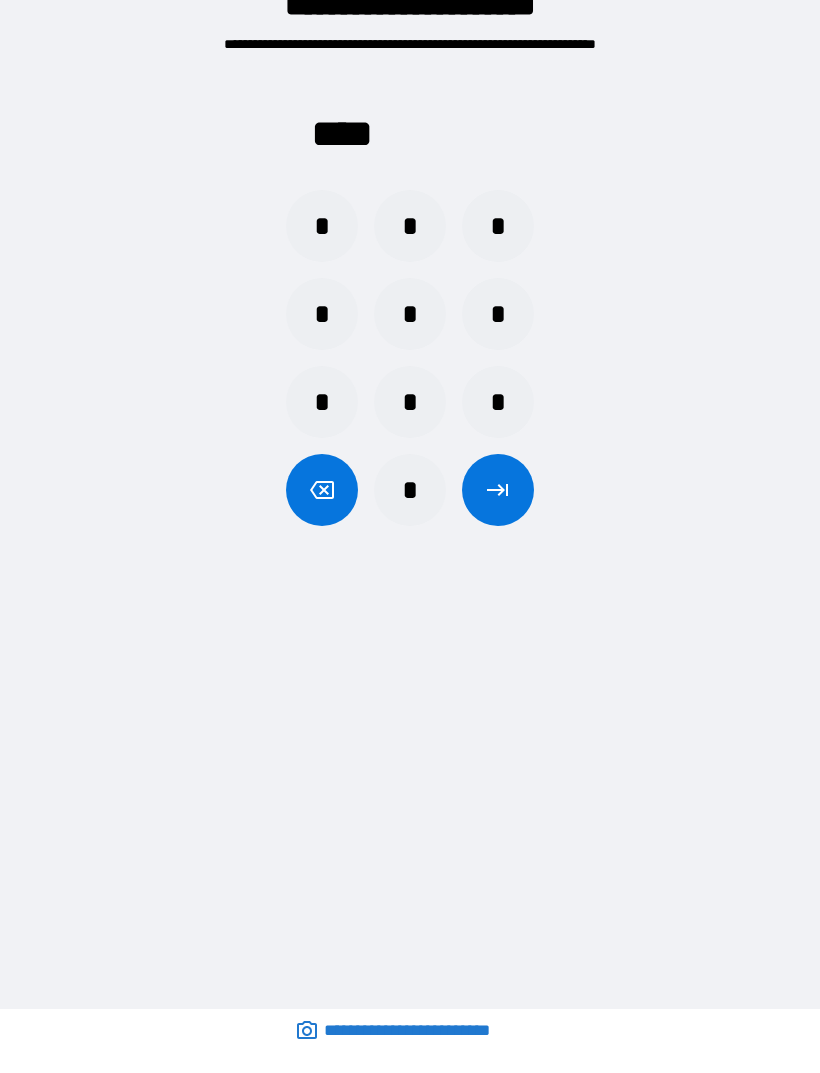 click 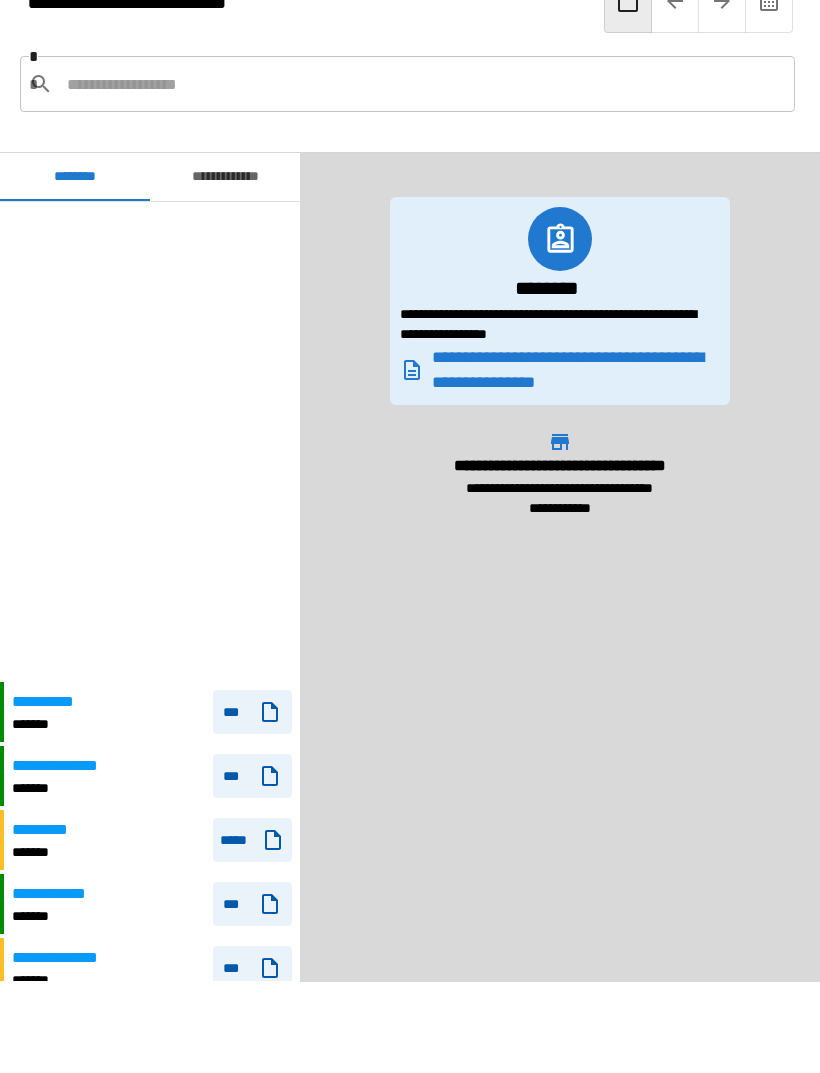 scroll, scrollTop: 480, scrollLeft: 0, axis: vertical 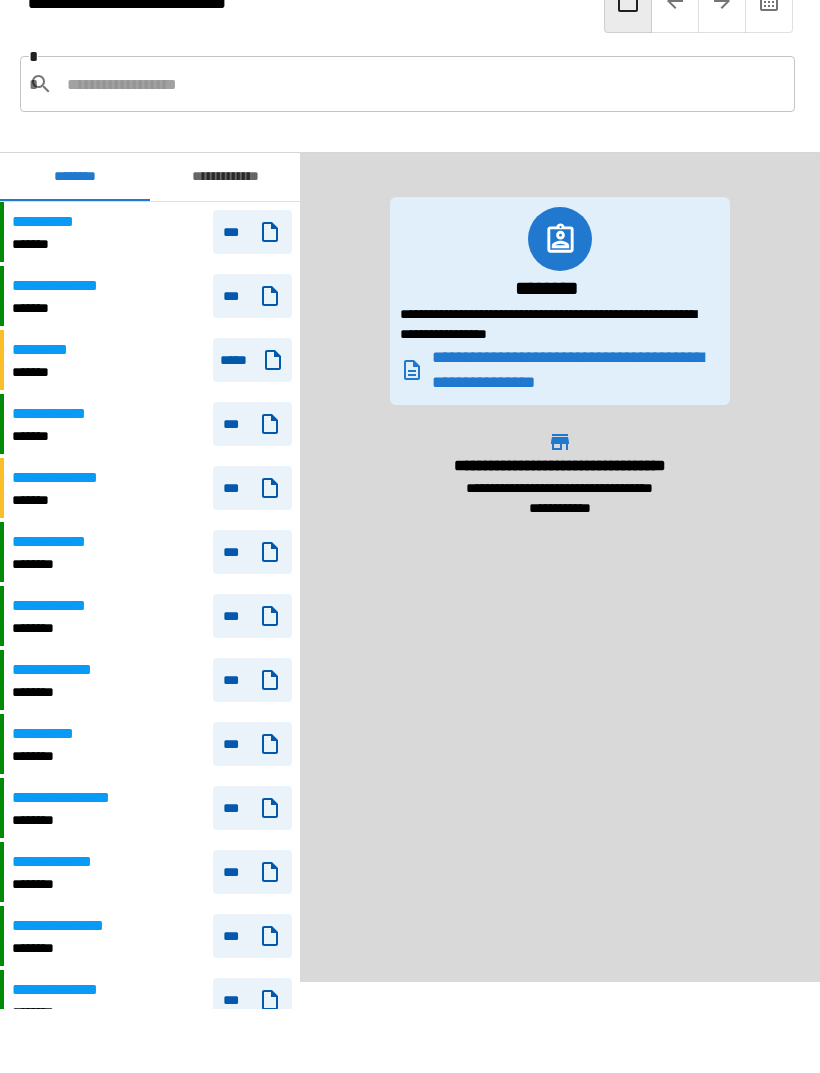 click on "********* ******* *****" at bounding box center (152, 360) 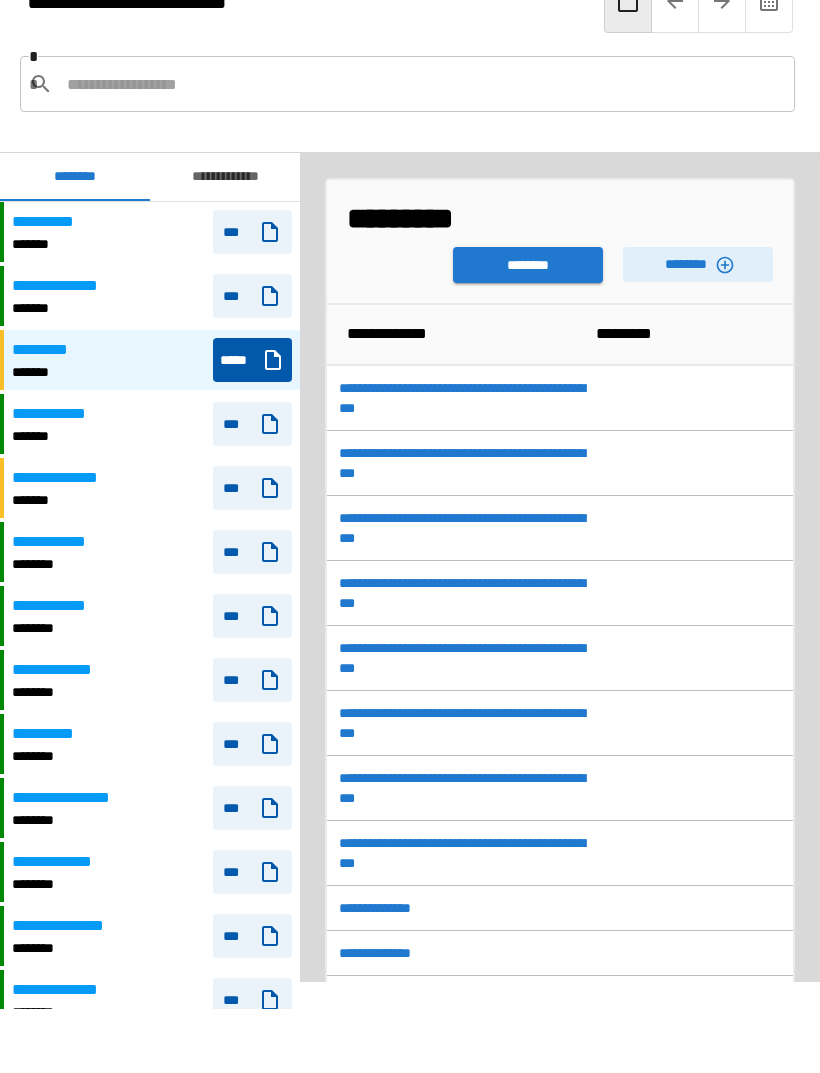 click on "********" at bounding box center (528, 265) 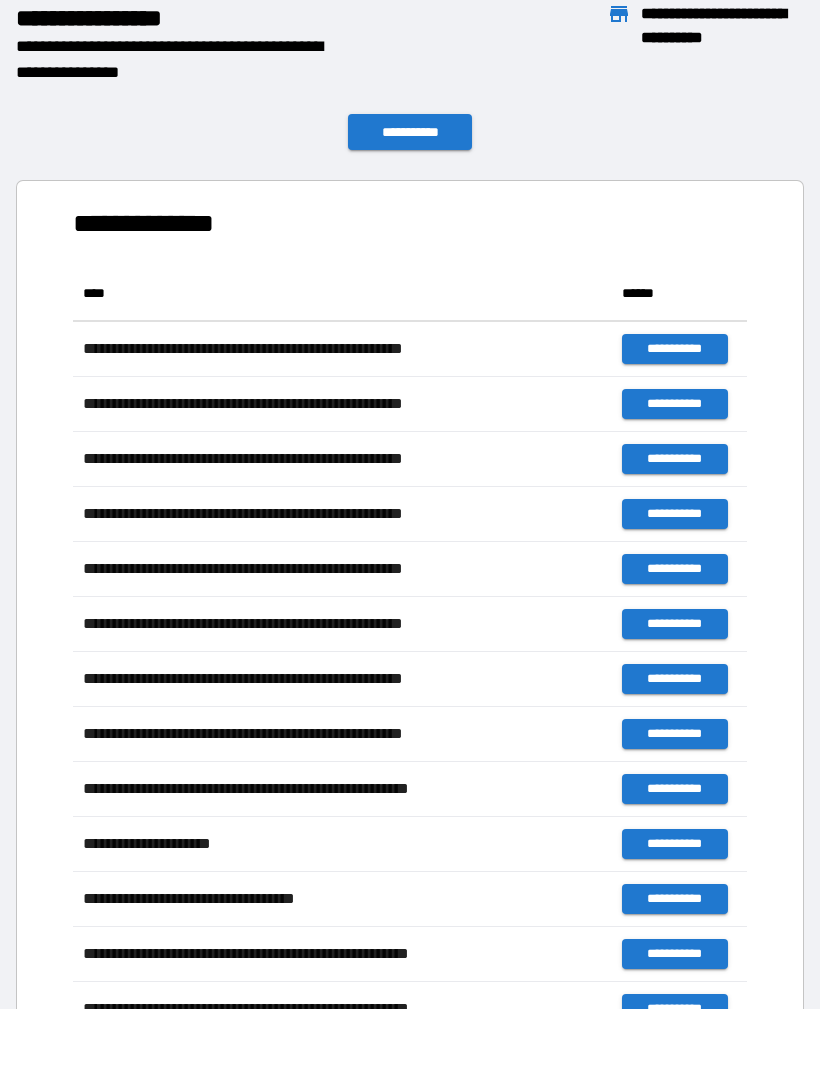 scroll, scrollTop: 1, scrollLeft: 1, axis: both 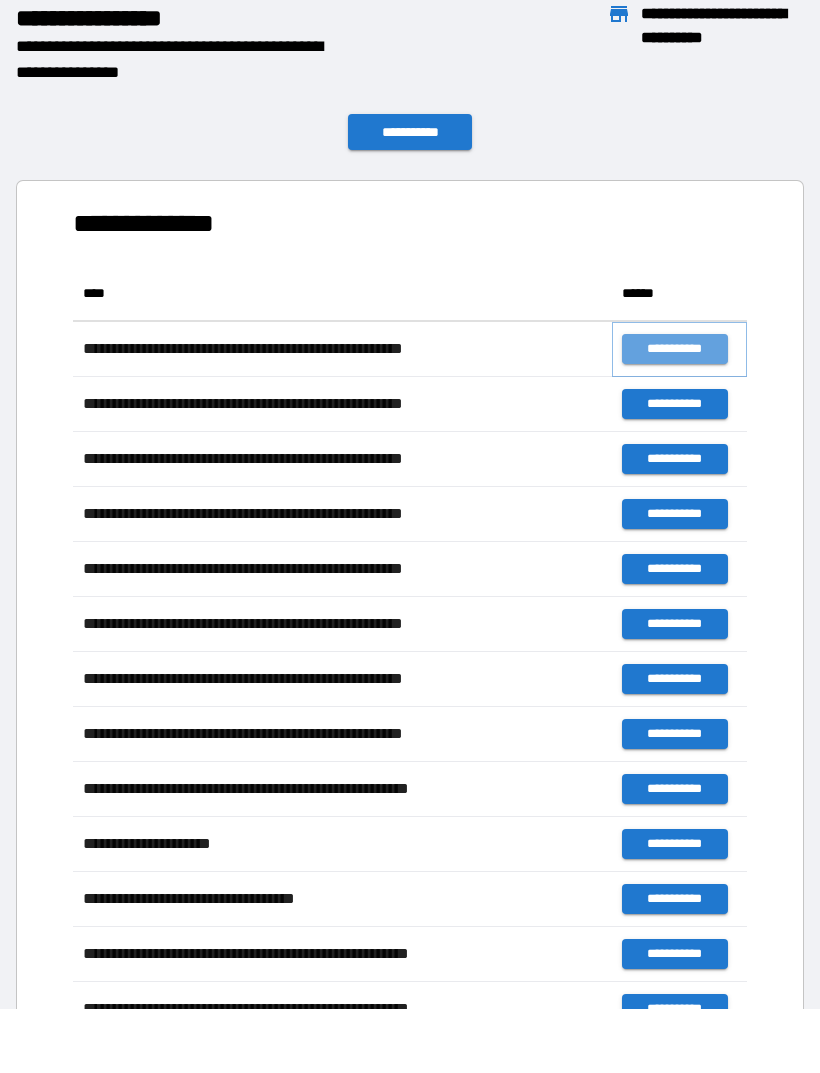 click on "**********" at bounding box center (674, 349) 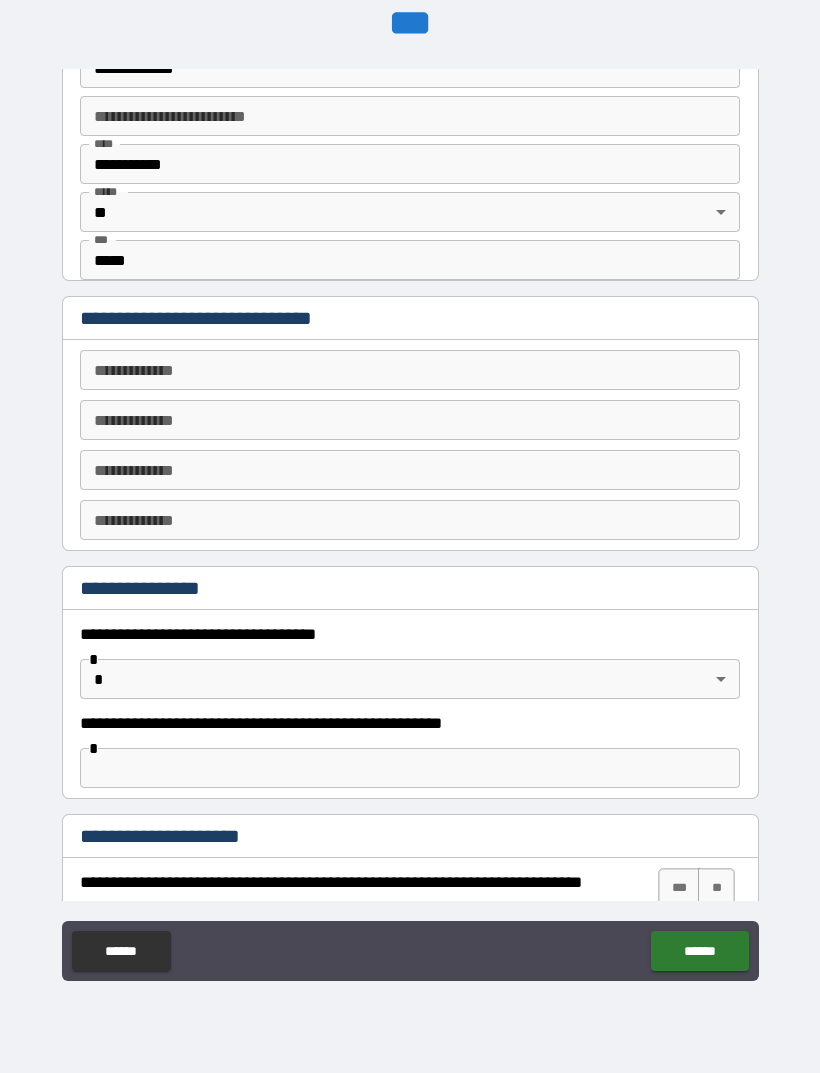 scroll, scrollTop: 788, scrollLeft: 0, axis: vertical 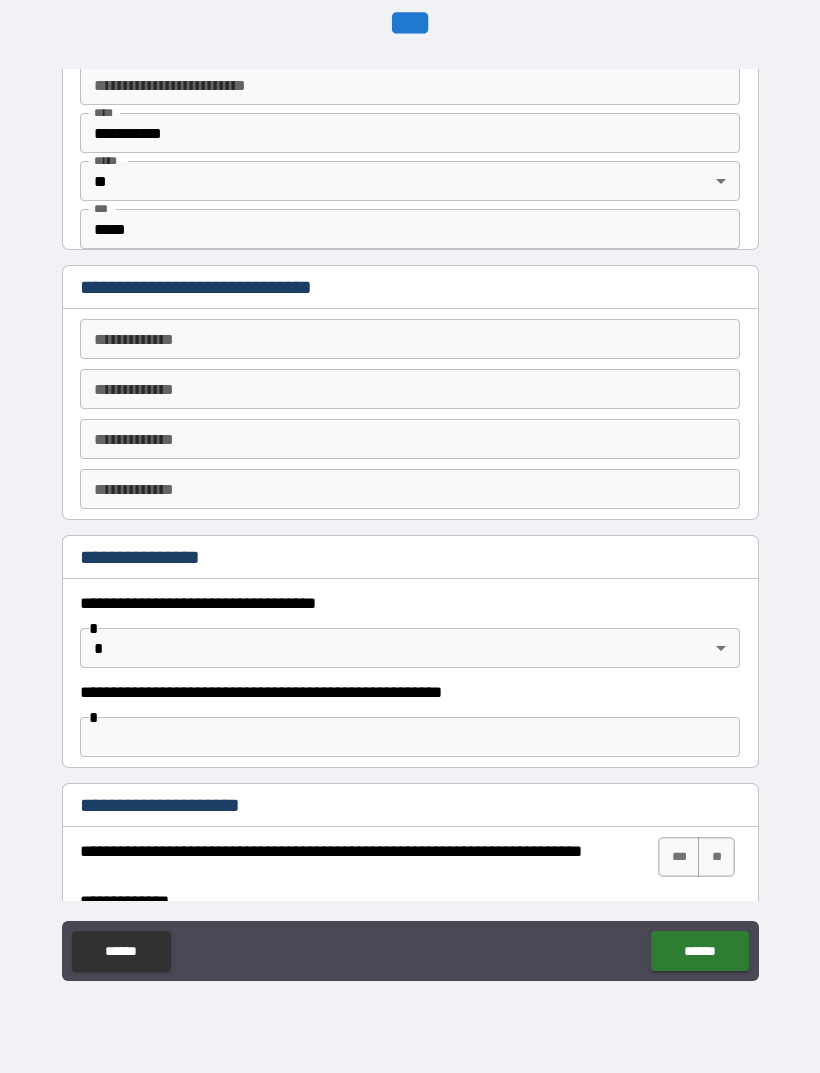 click on "**********" at bounding box center (410, 339) 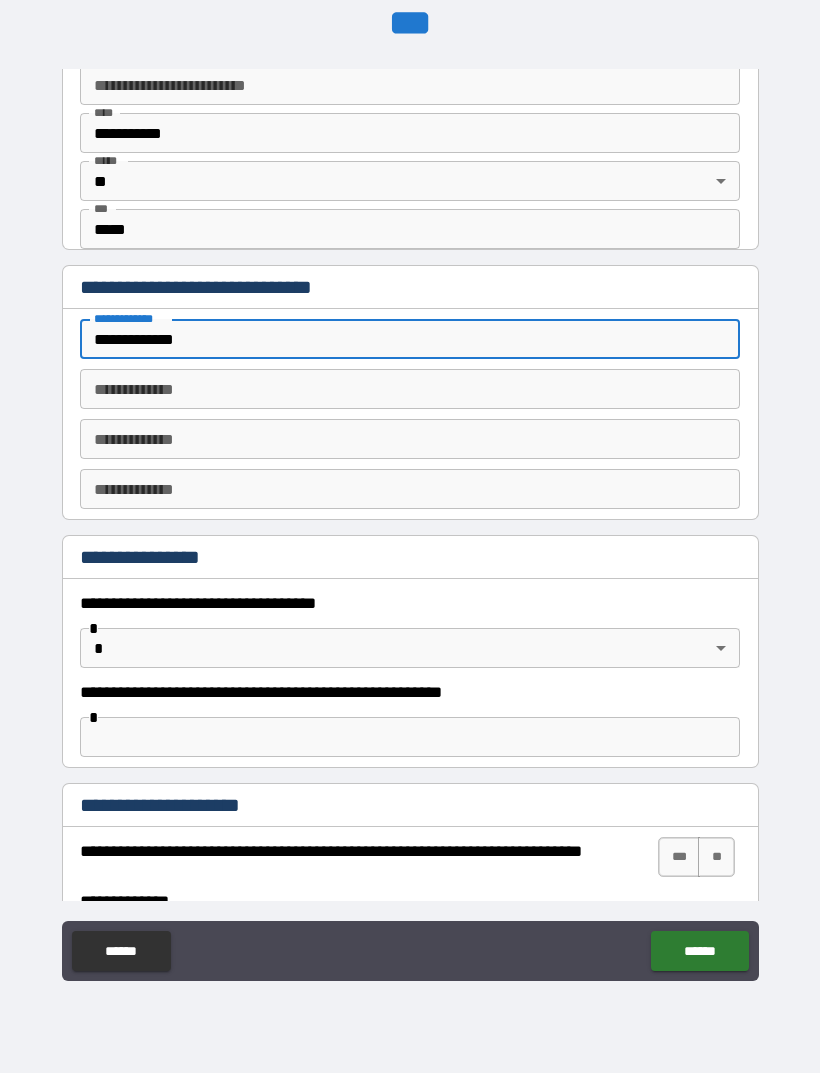 type on "**********" 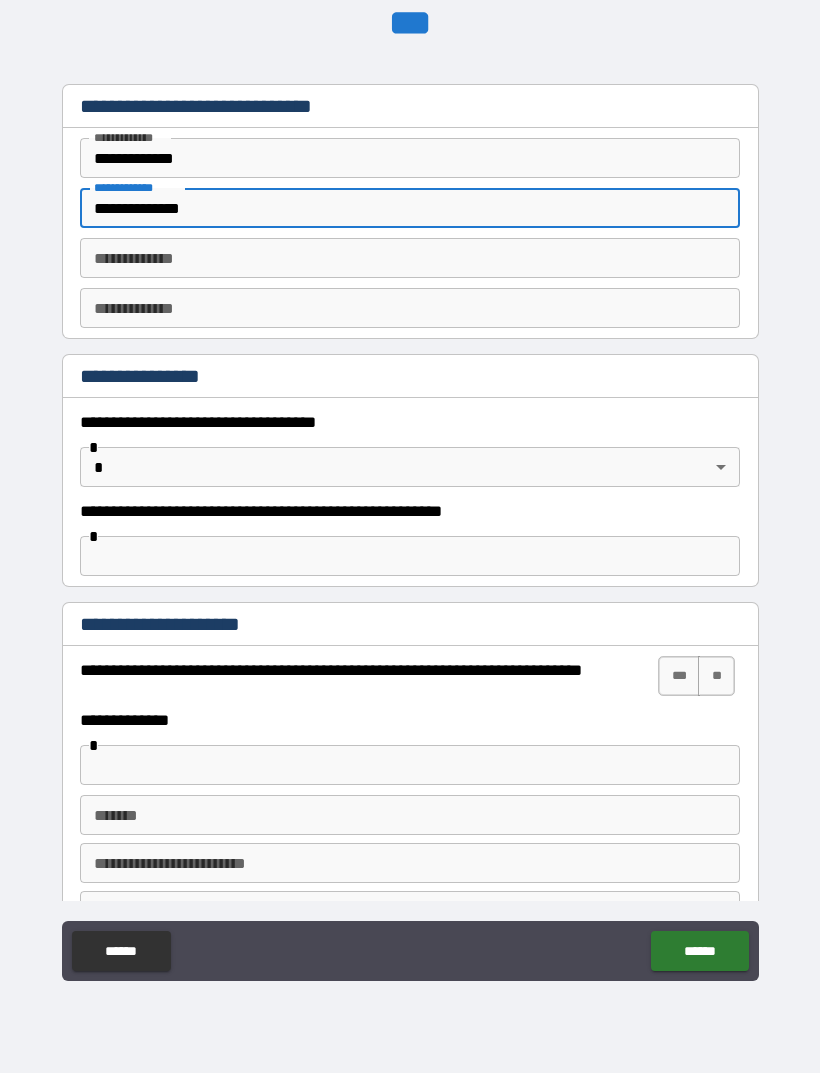 scroll, scrollTop: 967, scrollLeft: 0, axis: vertical 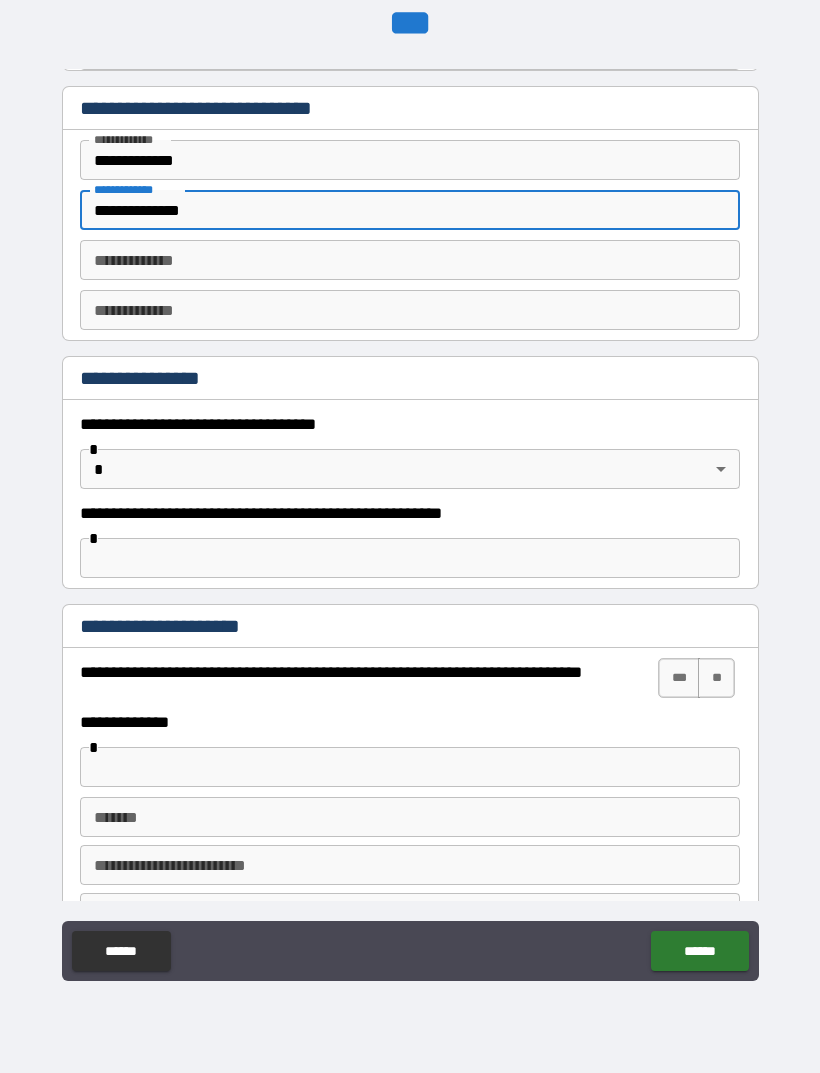type on "**********" 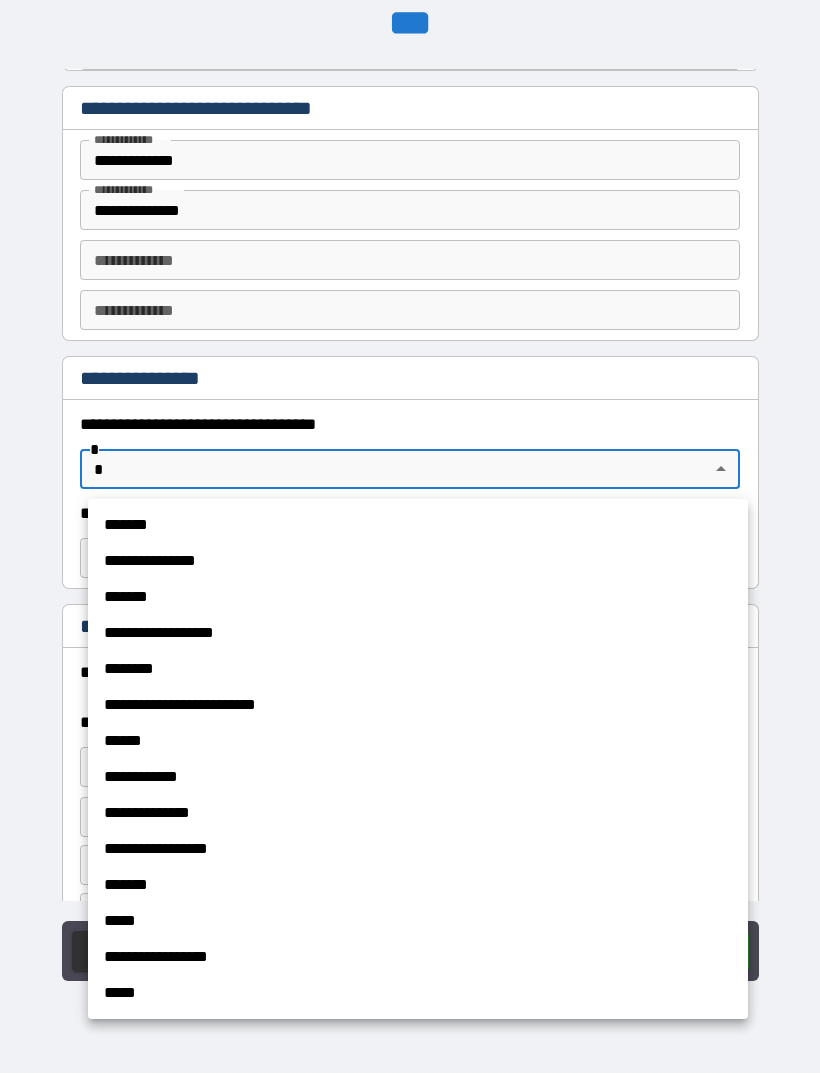 click at bounding box center [410, 536] 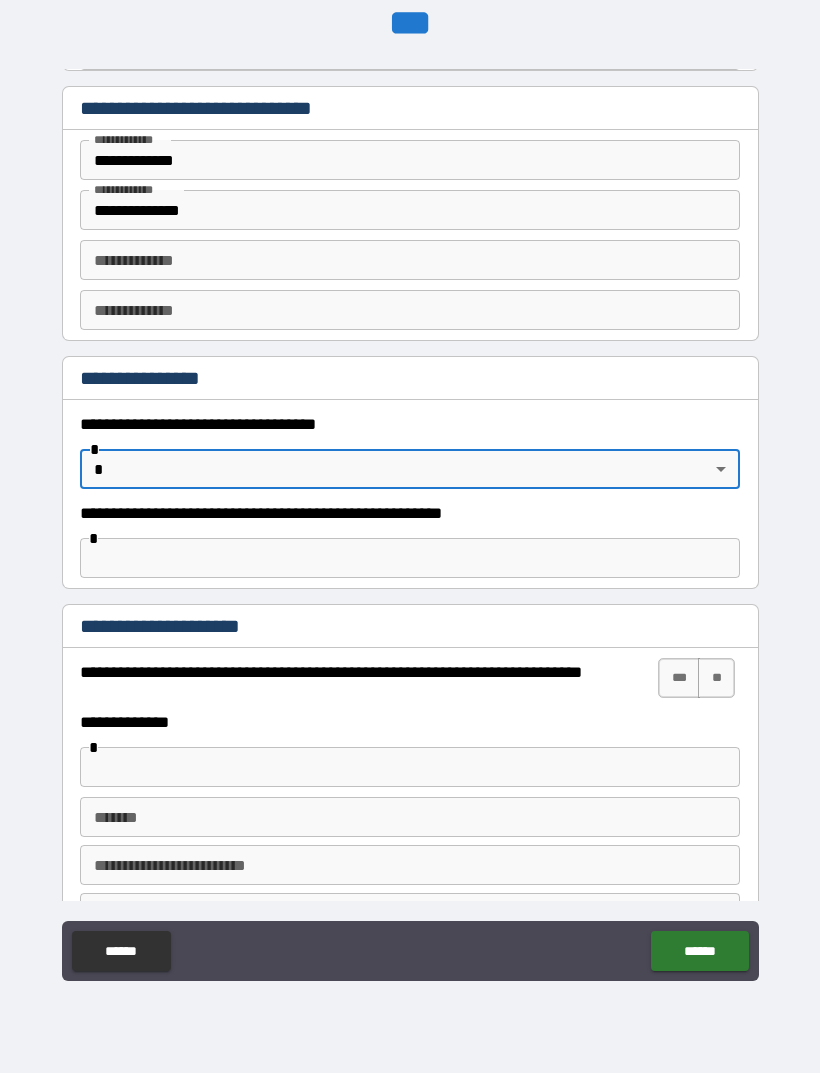 click on "**********" at bounding box center (410, 504) 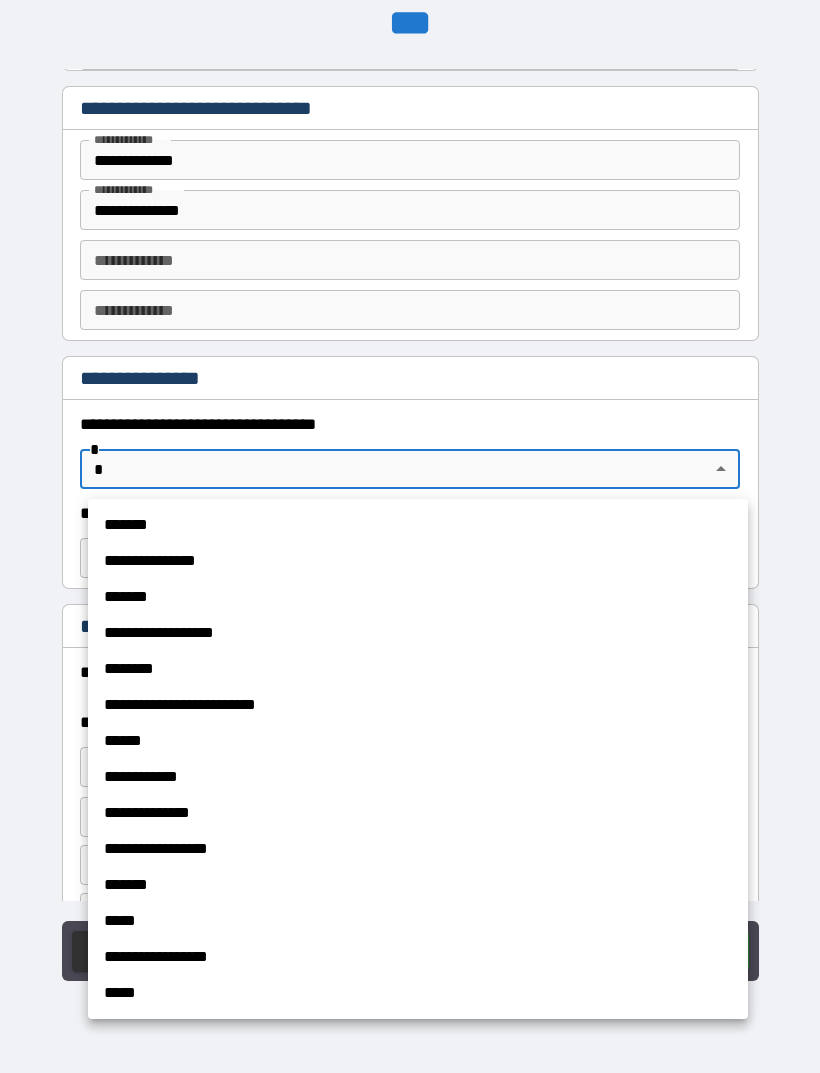 click on "*******" at bounding box center [418, 525] 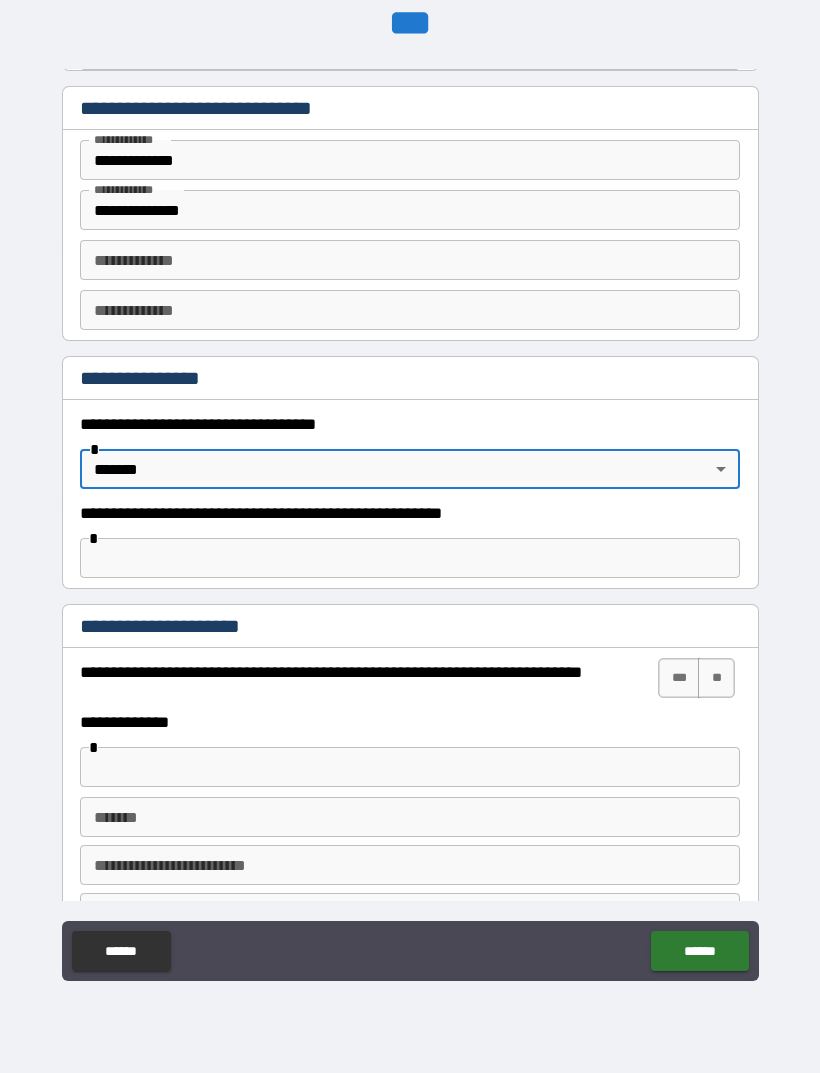 click at bounding box center (410, 558) 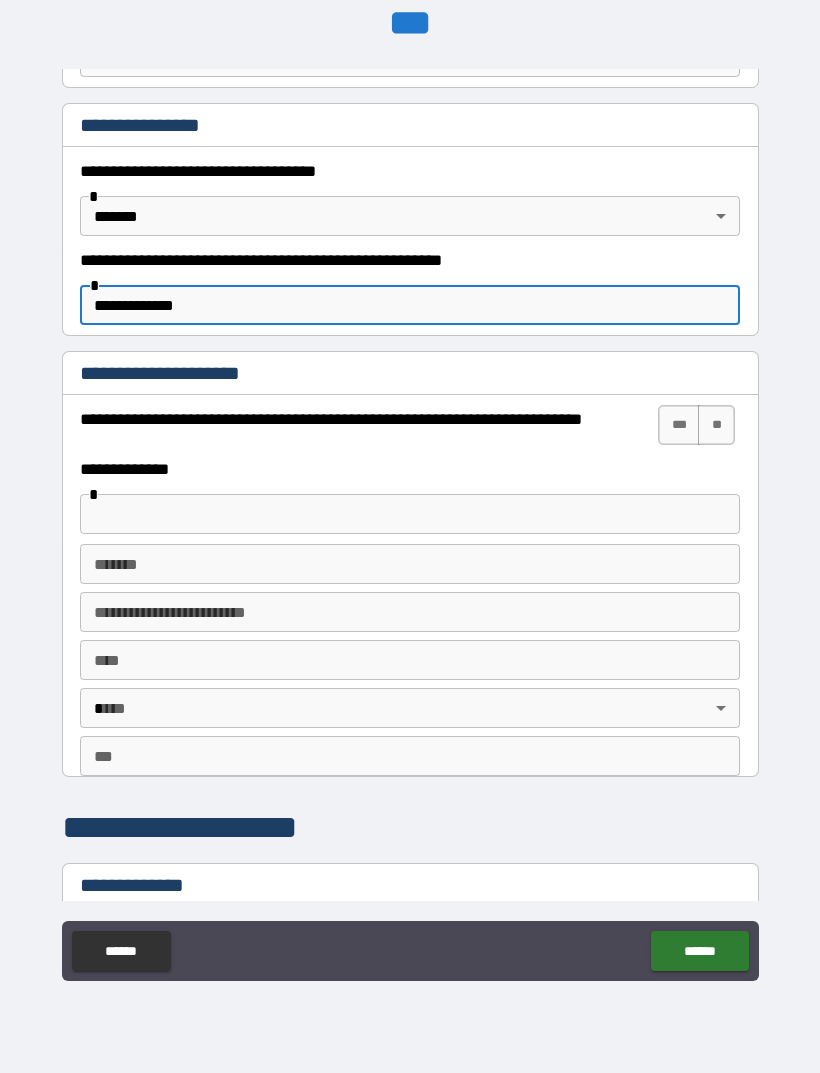 scroll, scrollTop: 1243, scrollLeft: 0, axis: vertical 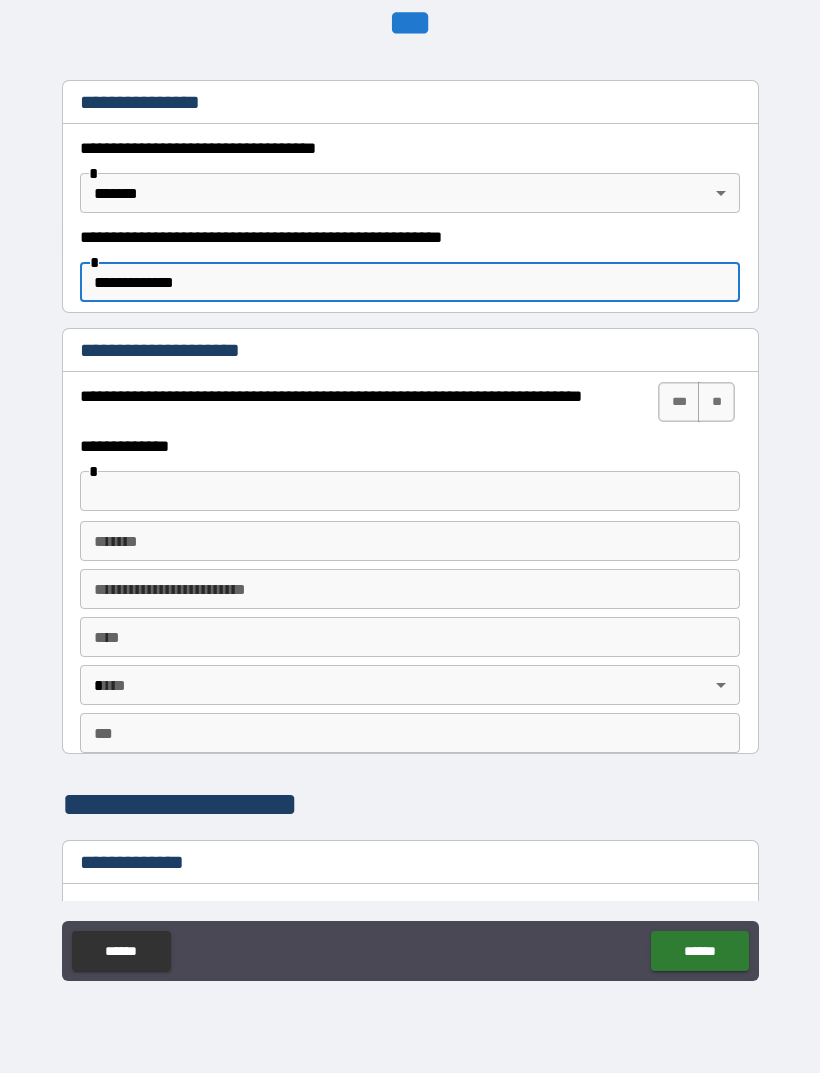 type on "**********" 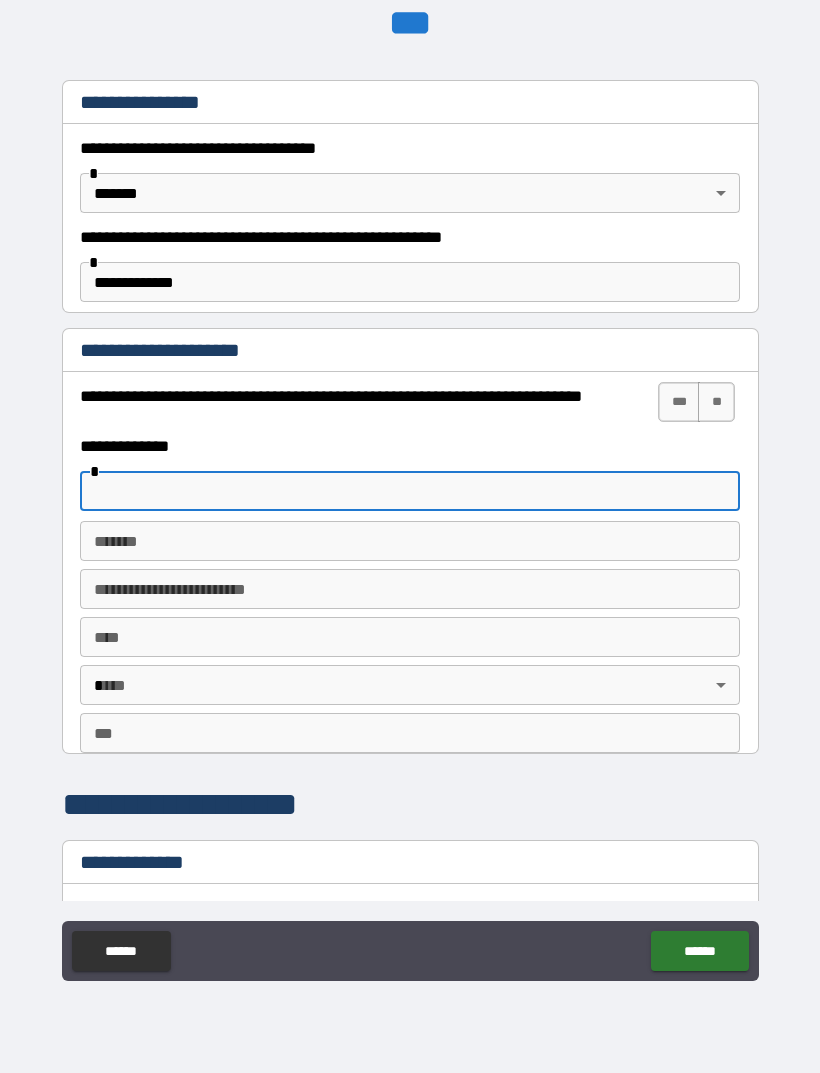 click on "***" at bounding box center (679, 402) 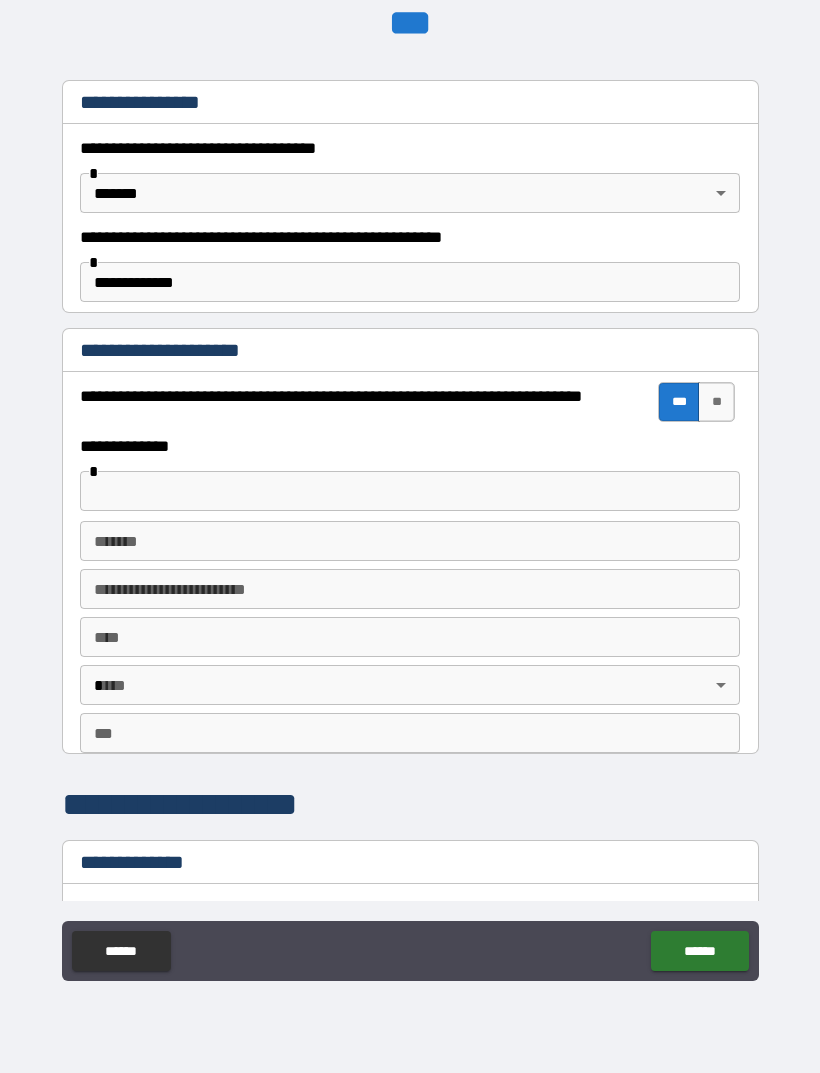 click at bounding box center [410, 491] 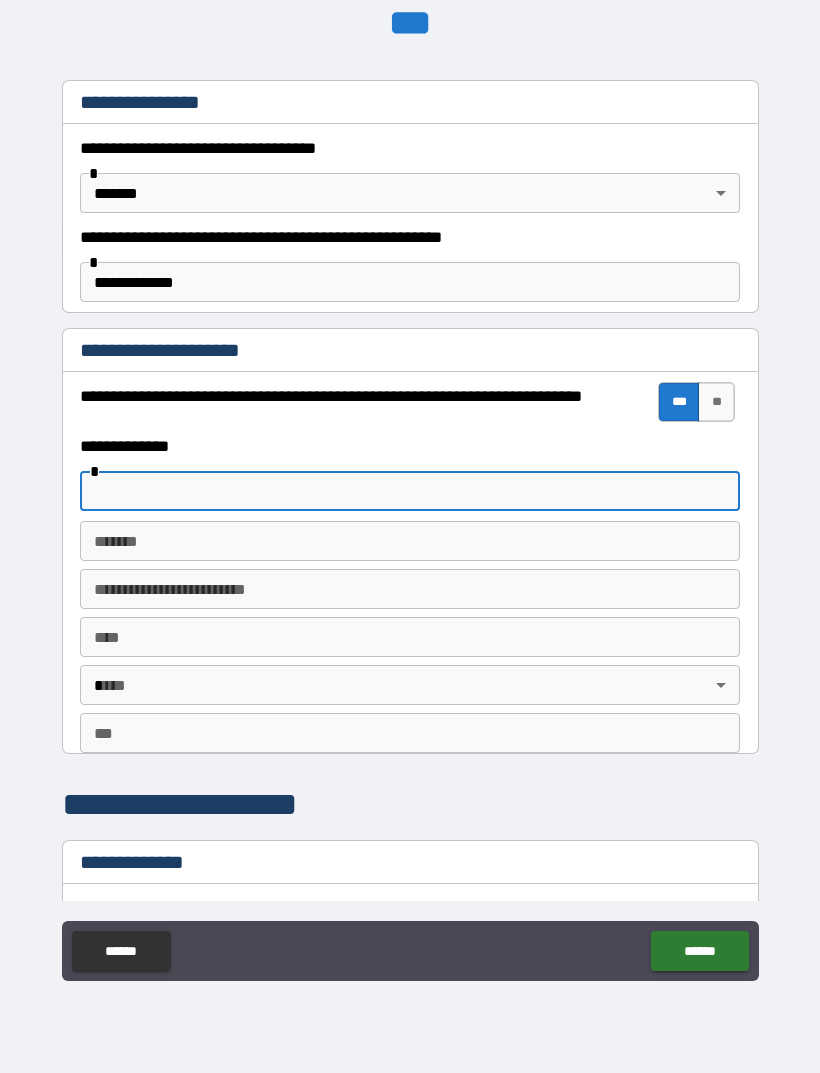 type on "*" 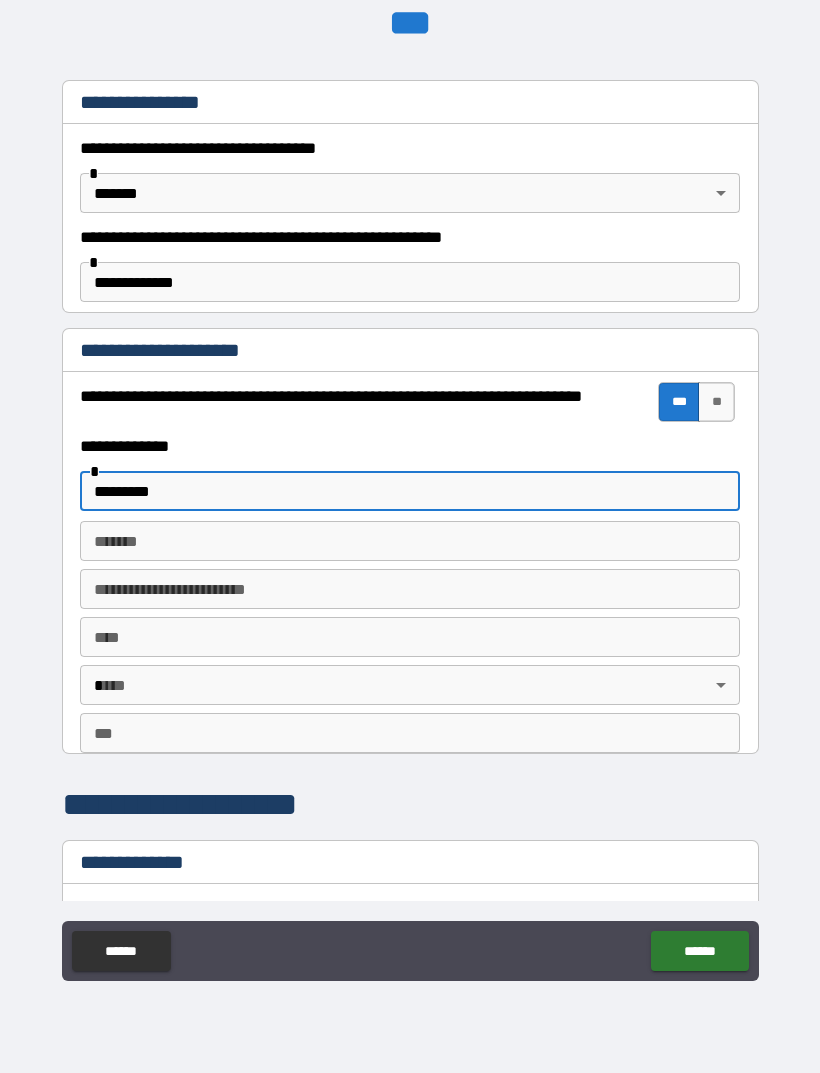 type on "*********" 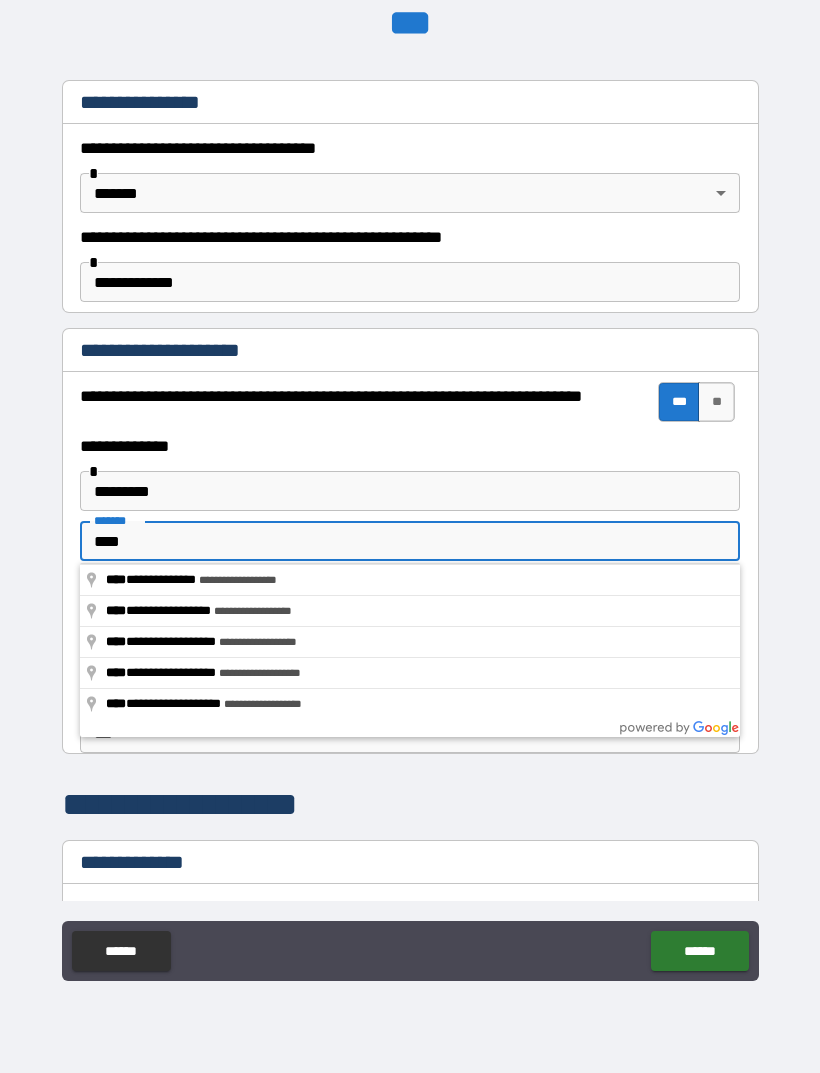 type on "**********" 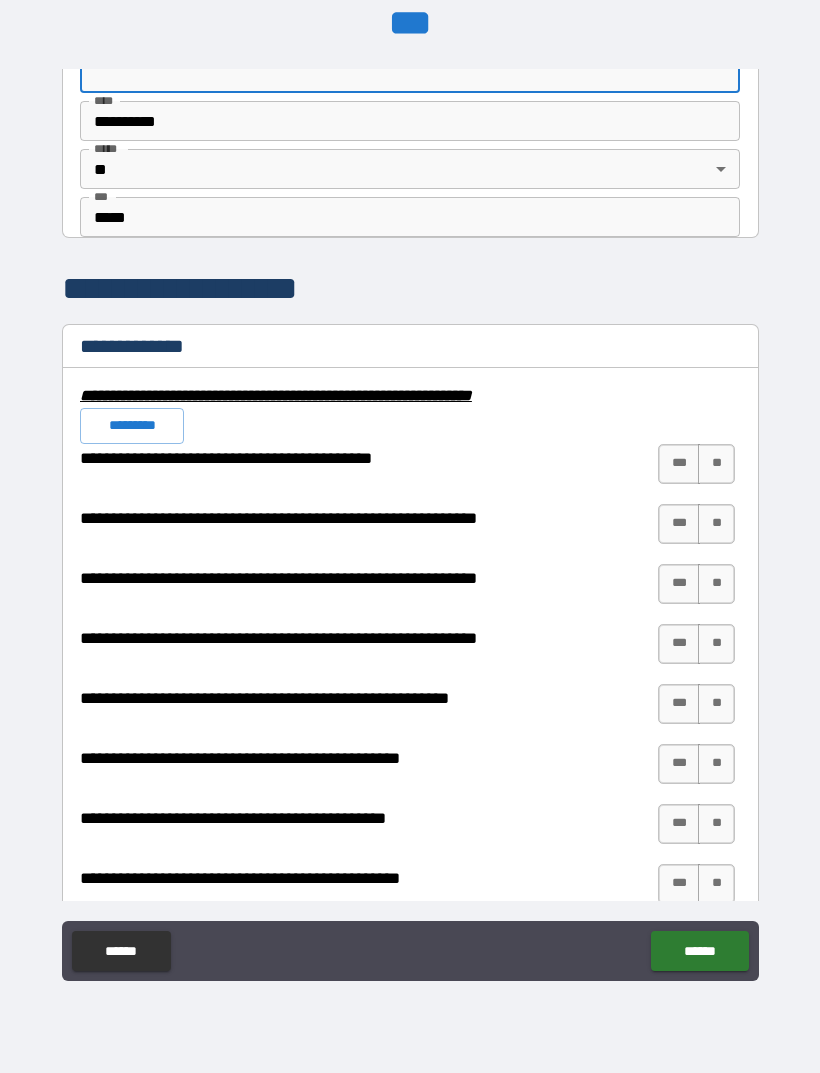 scroll, scrollTop: 1773, scrollLeft: 0, axis: vertical 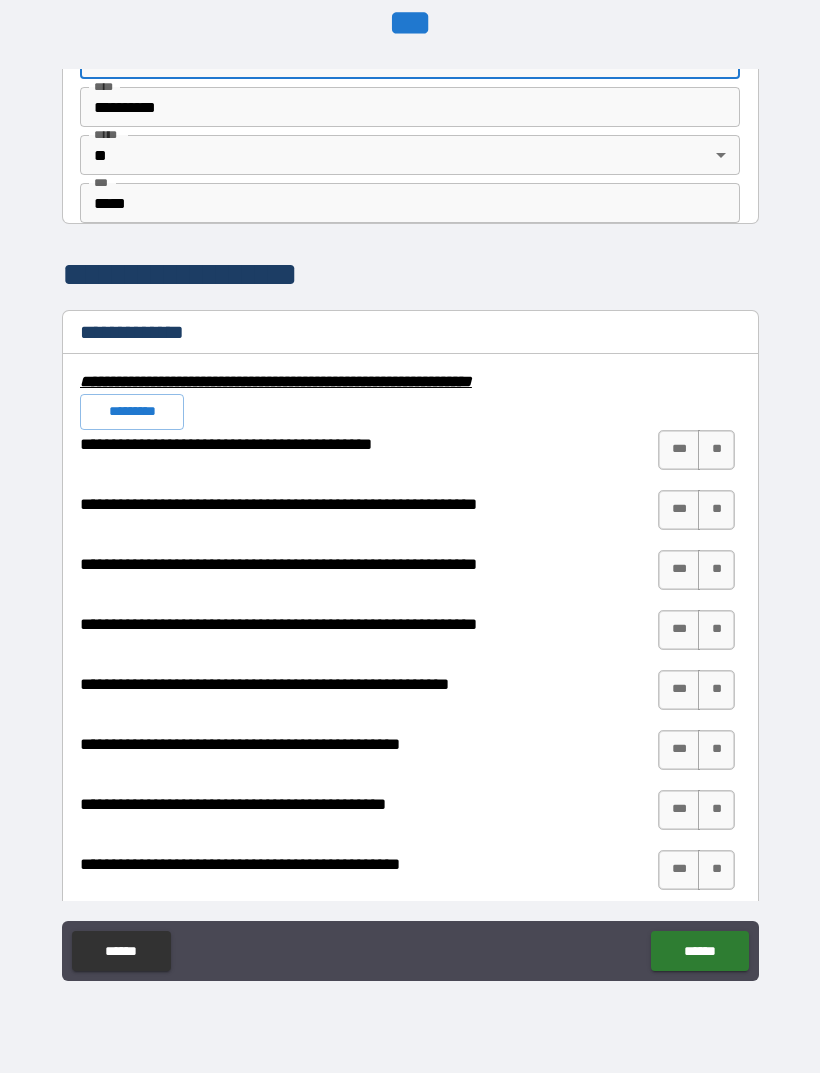 click on "**" at bounding box center [716, 450] 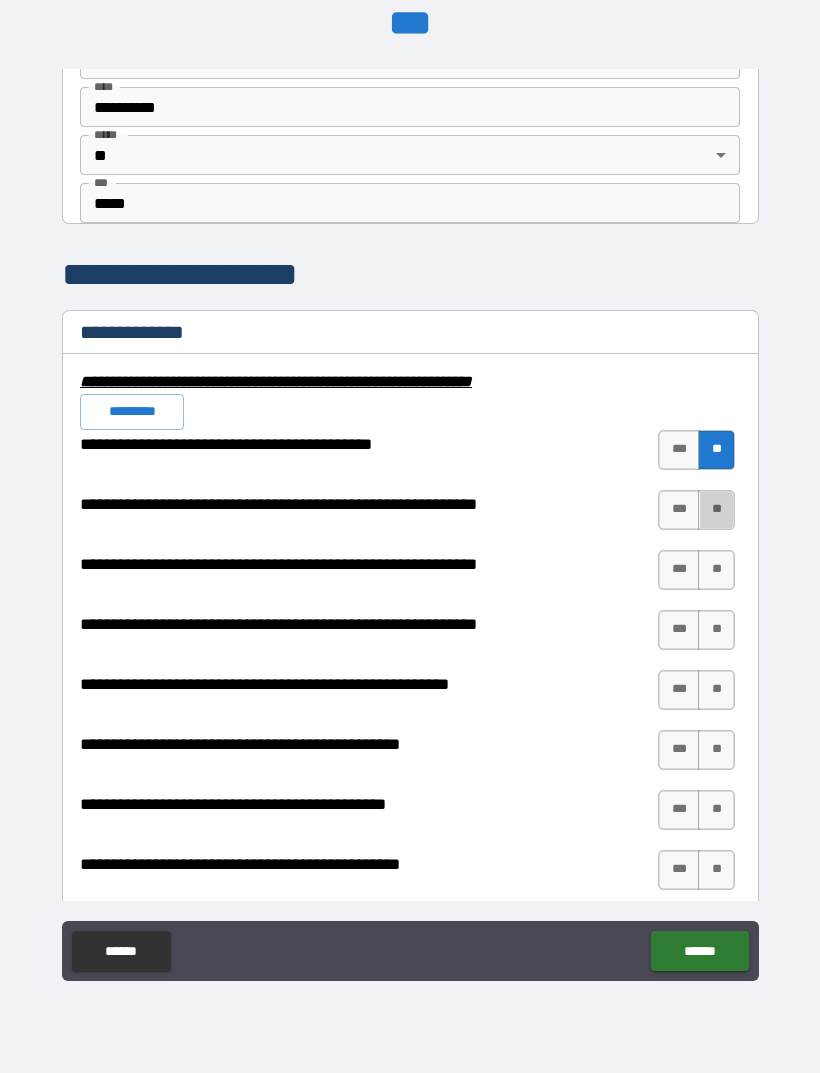 click on "**" at bounding box center [716, 510] 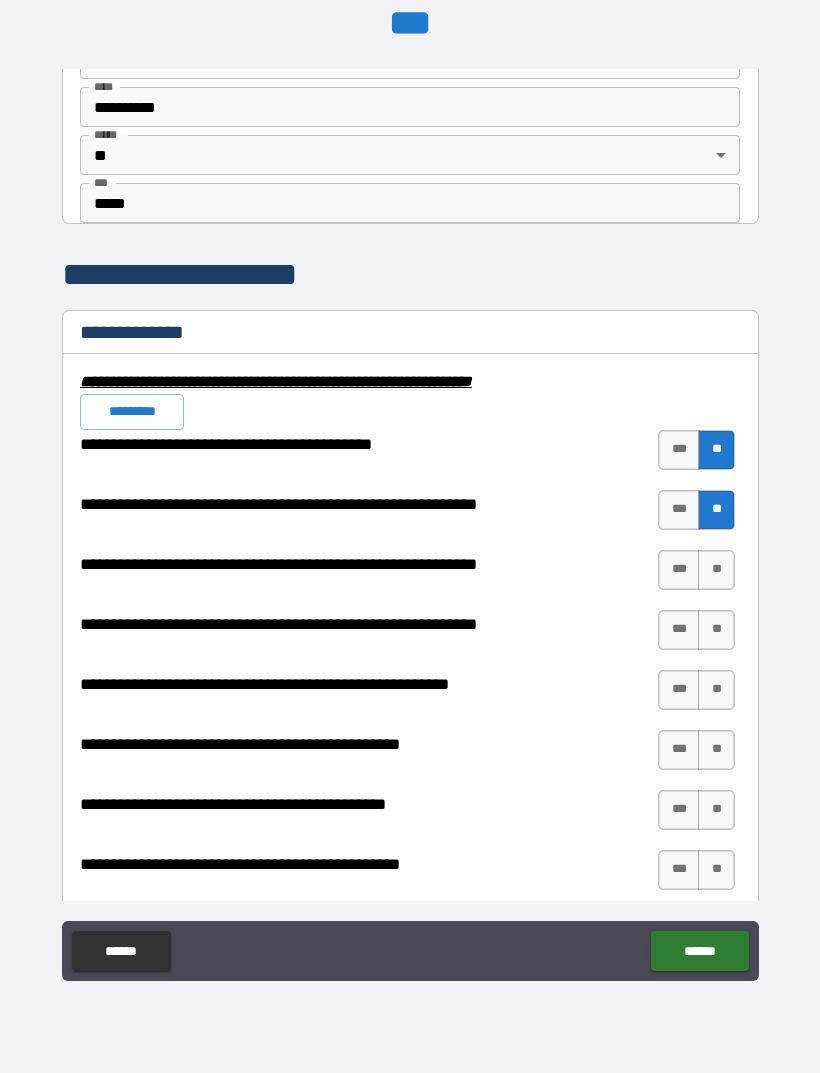 click on "*********" at bounding box center [132, 412] 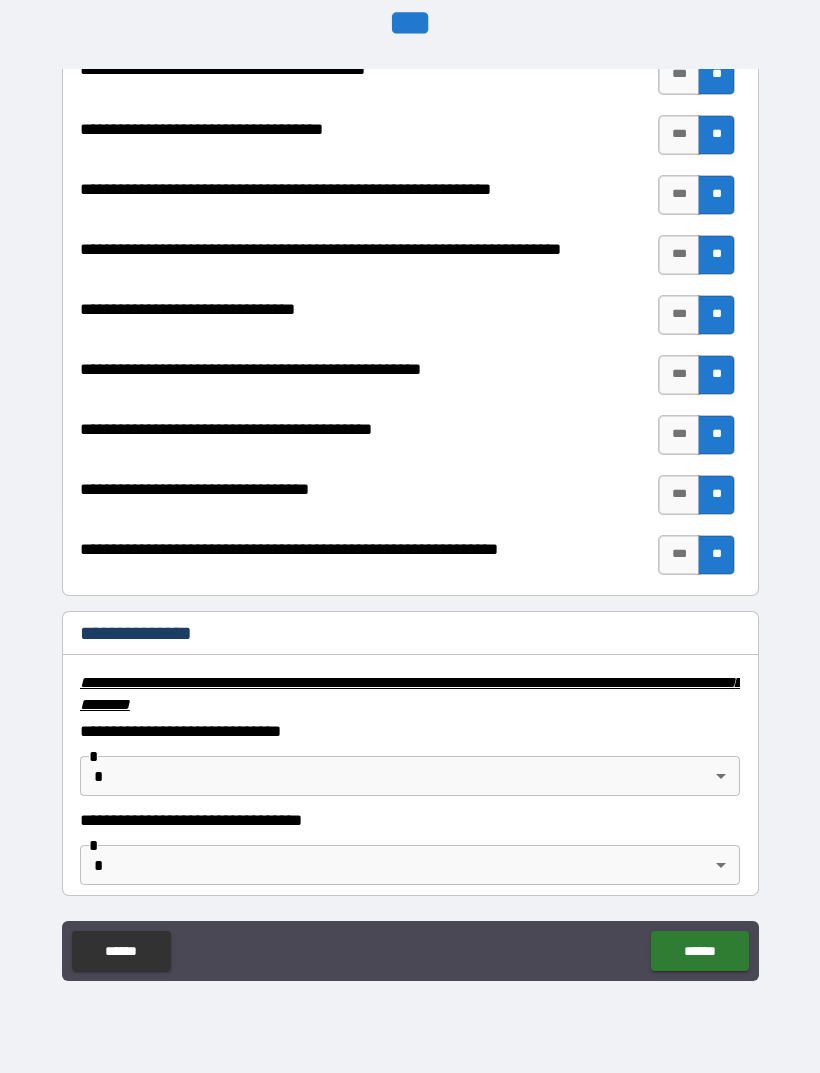 scroll, scrollTop: 2774, scrollLeft: 0, axis: vertical 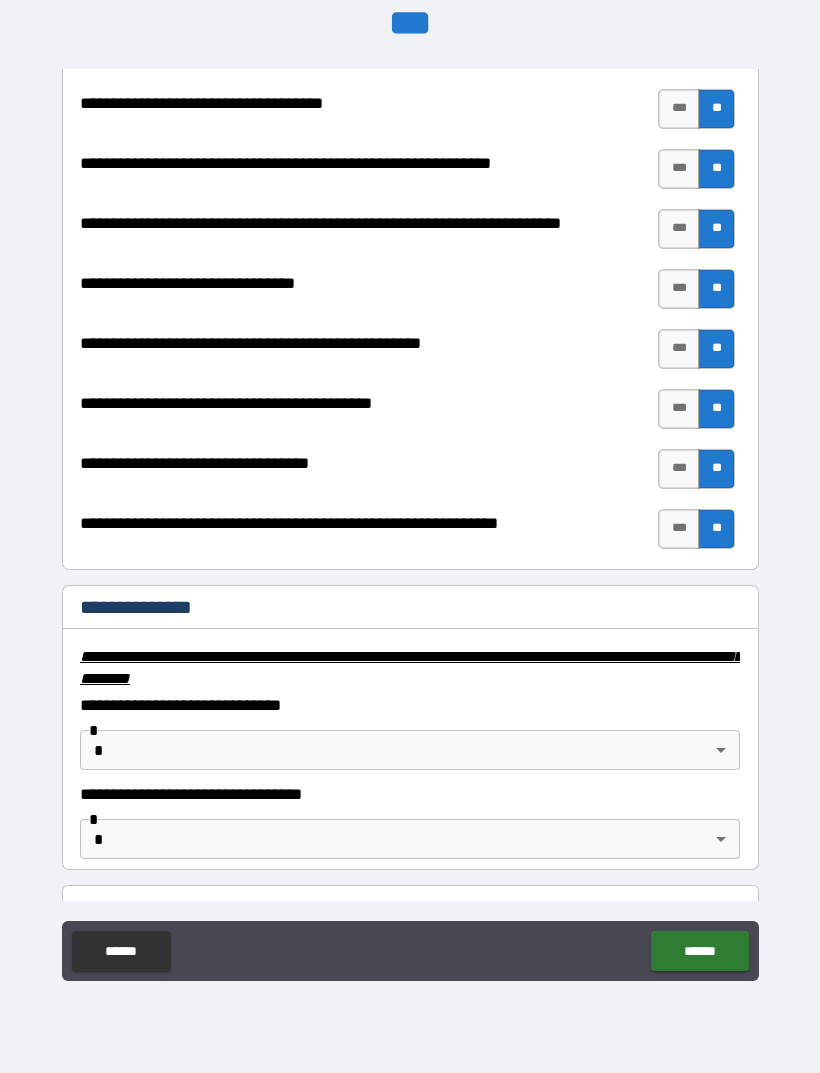 click on "***" at bounding box center [679, 349] 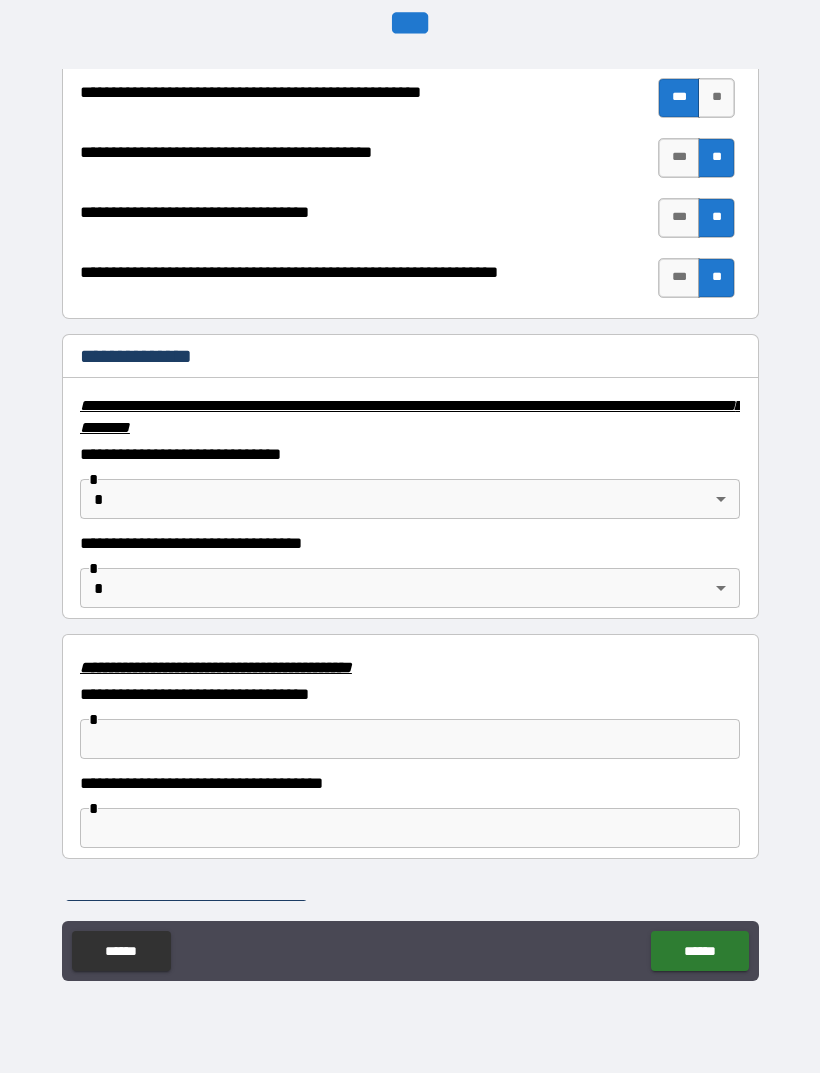 scroll, scrollTop: 3030, scrollLeft: 0, axis: vertical 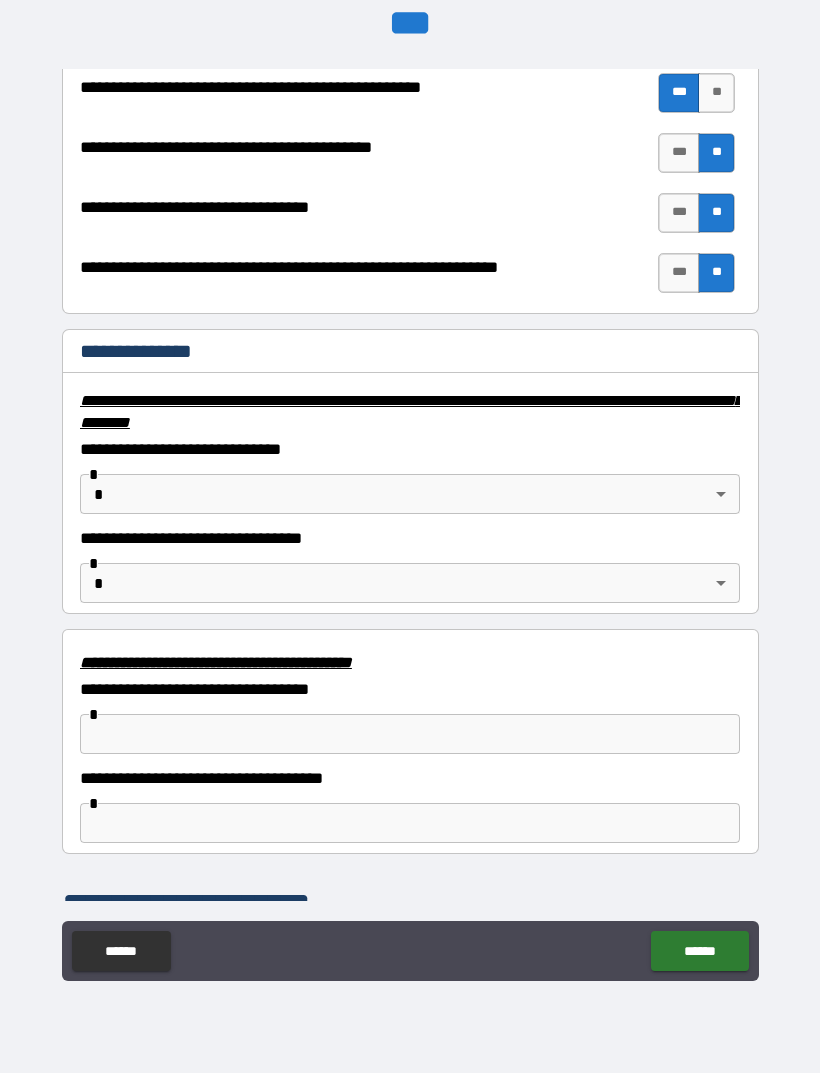 click on "**********" at bounding box center [410, 504] 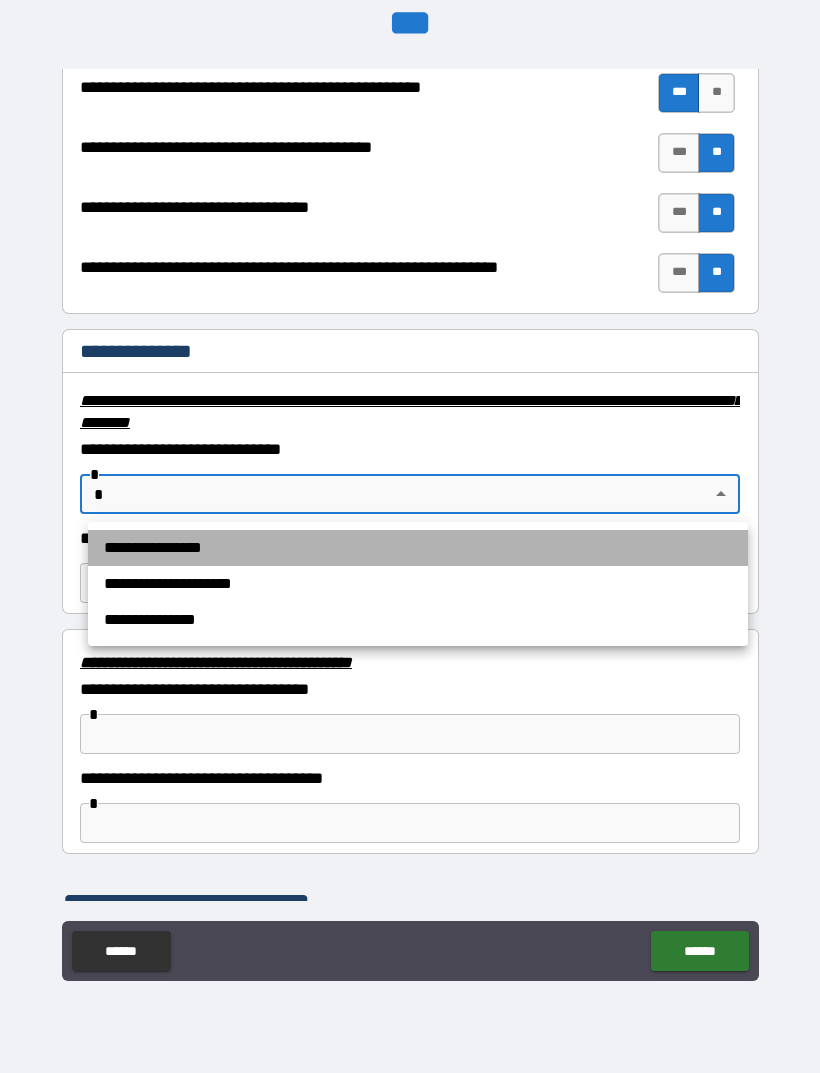 click on "**********" at bounding box center [418, 548] 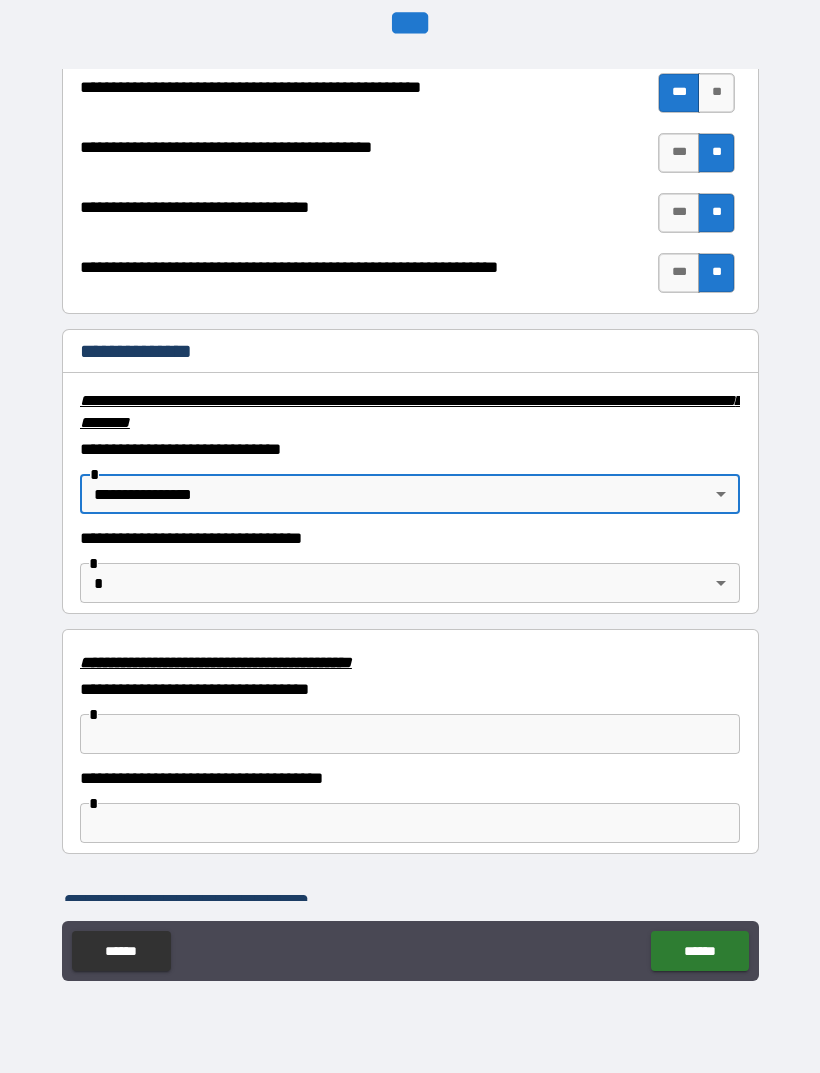 type on "**********" 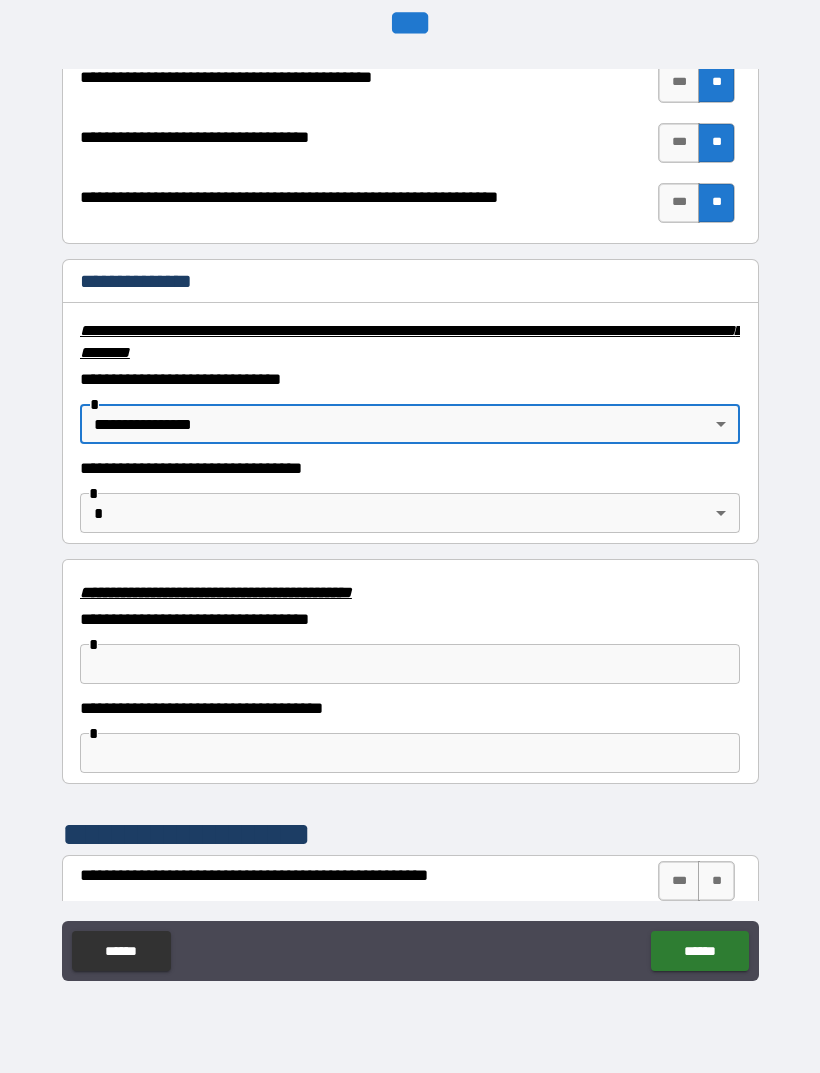 scroll, scrollTop: 3101, scrollLeft: 0, axis: vertical 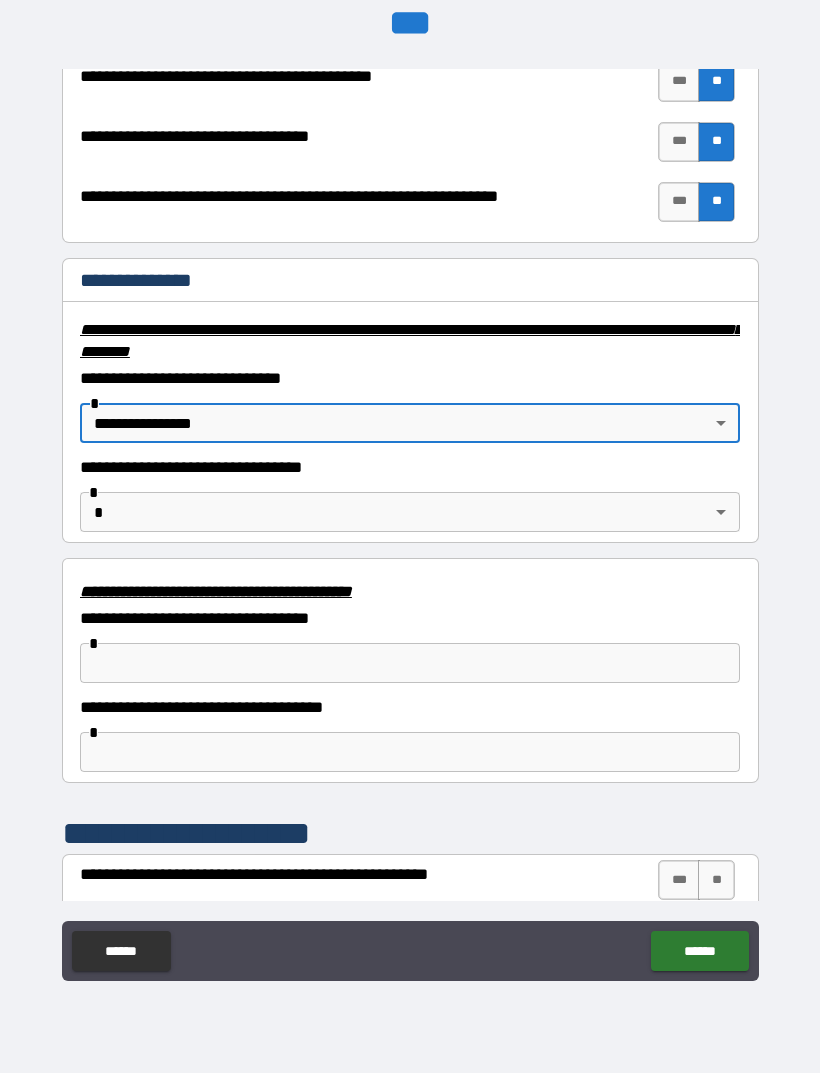 click on "**********" at bounding box center [410, 504] 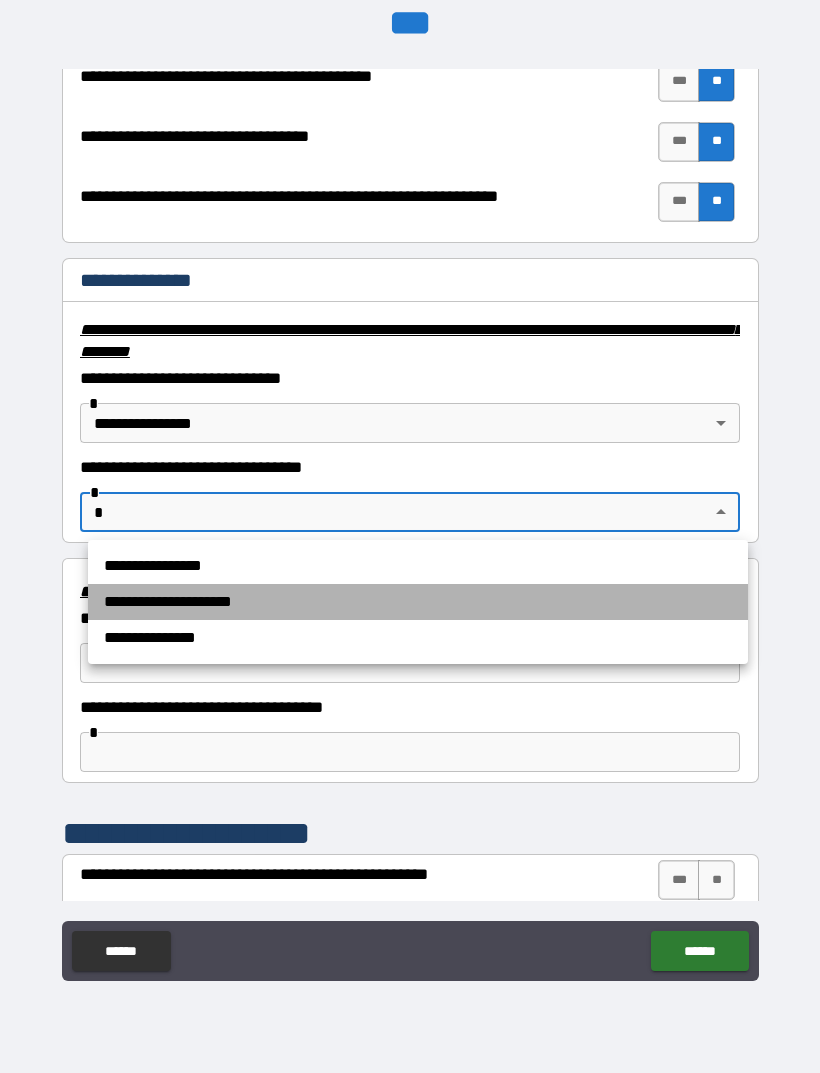 click on "**********" at bounding box center (418, 602) 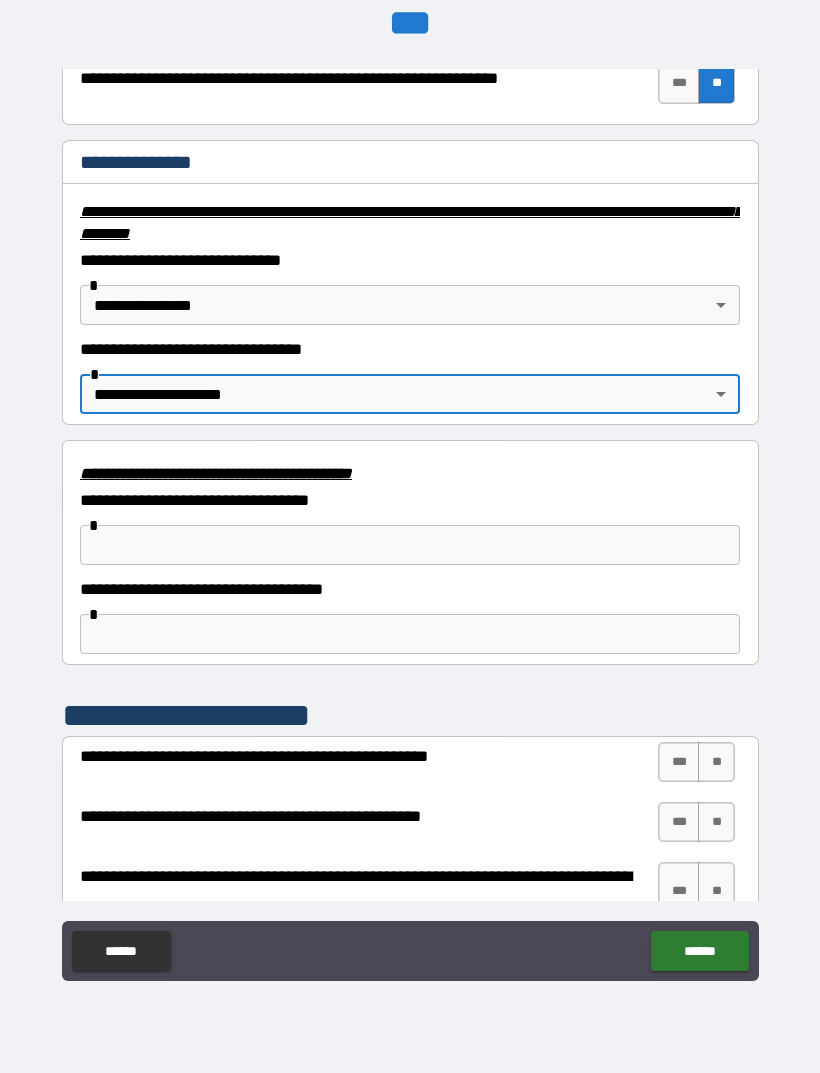 scroll, scrollTop: 3229, scrollLeft: 0, axis: vertical 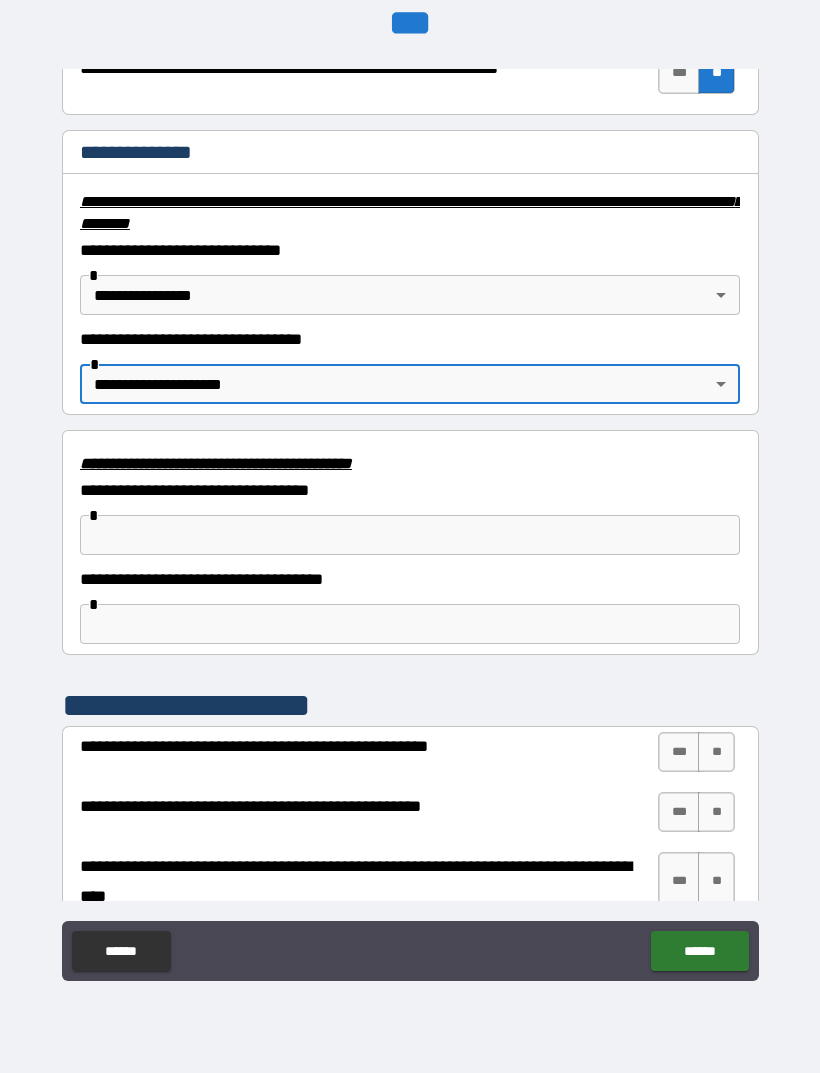 click at bounding box center [410, 535] 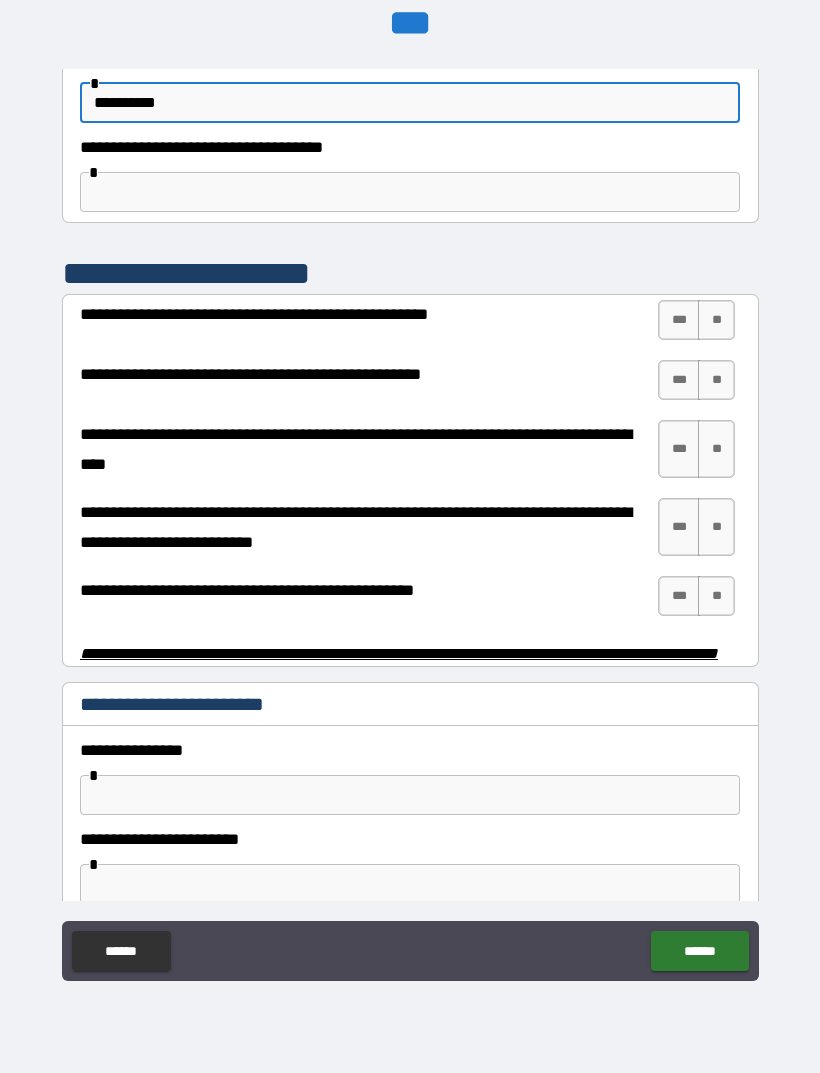 scroll, scrollTop: 3662, scrollLeft: 0, axis: vertical 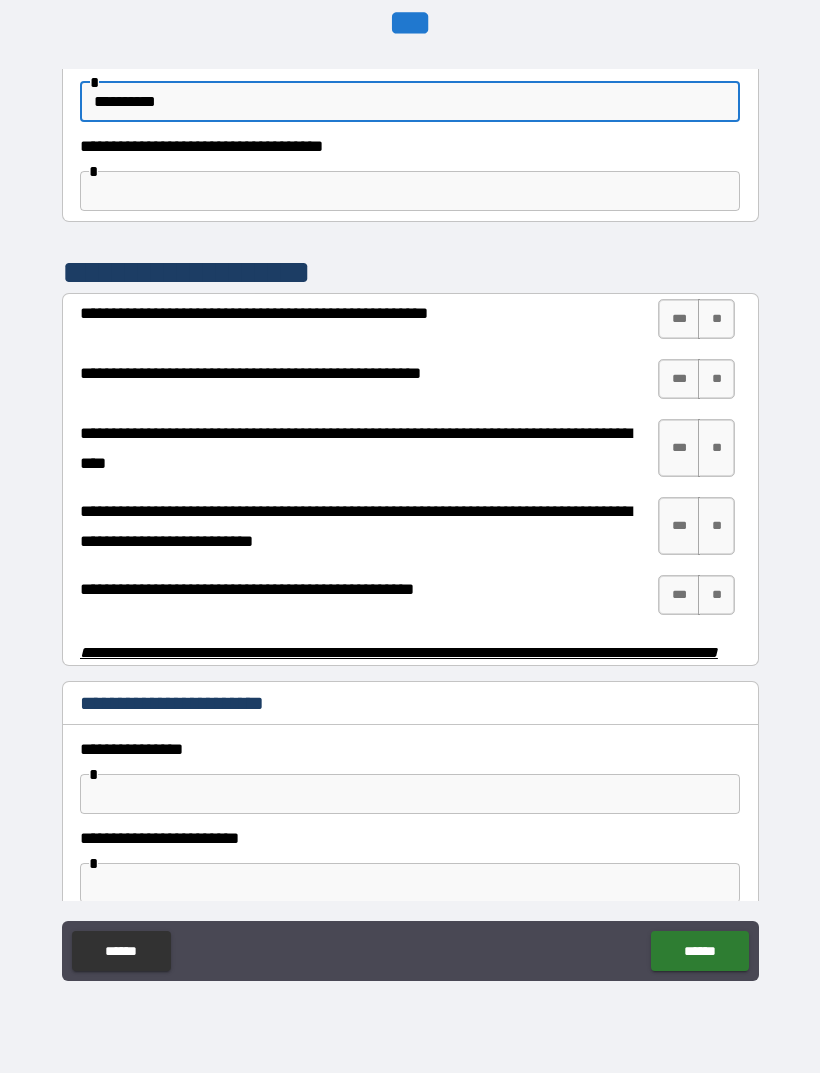 type on "*********" 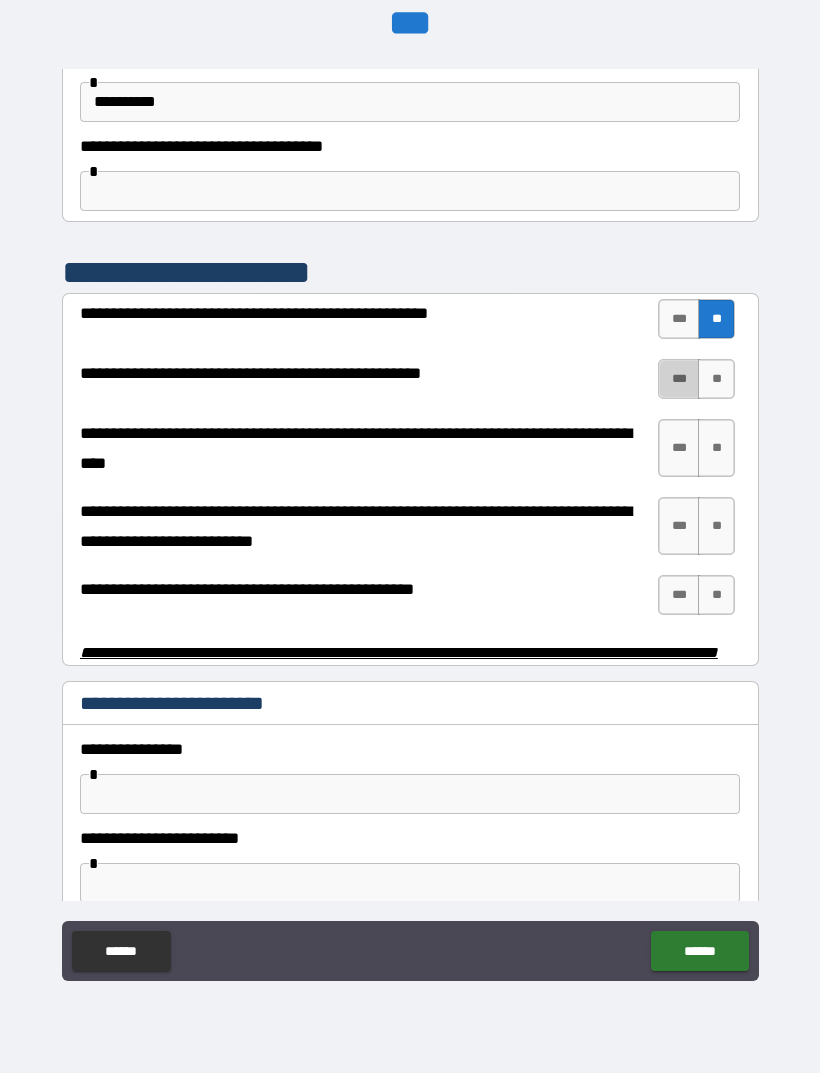 click on "***" at bounding box center [679, 379] 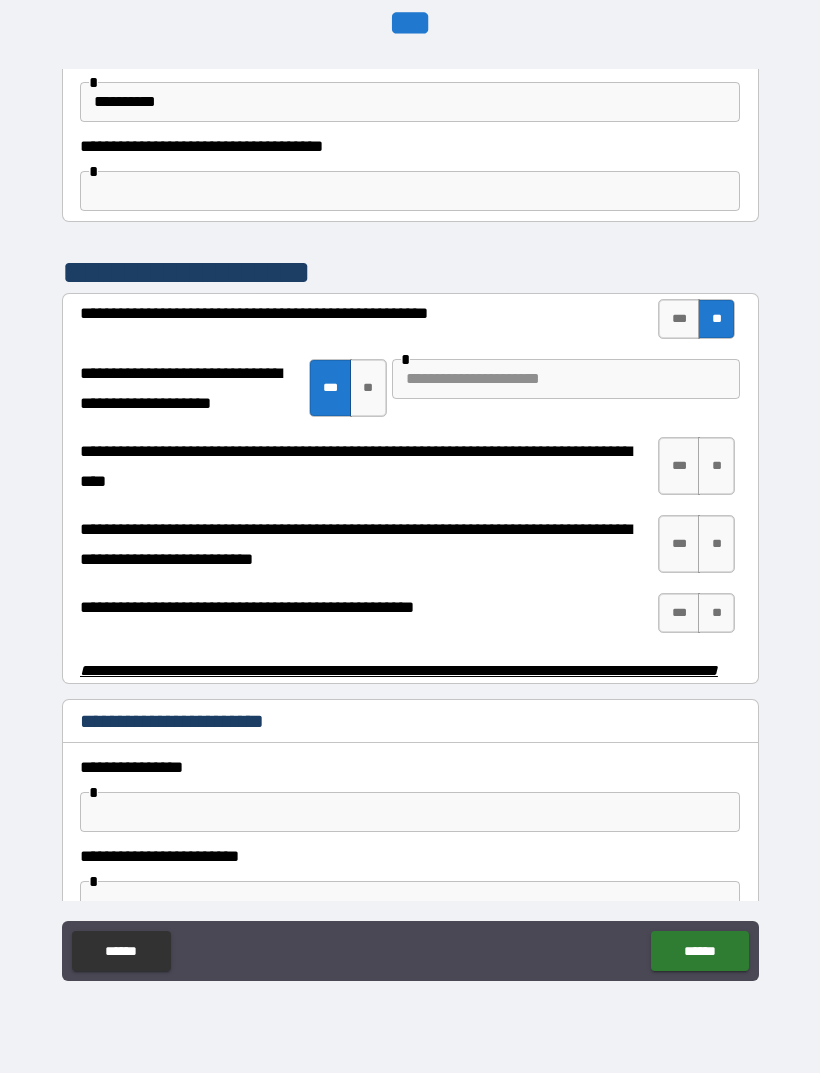 click at bounding box center [566, 379] 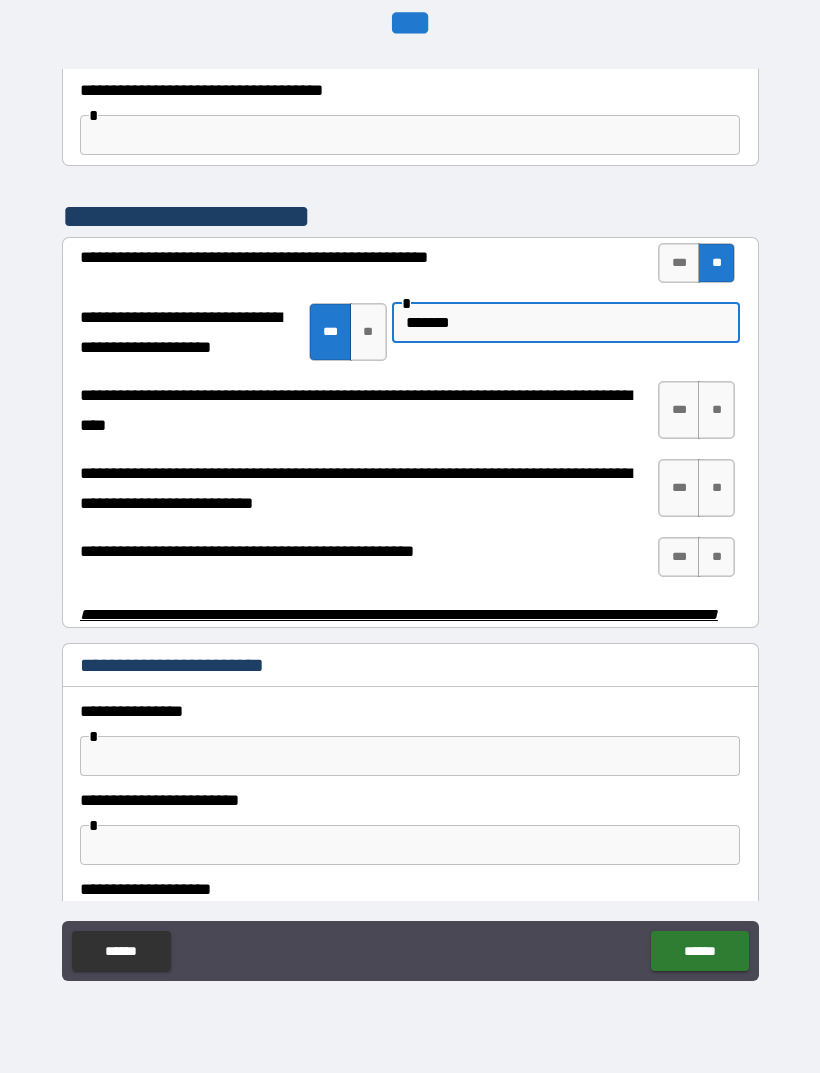 scroll, scrollTop: 3747, scrollLeft: 0, axis: vertical 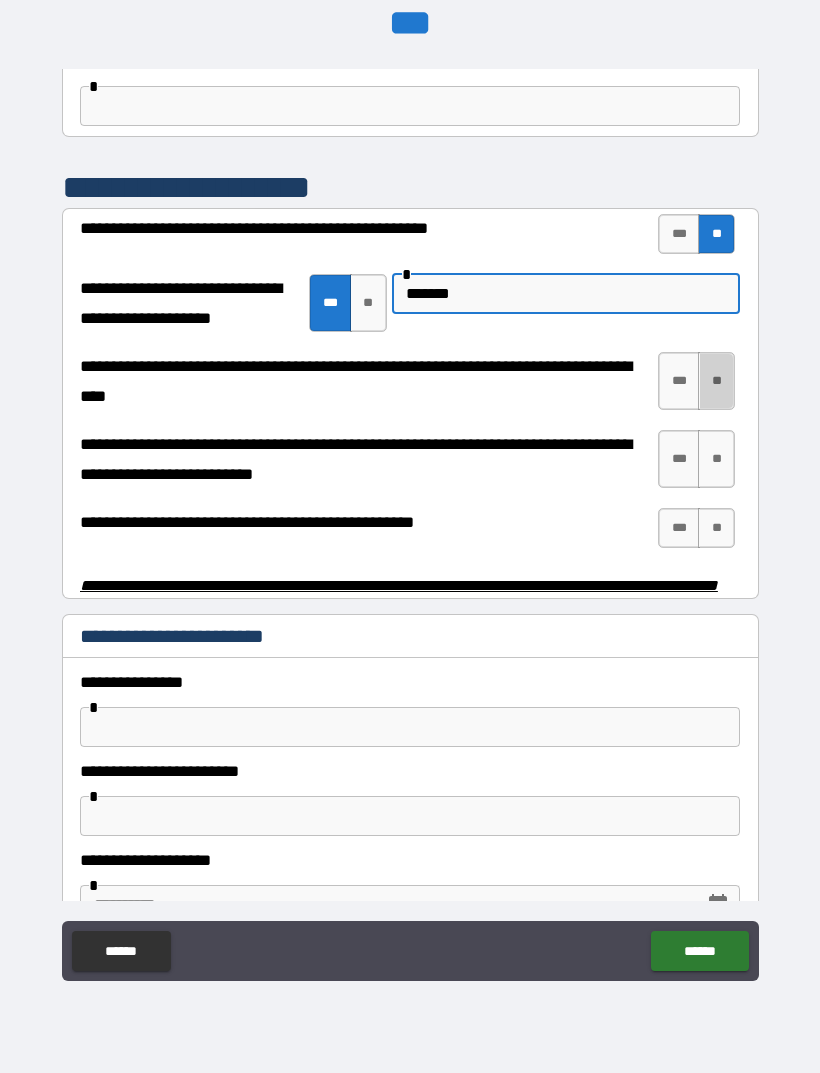 type on "*******" 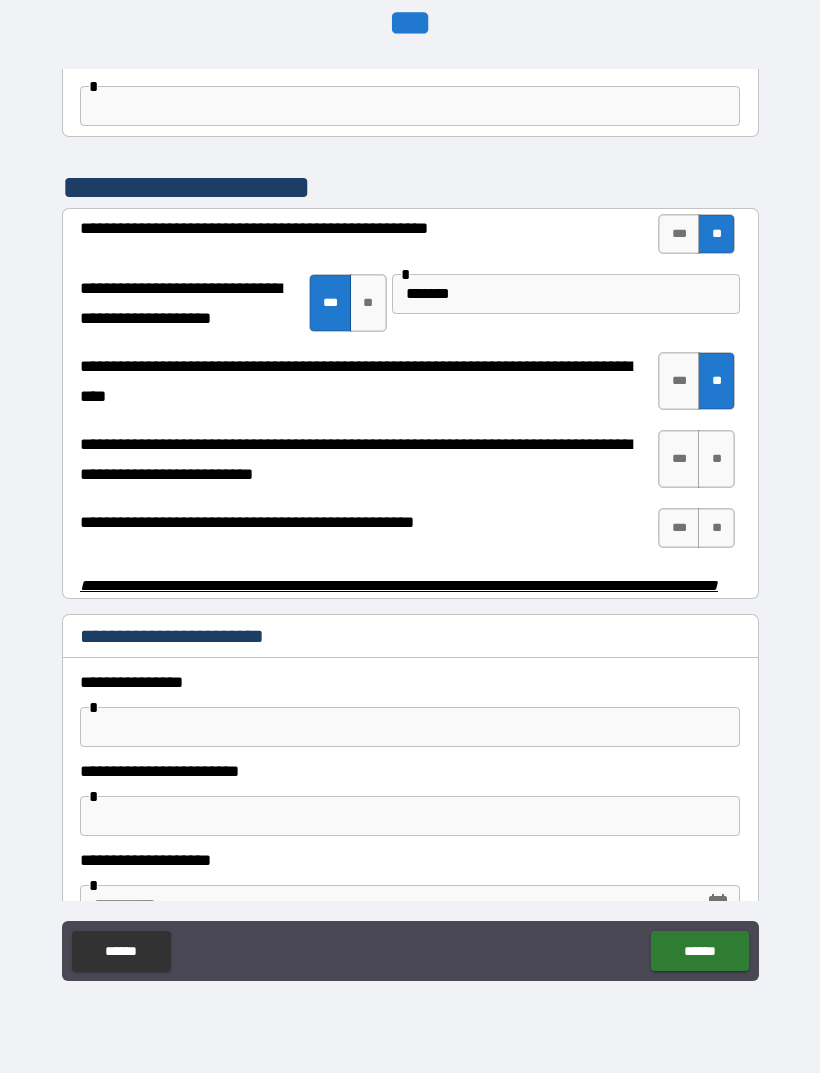click on "**" at bounding box center [716, 459] 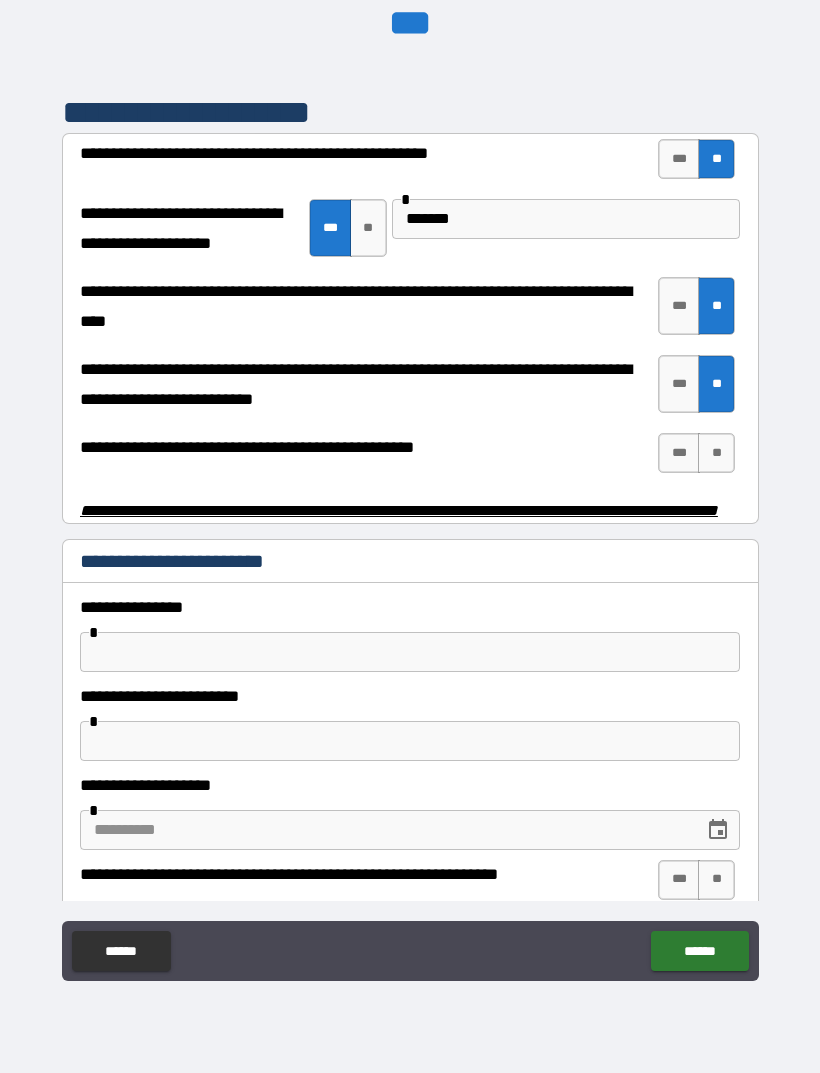 scroll, scrollTop: 3828, scrollLeft: 0, axis: vertical 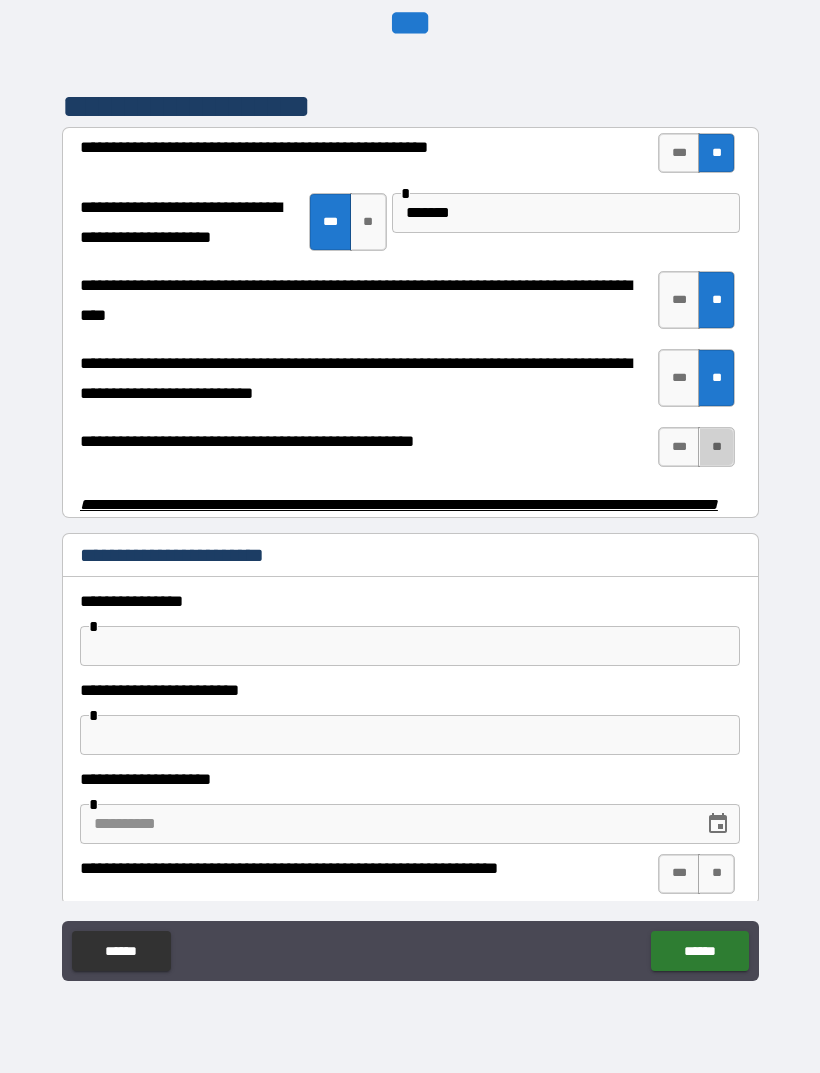 click on "**" at bounding box center [716, 447] 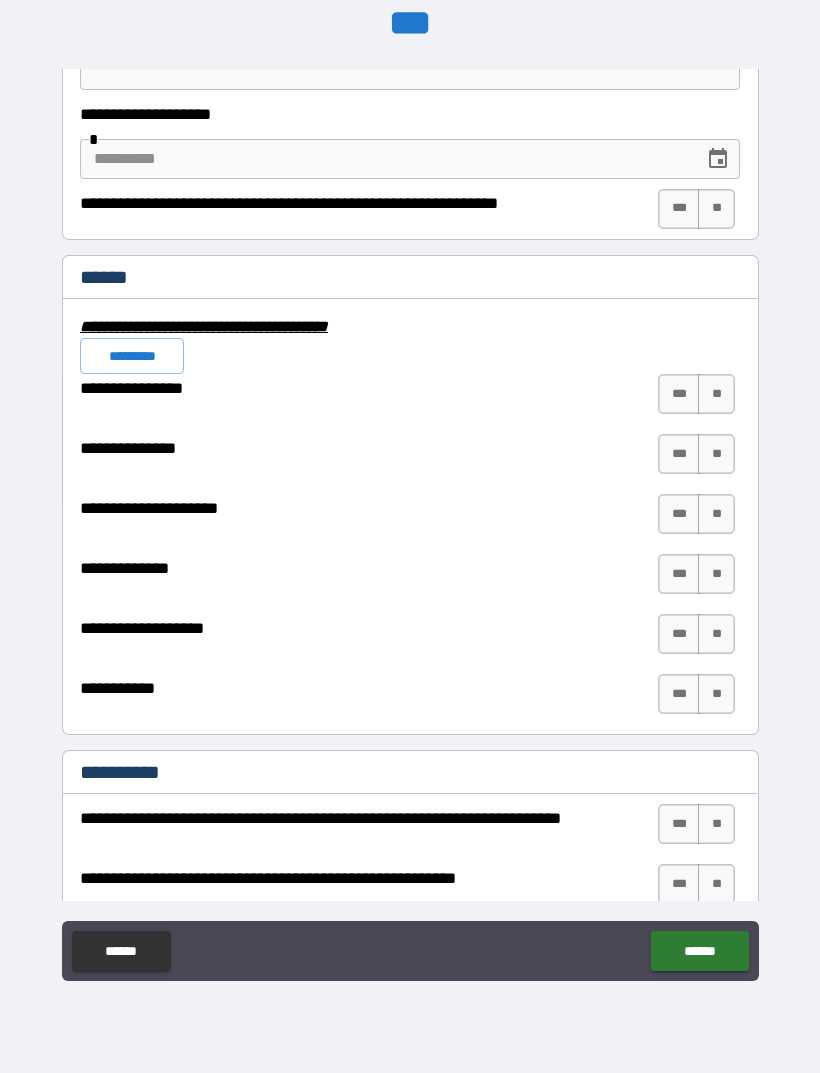 scroll, scrollTop: 4503, scrollLeft: 0, axis: vertical 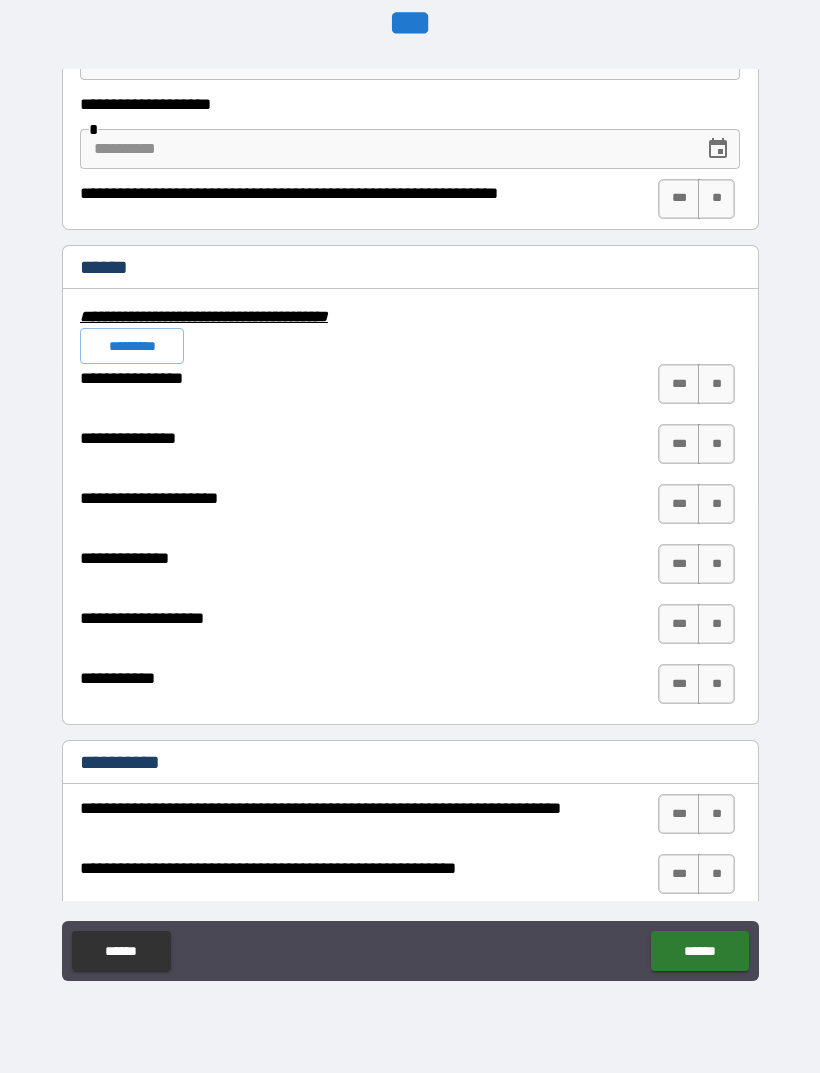 click on "*********" at bounding box center (132, 346) 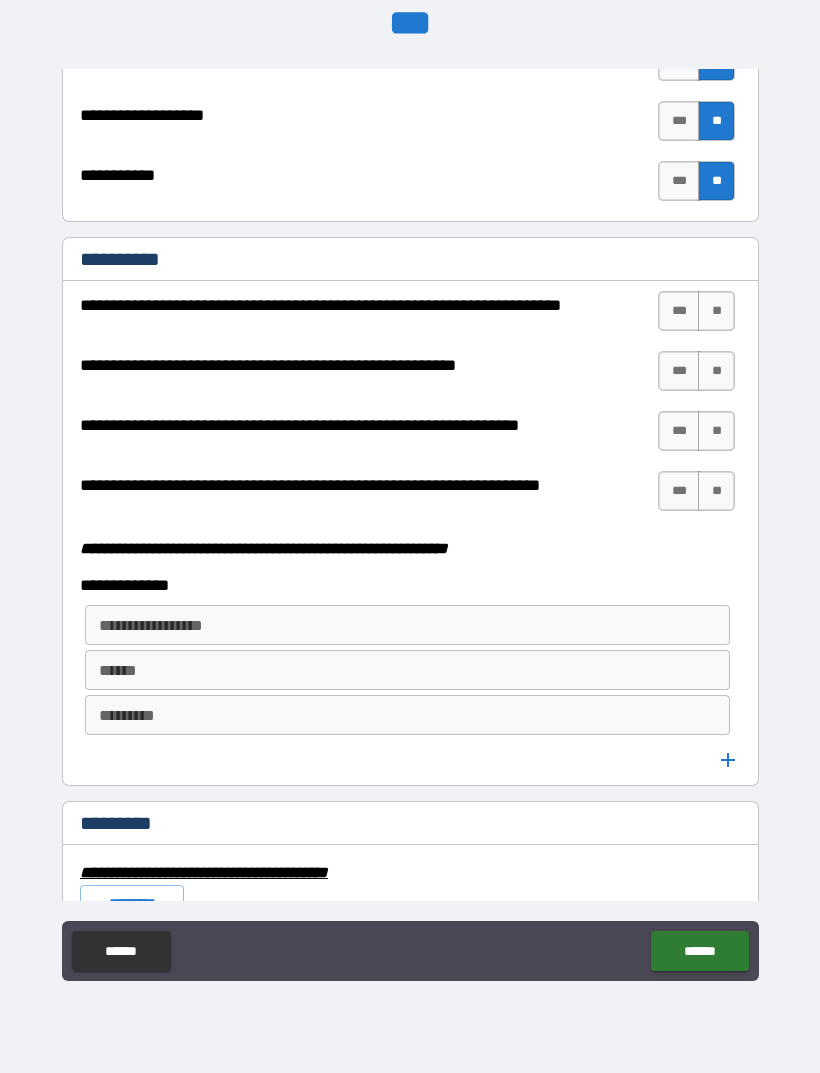 scroll, scrollTop: 5007, scrollLeft: 0, axis: vertical 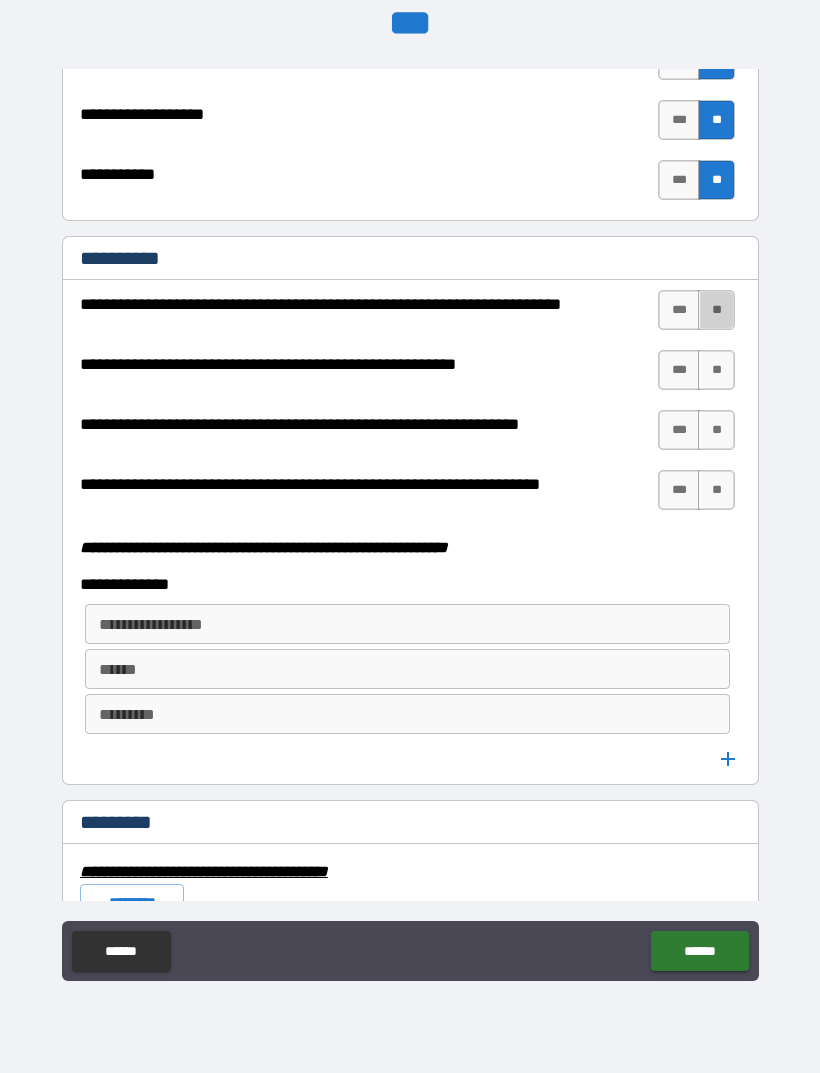 click on "**" at bounding box center (716, 310) 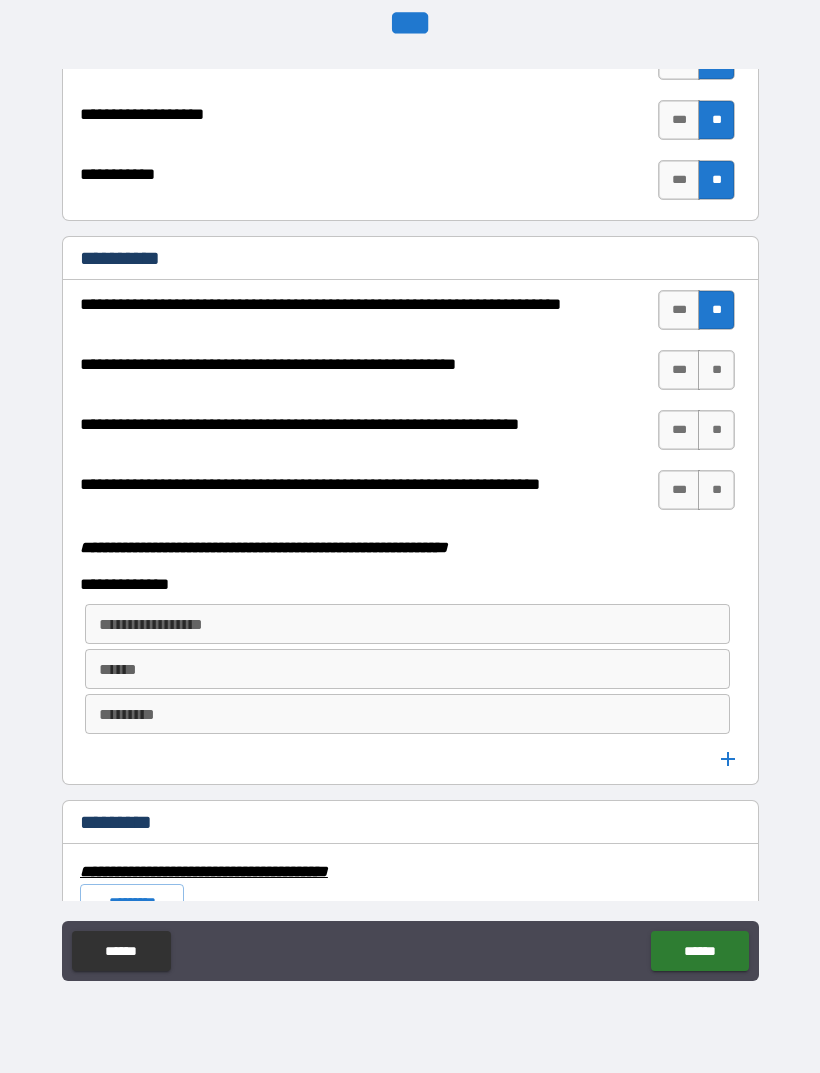 click on "**" at bounding box center (716, 370) 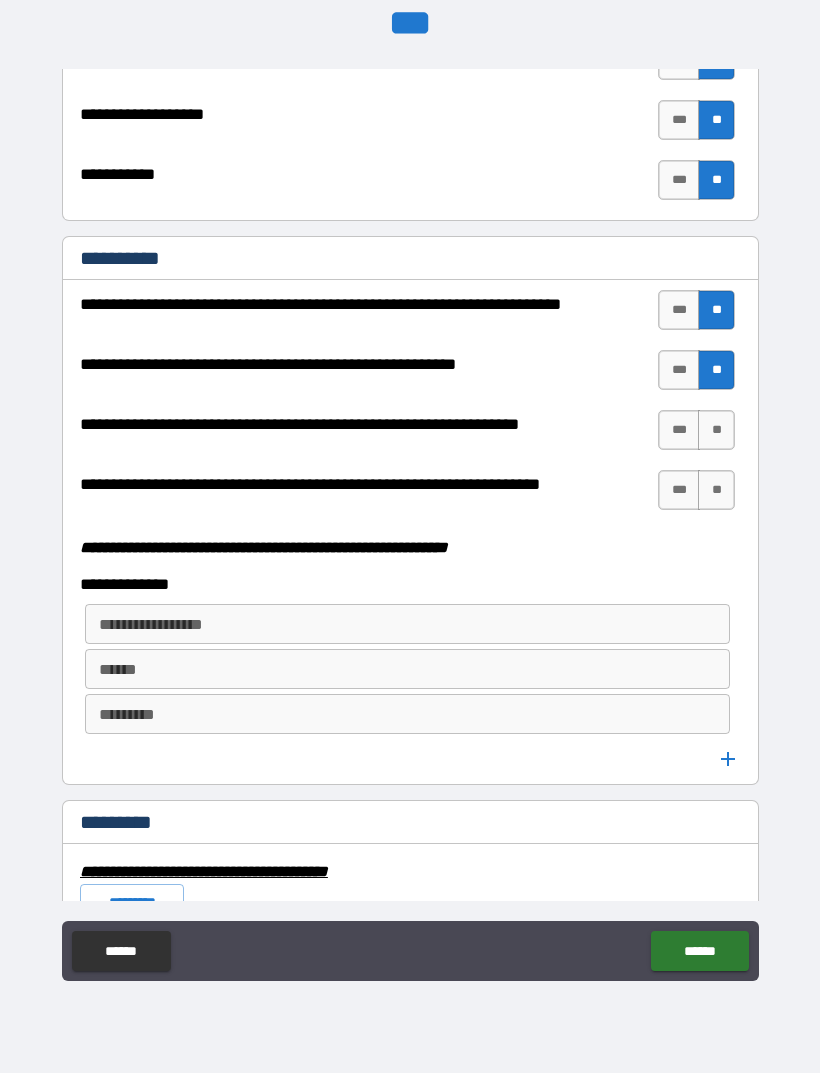 click on "**" at bounding box center (716, 430) 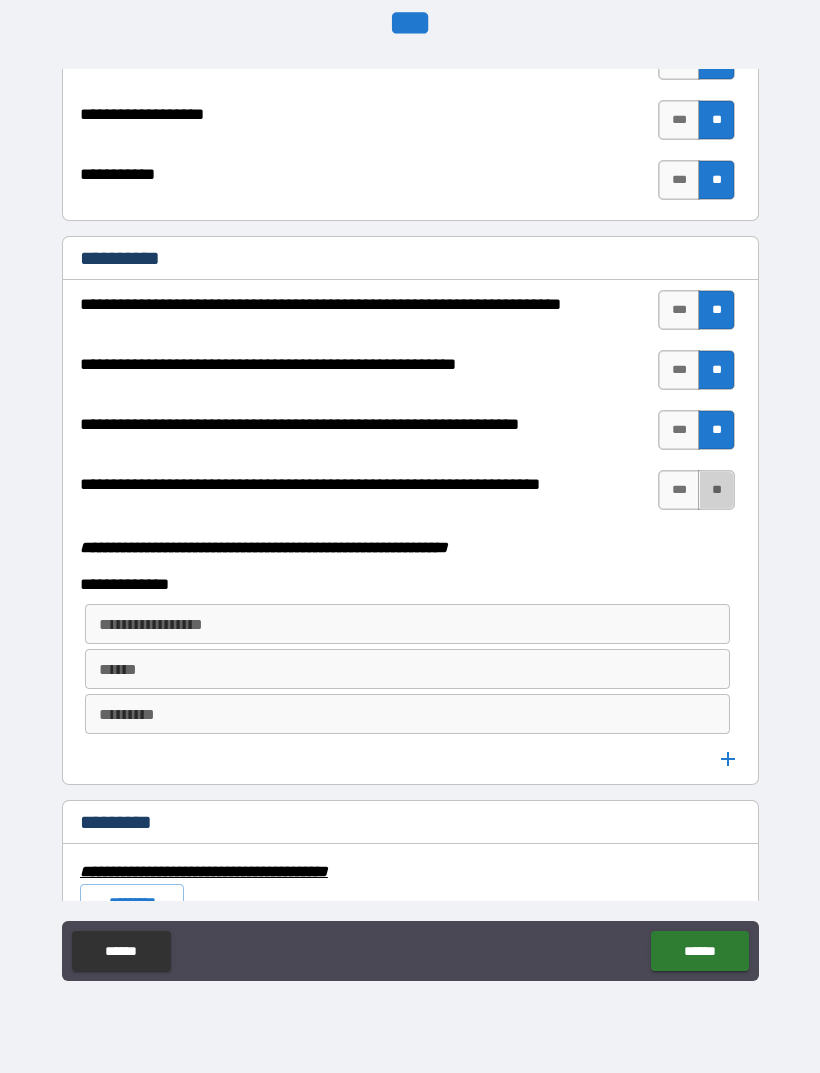 click on "**" at bounding box center [716, 490] 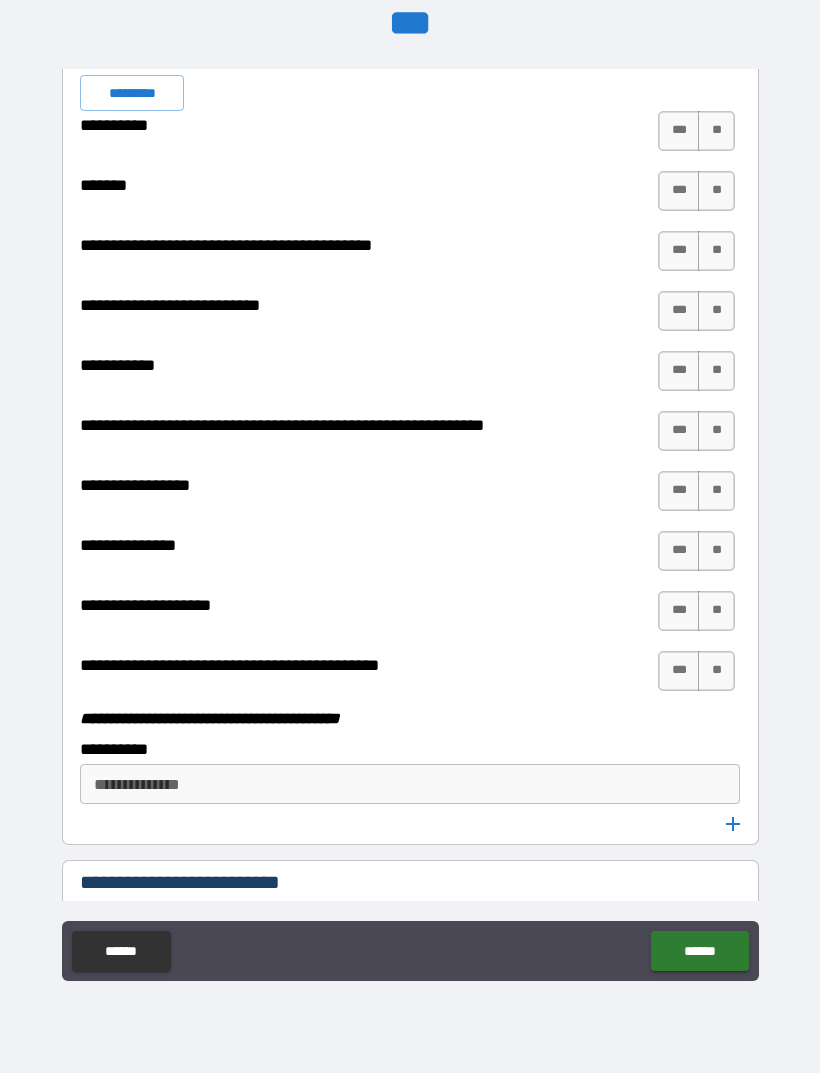 scroll, scrollTop: 5799, scrollLeft: 0, axis: vertical 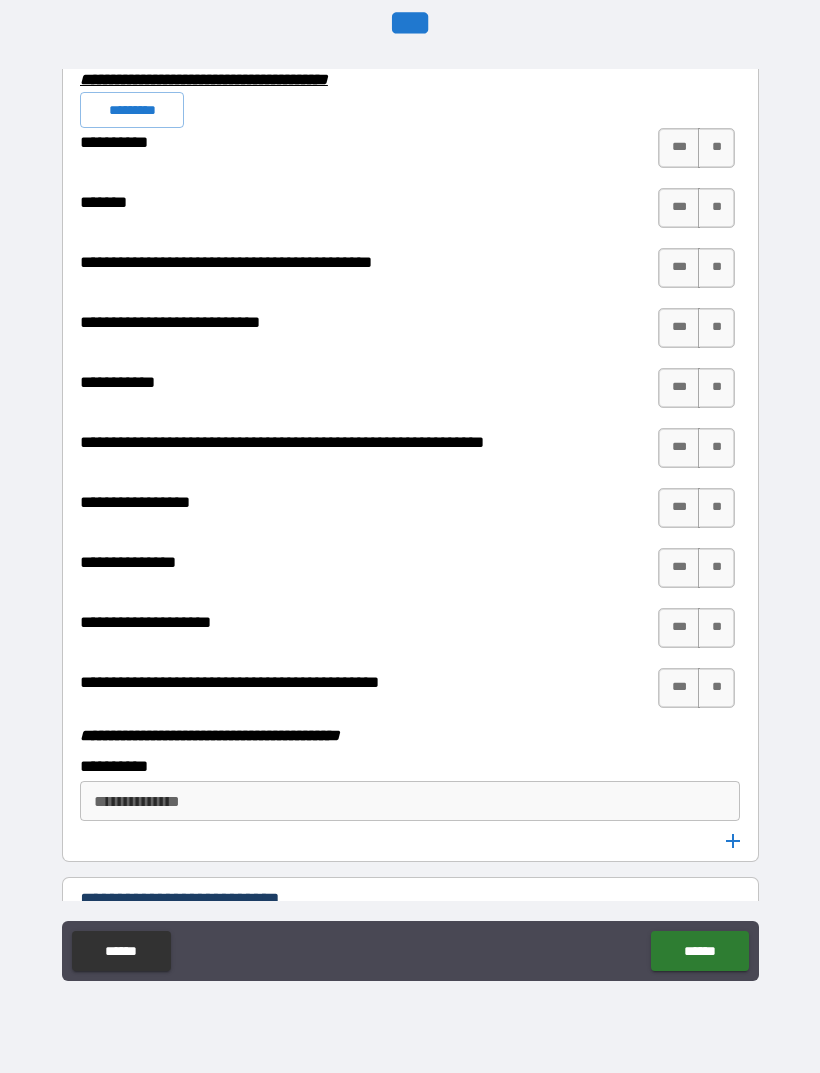 click on "*********" at bounding box center (132, 110) 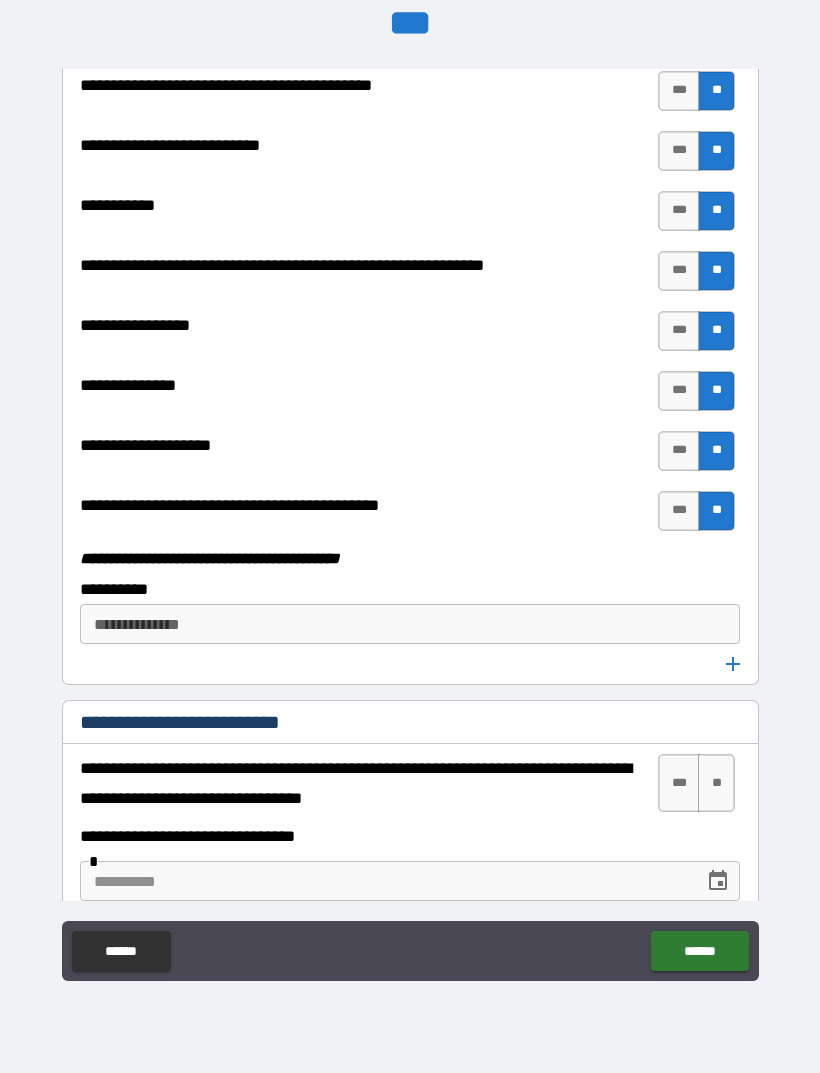 scroll, scrollTop: 5982, scrollLeft: 0, axis: vertical 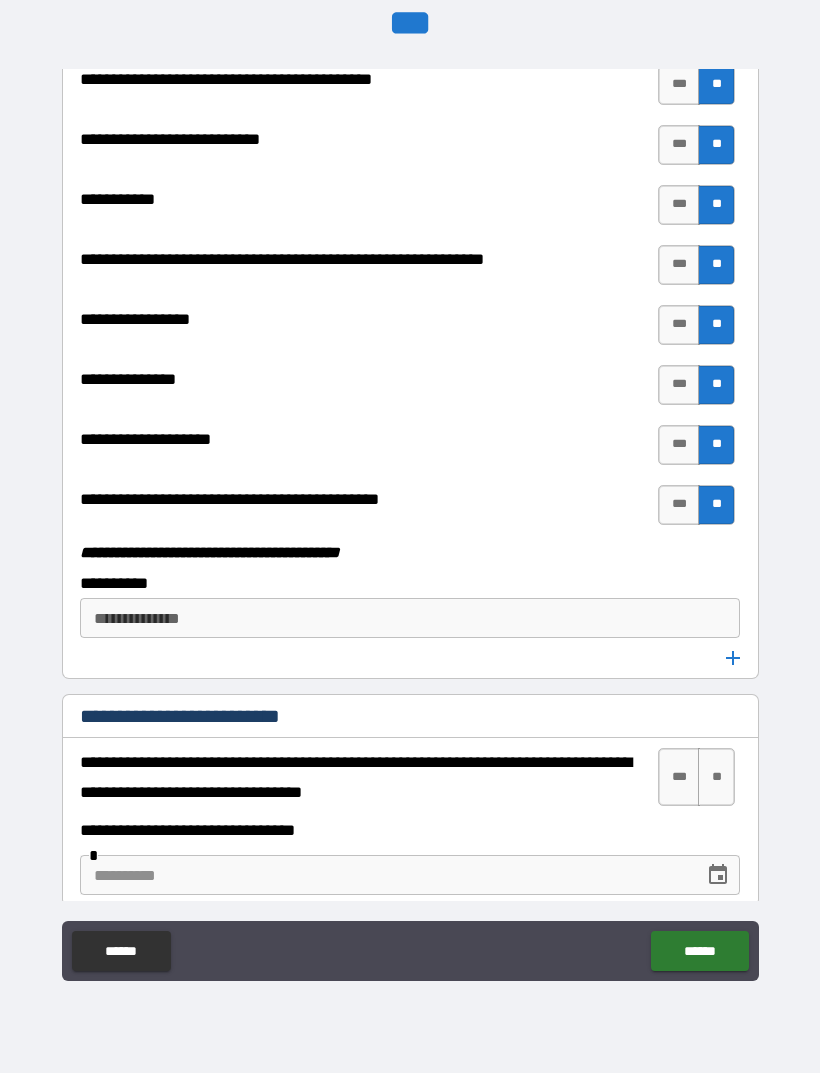 click on "**********" at bounding box center (408, 618) 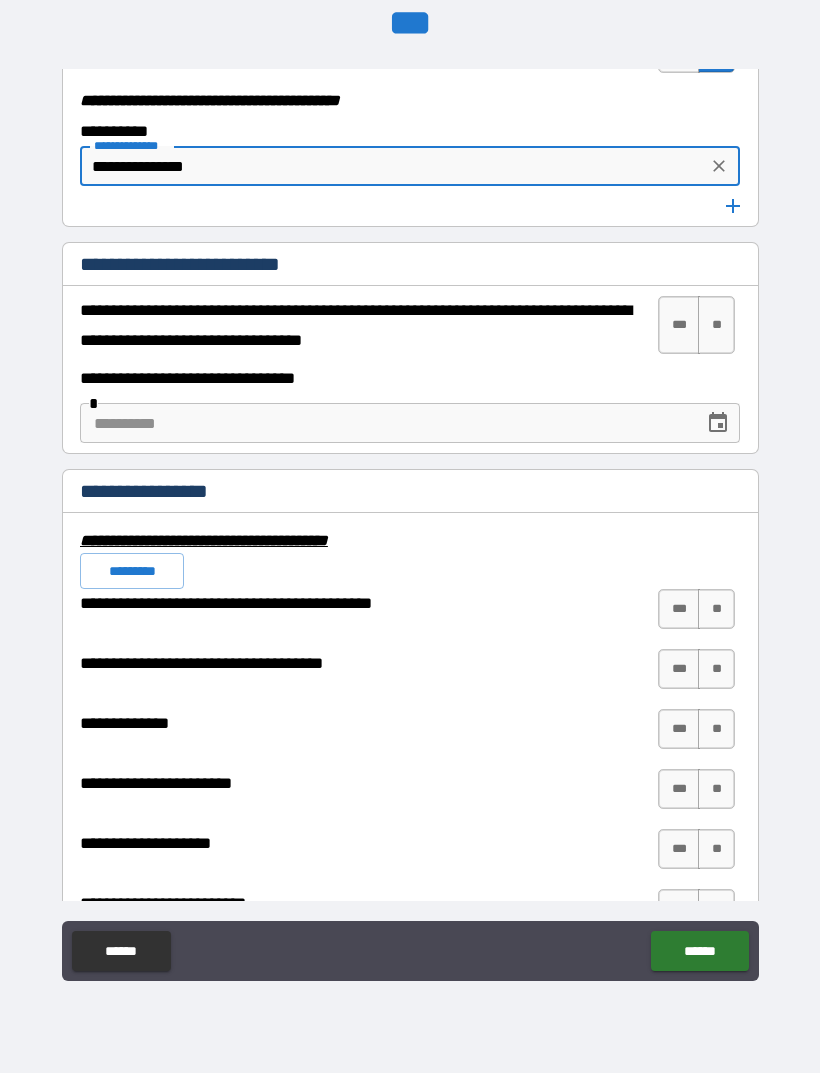 scroll, scrollTop: 6423, scrollLeft: 0, axis: vertical 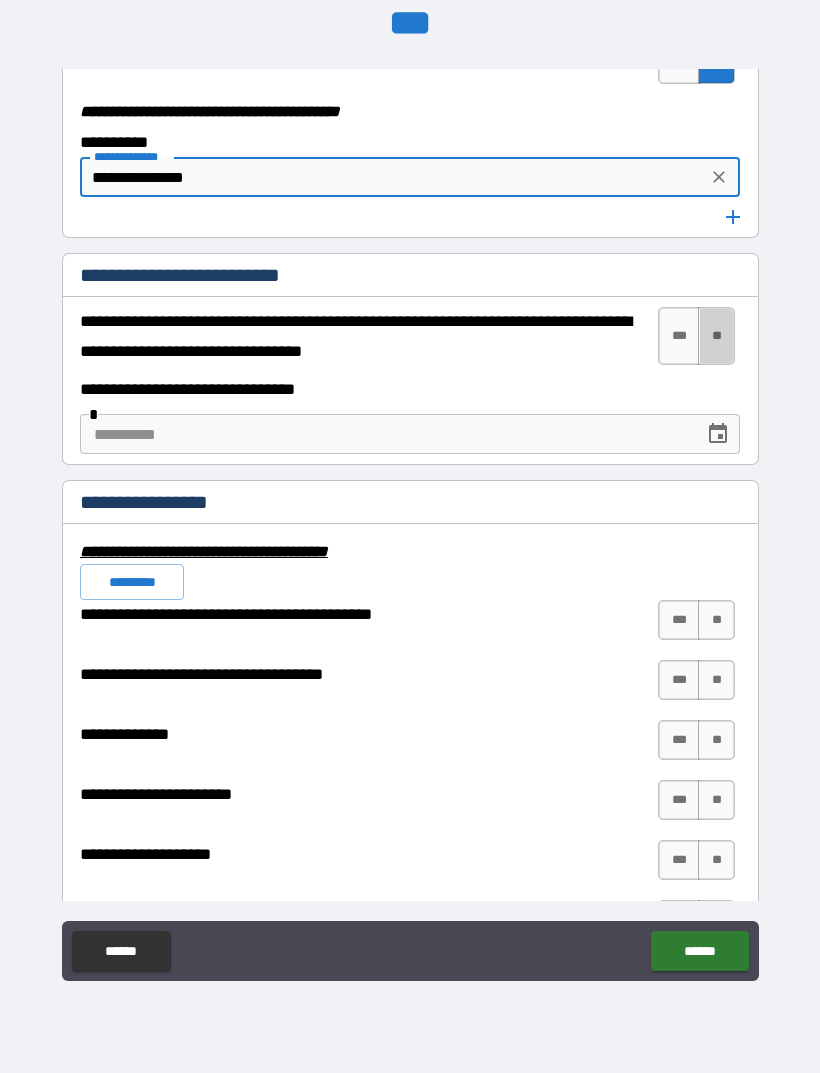 type on "**********" 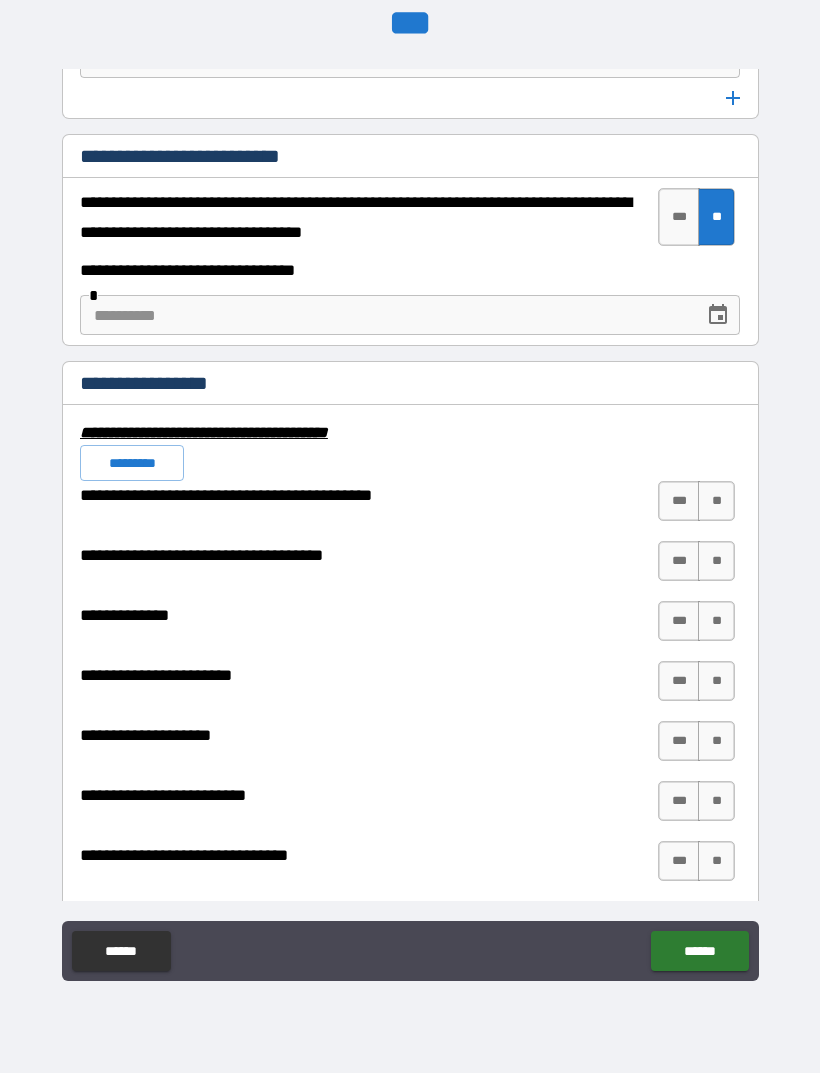 scroll, scrollTop: 6686, scrollLeft: 0, axis: vertical 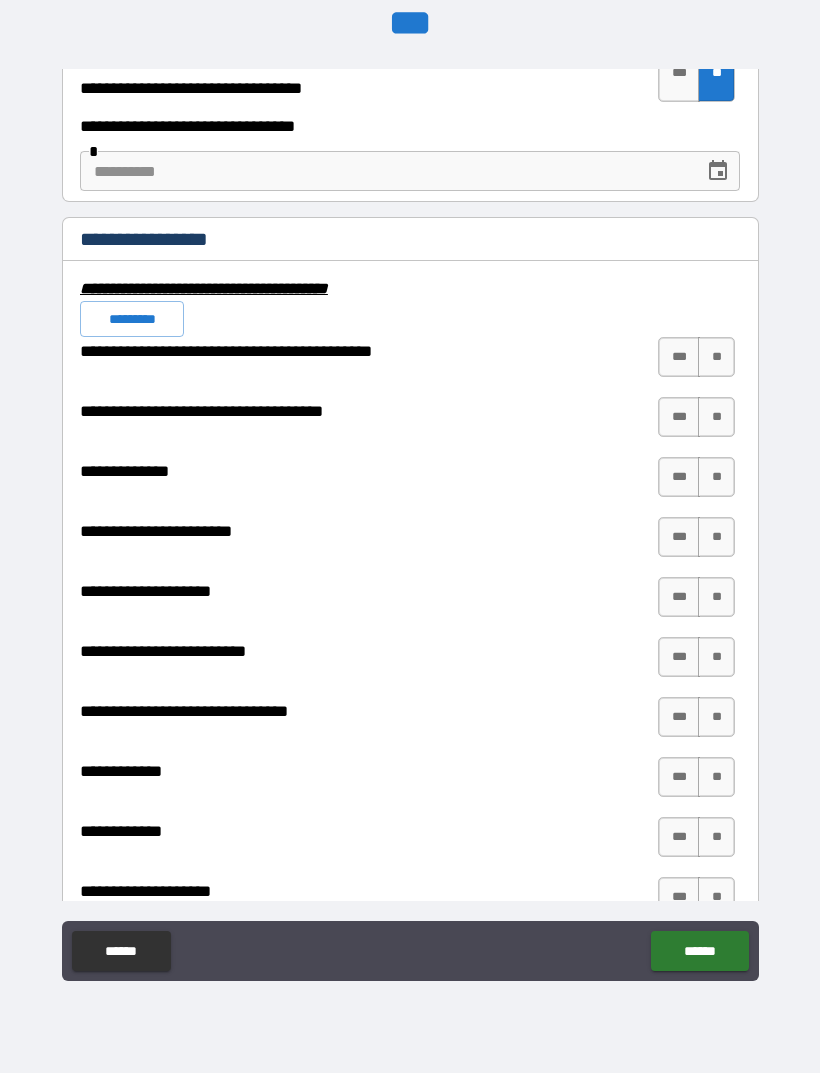 click on "*********" at bounding box center (132, 319) 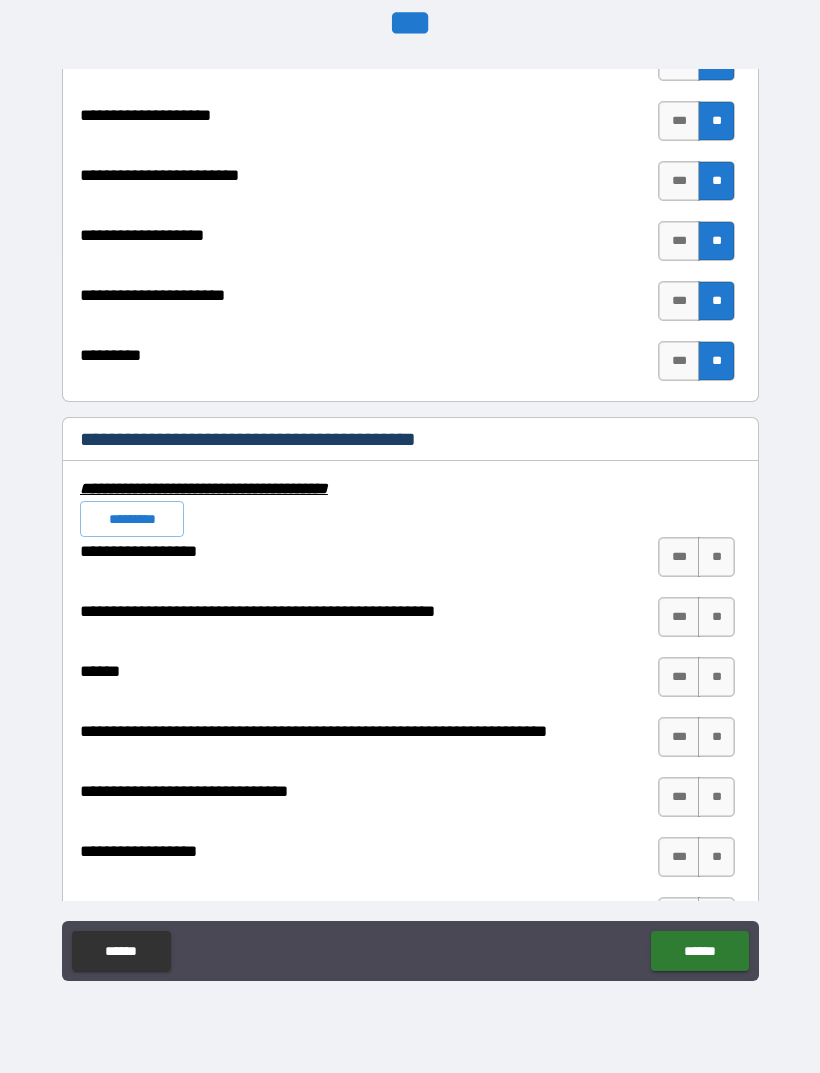 scroll, scrollTop: 7536, scrollLeft: 0, axis: vertical 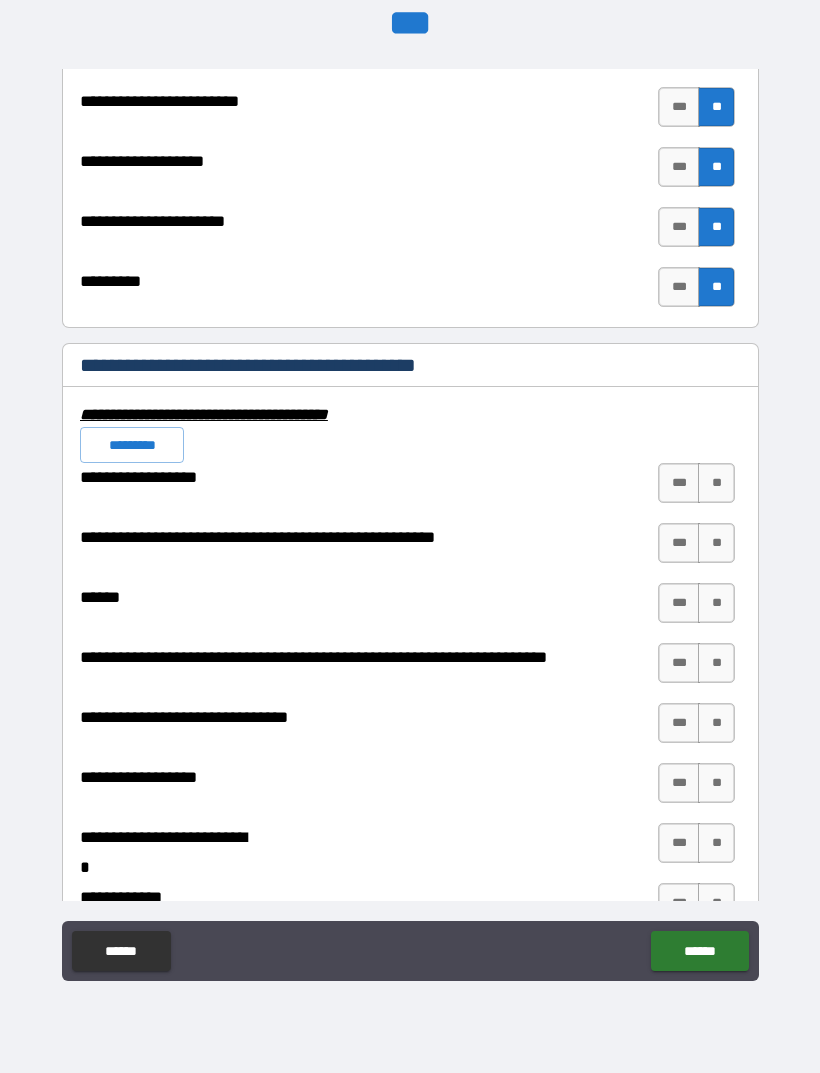 click on "*********" at bounding box center (132, 445) 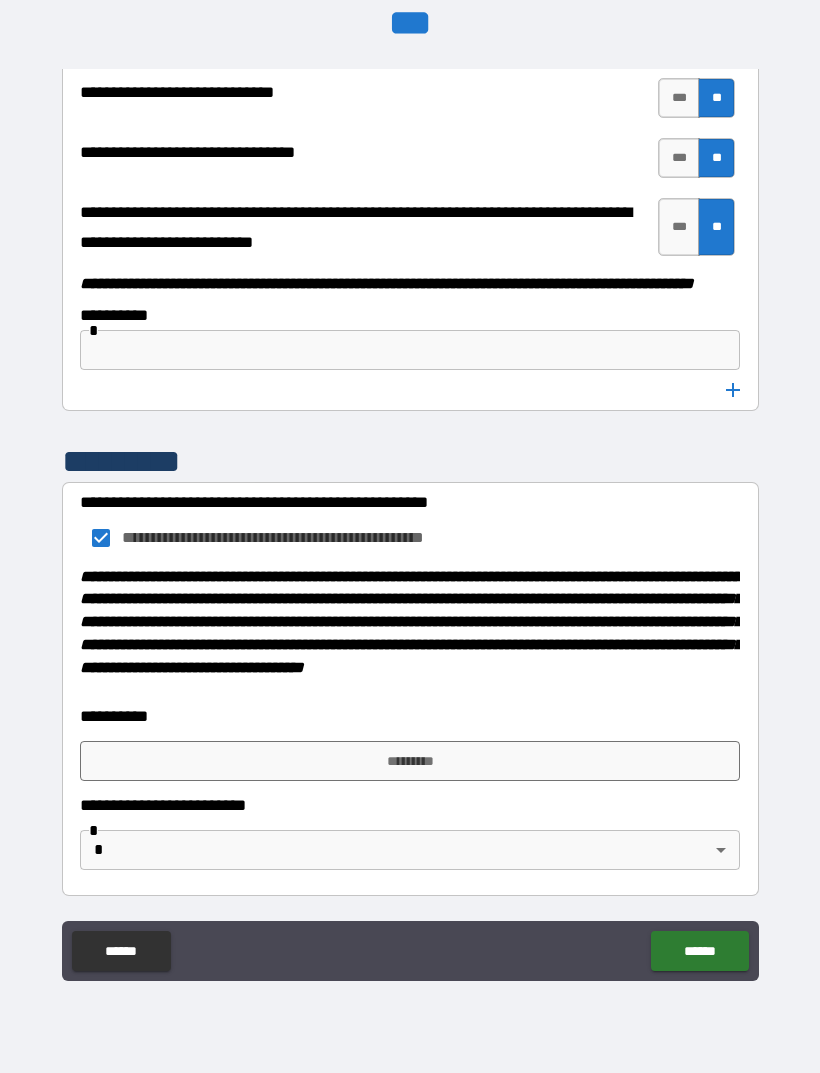 scroll, scrollTop: 10254, scrollLeft: 0, axis: vertical 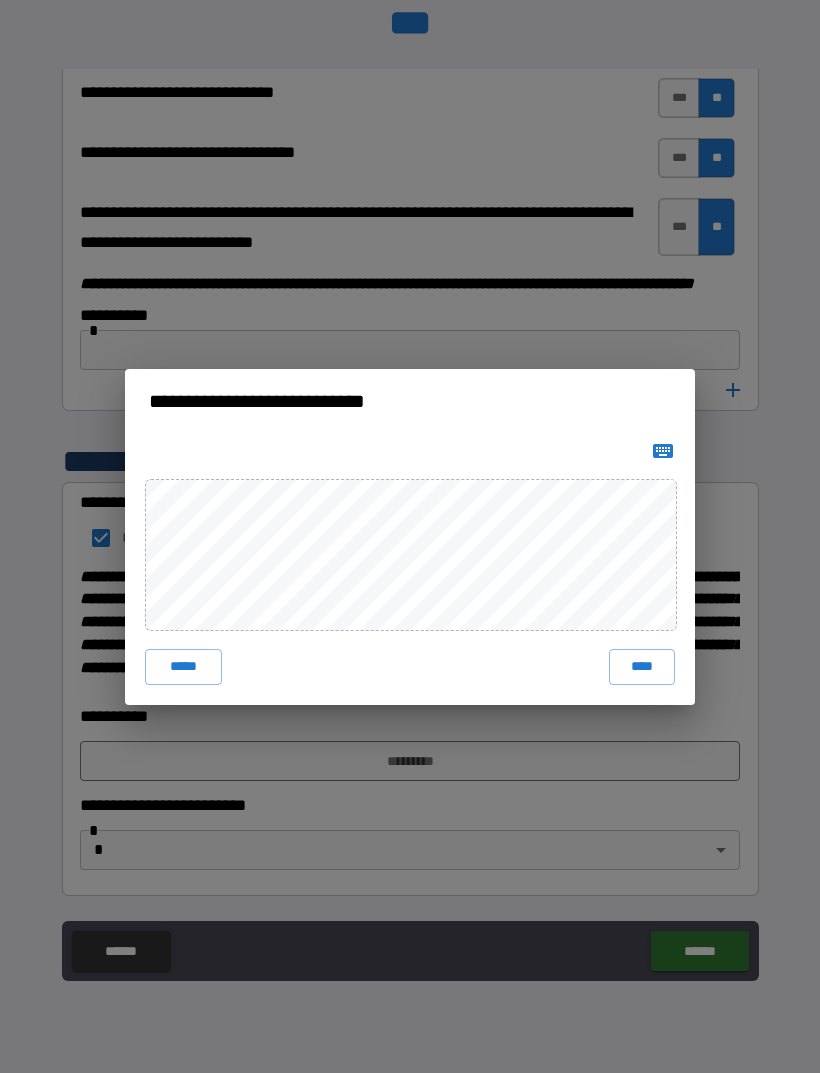 click on "****" at bounding box center [642, 667] 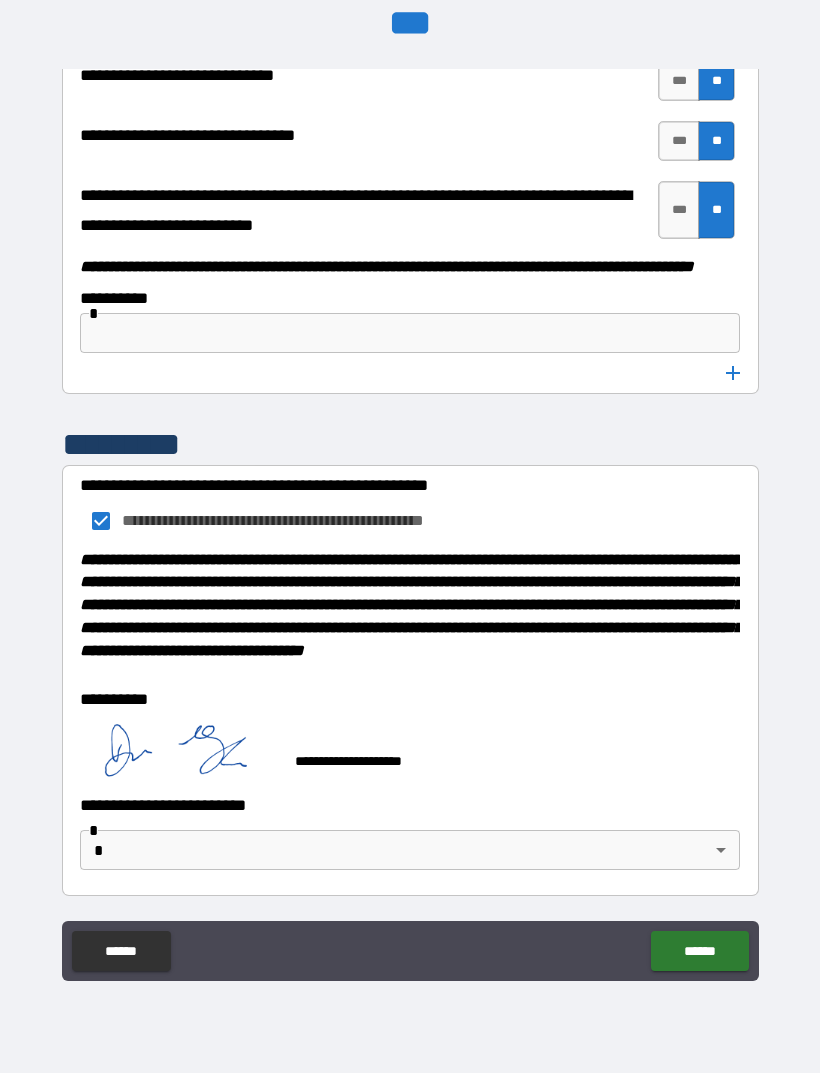 scroll, scrollTop: 10271, scrollLeft: 0, axis: vertical 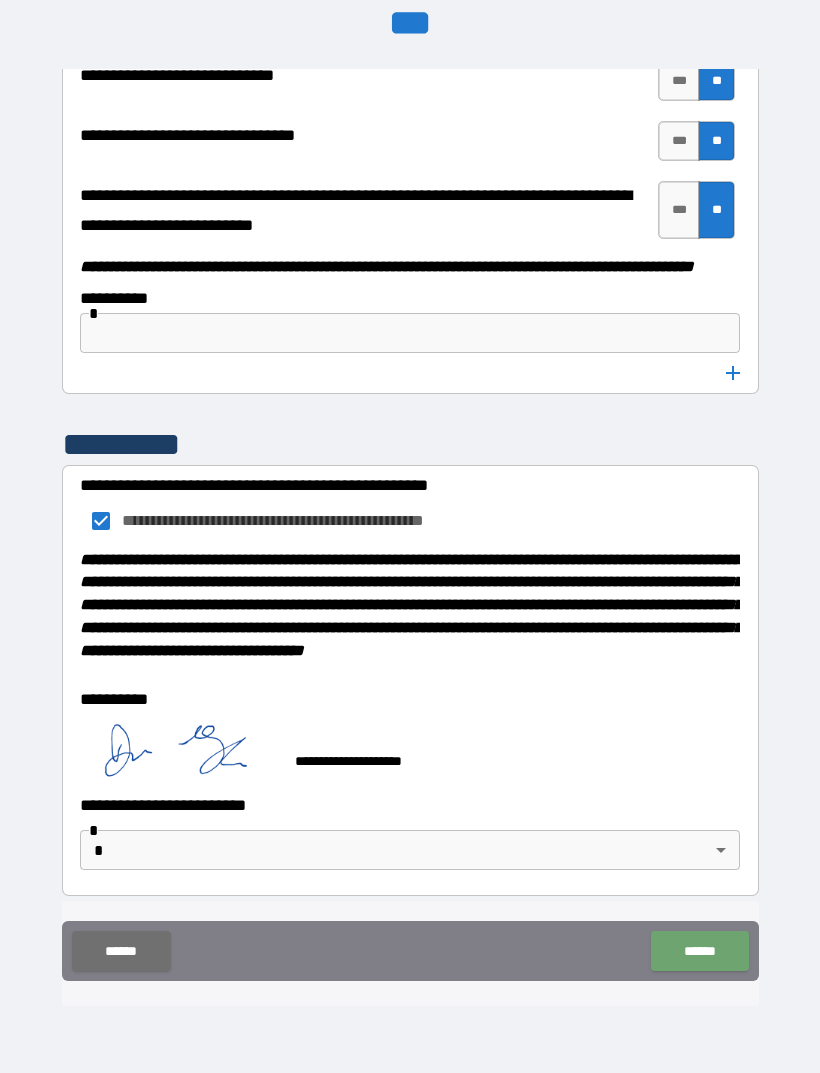 click on "******" at bounding box center [699, 951] 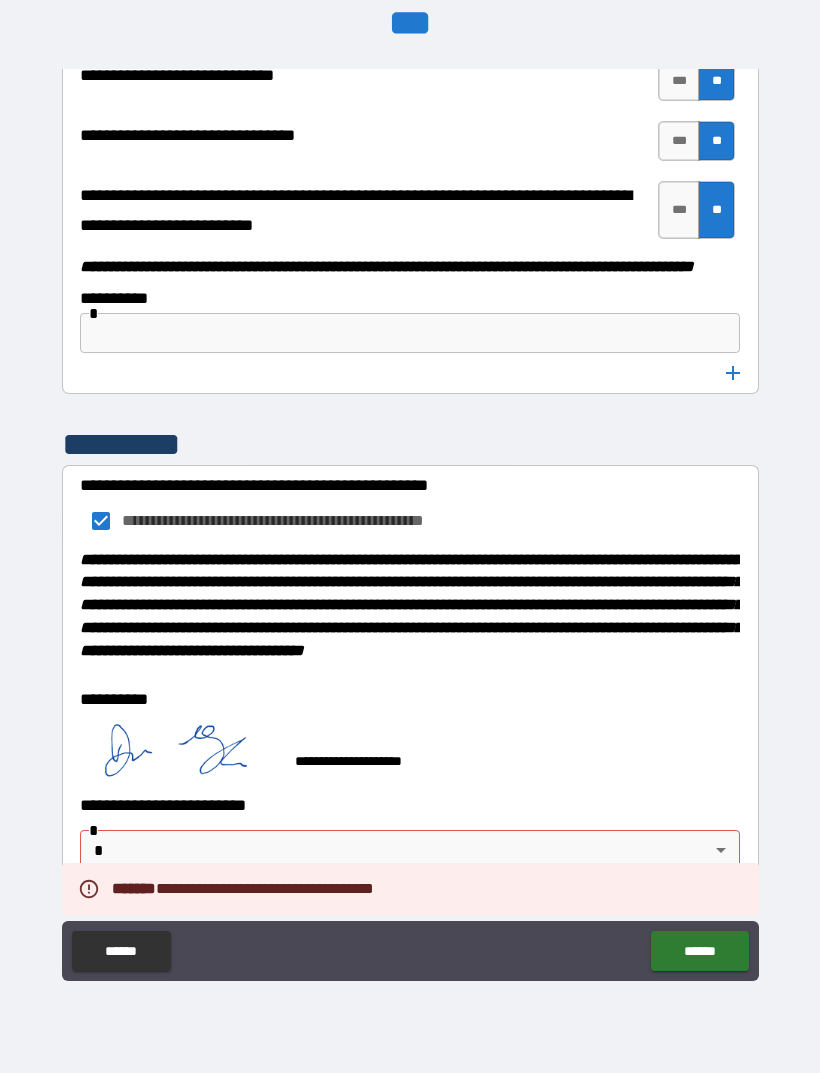 scroll, scrollTop: 10271, scrollLeft: 0, axis: vertical 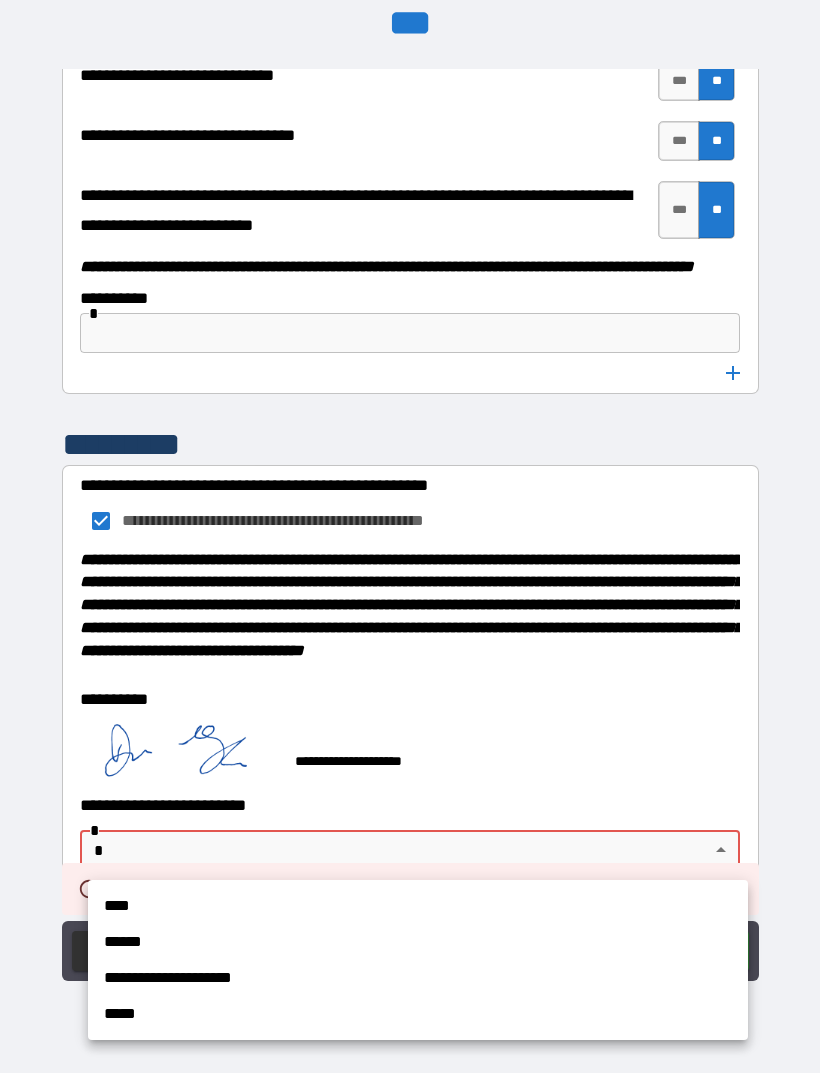 click on "****" at bounding box center [418, 906] 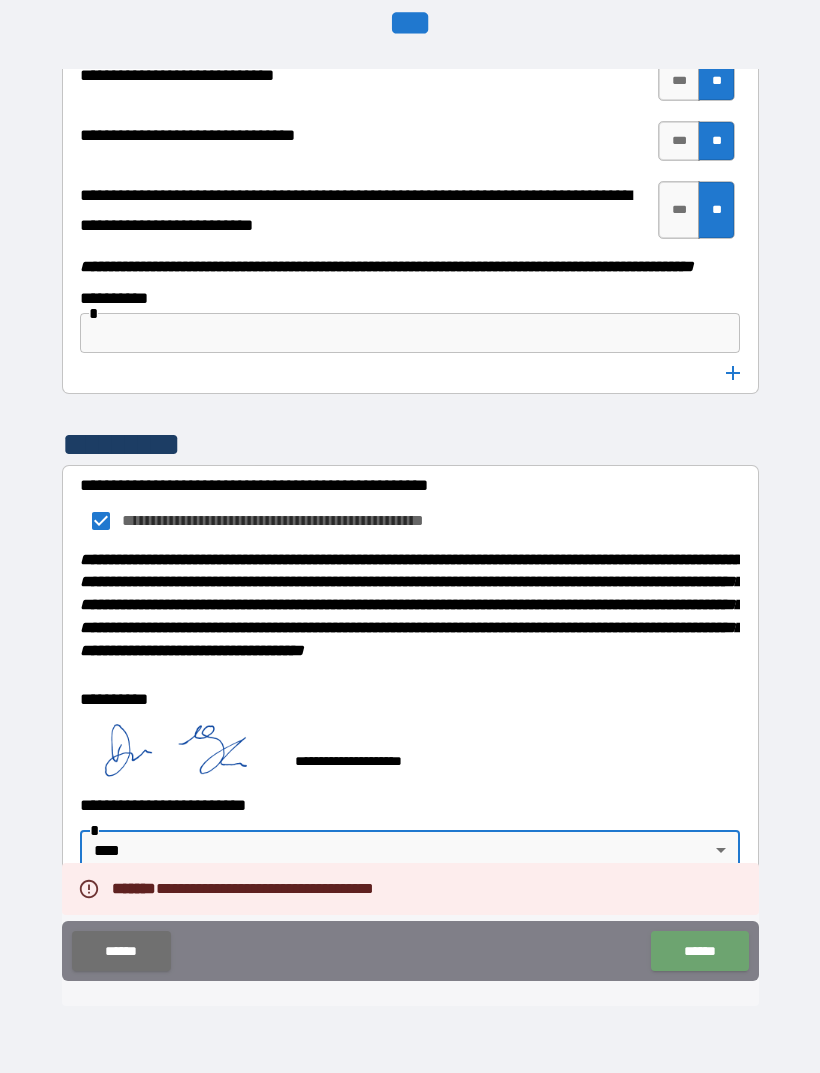 click on "******" at bounding box center (699, 951) 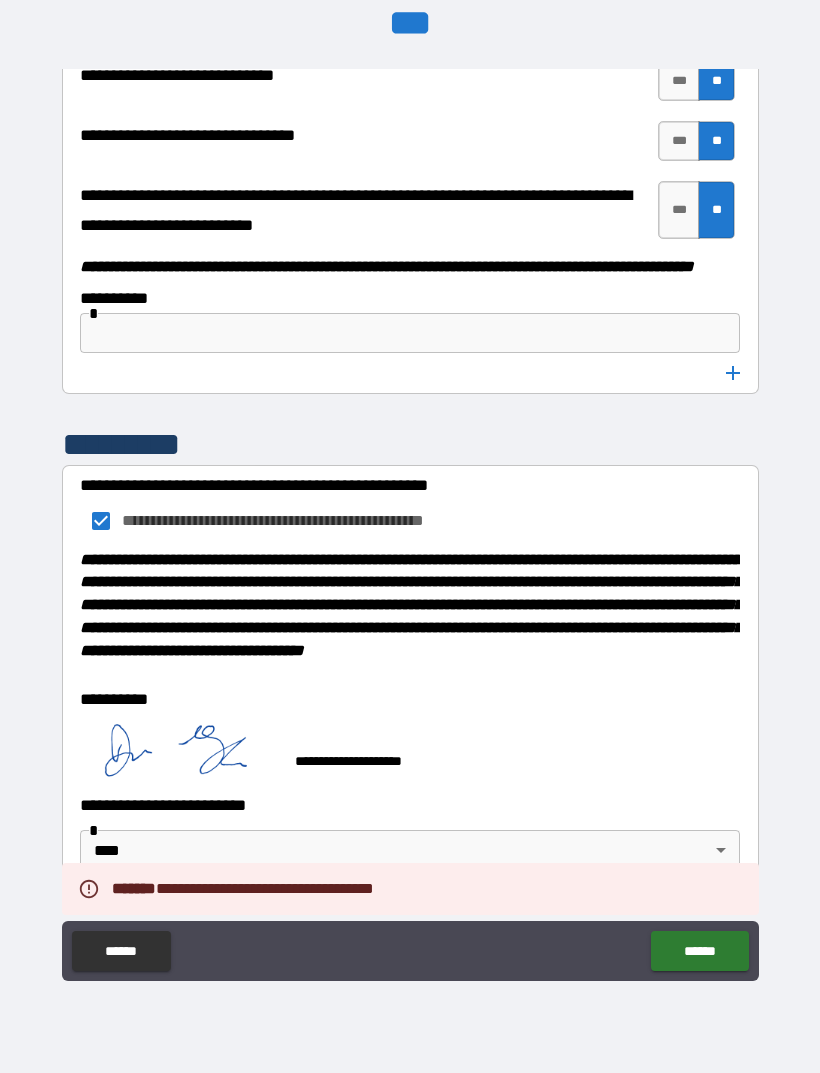 scroll, scrollTop: 10271, scrollLeft: 0, axis: vertical 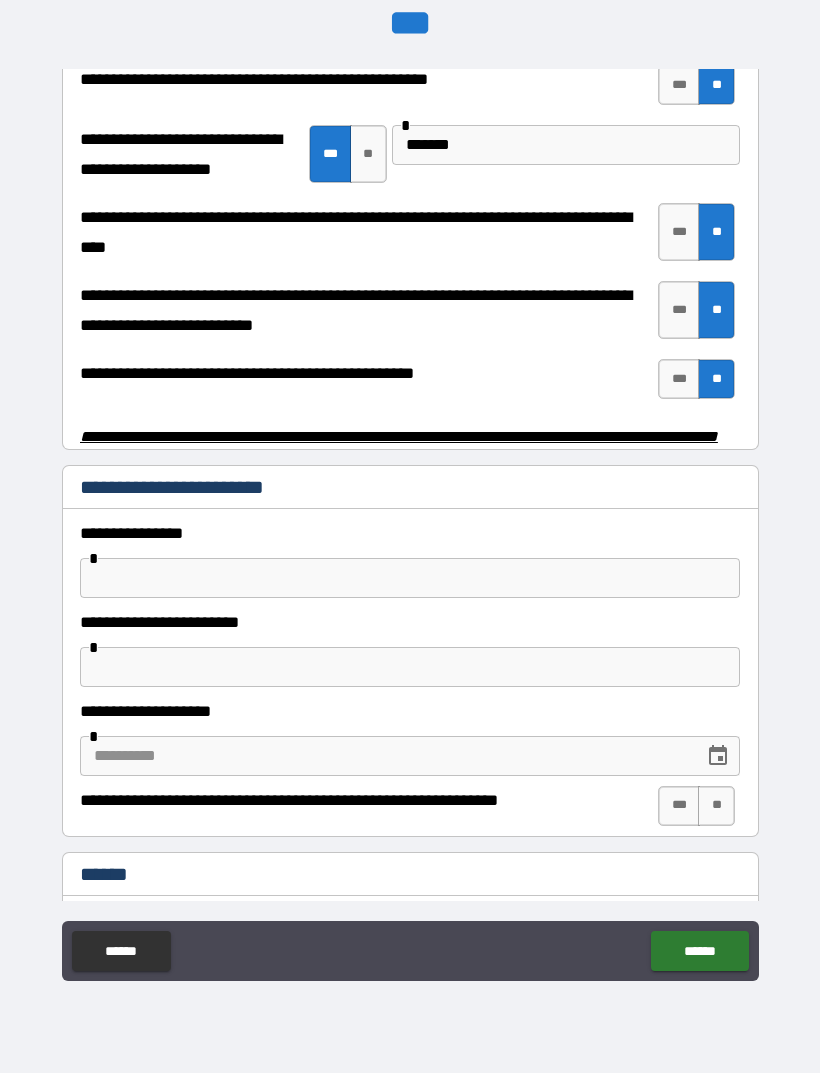 click at bounding box center (410, 578) 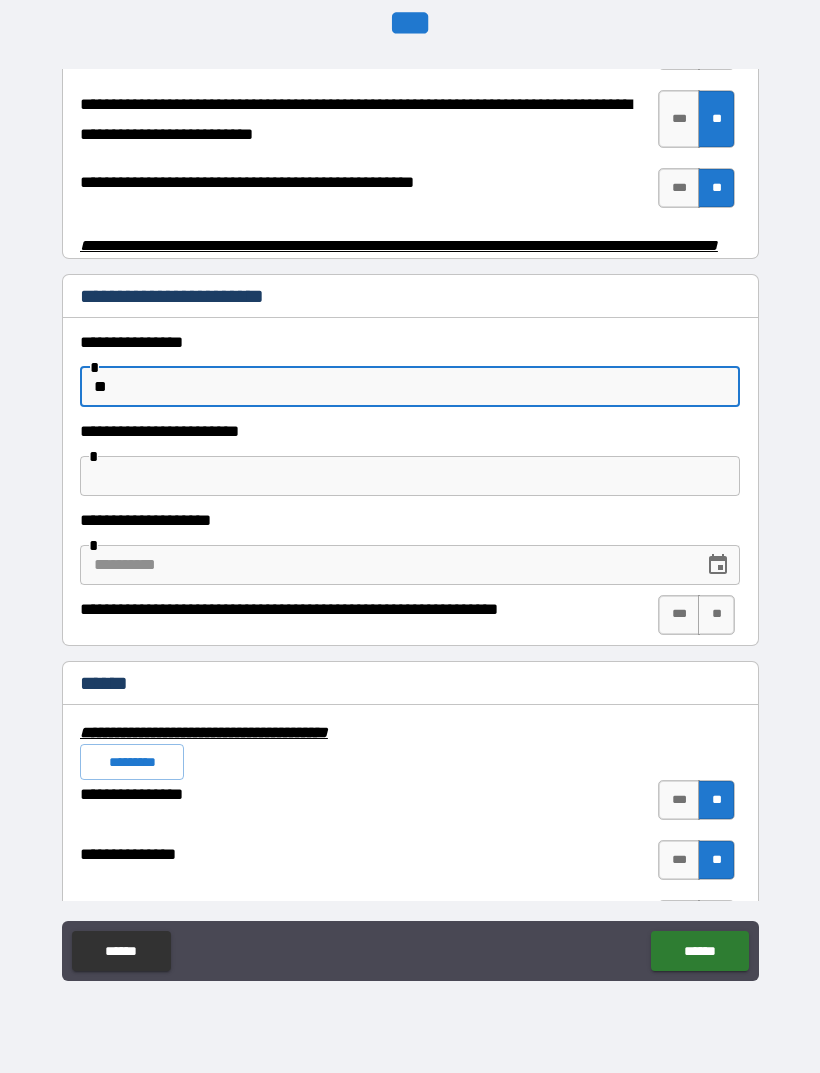 scroll, scrollTop: 4096, scrollLeft: 0, axis: vertical 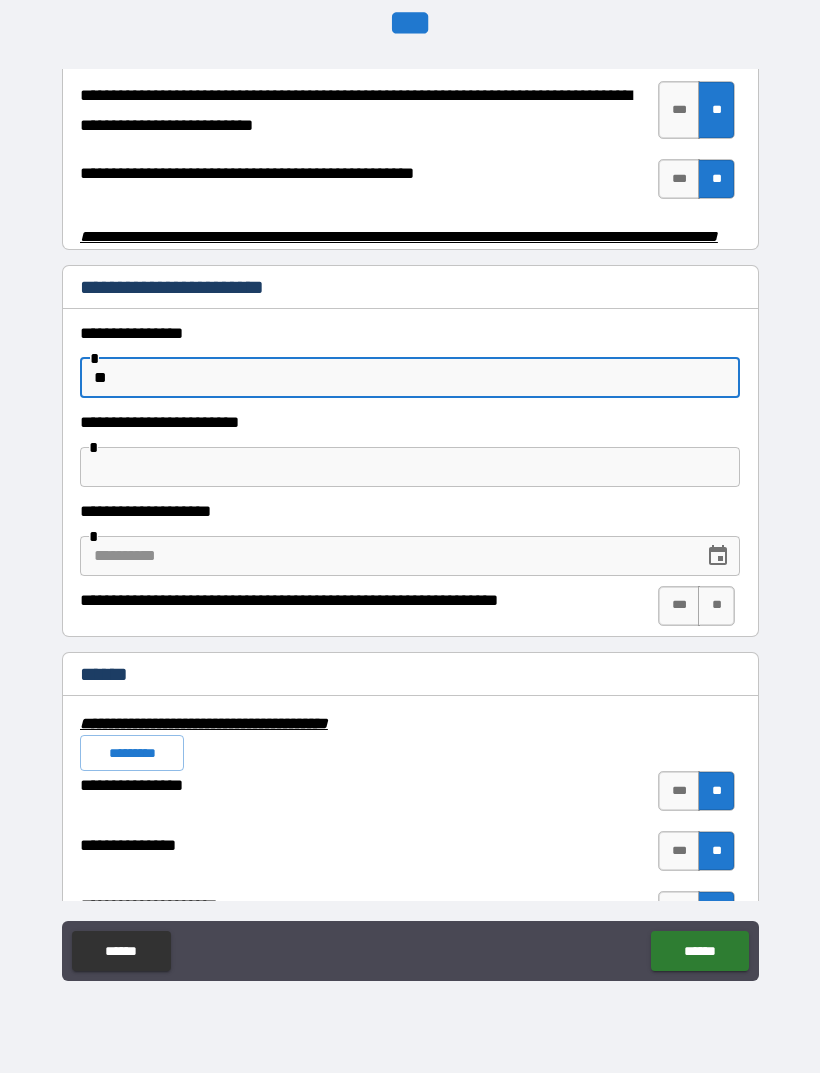 type on "**" 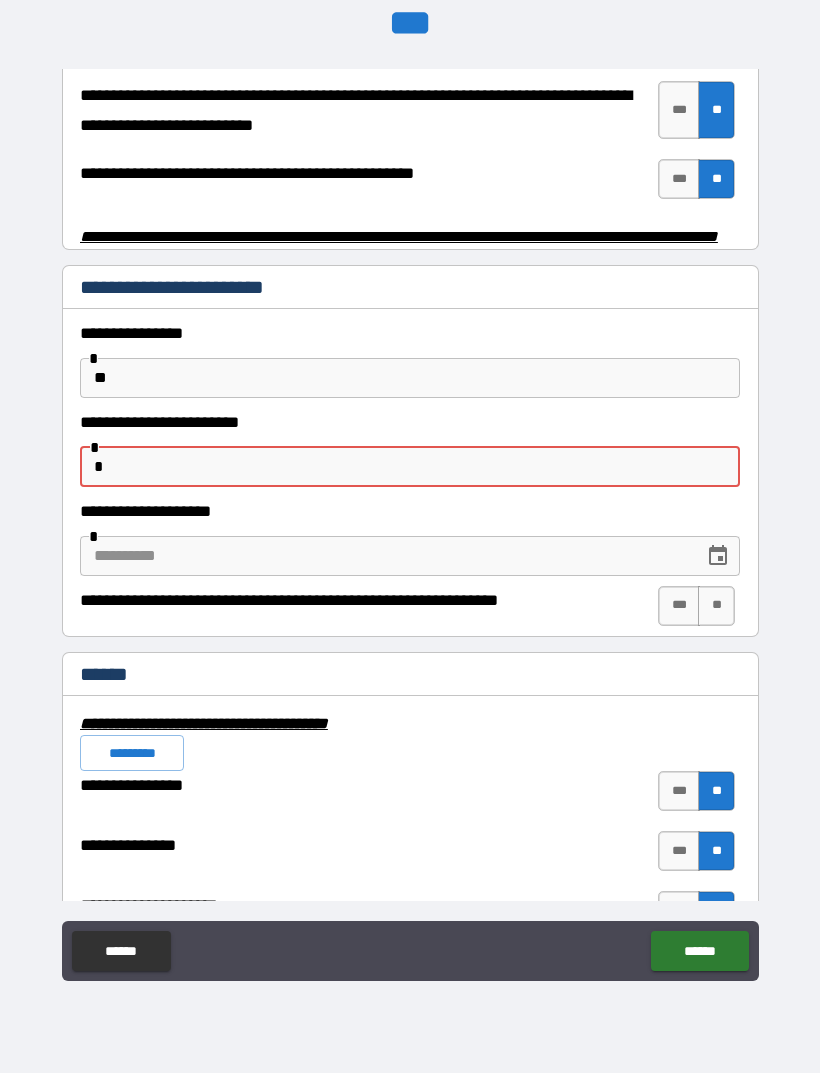 type on "*" 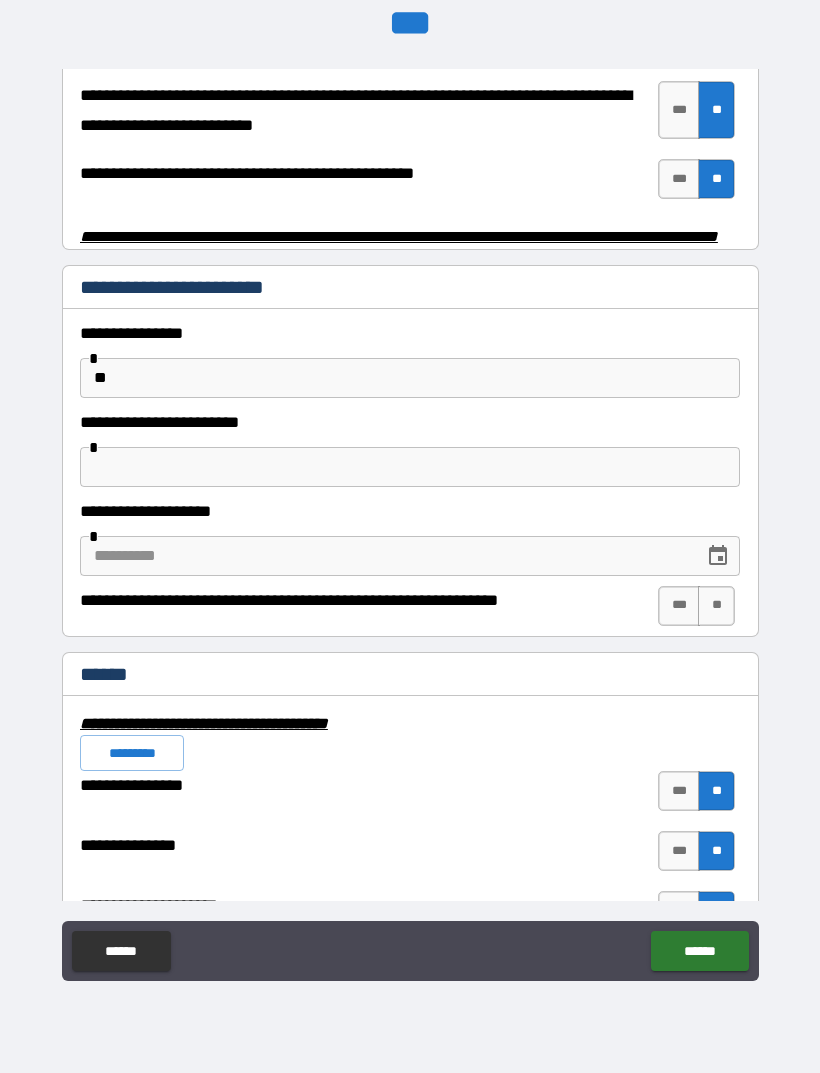 click on "**********" at bounding box center (410, 507) 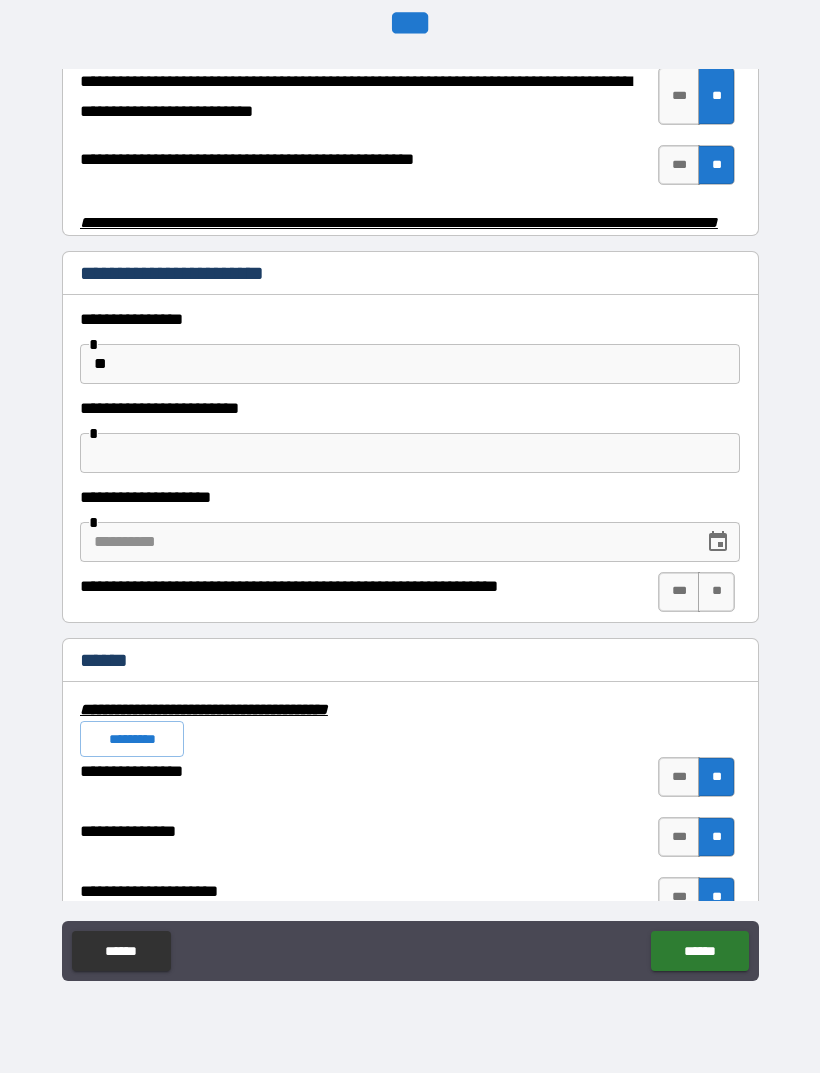 scroll, scrollTop: 4111, scrollLeft: 0, axis: vertical 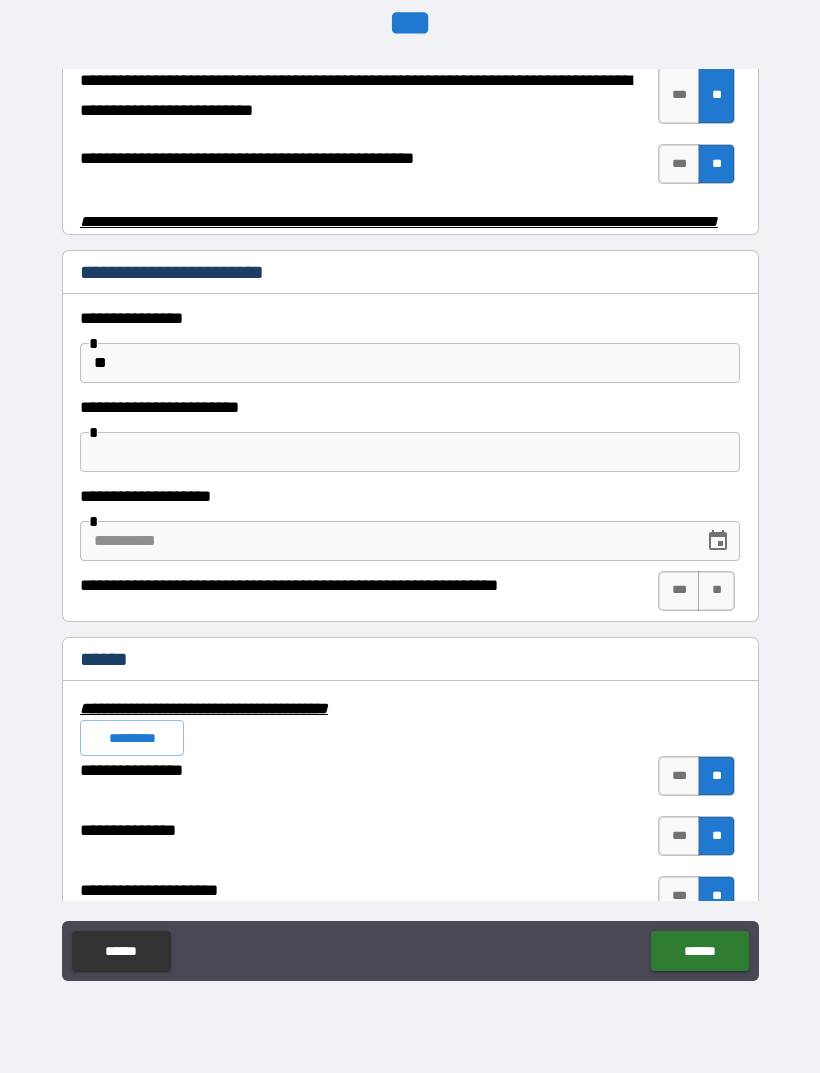 click on "******" at bounding box center [699, 951] 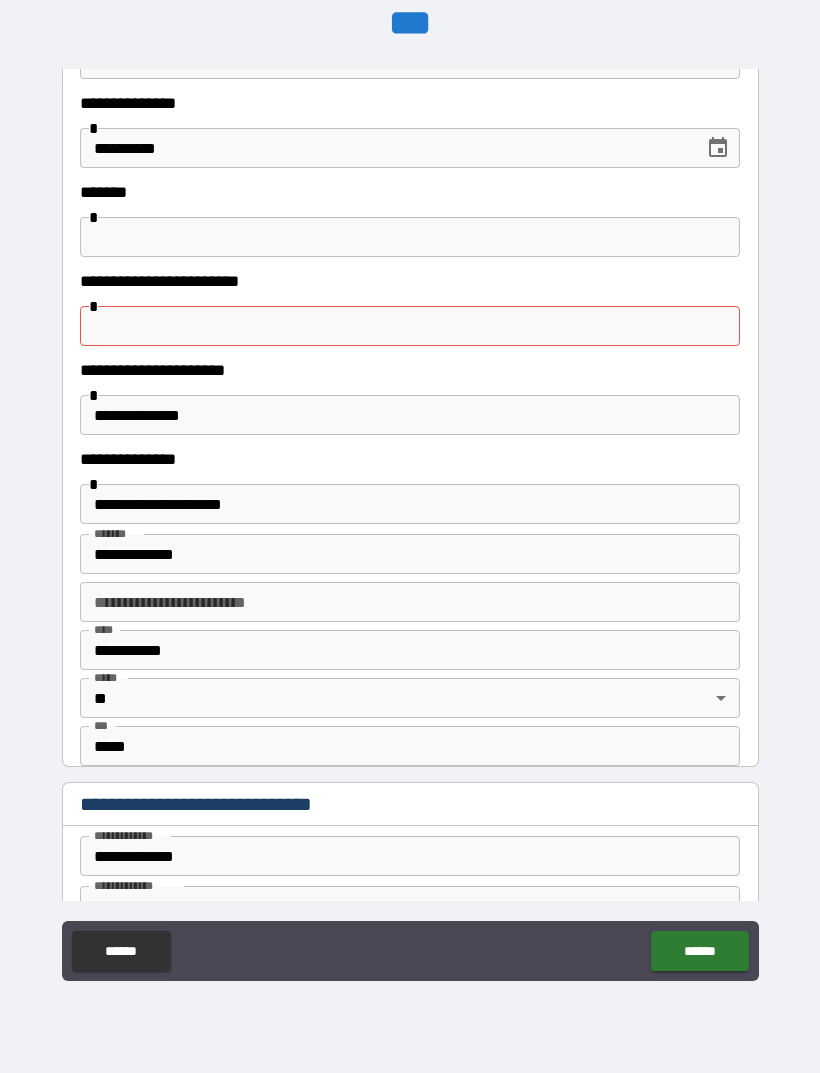 scroll, scrollTop: 159, scrollLeft: 0, axis: vertical 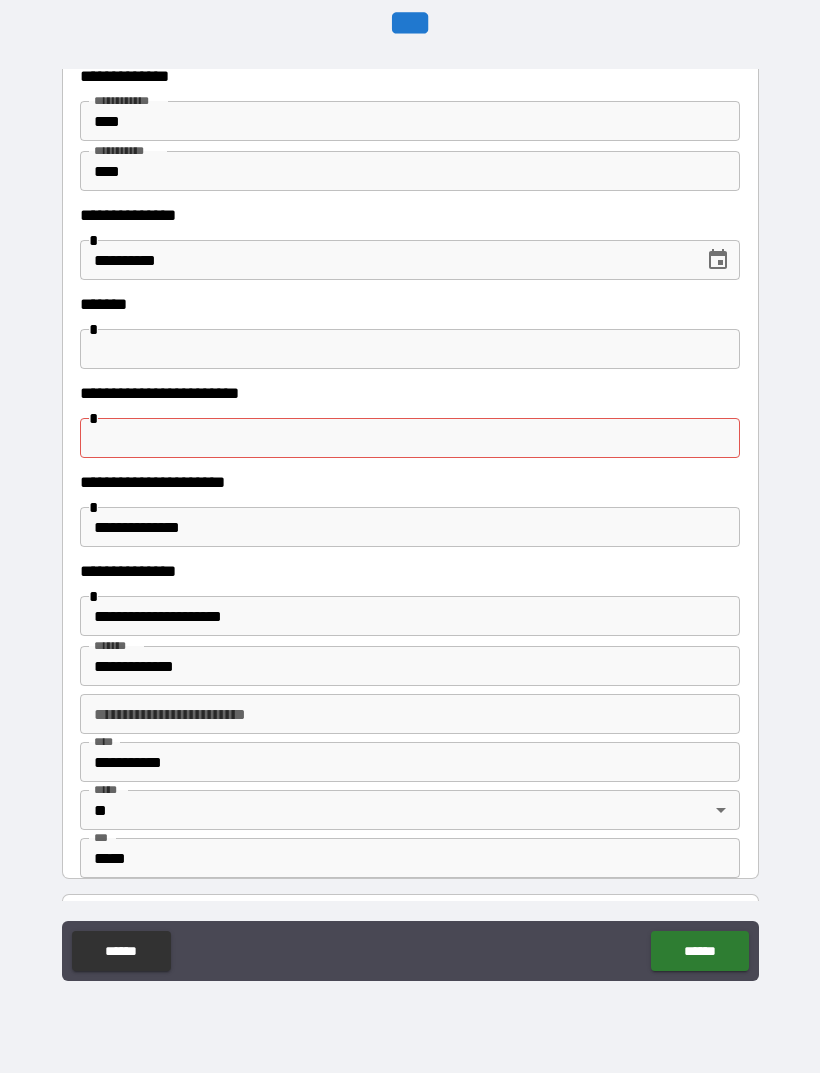click at bounding box center (410, 438) 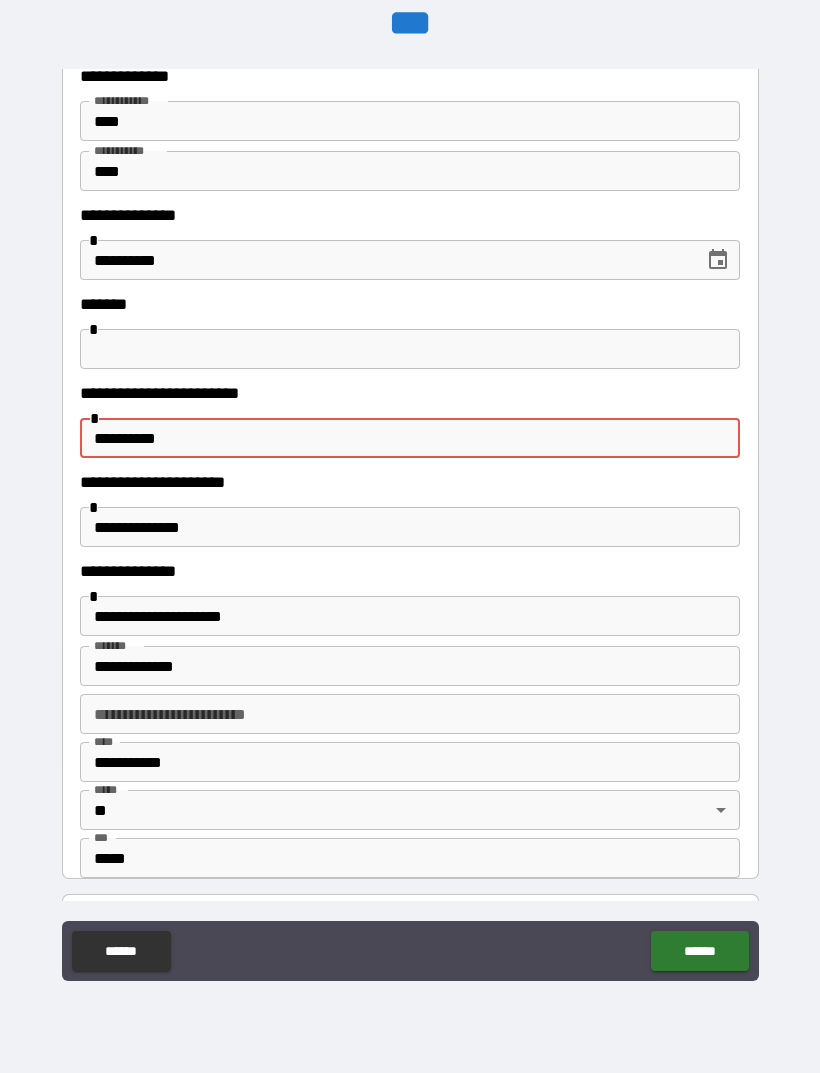 type on "**********" 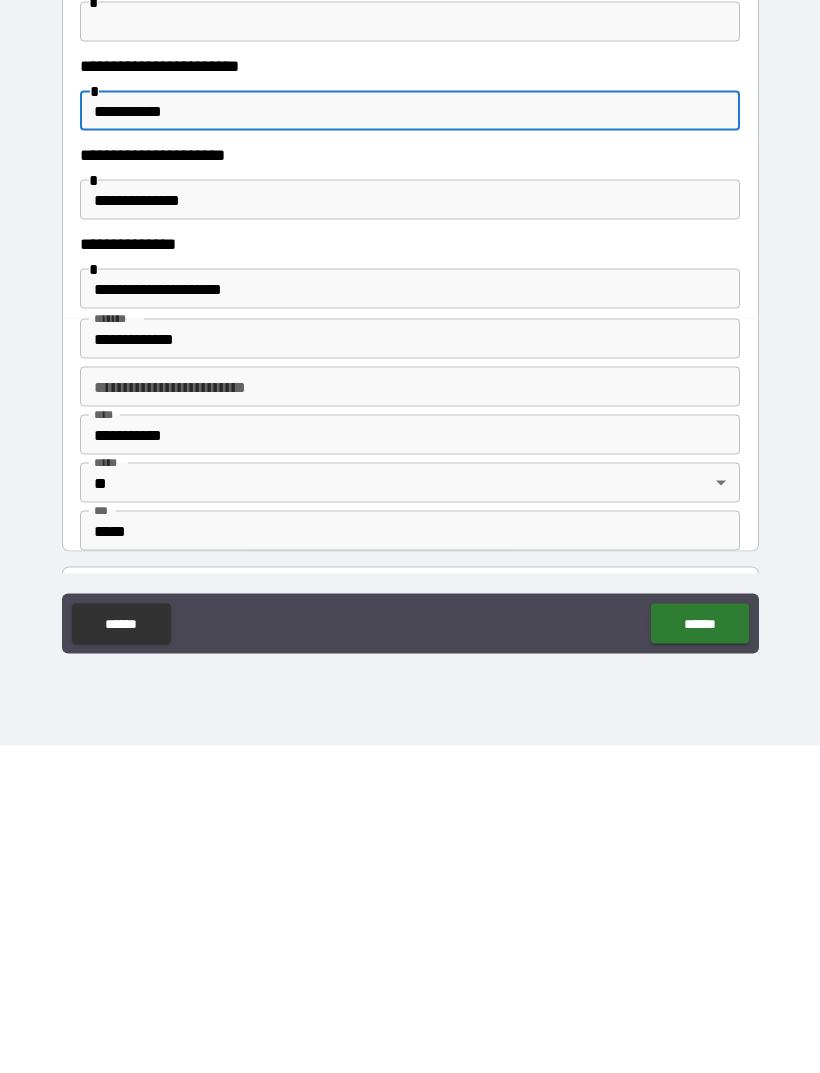 click on "******" at bounding box center (699, 951) 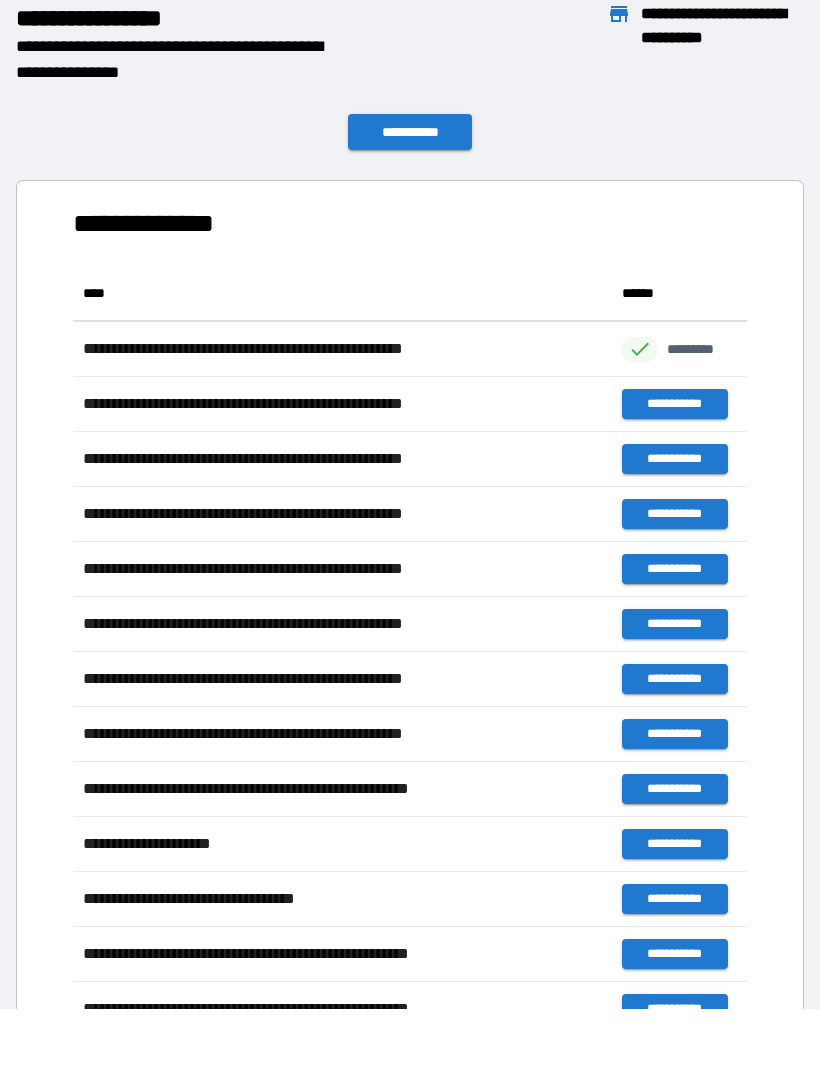 scroll, scrollTop: 1, scrollLeft: 1, axis: both 